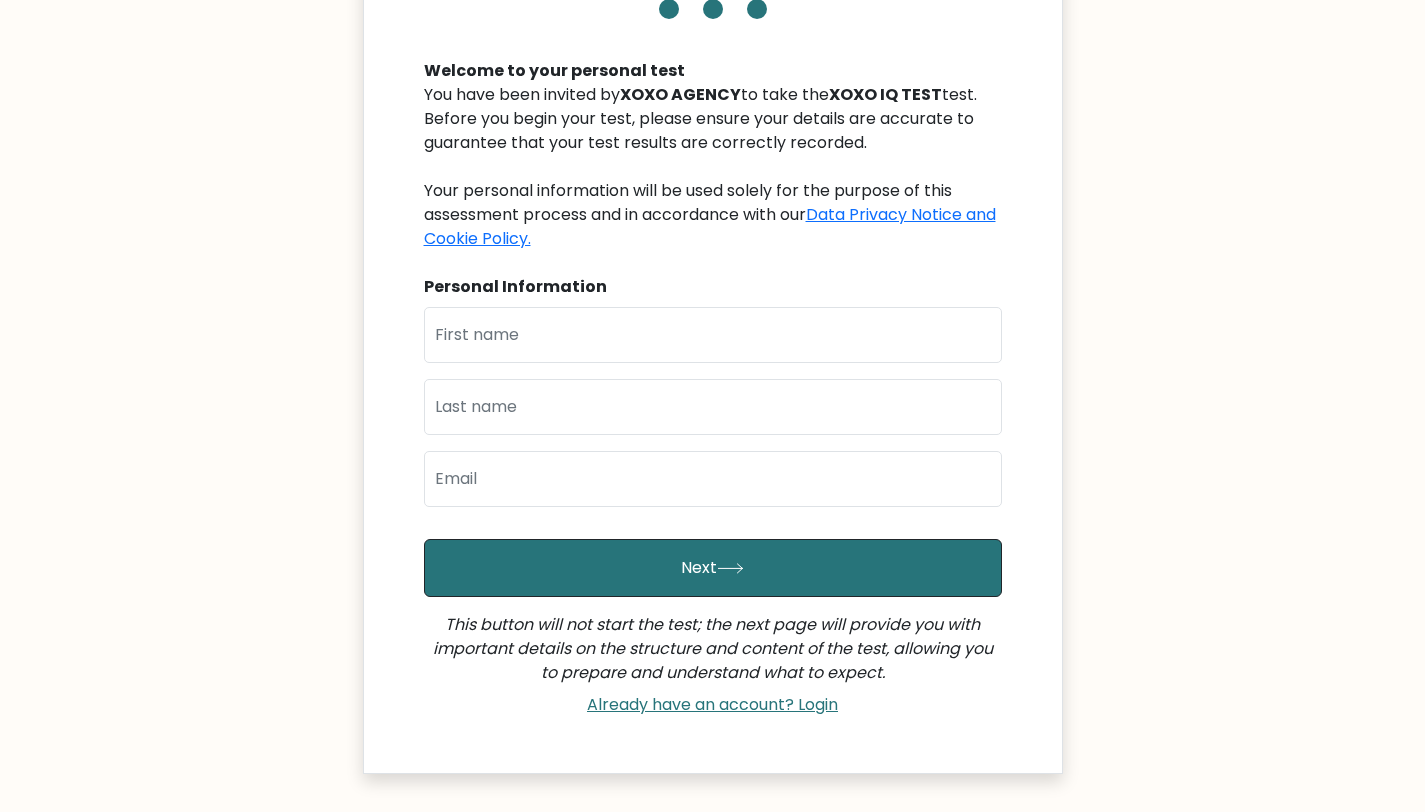 scroll, scrollTop: 220, scrollLeft: 0, axis: vertical 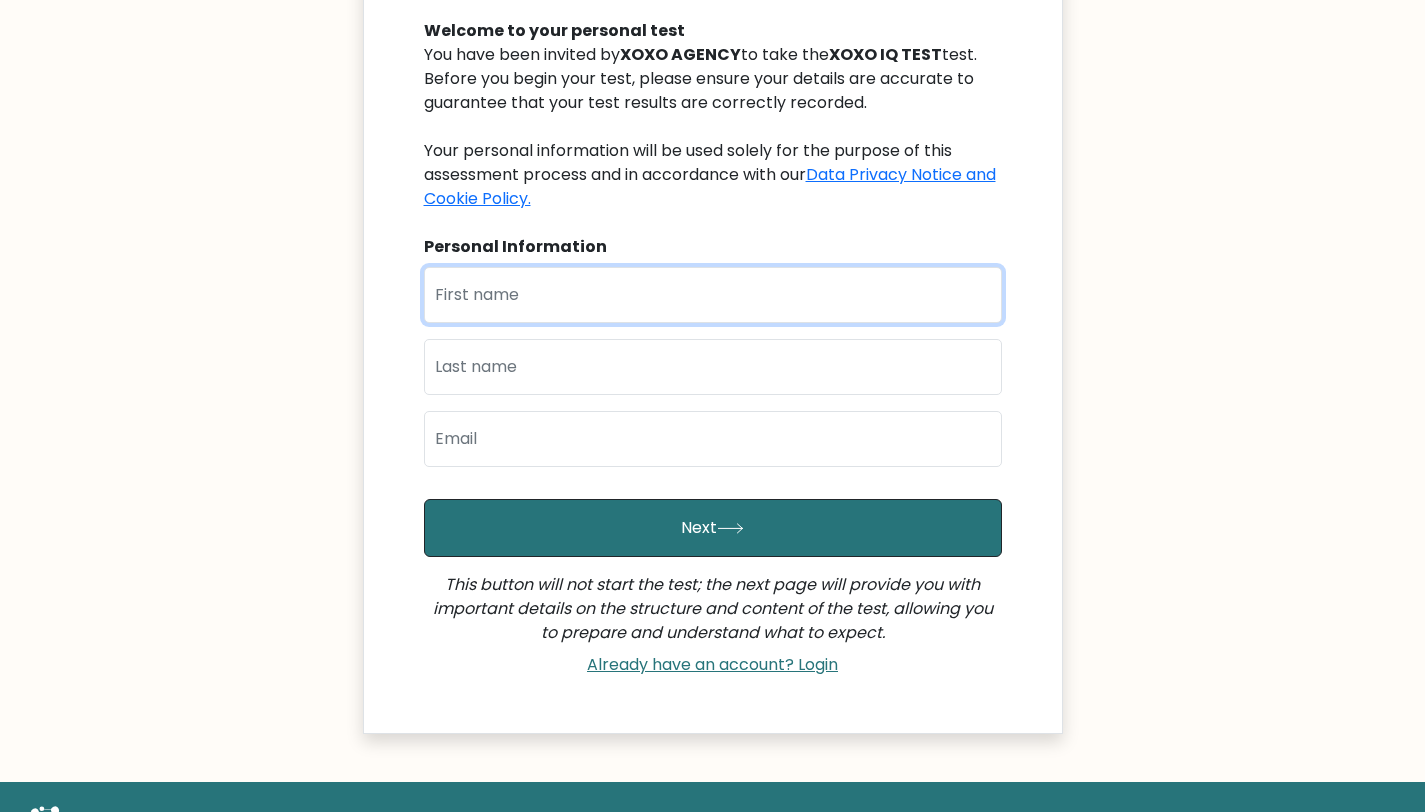 click at bounding box center [713, 295] 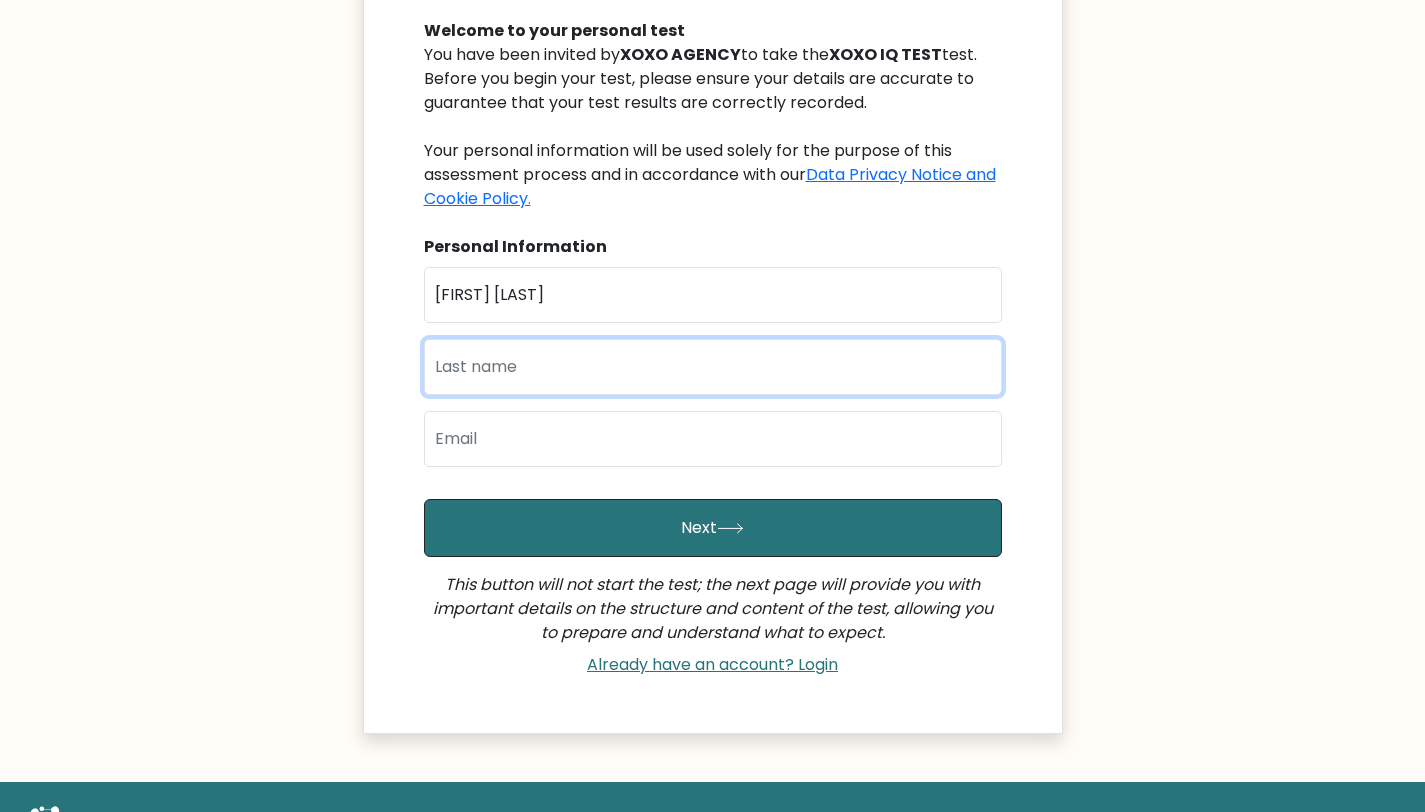 click at bounding box center [713, 367] 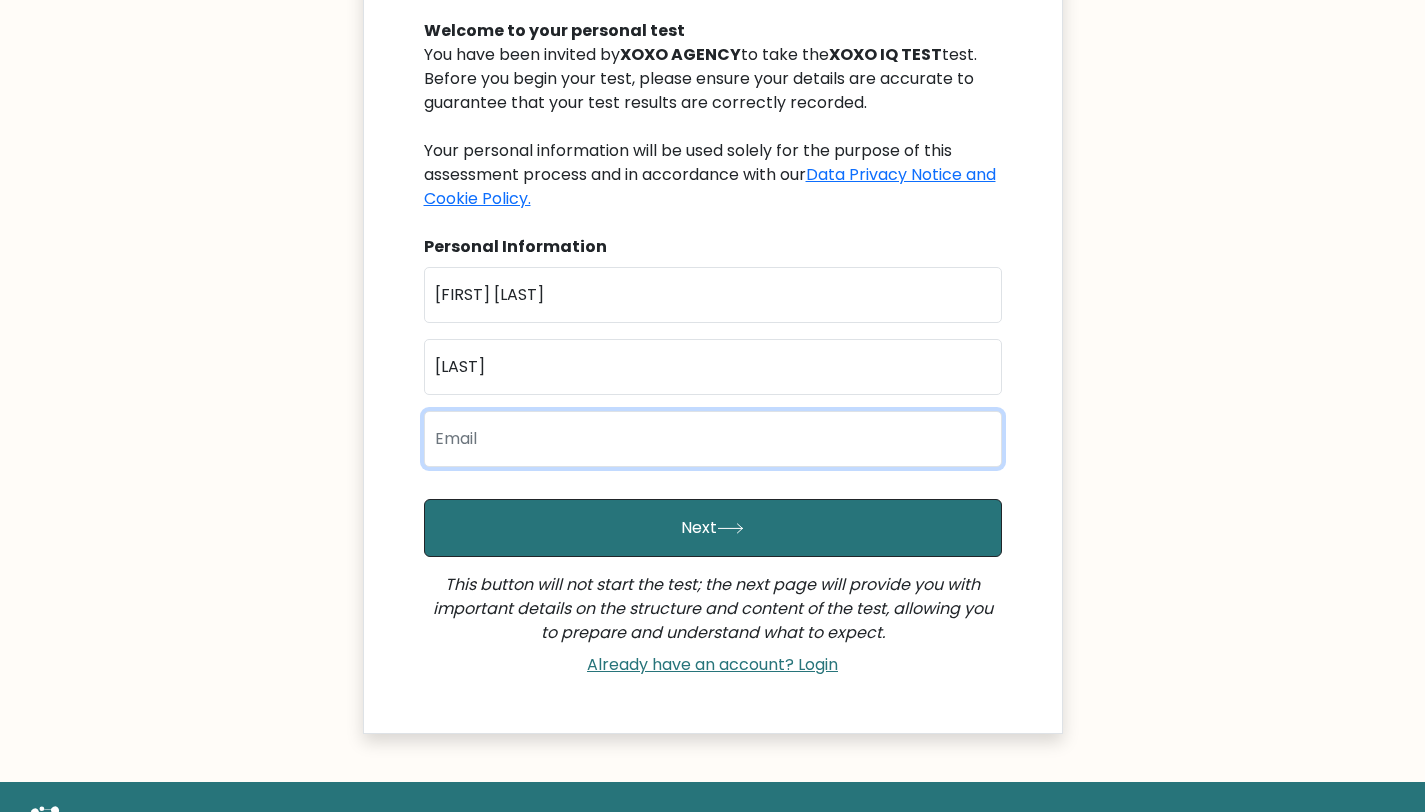 click at bounding box center (713, 439) 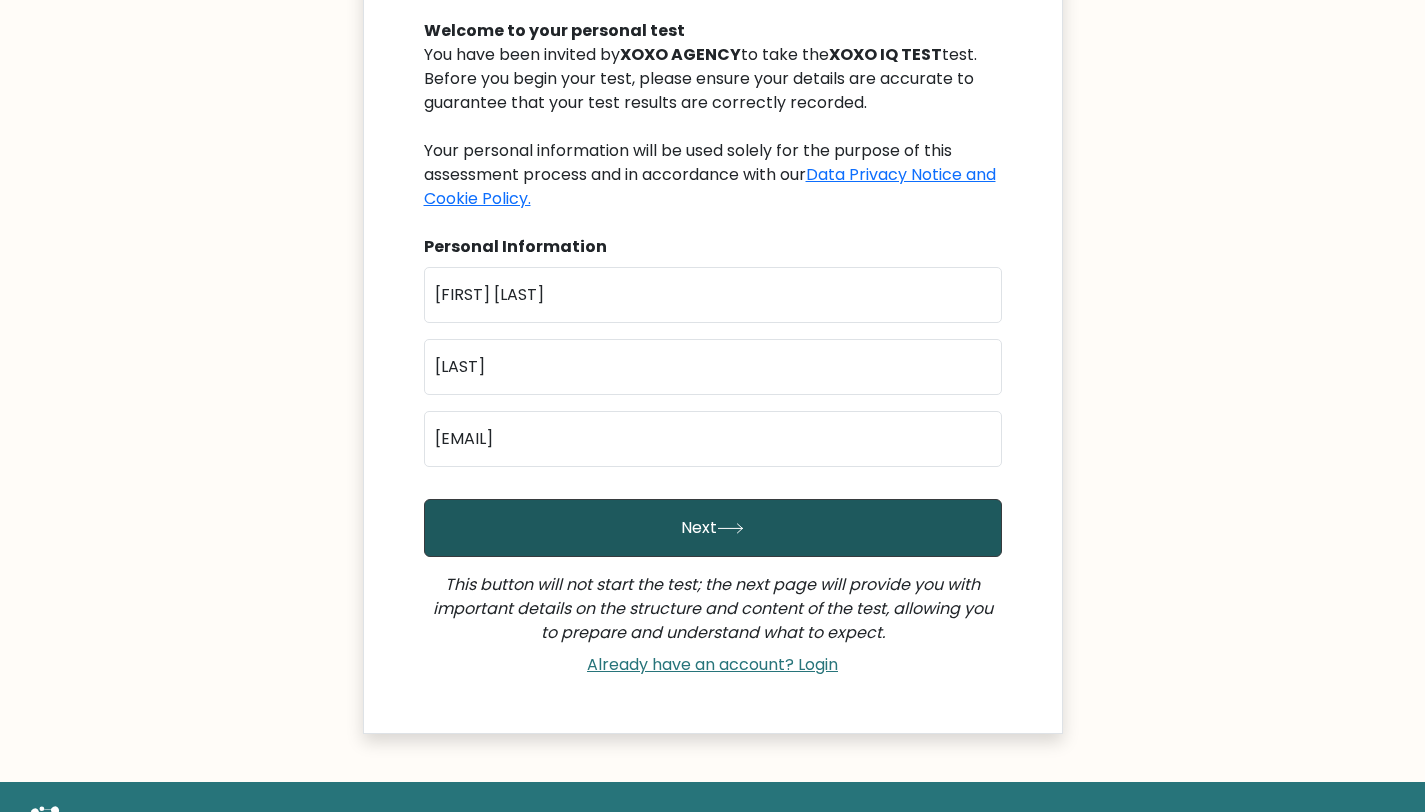 click on "Next" at bounding box center [713, 528] 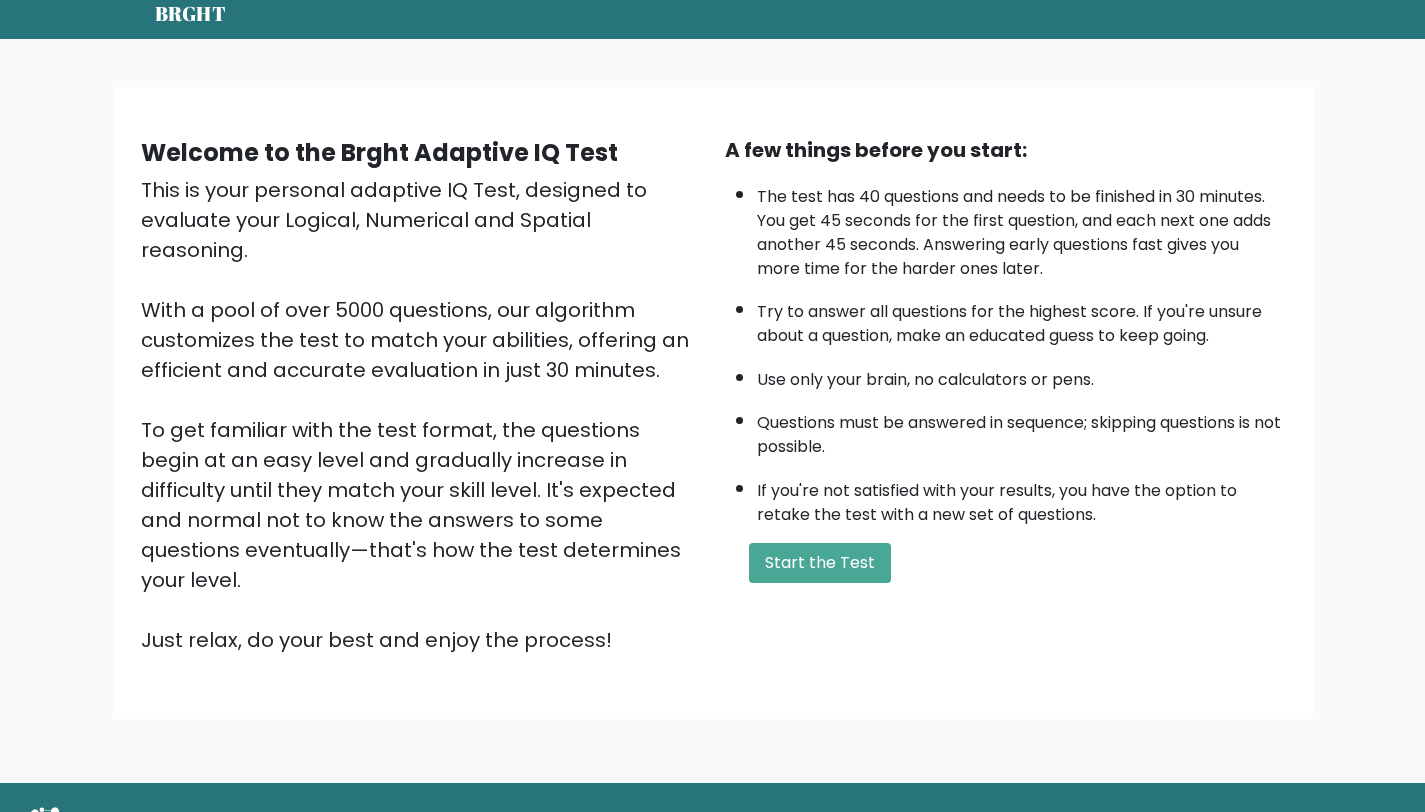 scroll, scrollTop: 73, scrollLeft: 0, axis: vertical 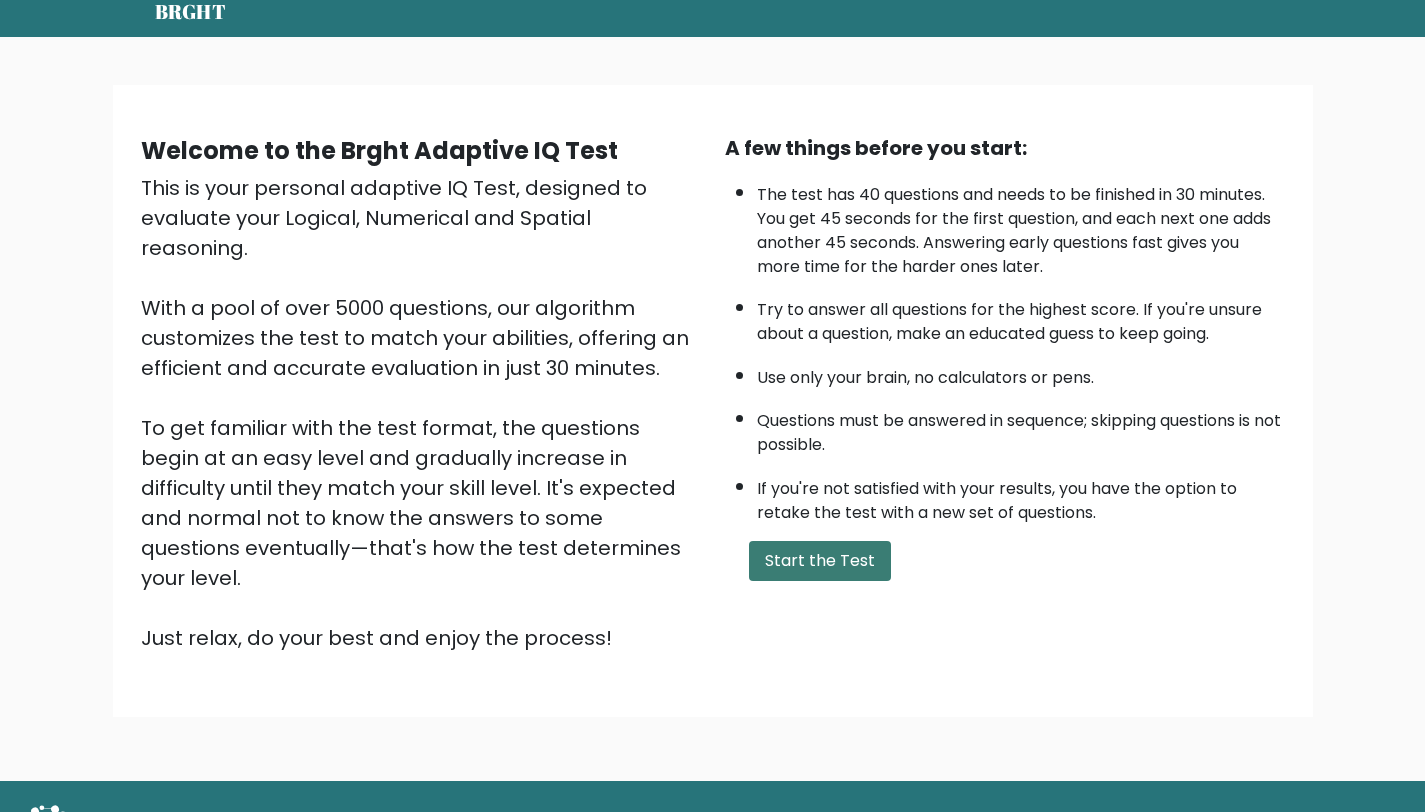 click on "Start the Test" at bounding box center [820, 561] 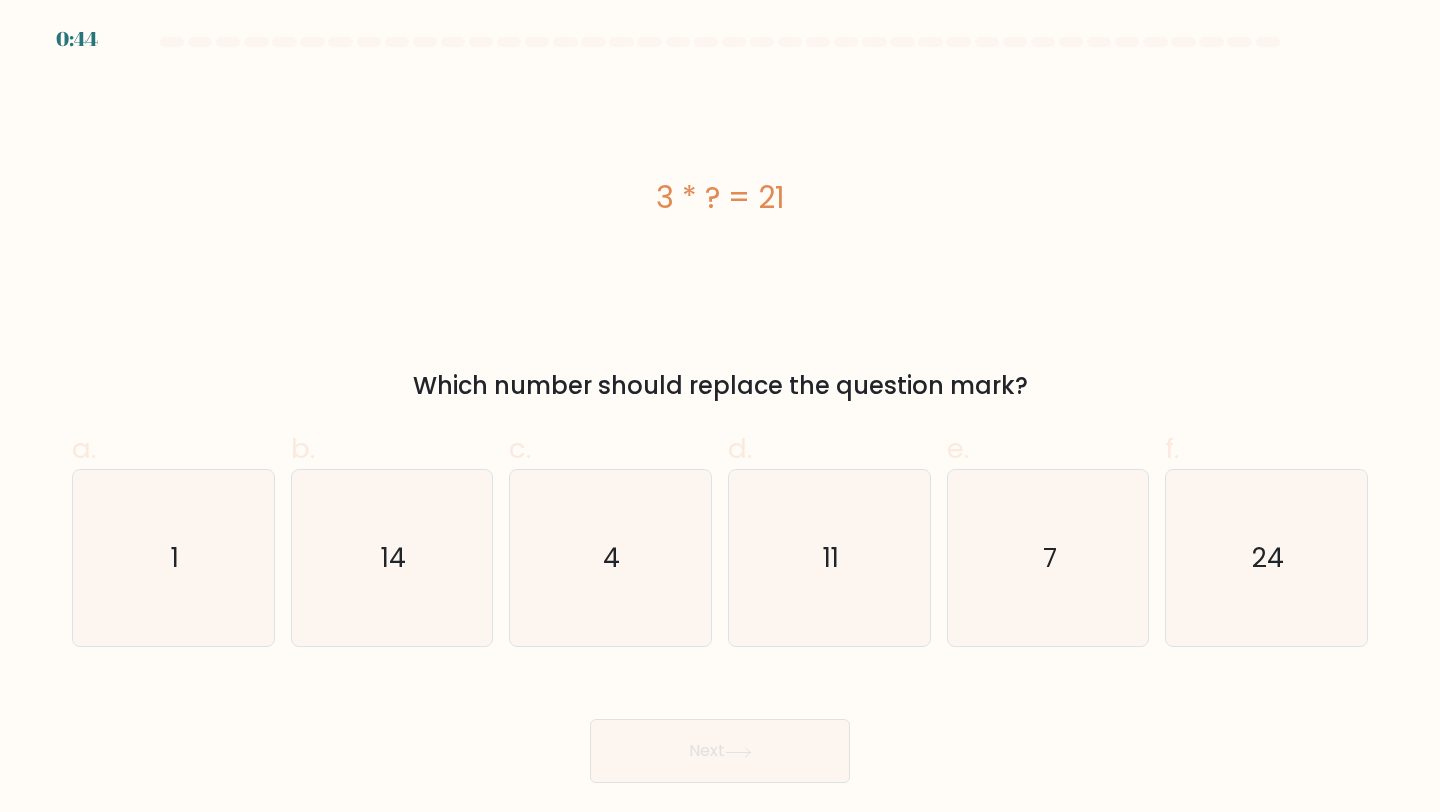 scroll, scrollTop: 0, scrollLeft: 0, axis: both 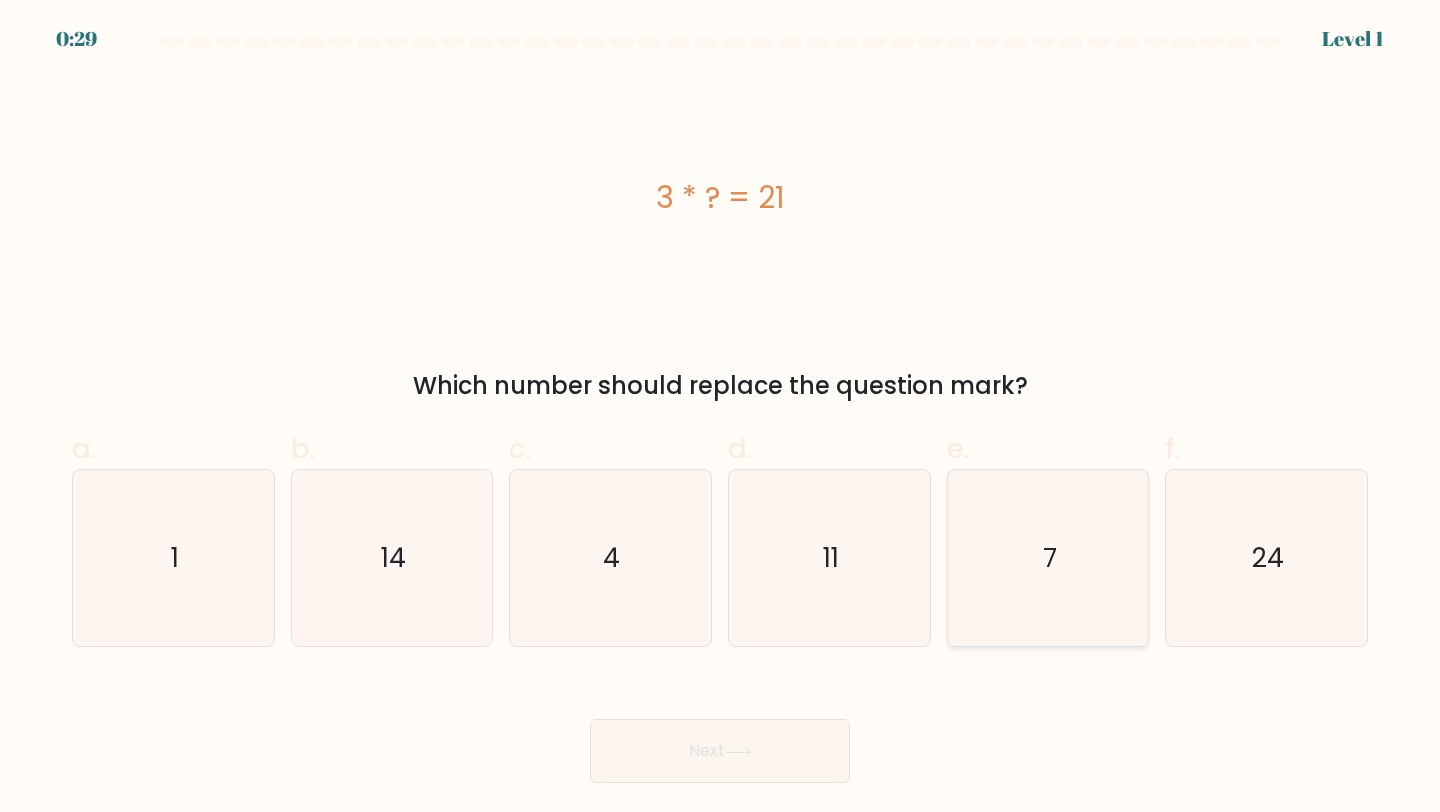 click on "7" at bounding box center [1048, 558] 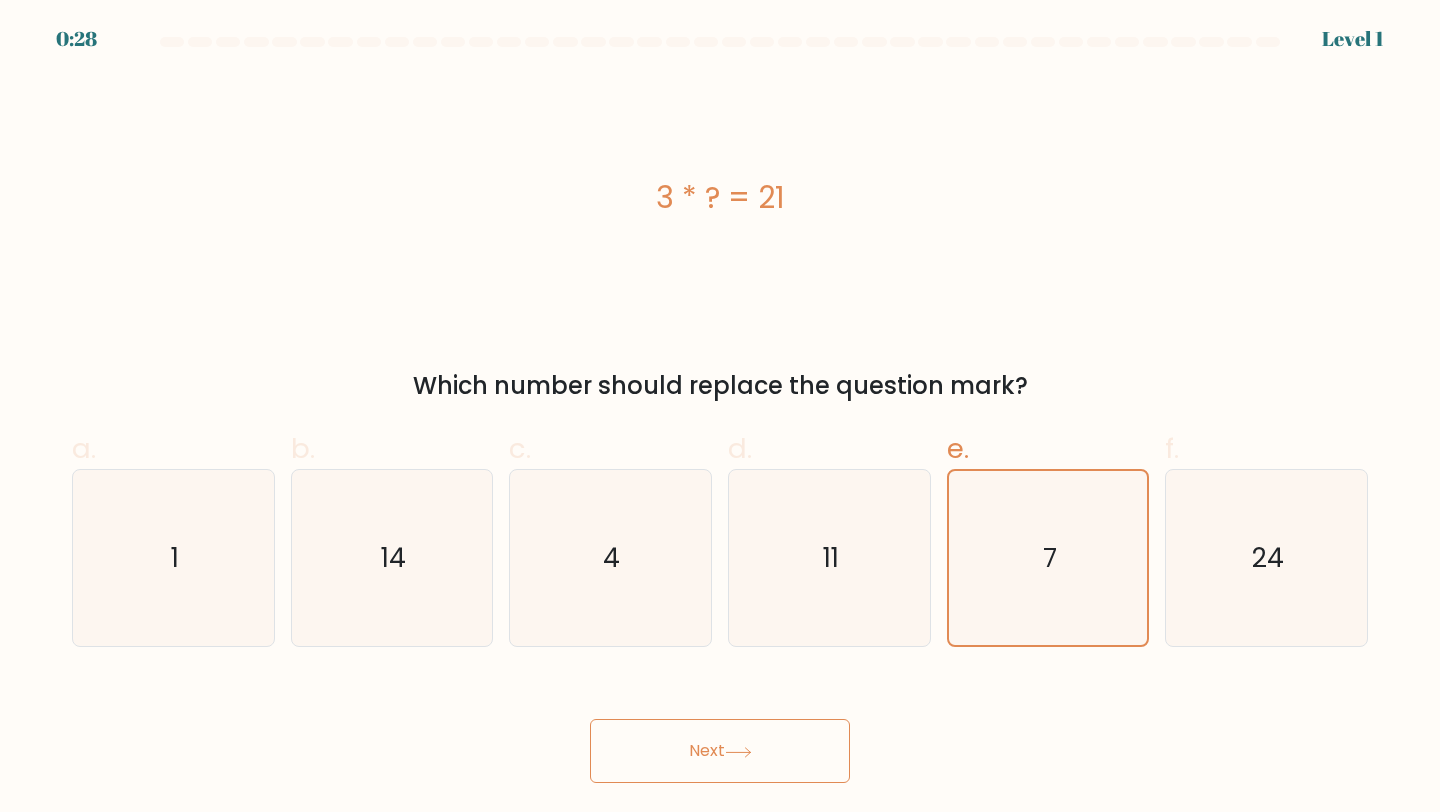 click on "Next" at bounding box center [720, 751] 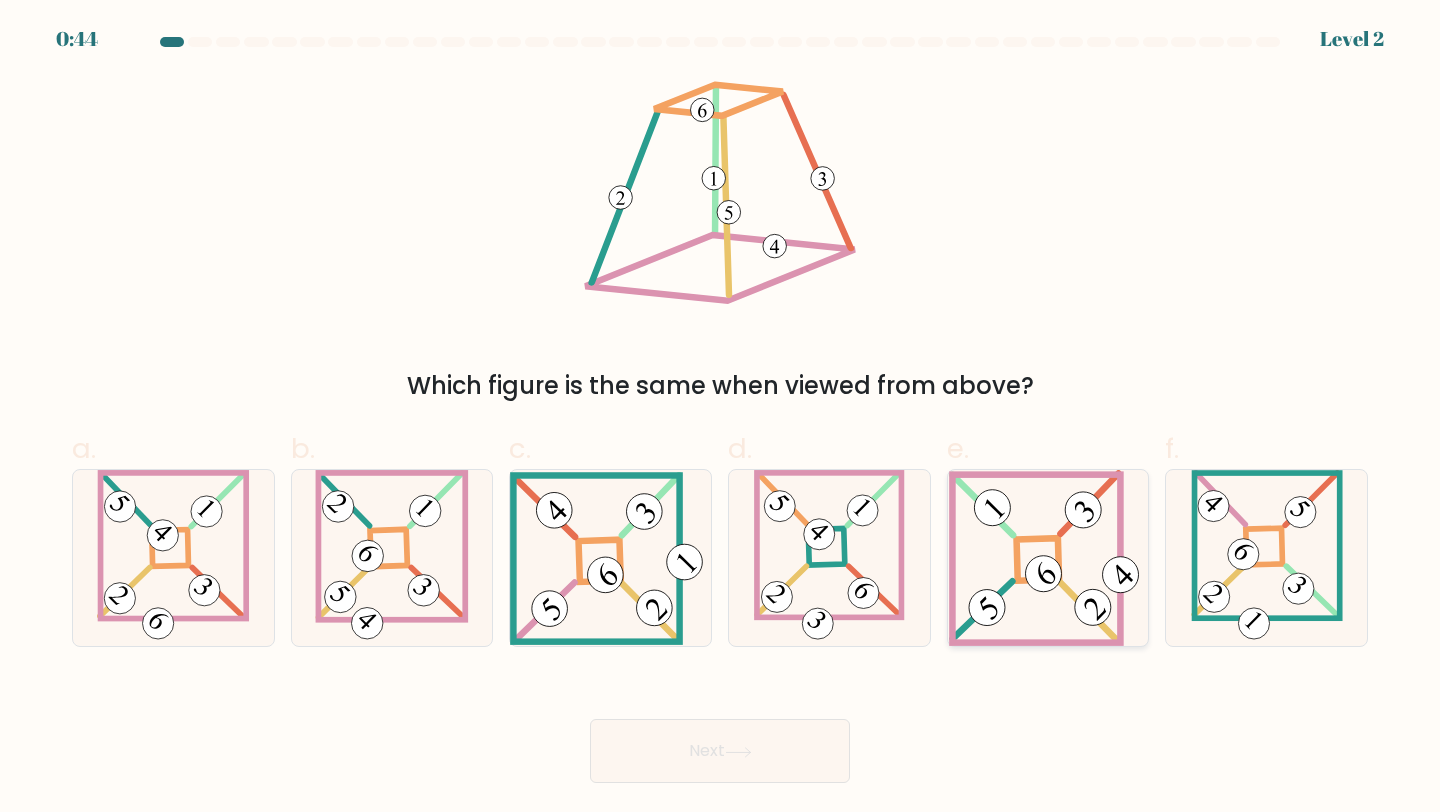 click at bounding box center (1038, 559) 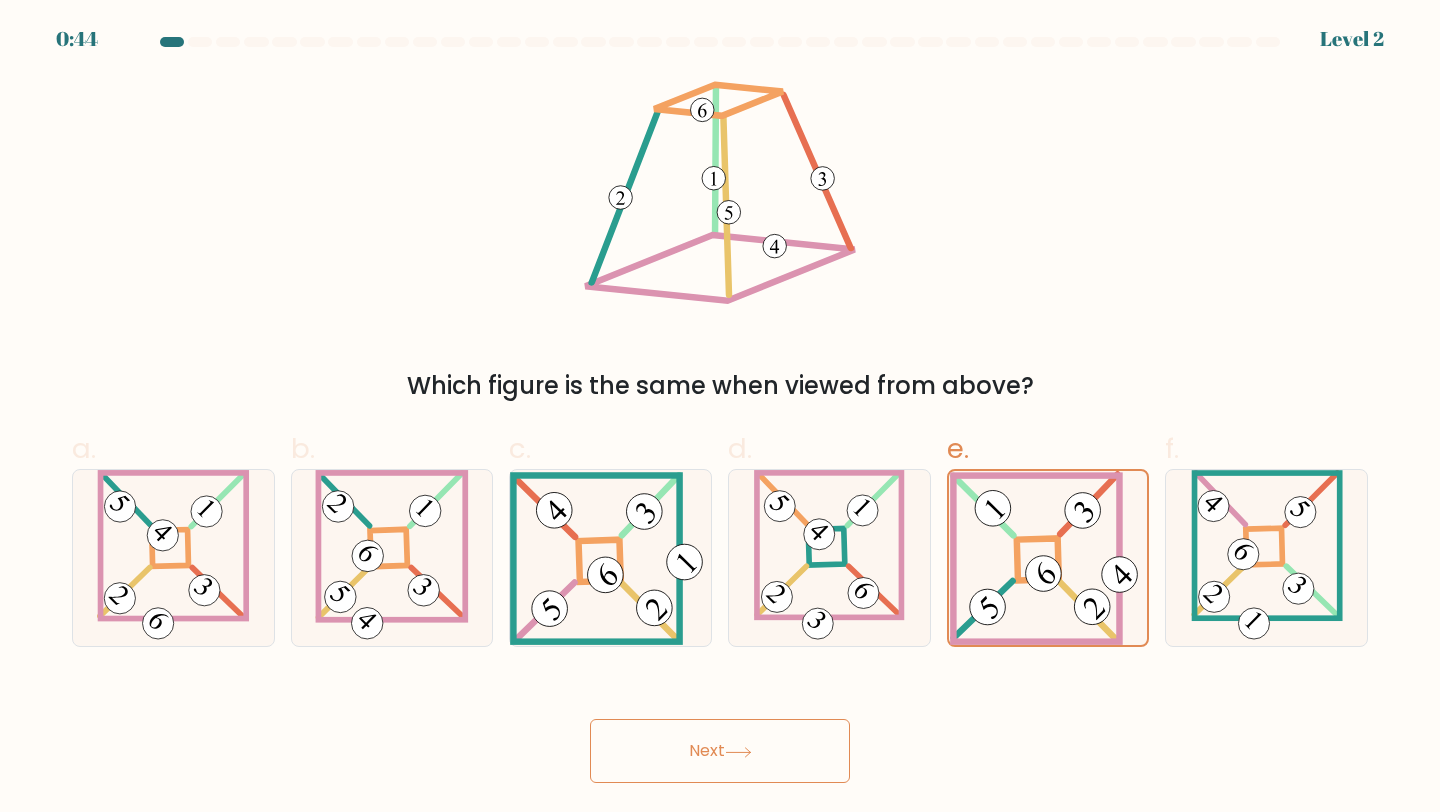 click on "Next" at bounding box center [720, 751] 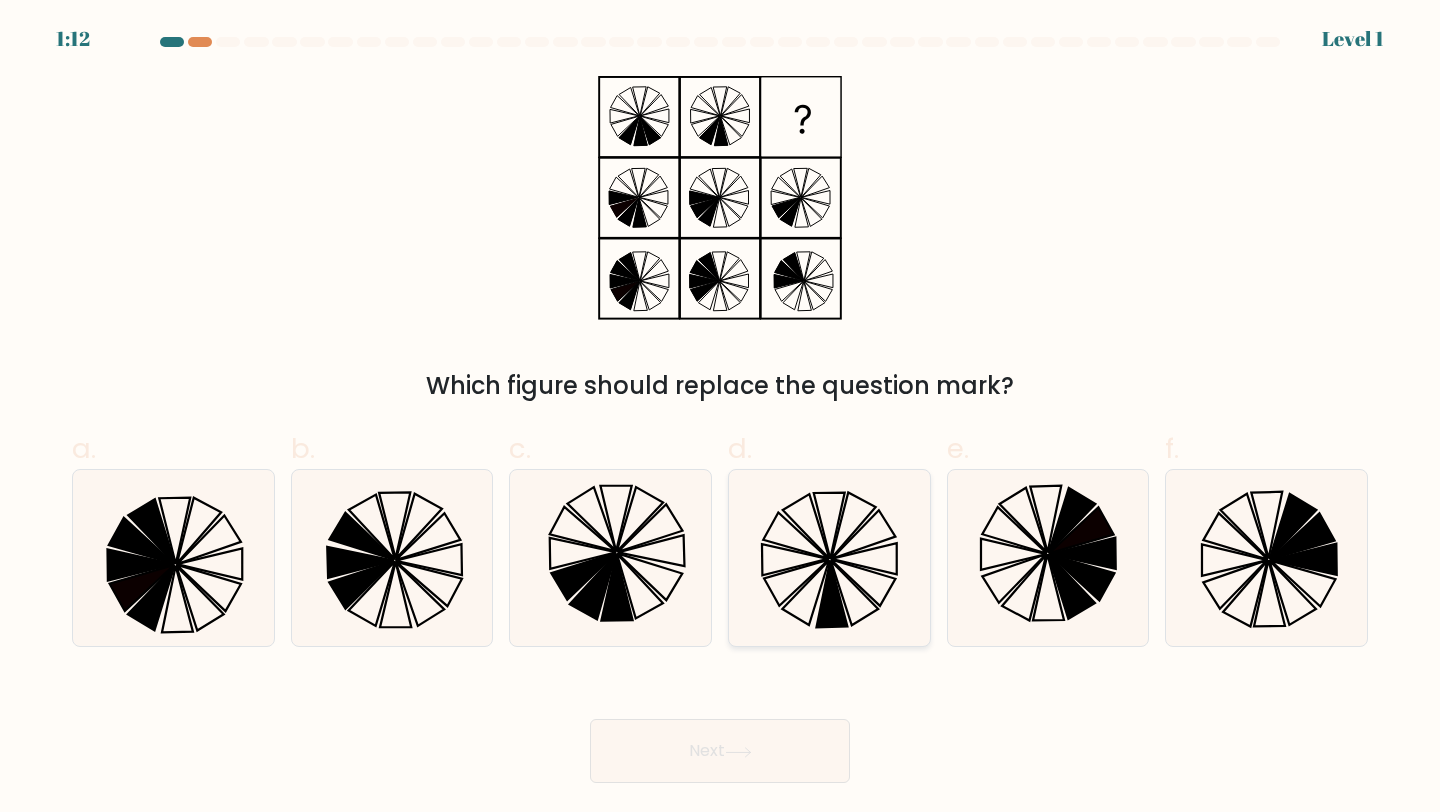 click at bounding box center (829, 558) 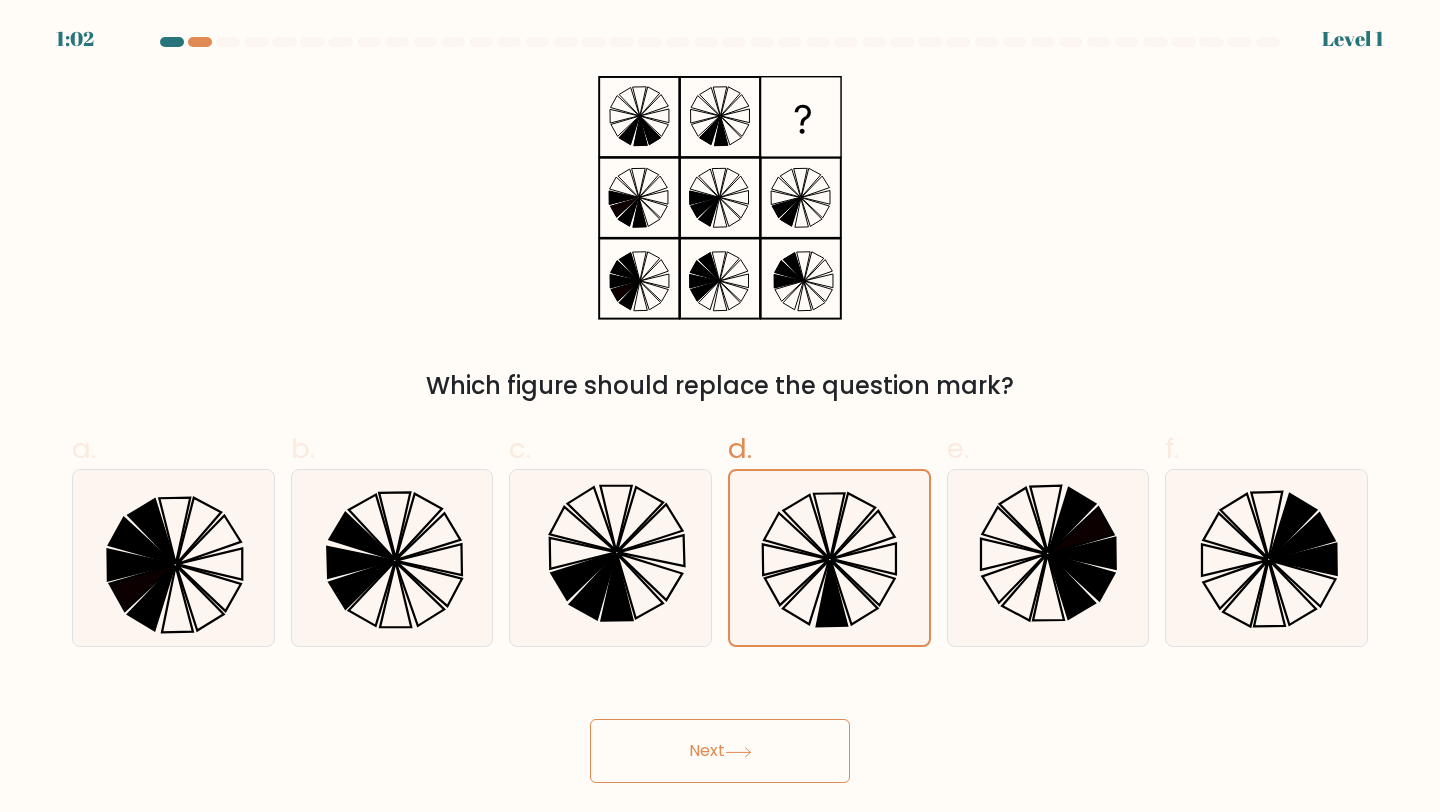 click on "Next" at bounding box center (720, 751) 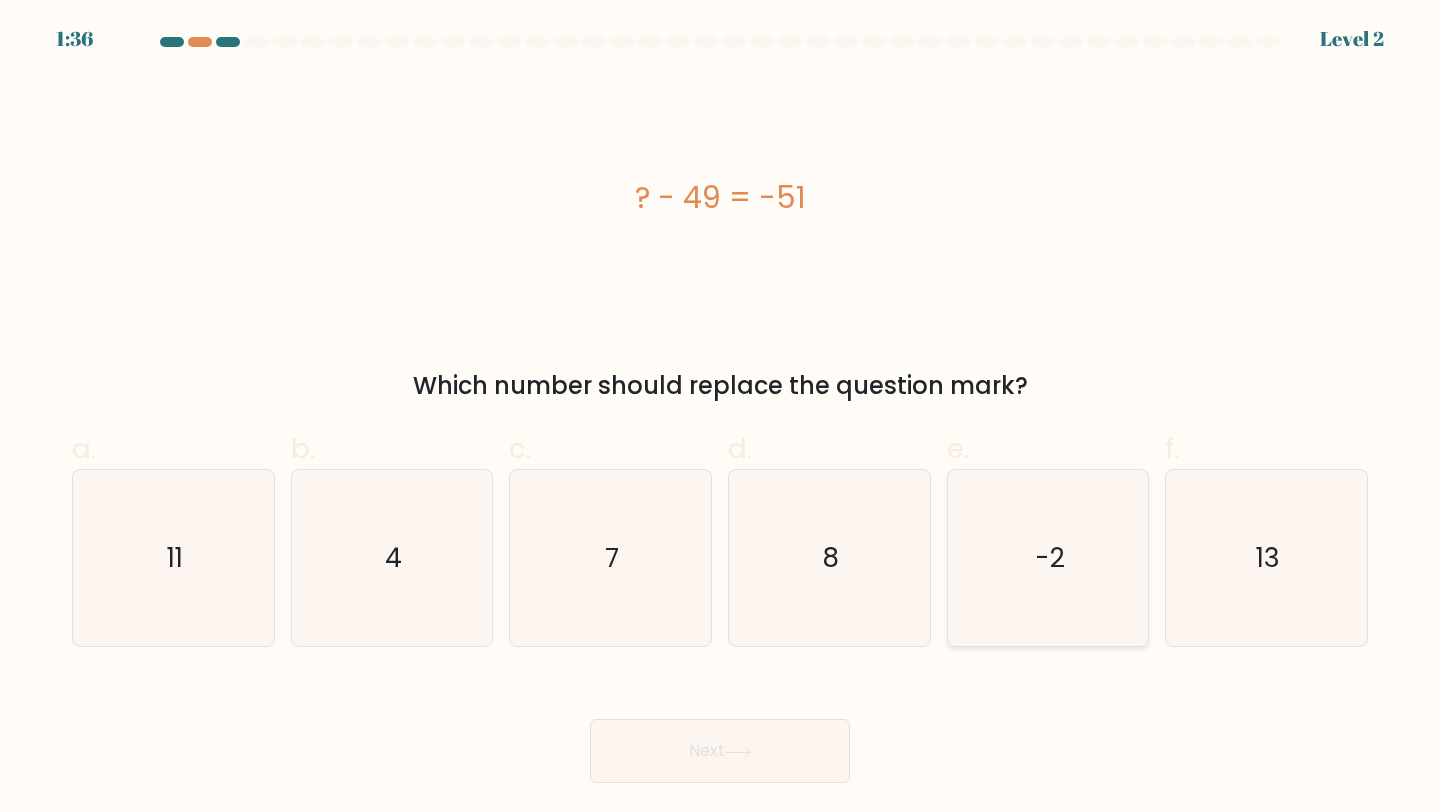 click on "-2" at bounding box center [1048, 558] 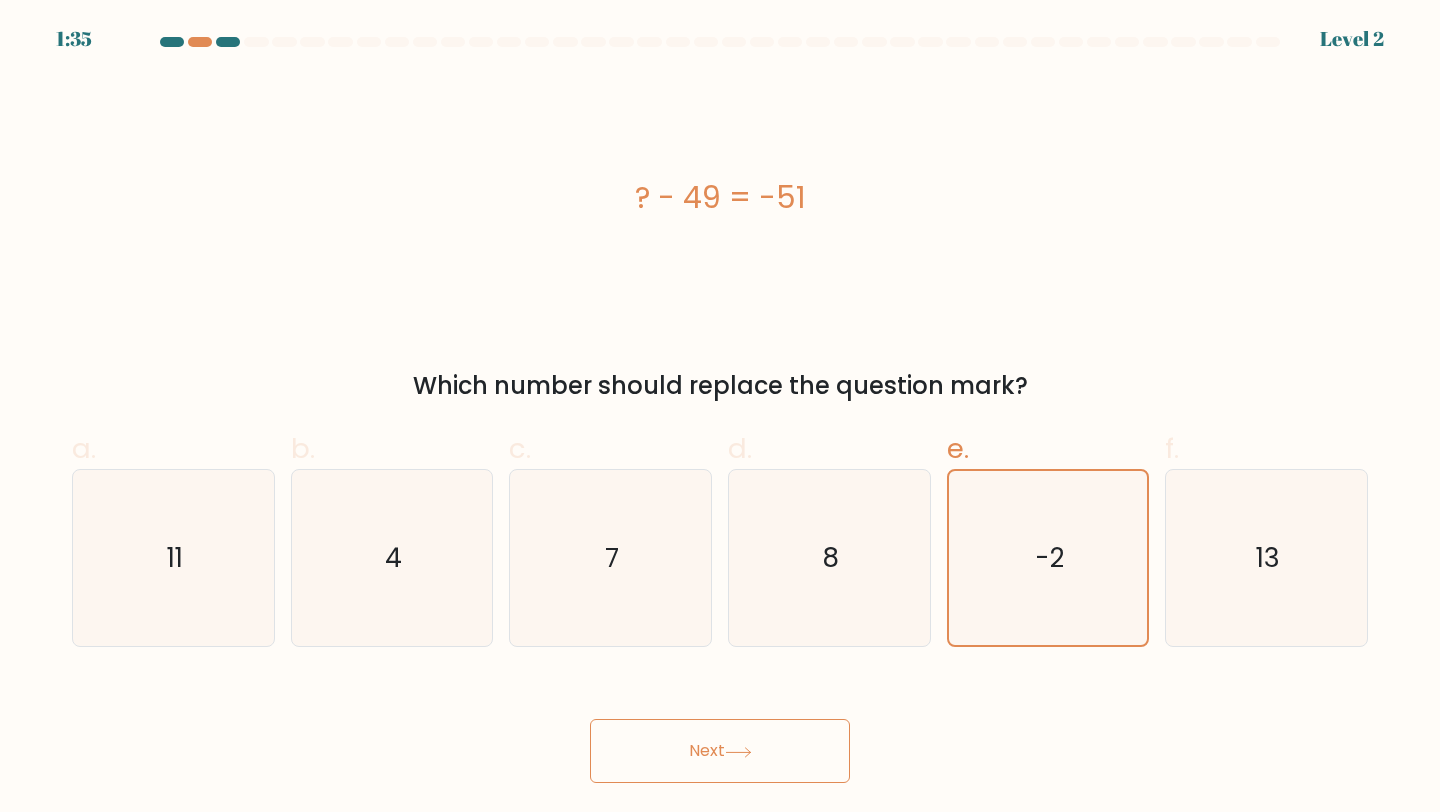 click on "Next" at bounding box center [720, 751] 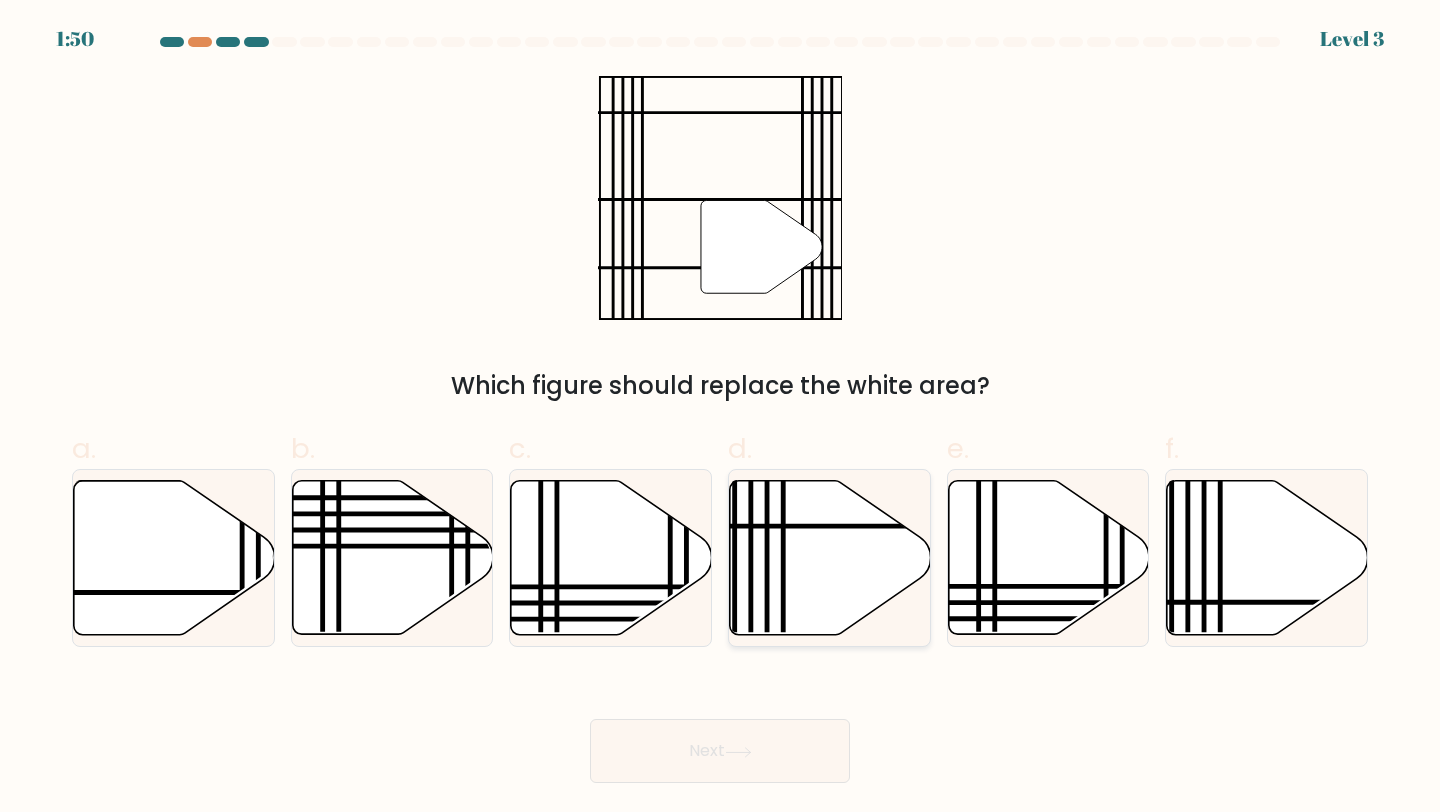 drag, startPoint x: 802, startPoint y: 588, endPoint x: 801, endPoint y: 602, distance: 14.035668 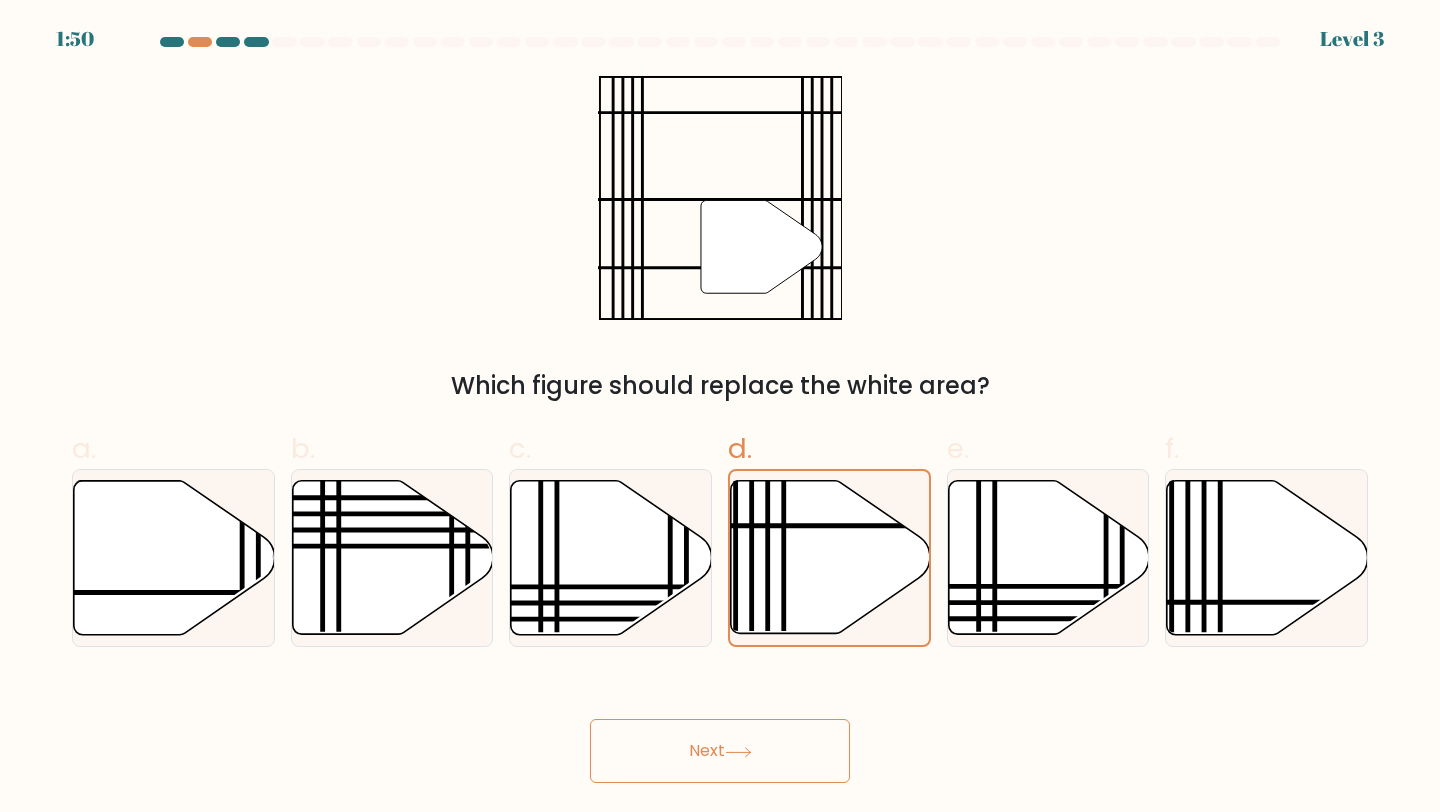 click on "Next" at bounding box center [720, 751] 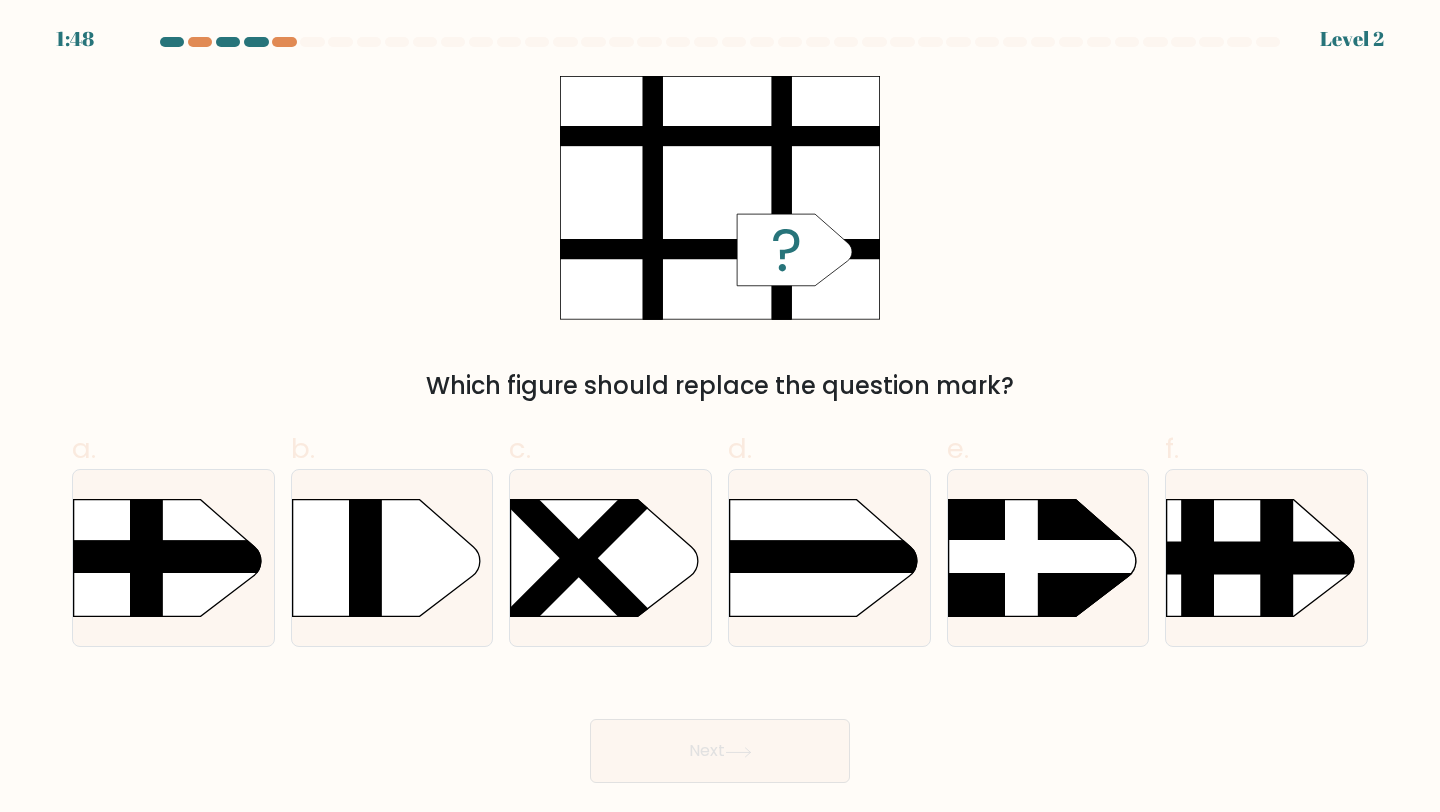 click at bounding box center (738, 752) 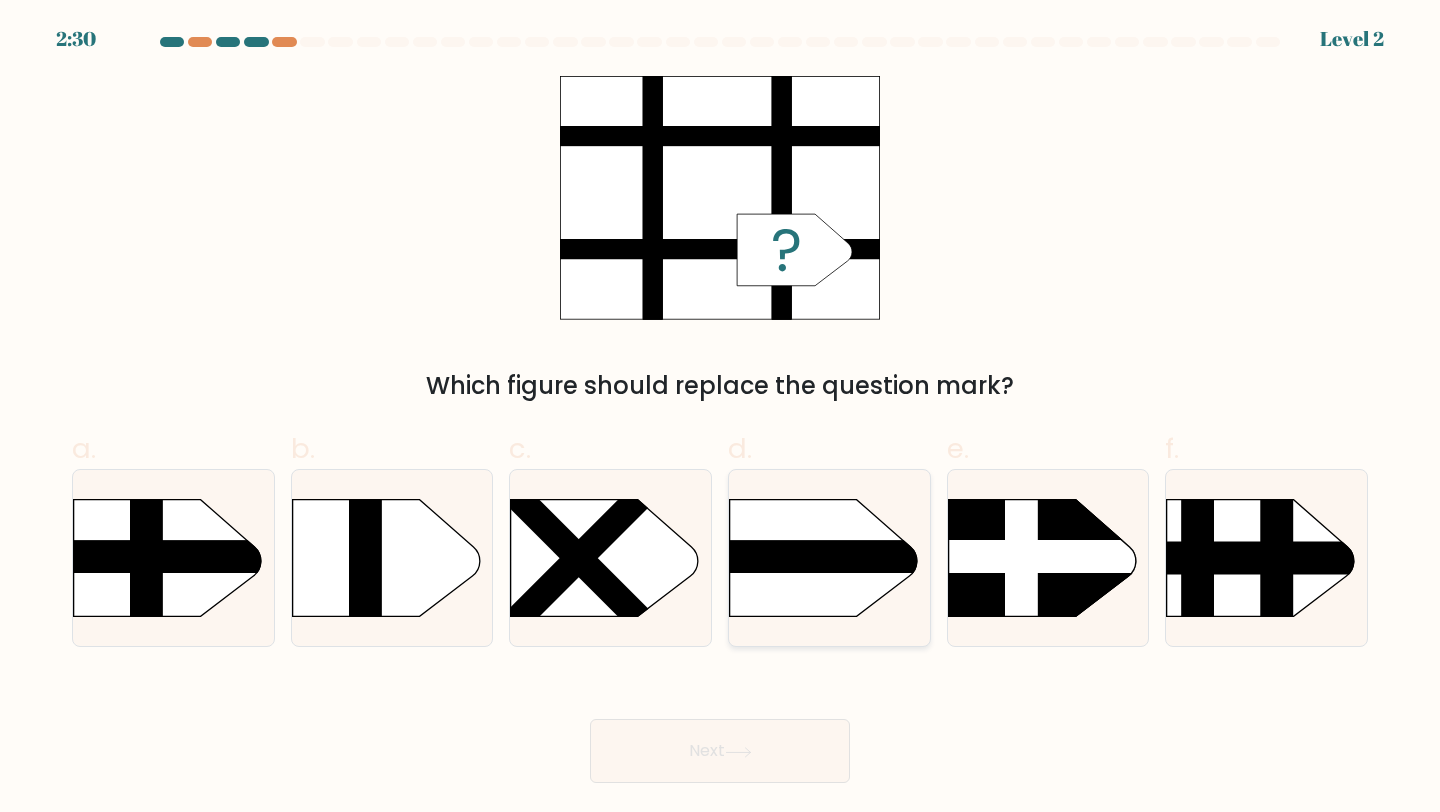 click at bounding box center (702, 557) 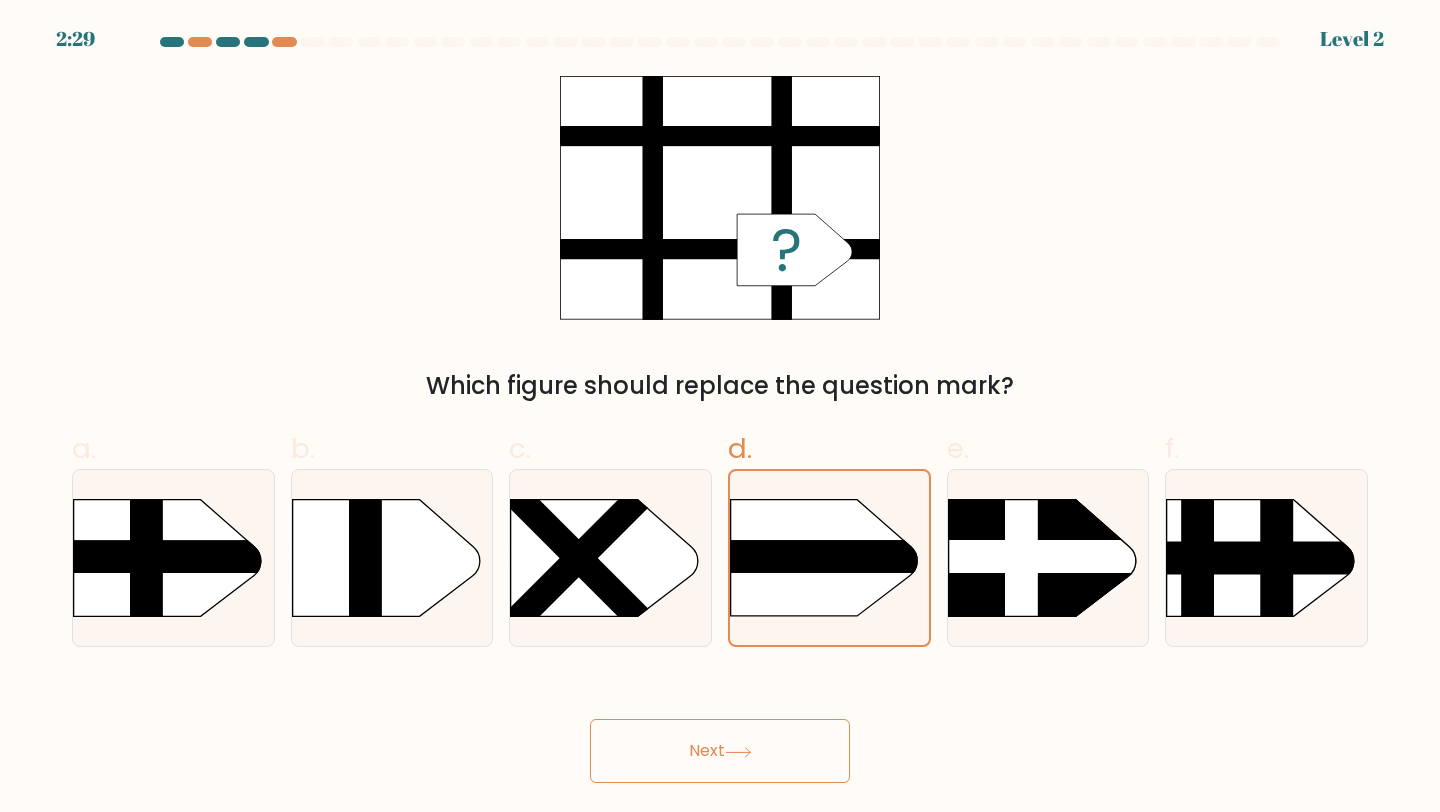 click at bounding box center (738, 751) 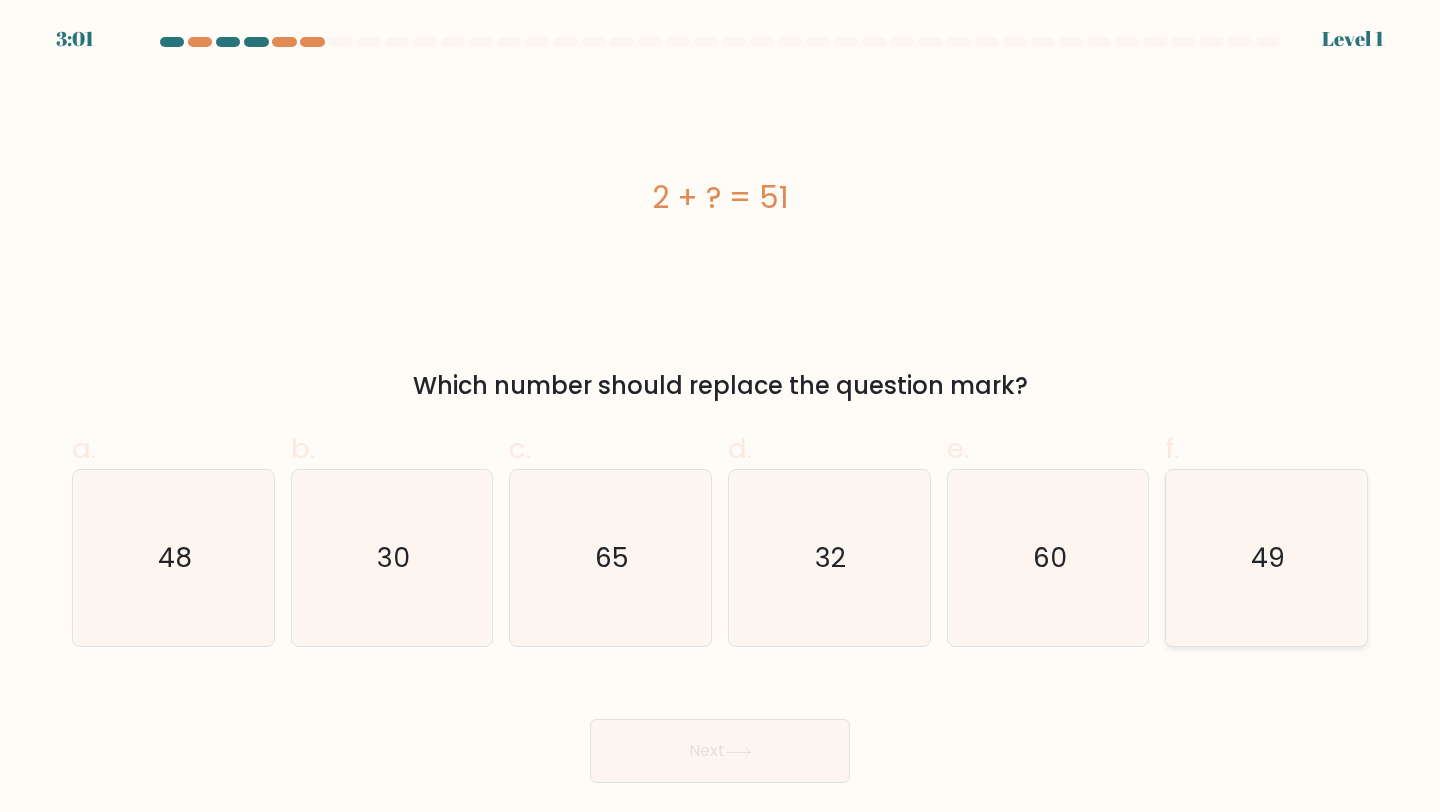 click on "49" at bounding box center (1266, 558) 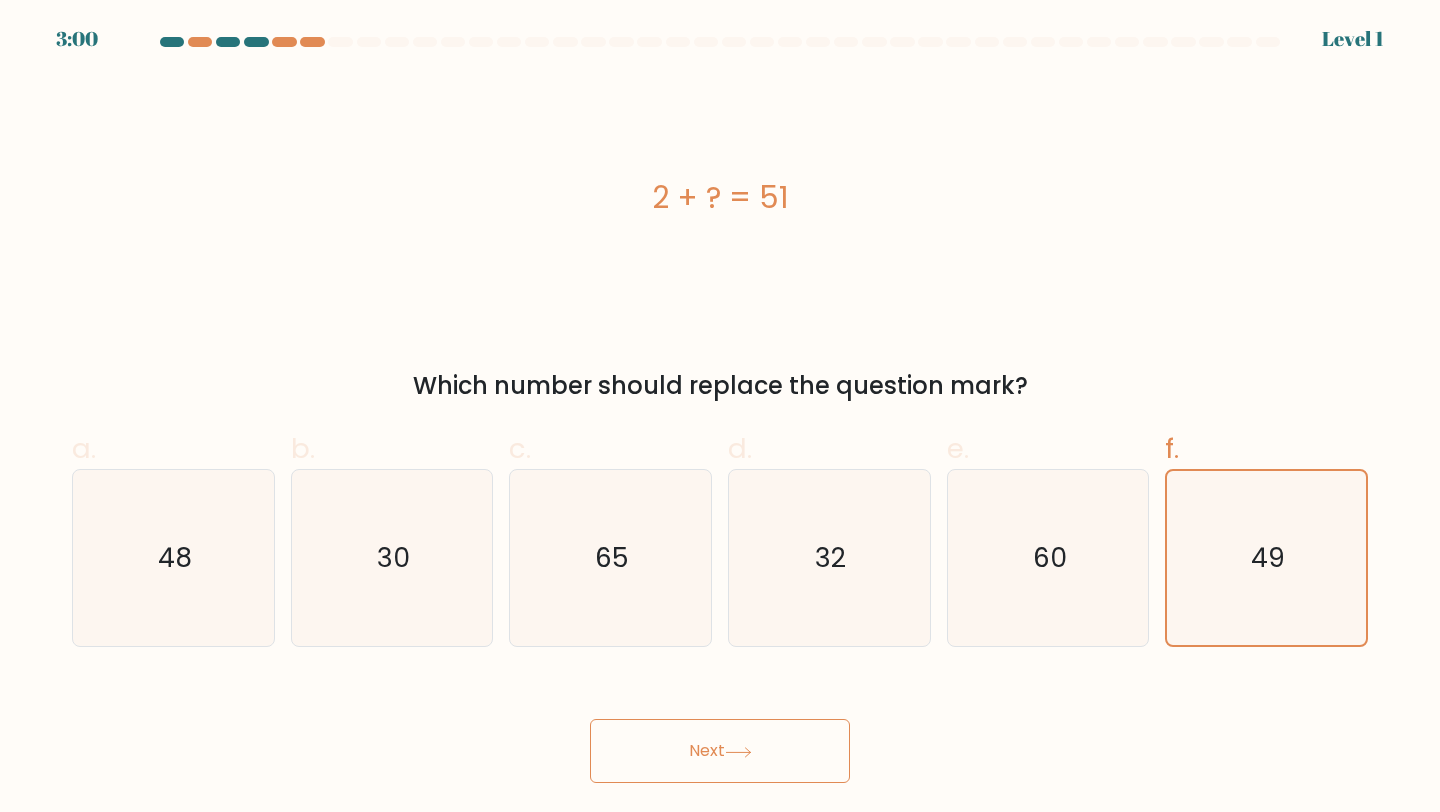 click on "Next" at bounding box center [720, 751] 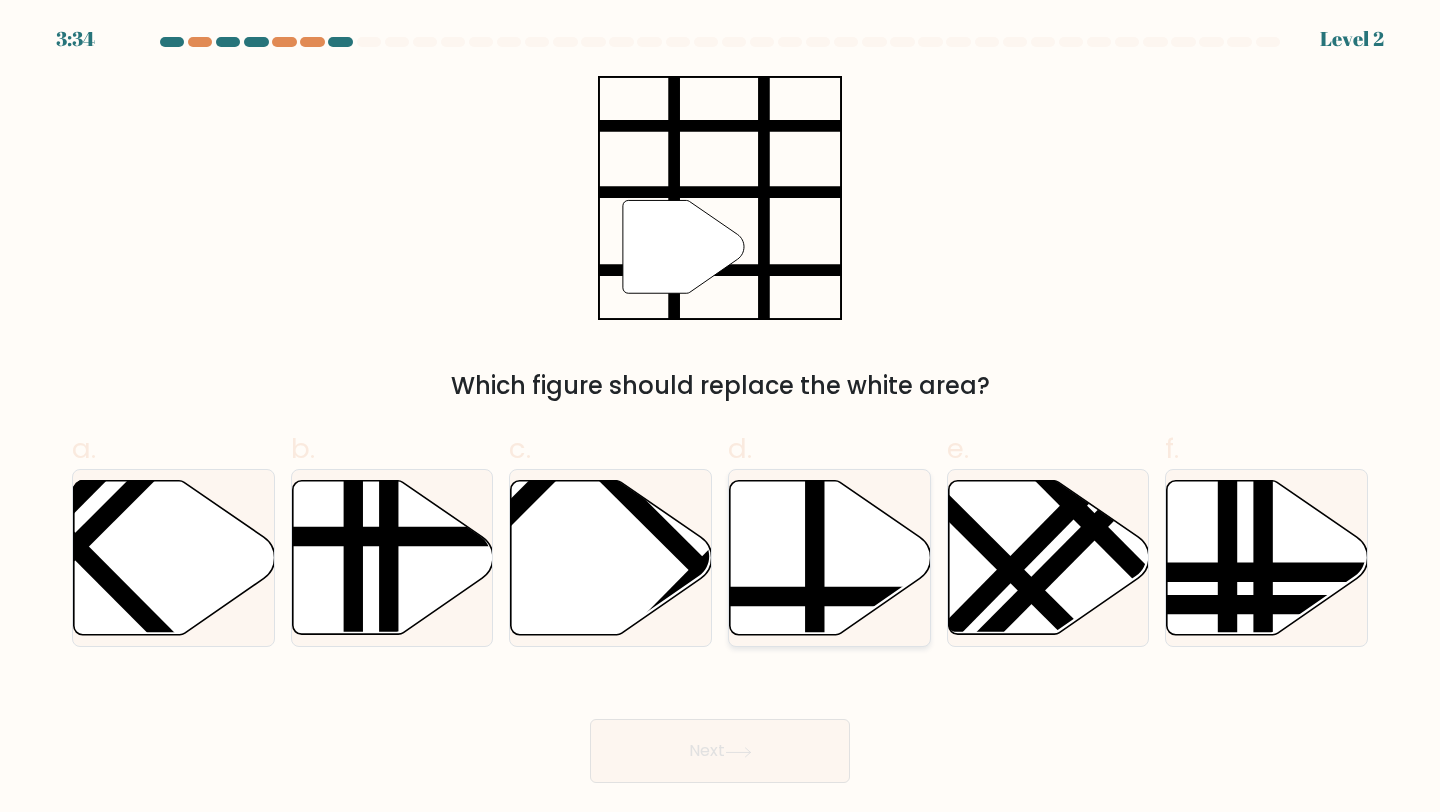 click at bounding box center (815, 476) 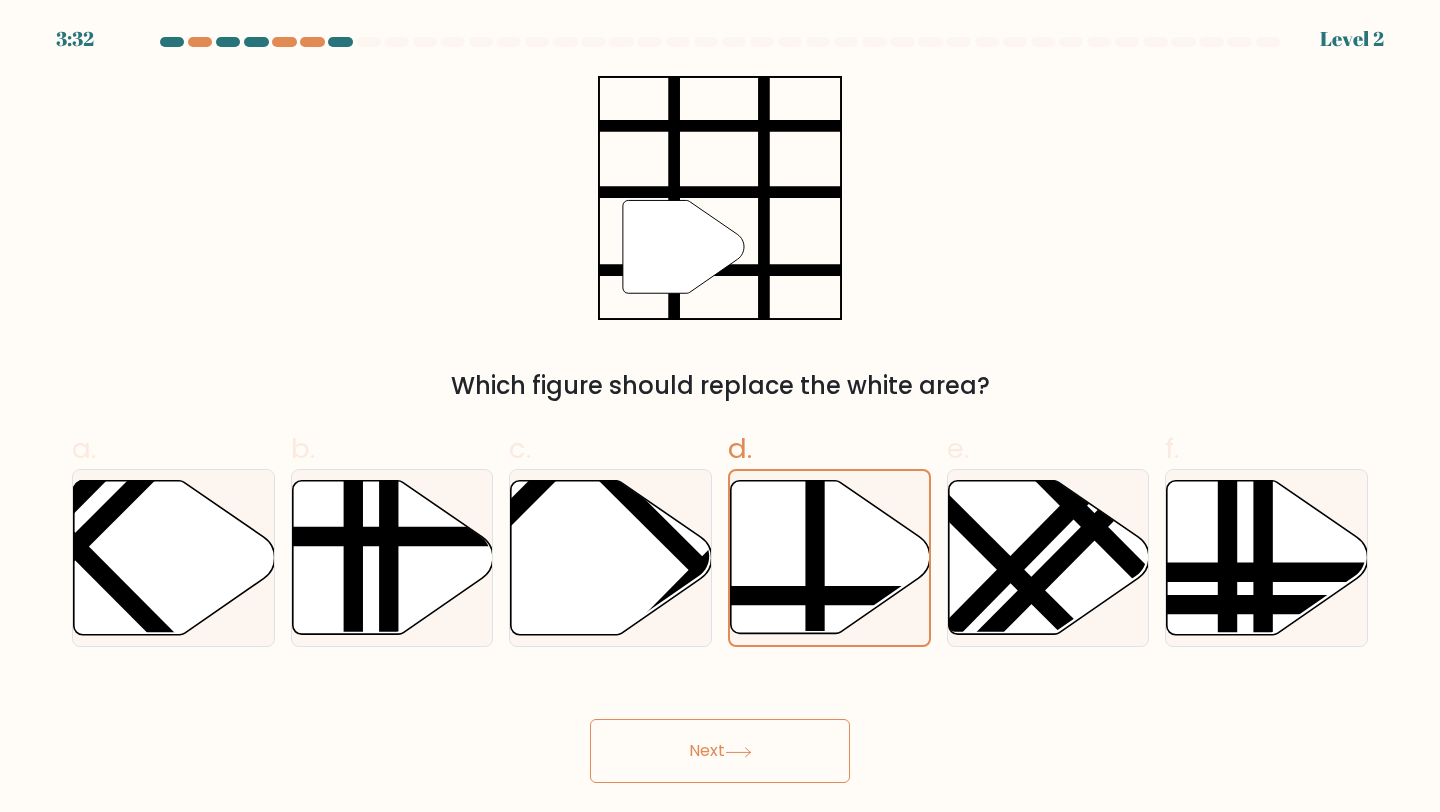 click on "Next" at bounding box center (720, 751) 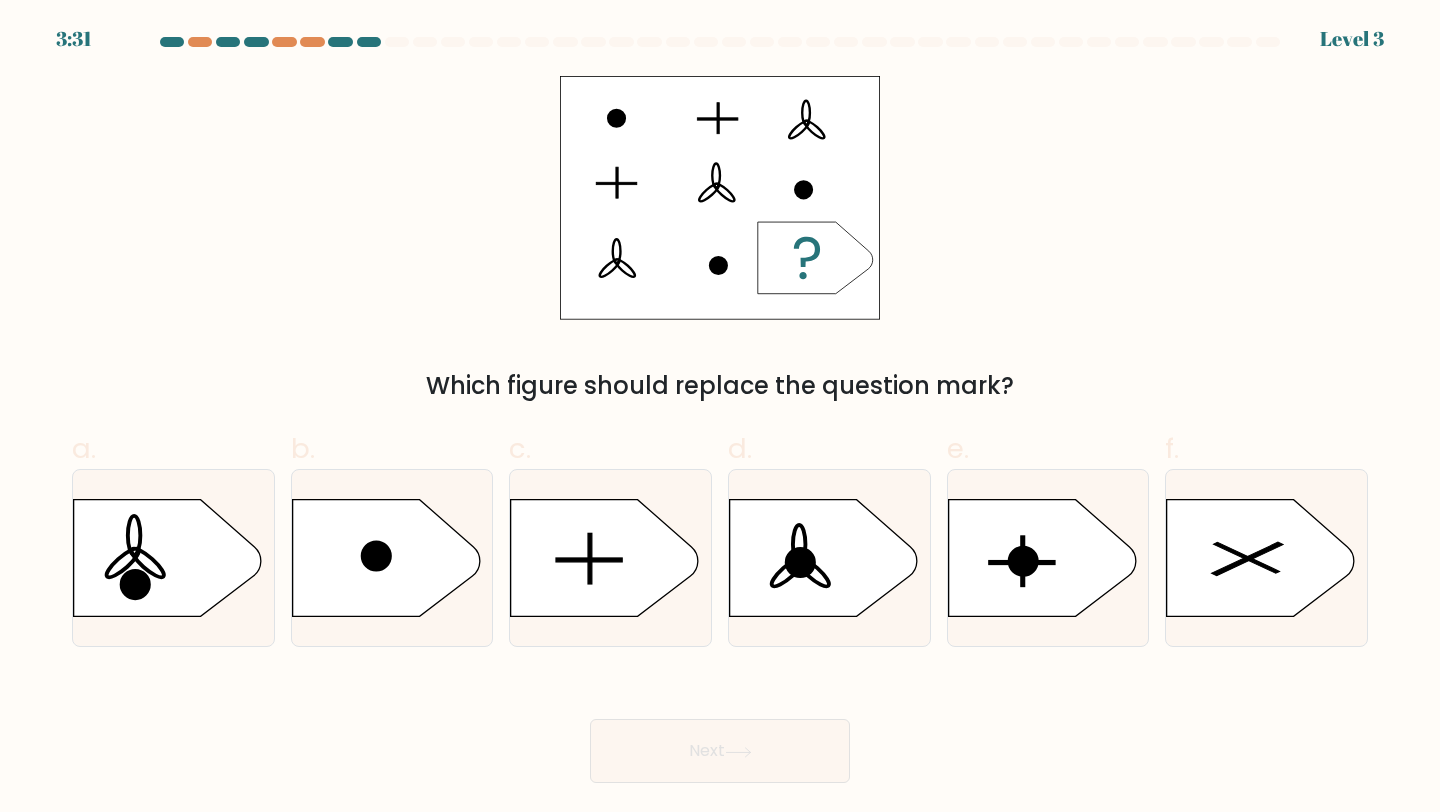 click on "Next" at bounding box center (720, 751) 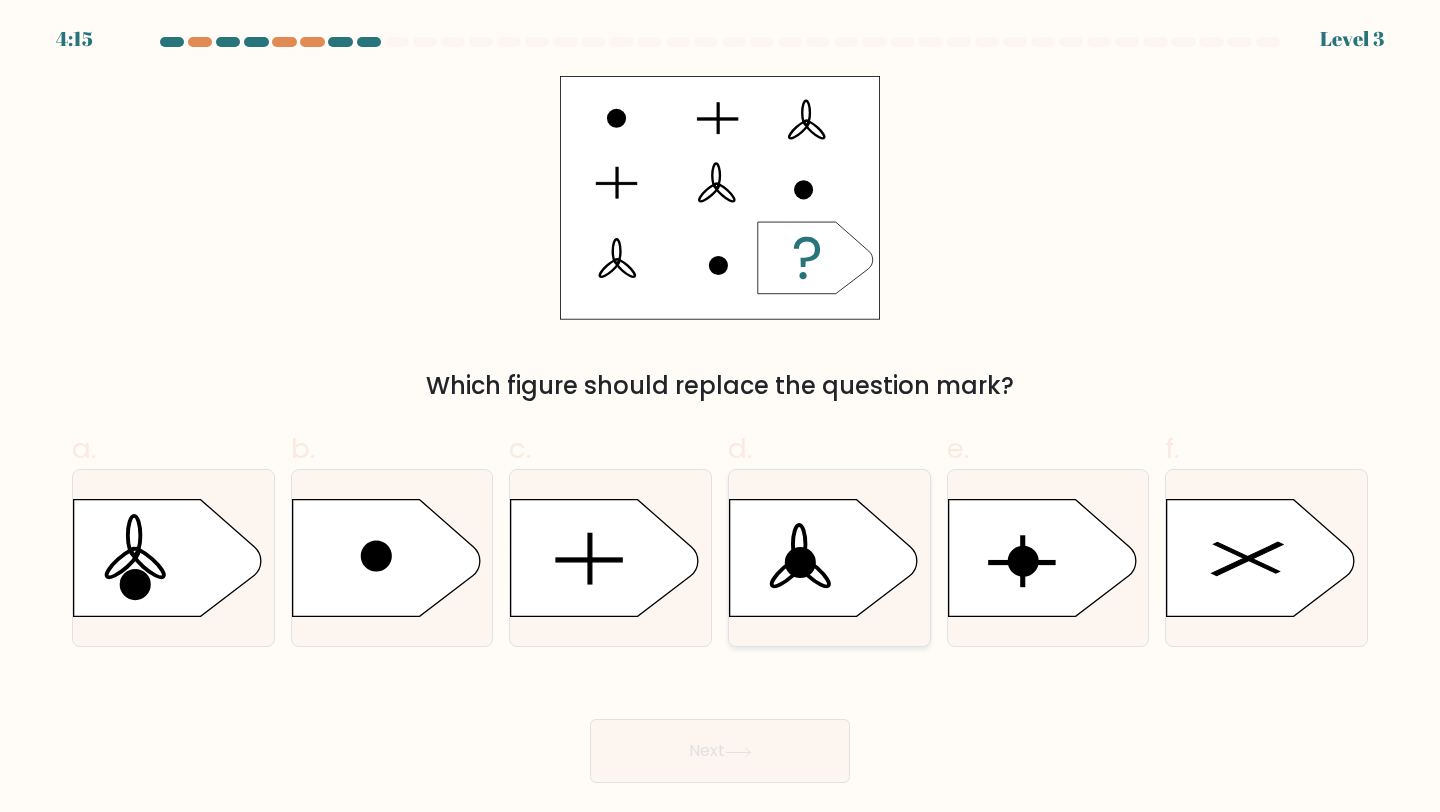 click at bounding box center (824, 558) 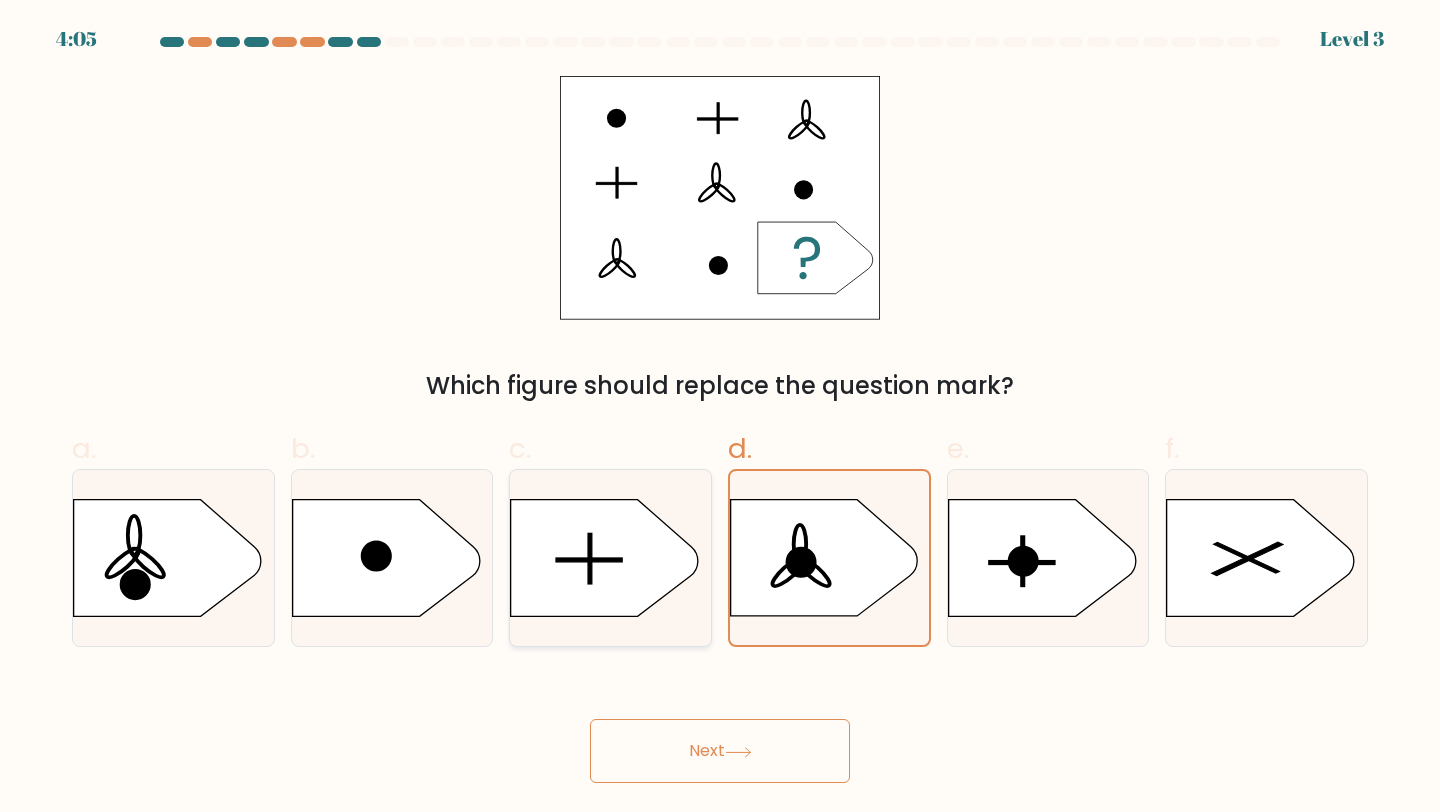 click at bounding box center (605, 558) 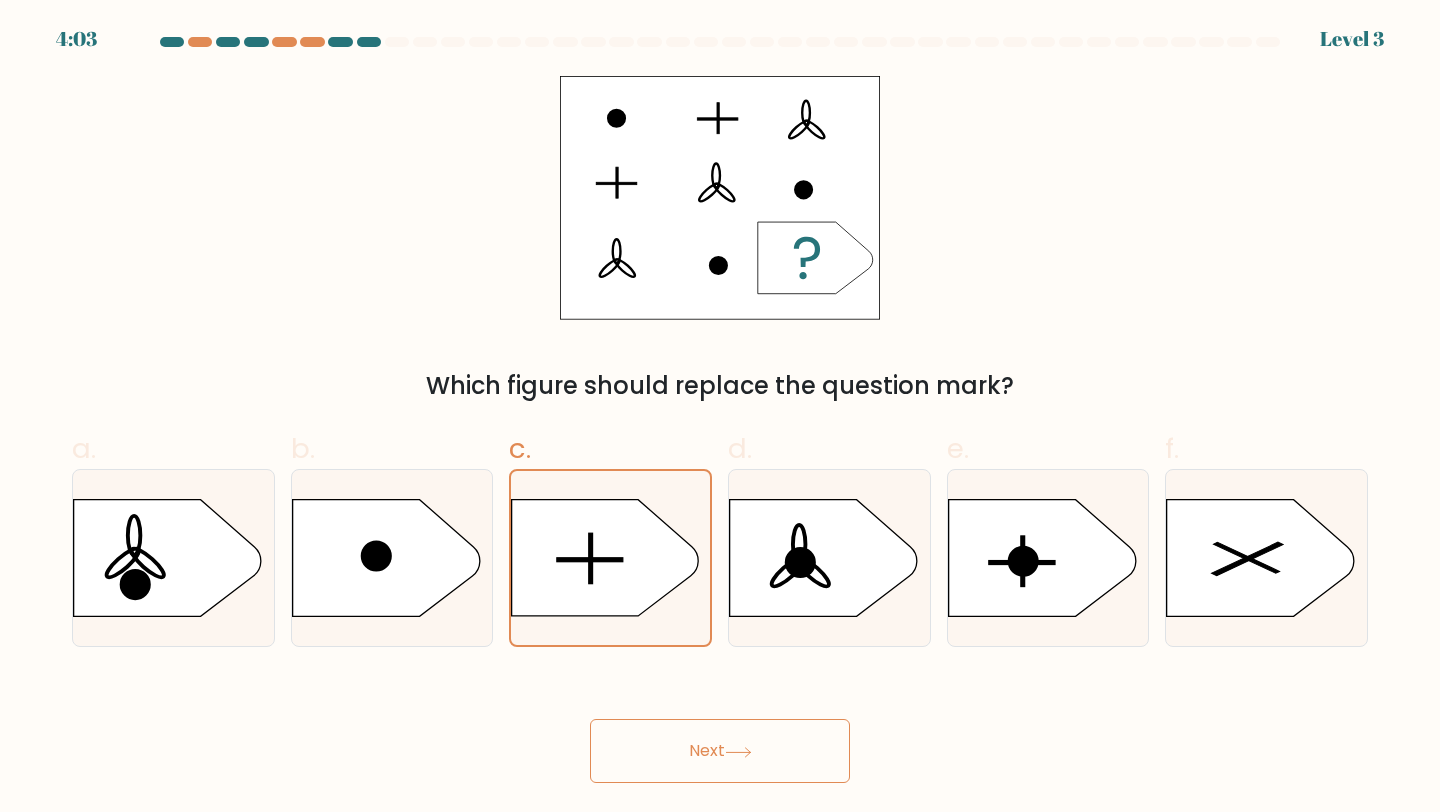 click on "Next" at bounding box center [720, 751] 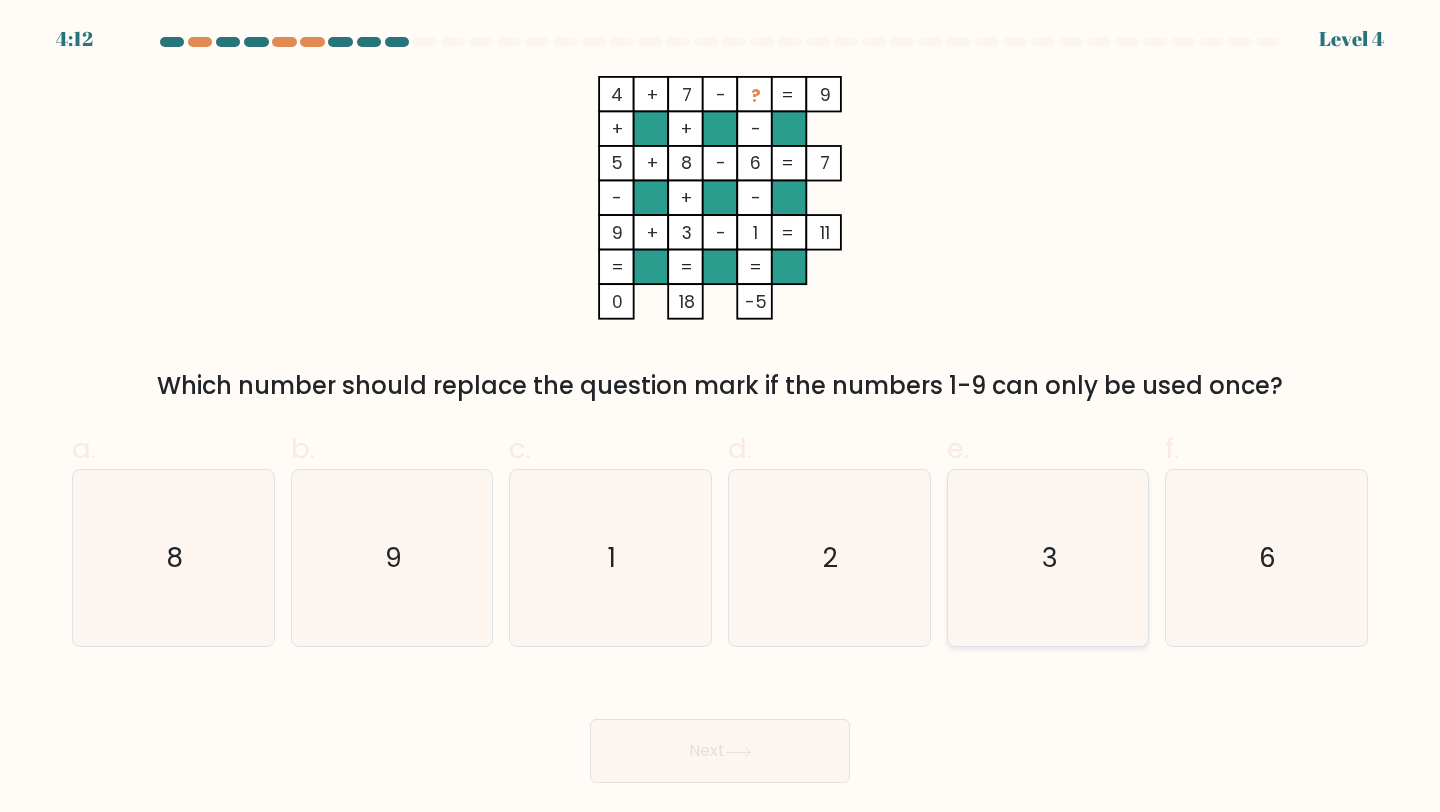 click on "3" at bounding box center [1048, 558] 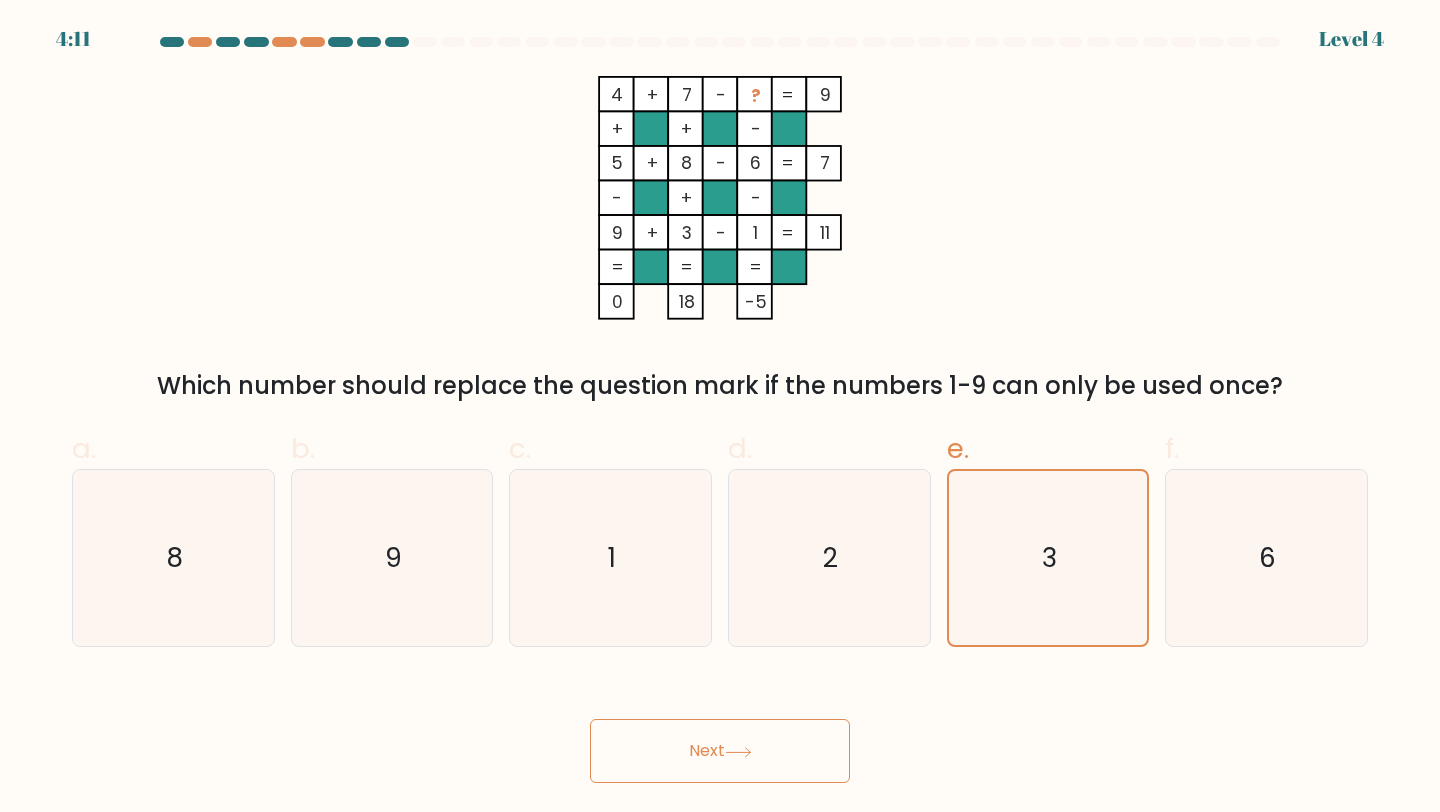 click on "Next" at bounding box center [720, 751] 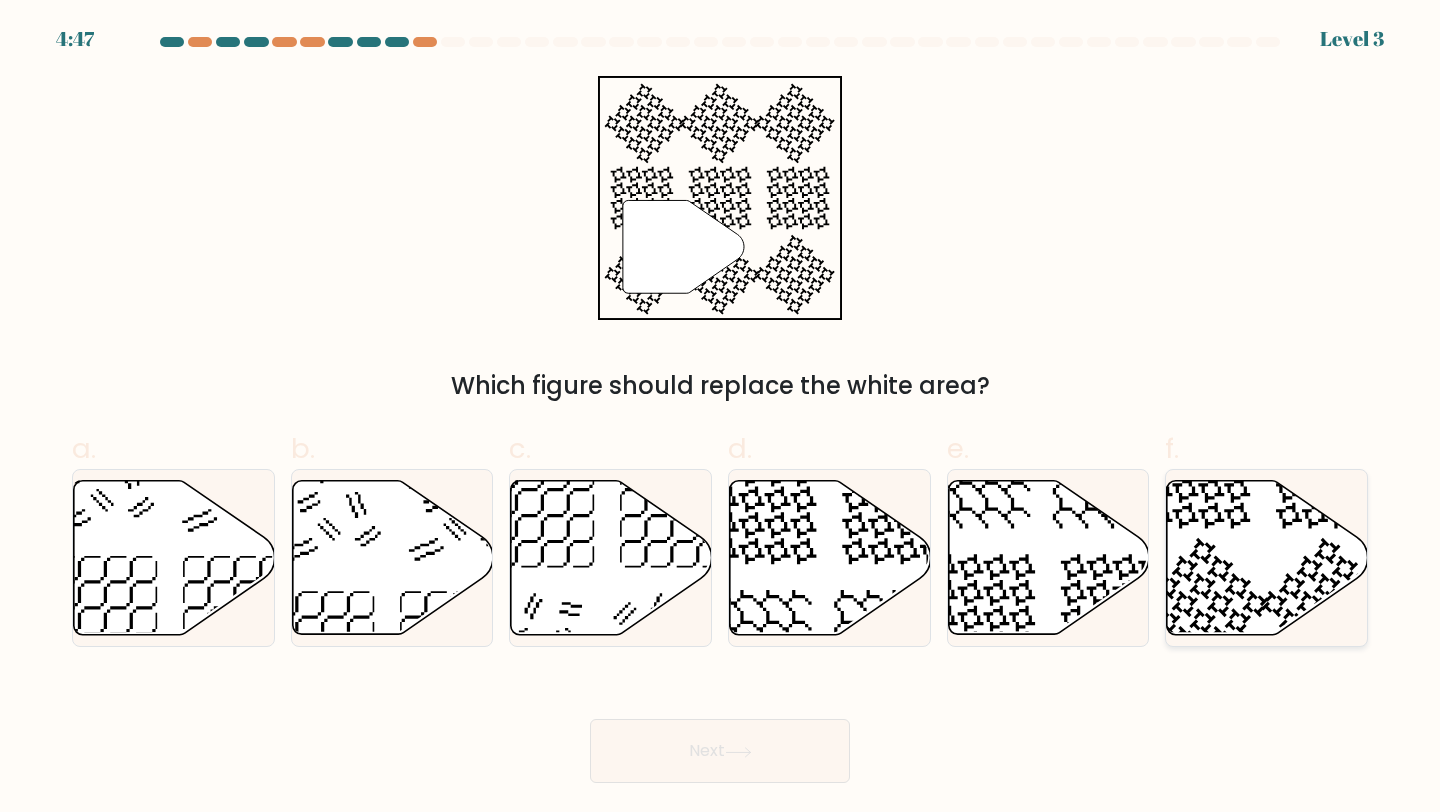 click at bounding box center (1267, 558) 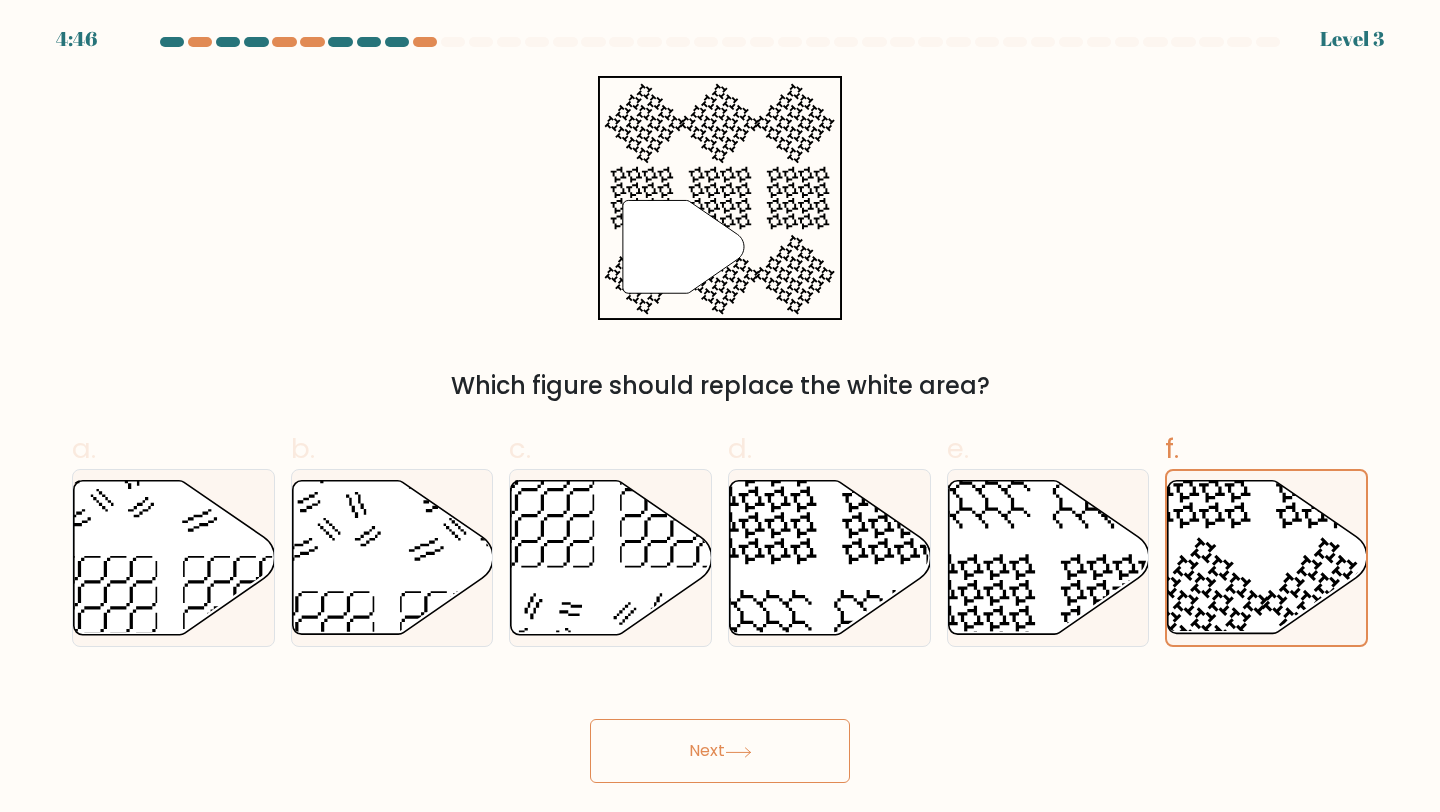 click on "Next" at bounding box center (720, 751) 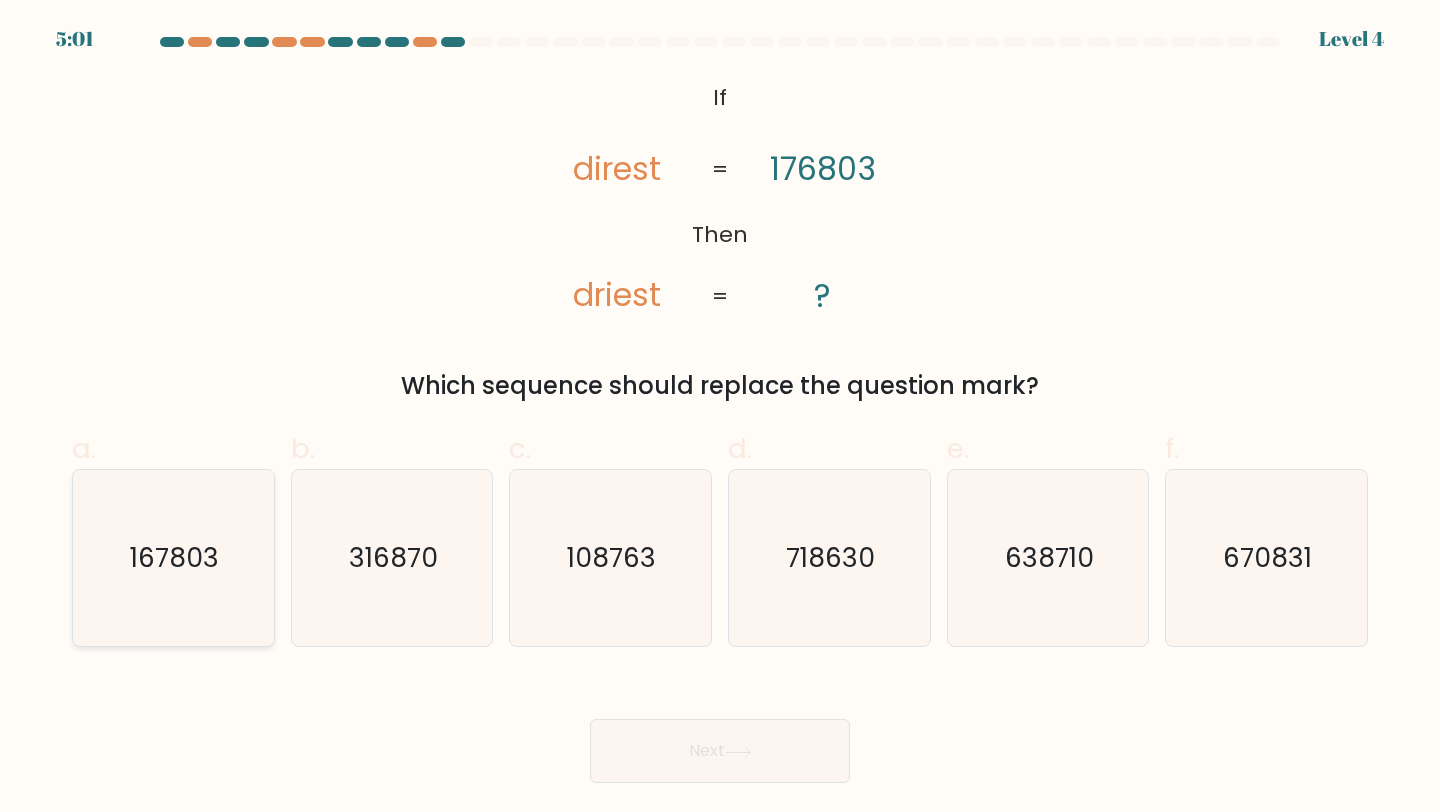click on "167803" at bounding box center (173, 558) 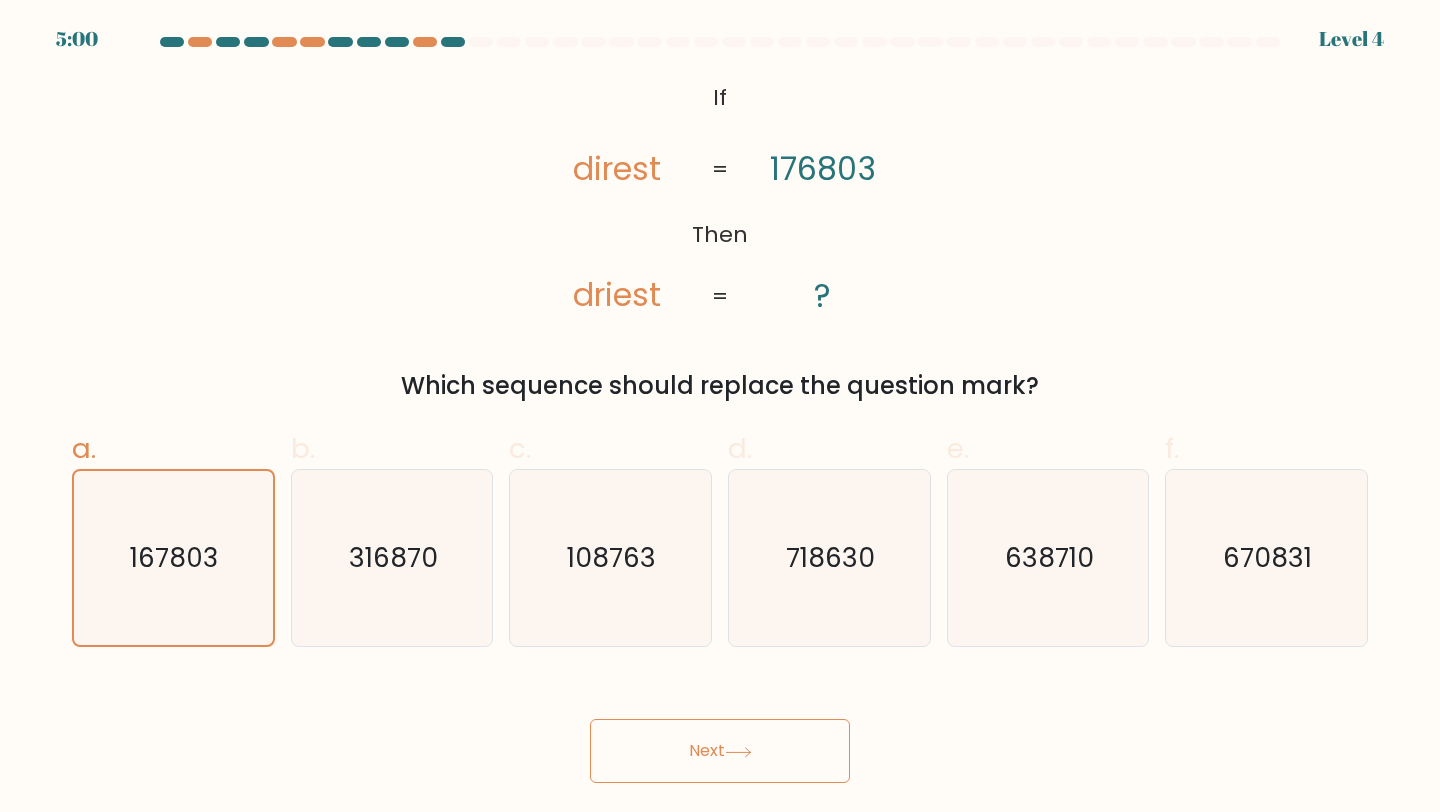 click on "Next" at bounding box center (720, 751) 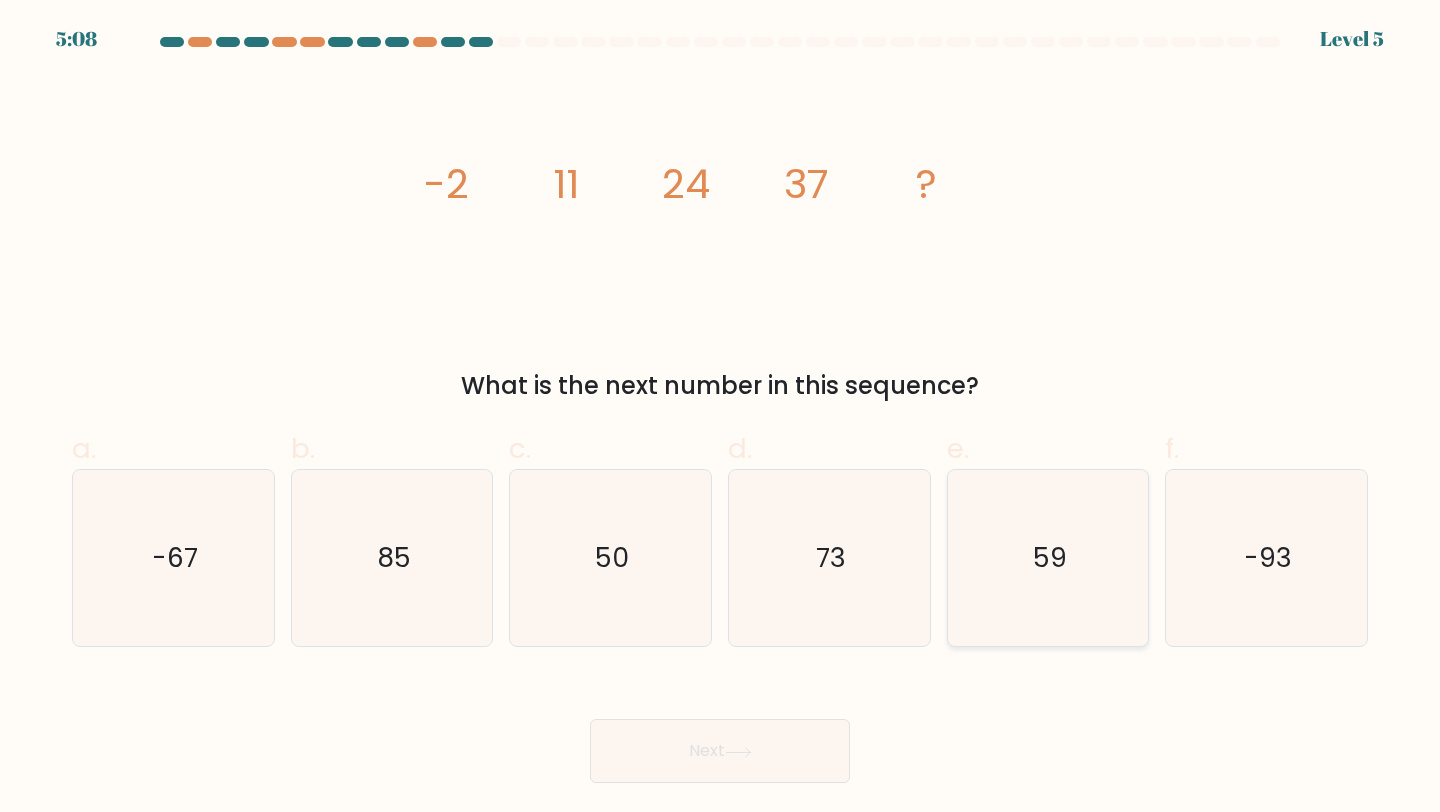 click on "59" at bounding box center [1048, 558] 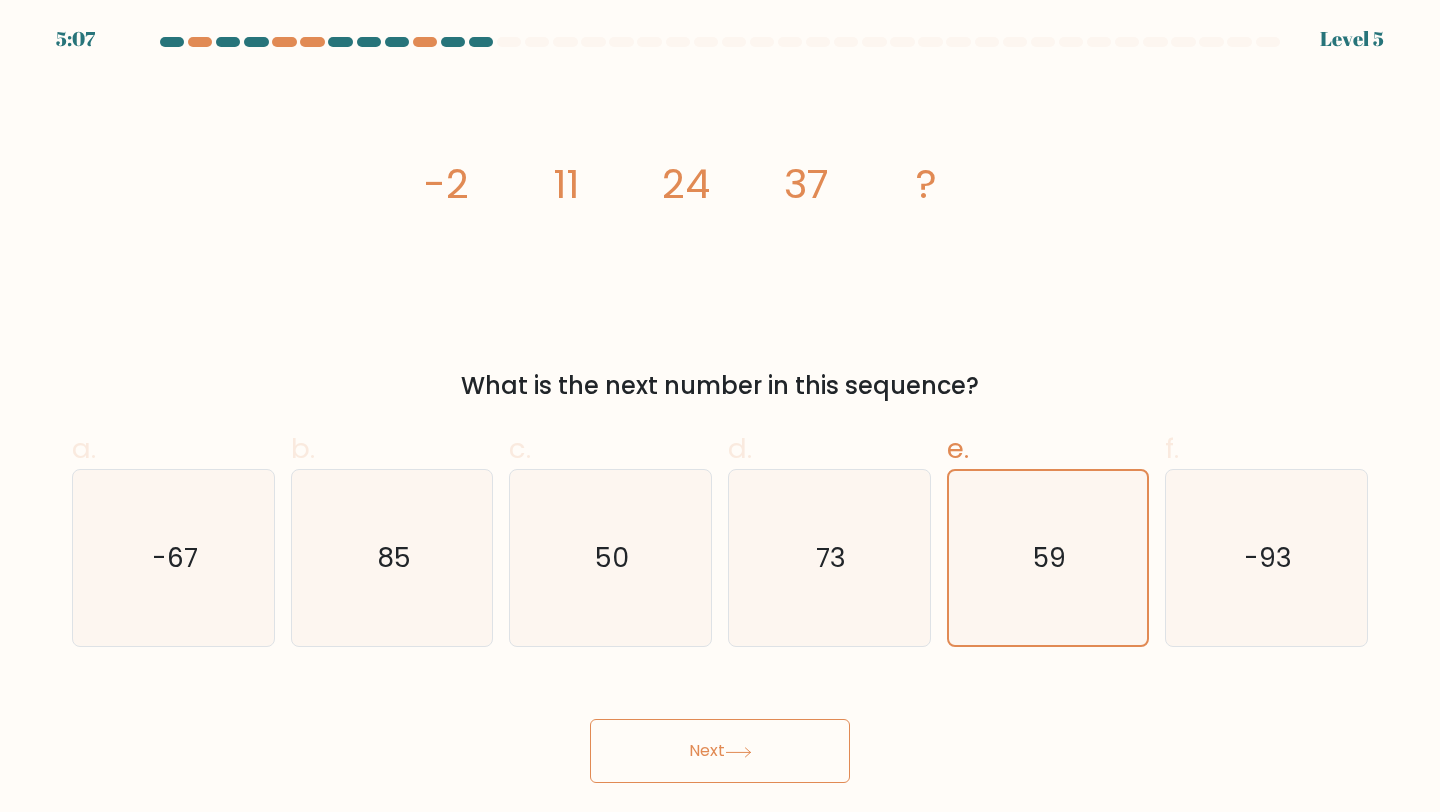 click on "Next" at bounding box center (720, 751) 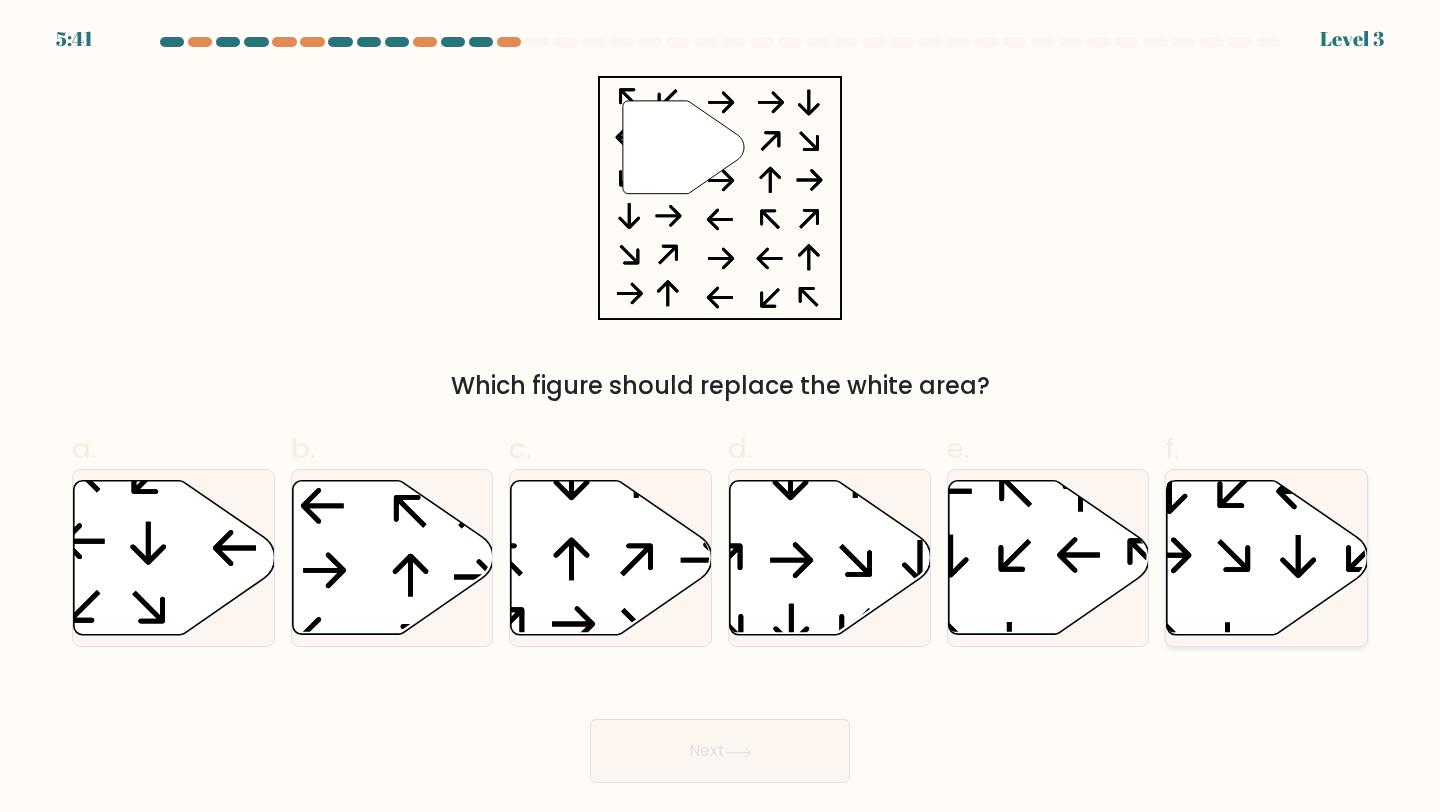 click at bounding box center (1267, 558) 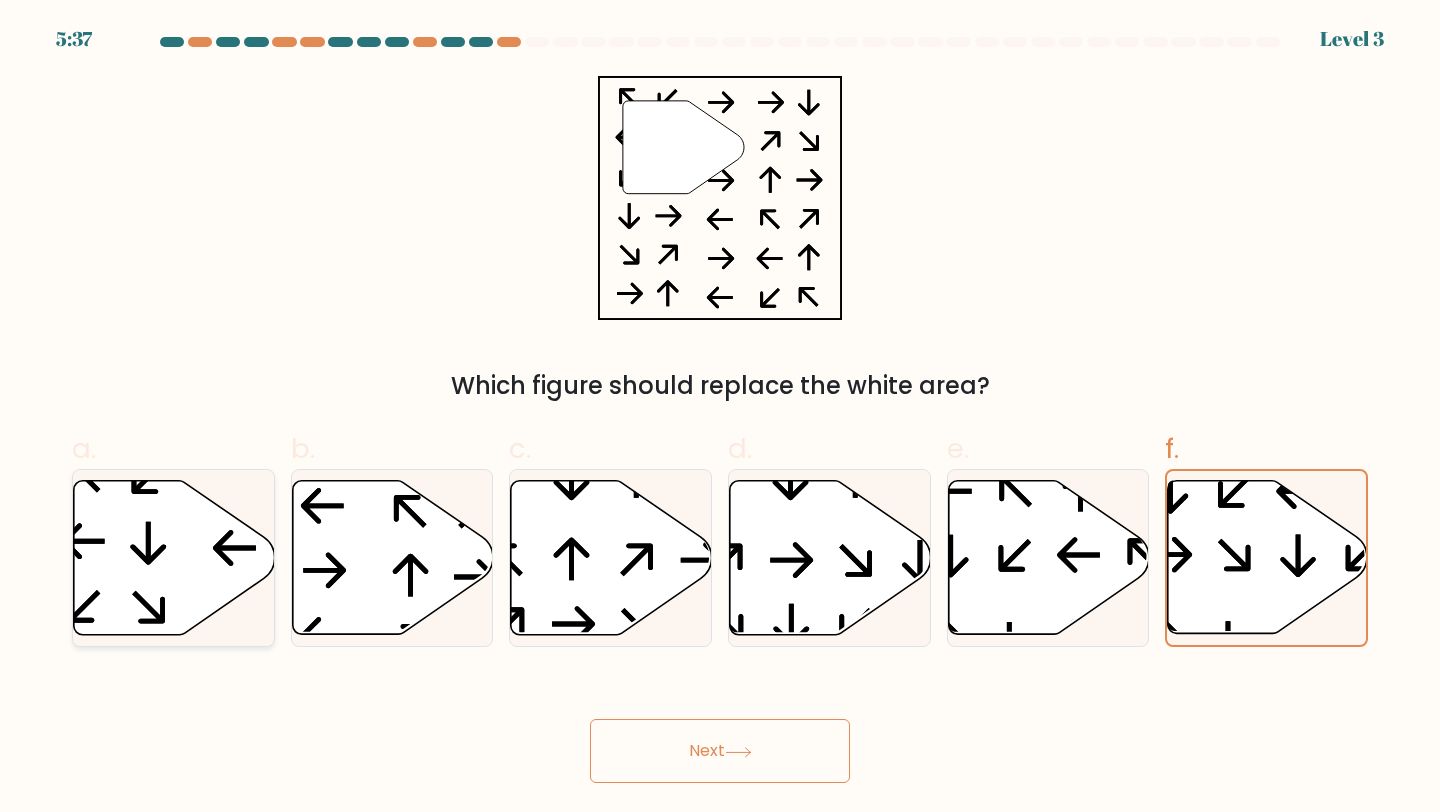 click at bounding box center [174, 558] 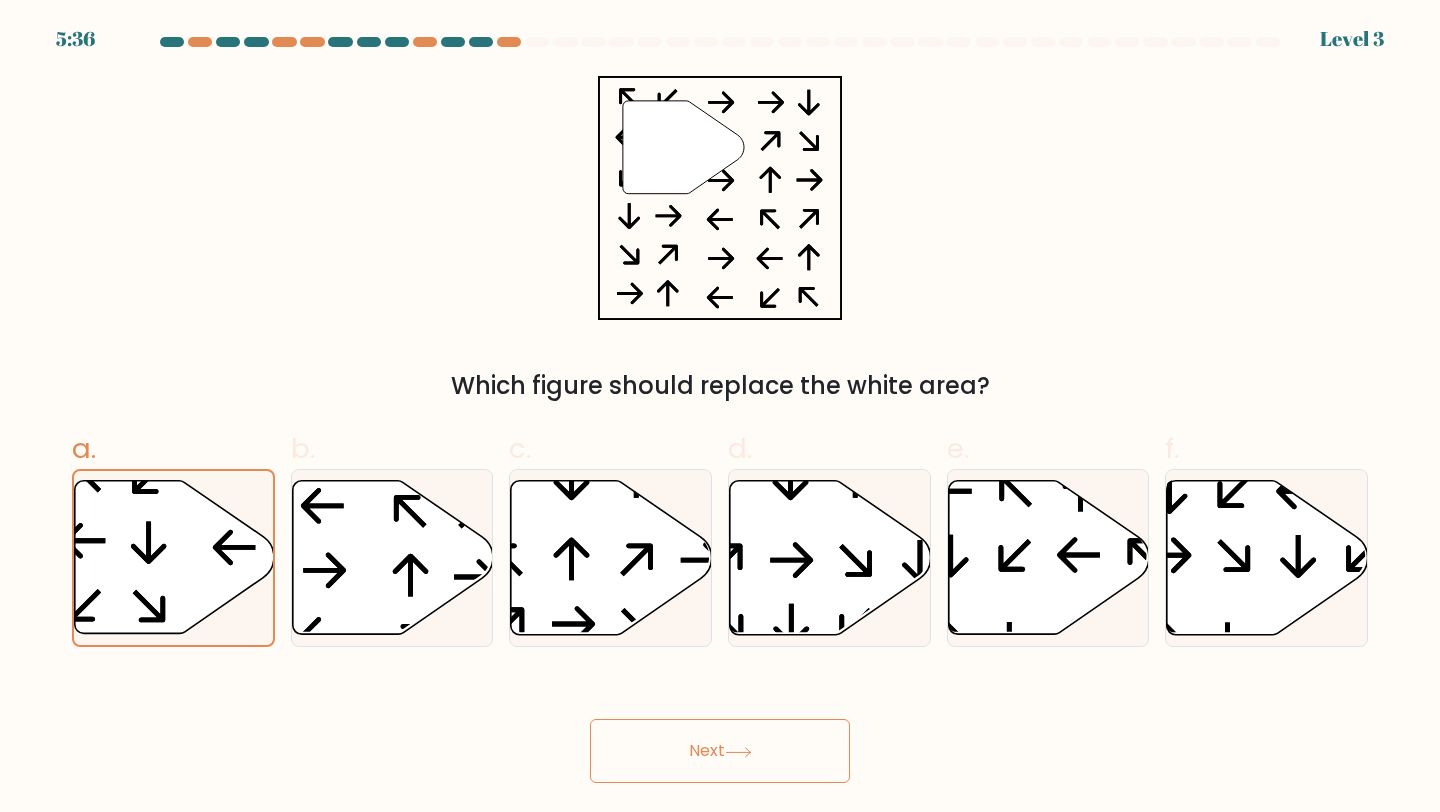 click on "Next" at bounding box center [720, 751] 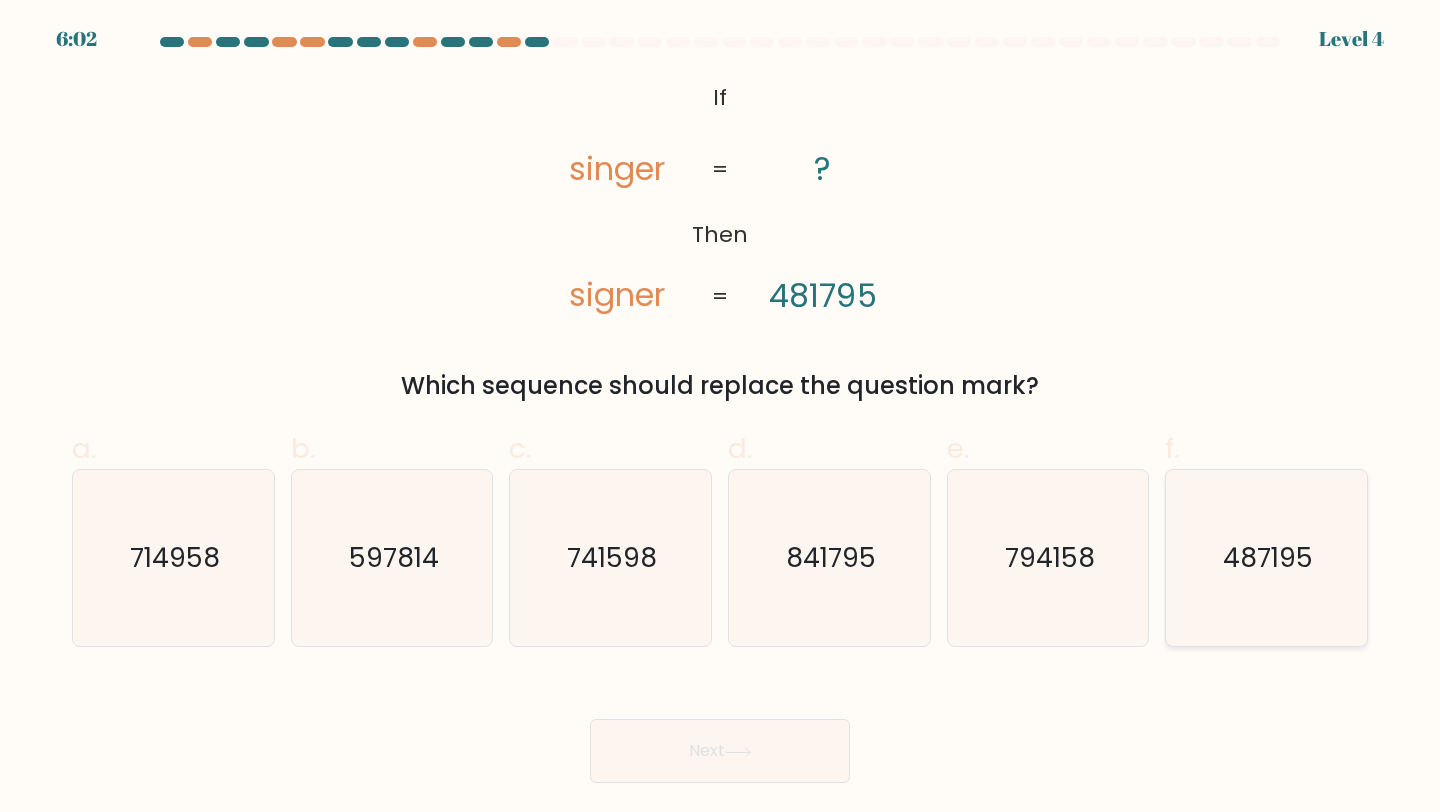 click on "487195" at bounding box center [1266, 558] 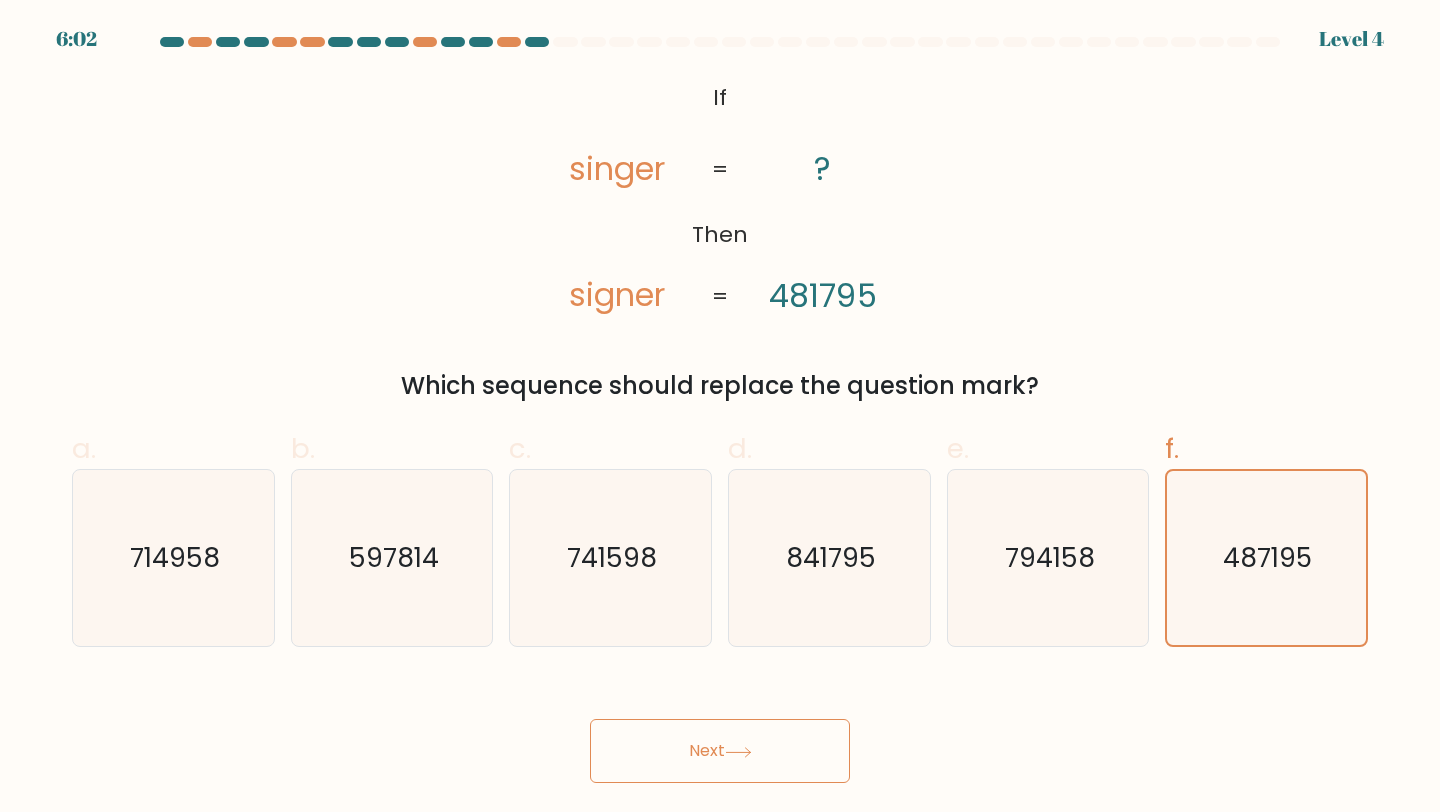 click on "Next" at bounding box center [720, 751] 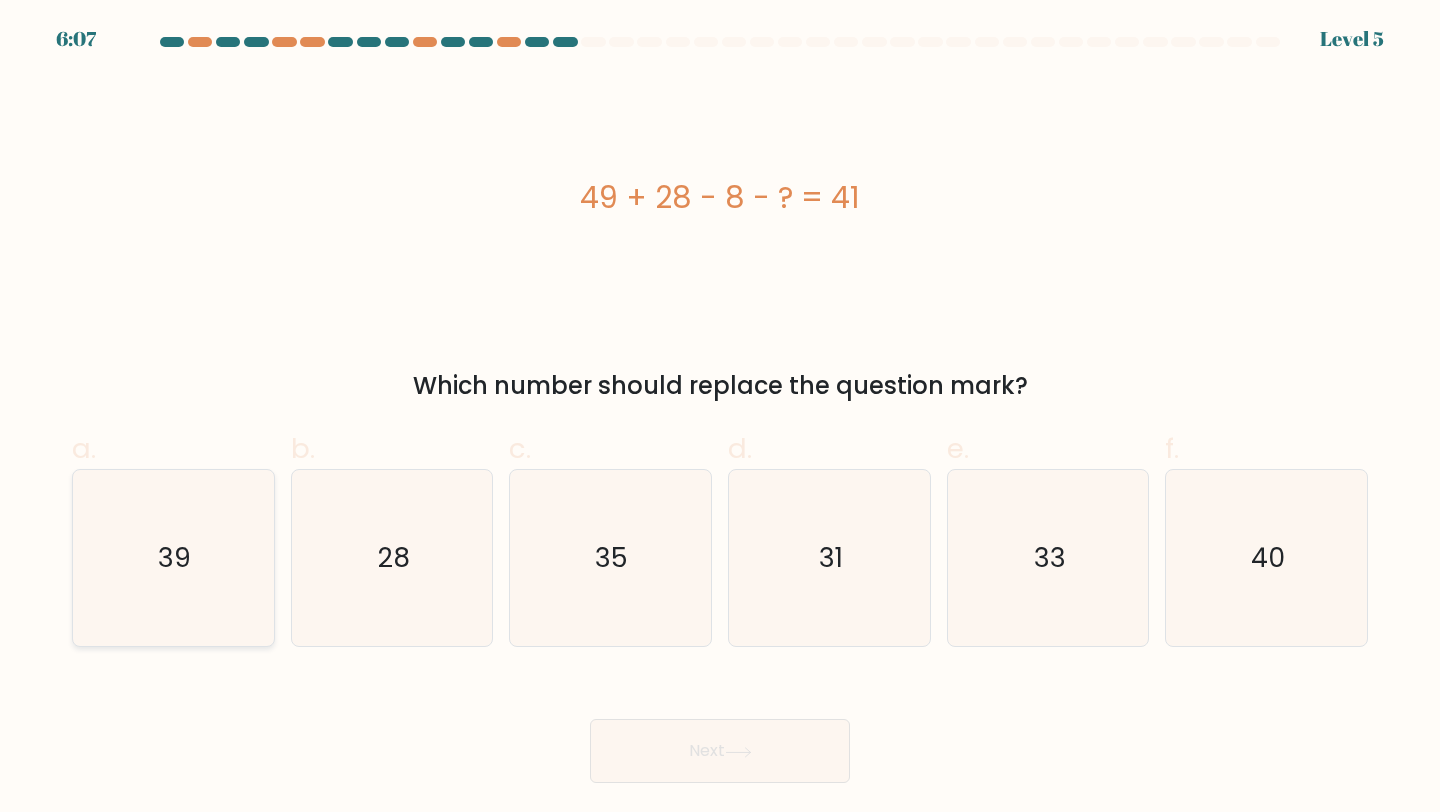 click on "39" at bounding box center (173, 558) 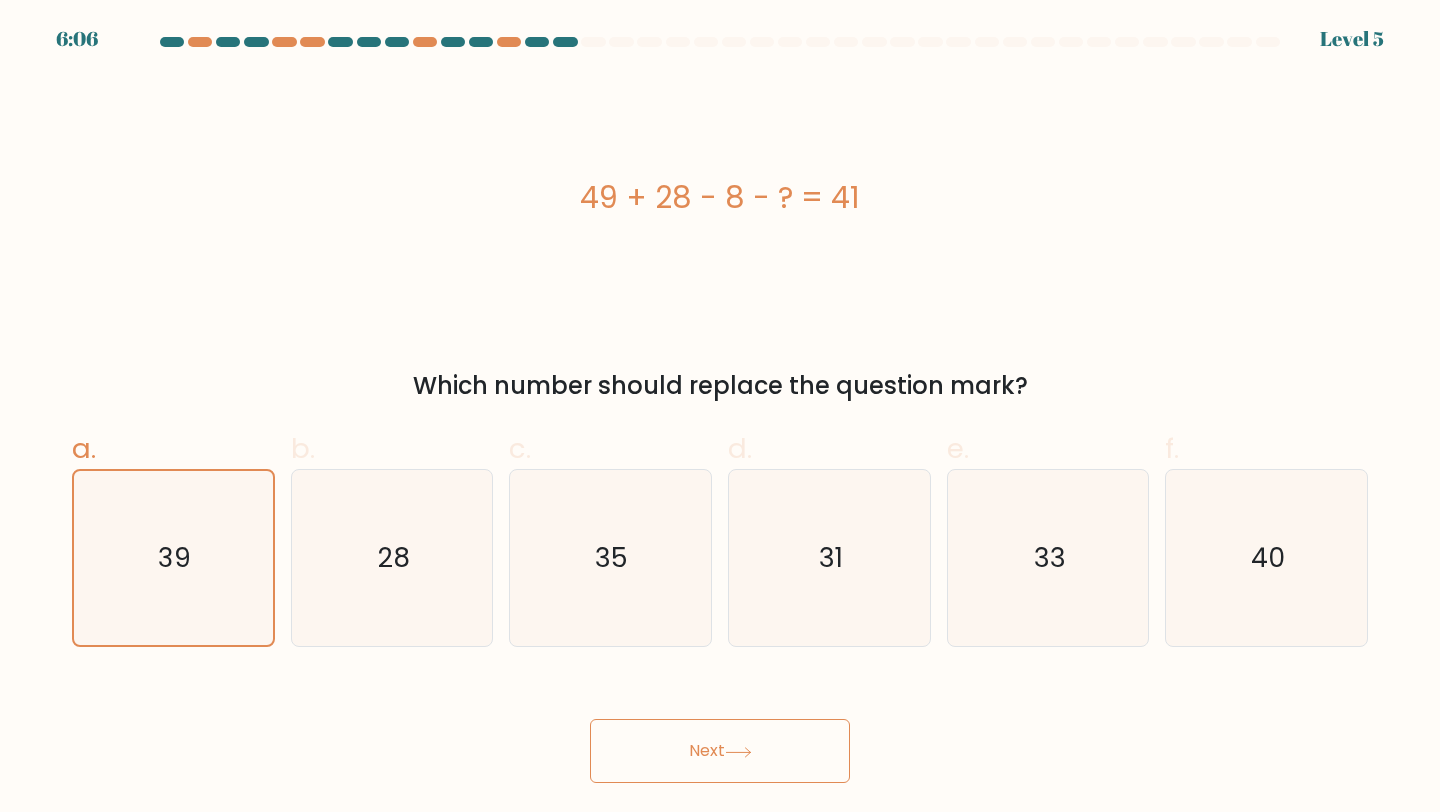 click on "Next" at bounding box center [720, 751] 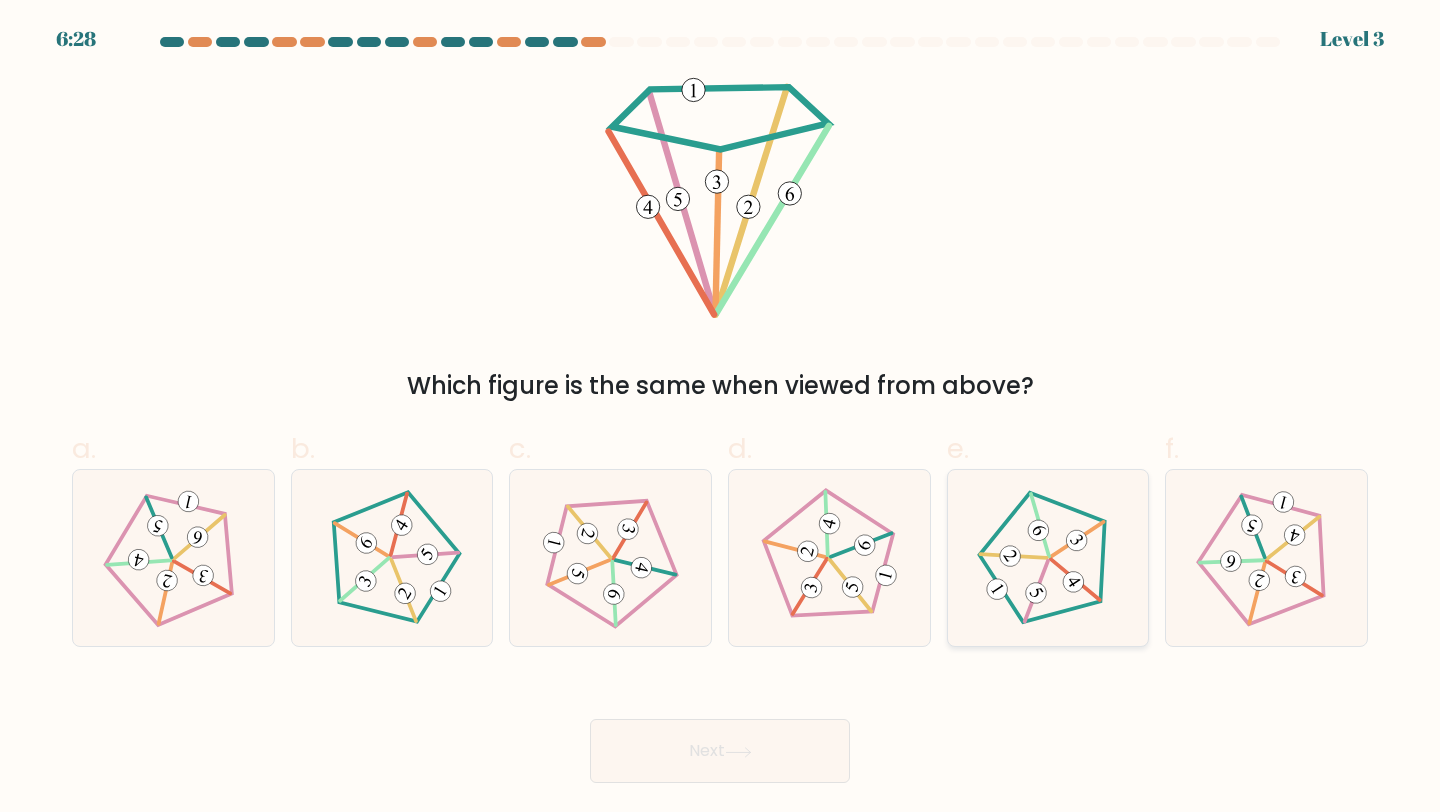 click at bounding box center [1047, 558] 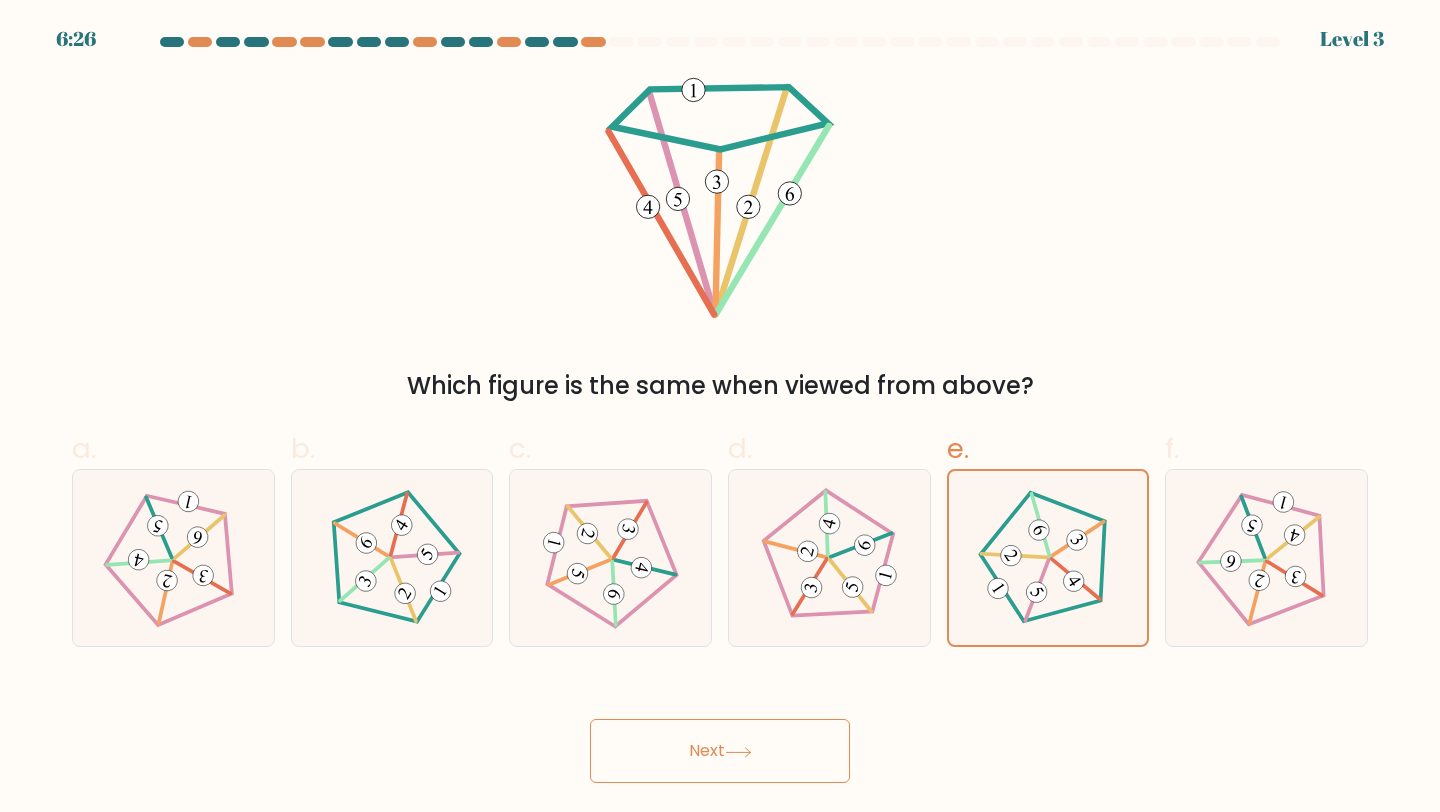 click on "Next" at bounding box center (720, 751) 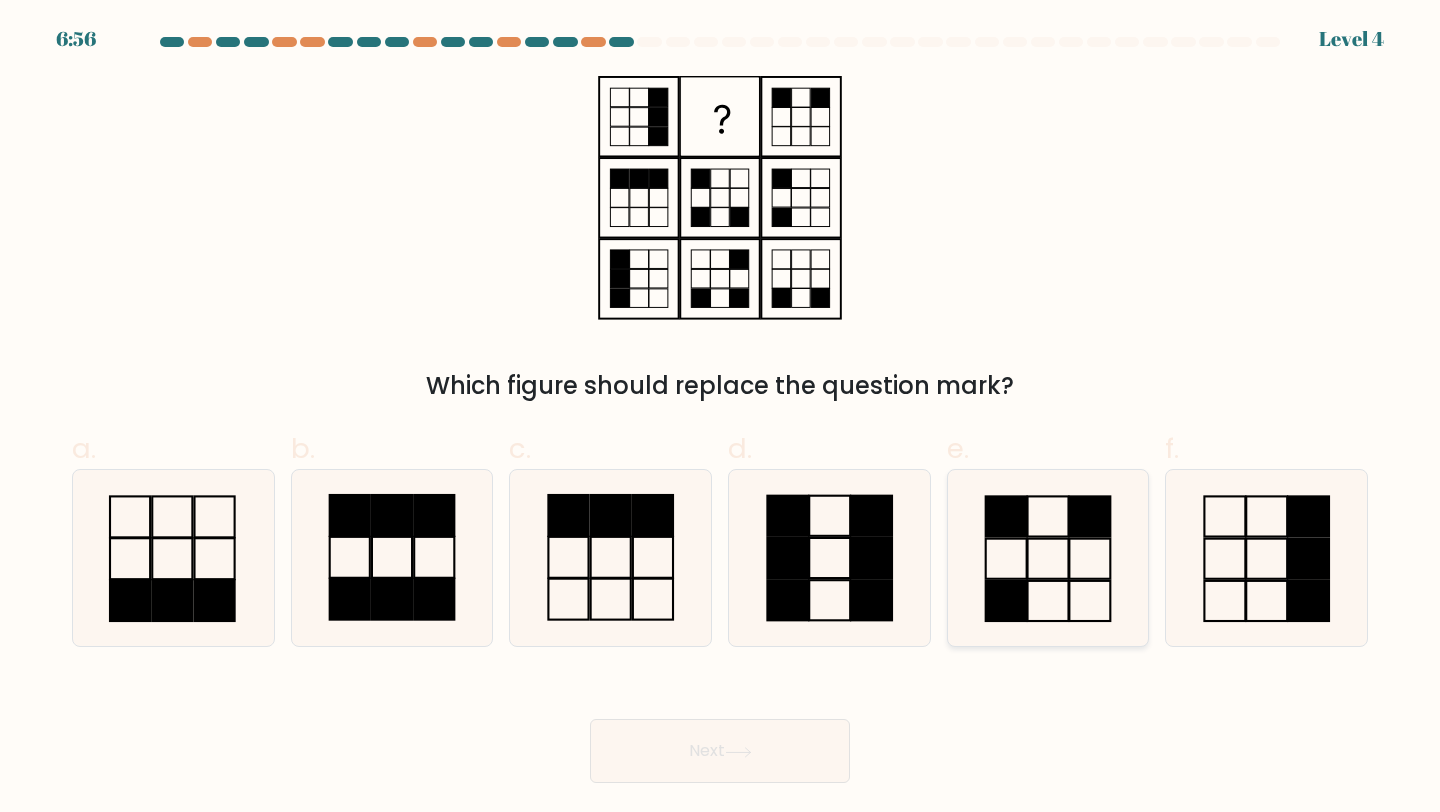 click at bounding box center (1048, 558) 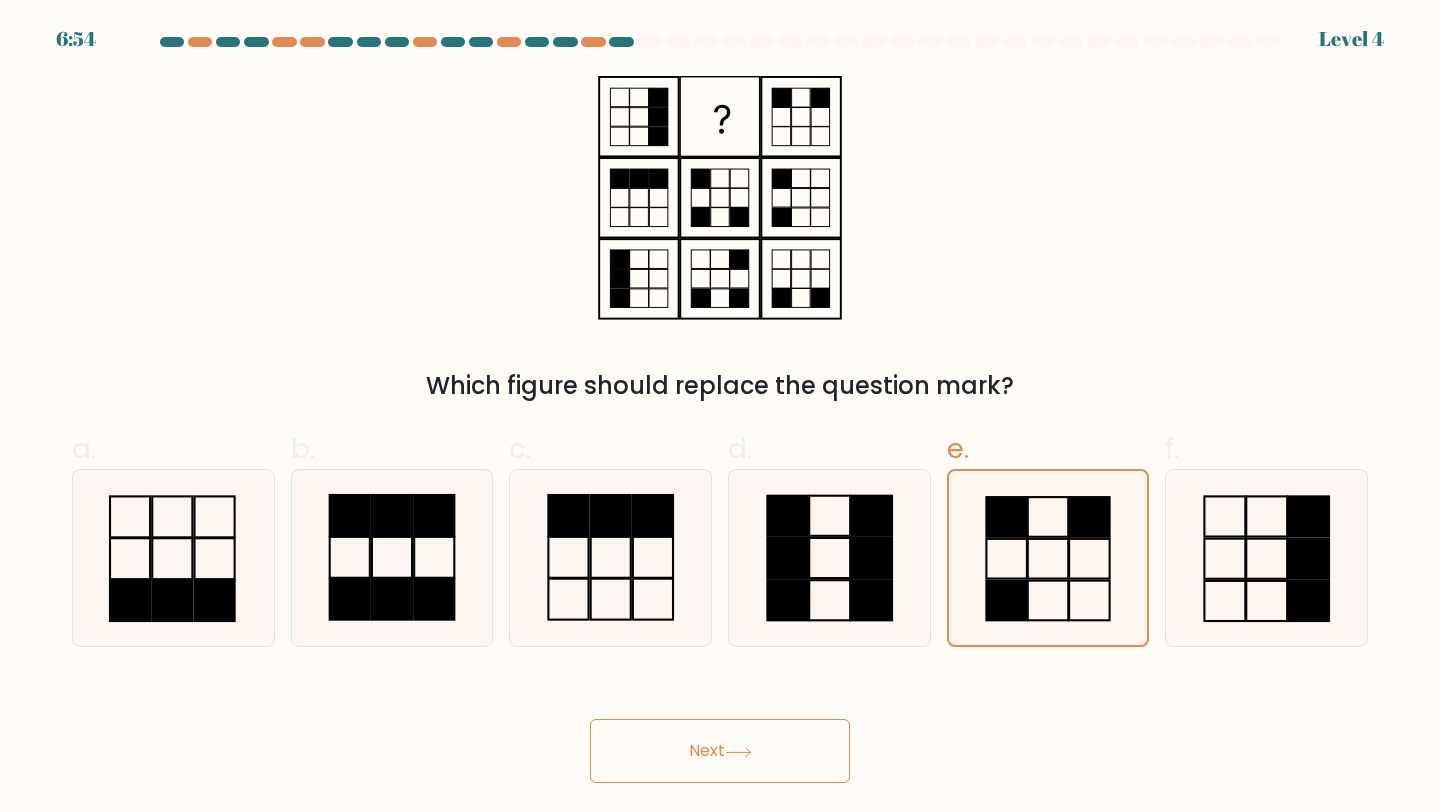 click on "Next" at bounding box center [720, 751] 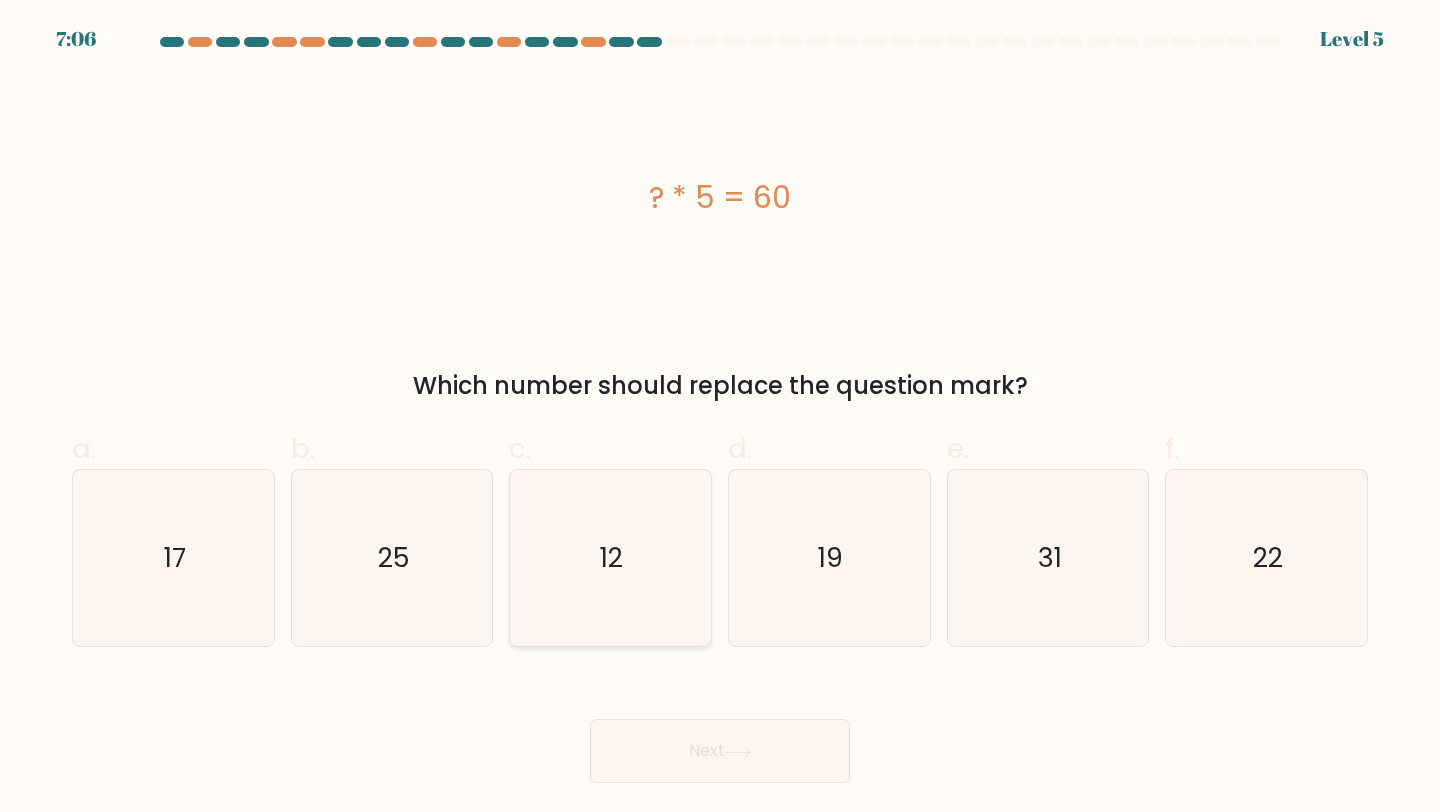click on "12" at bounding box center [610, 558] 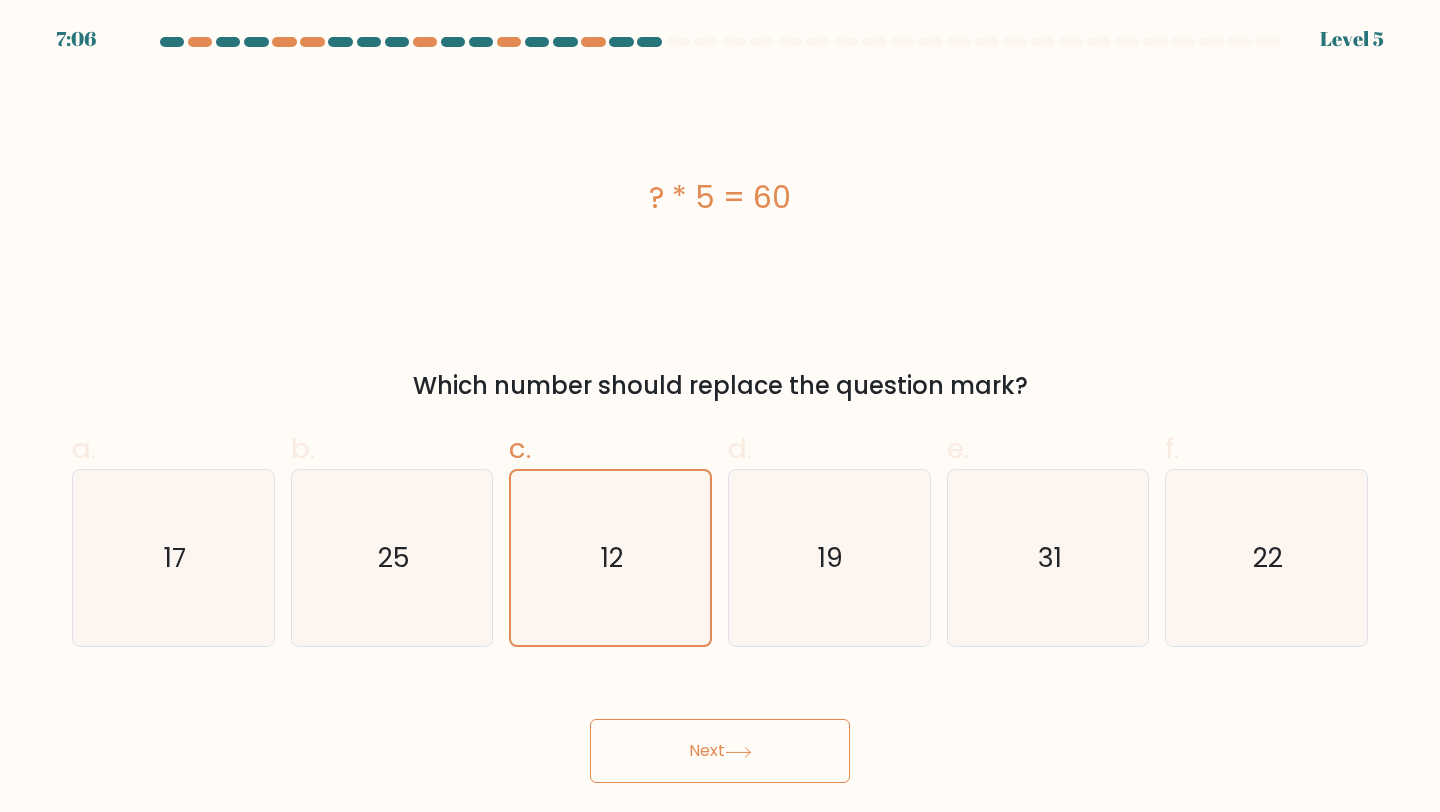 click on "Next" at bounding box center (720, 751) 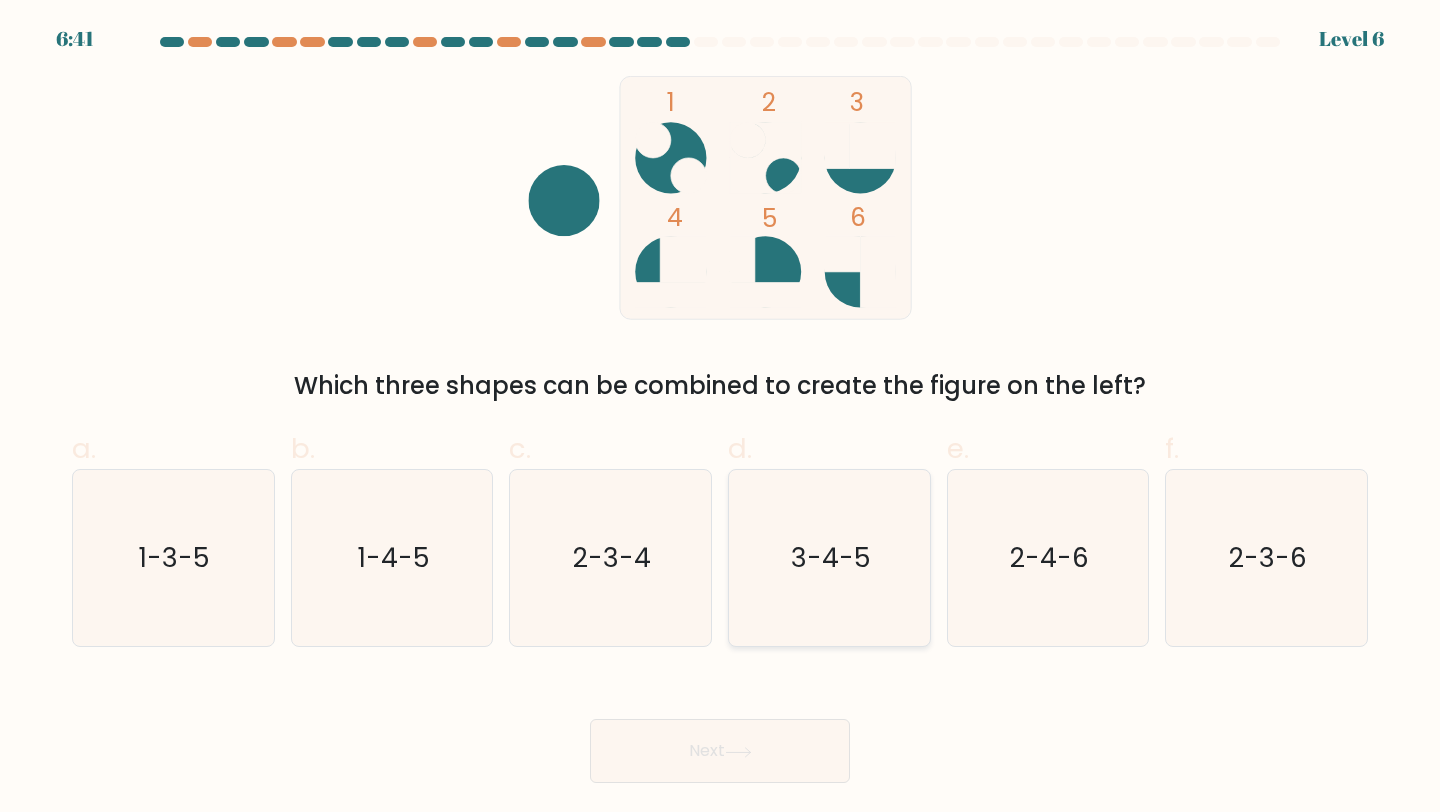 drag, startPoint x: 835, startPoint y: 530, endPoint x: 821, endPoint y: 577, distance: 49.0408 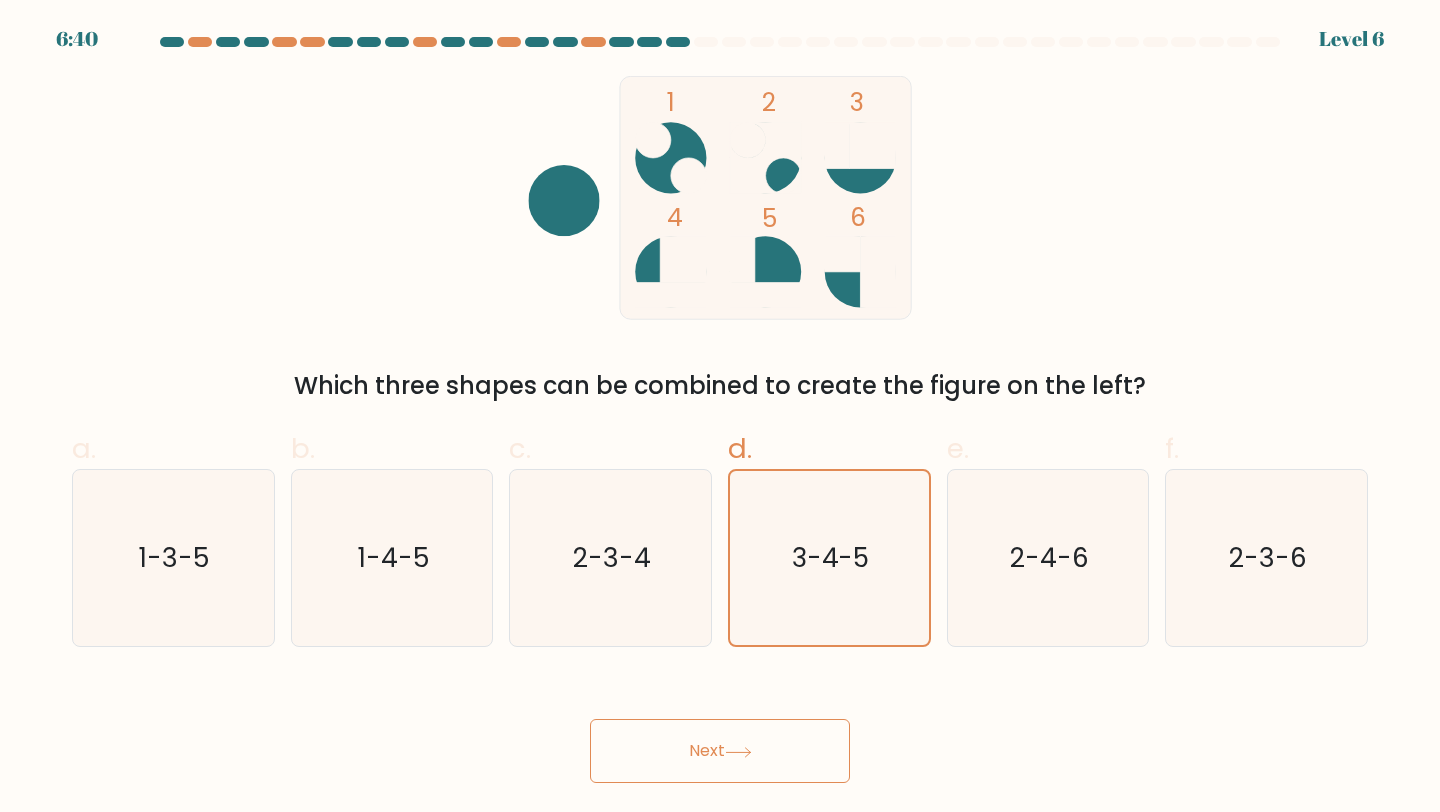 click on "Next" at bounding box center (720, 751) 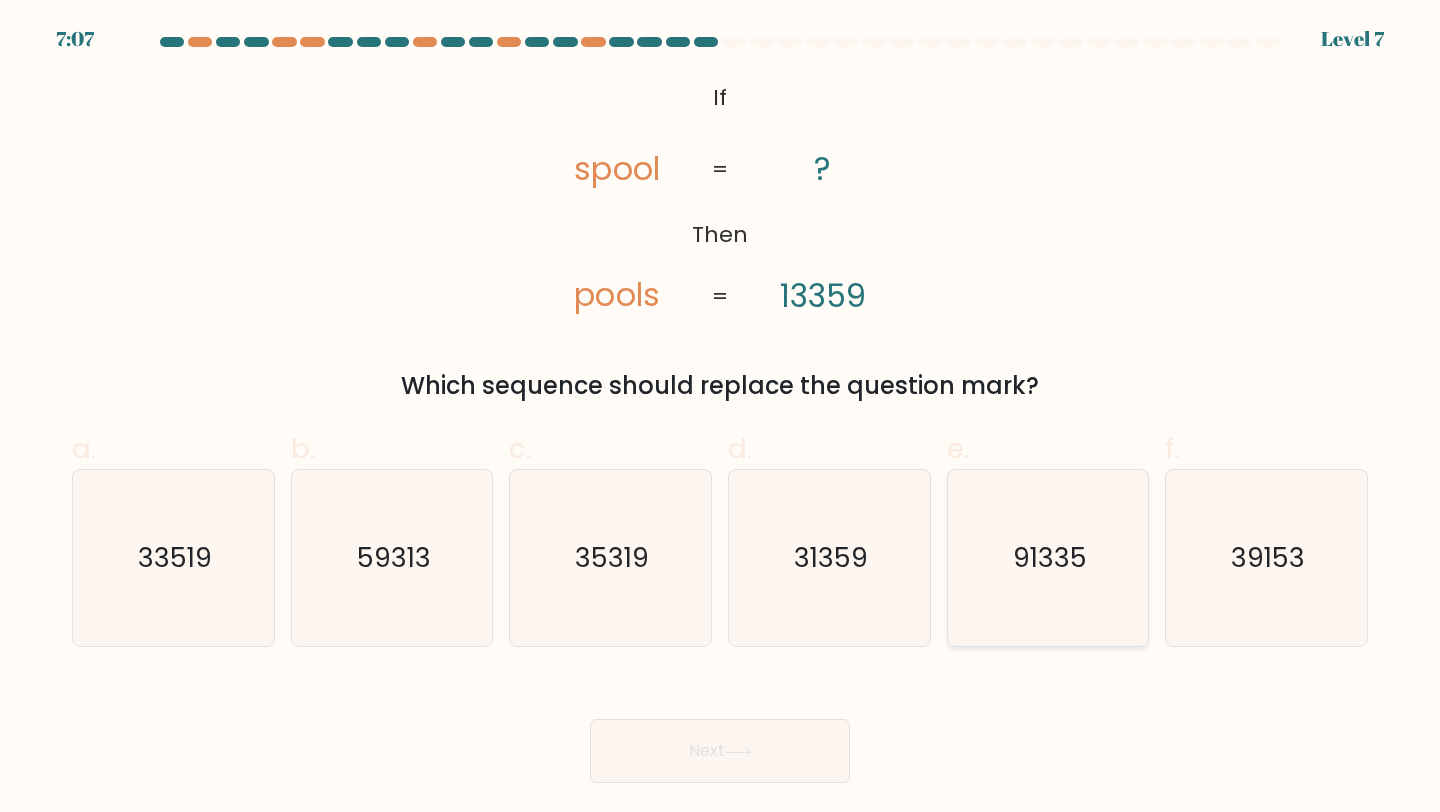 click on "91335" at bounding box center (1048, 558) 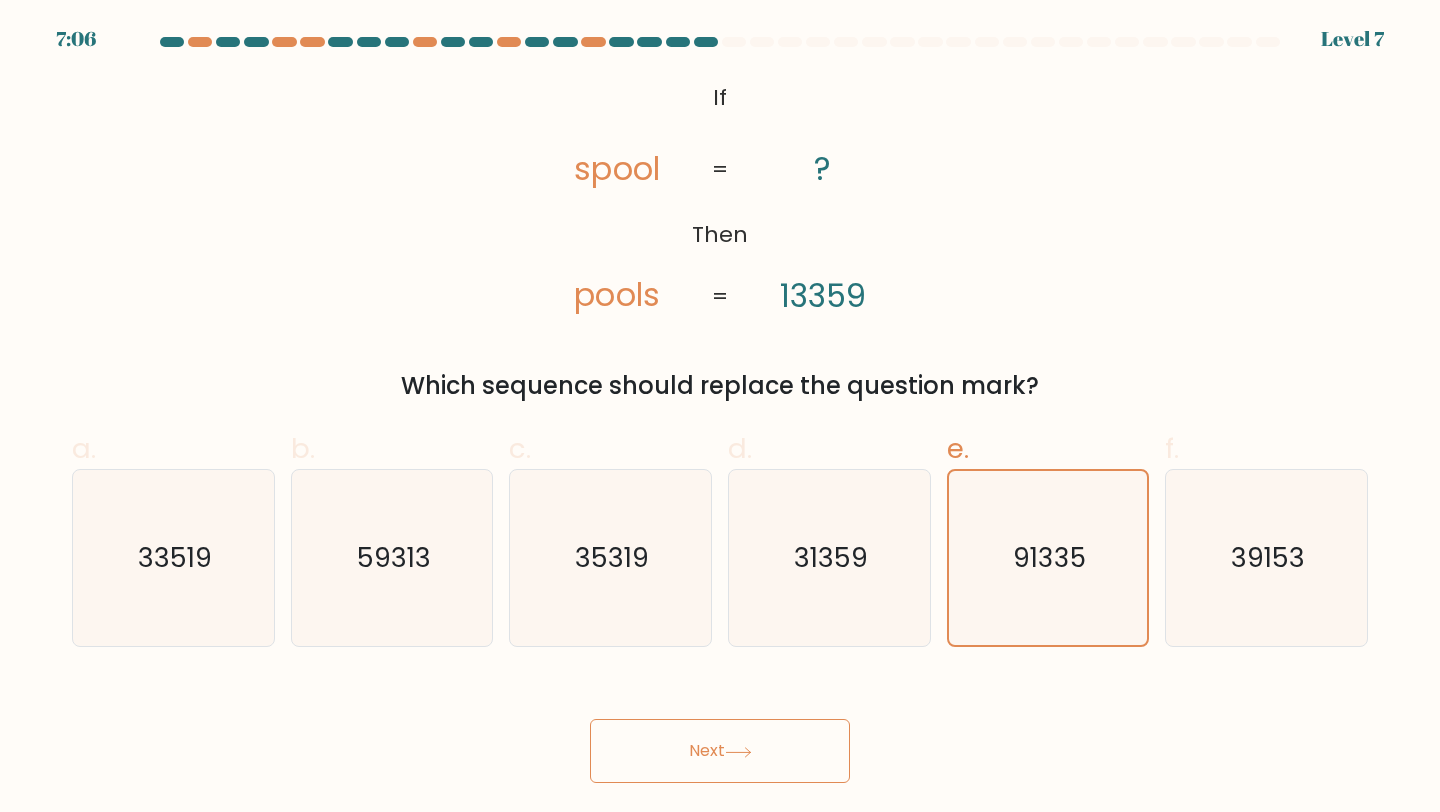 click on "Next" at bounding box center [720, 751] 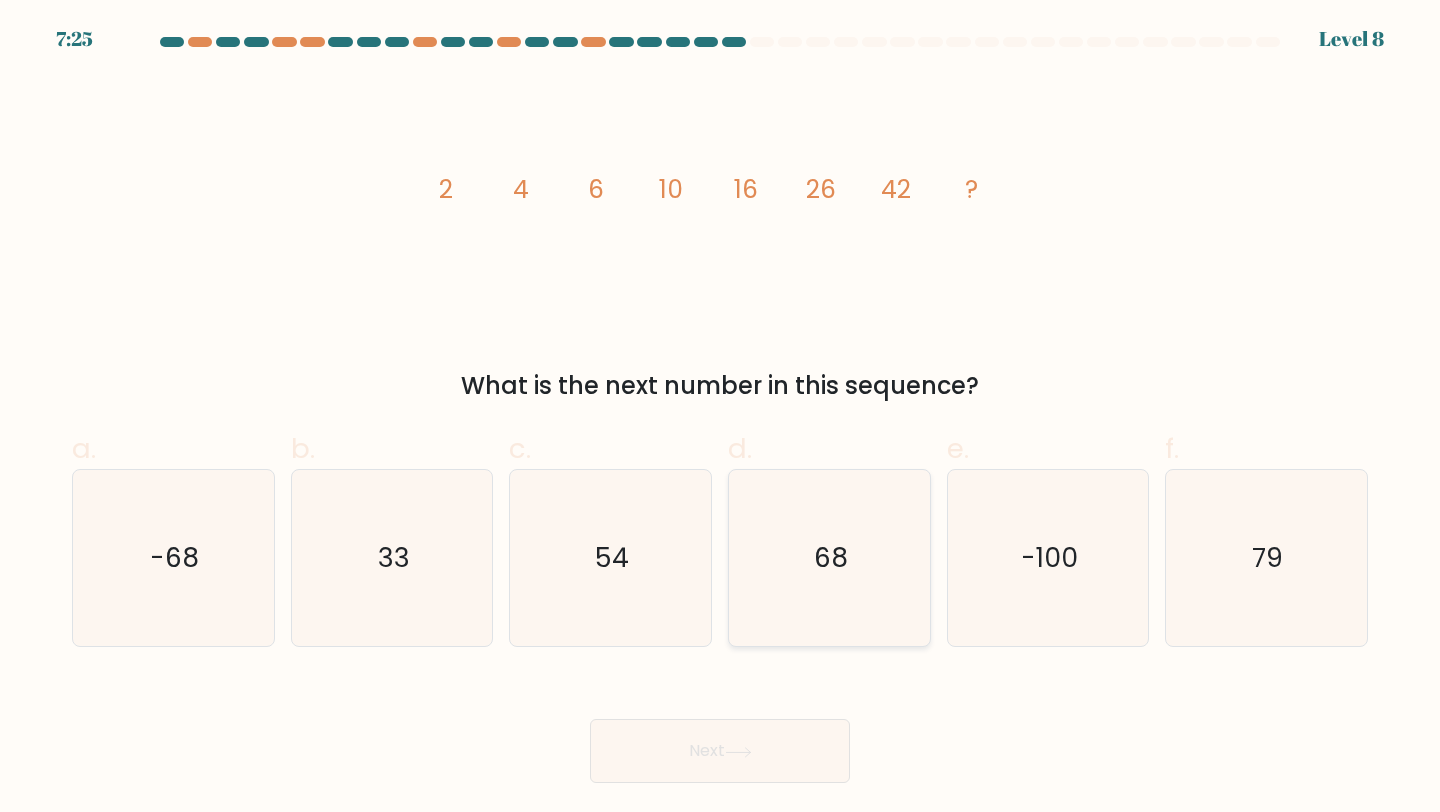 click on "68" at bounding box center [831, 557] 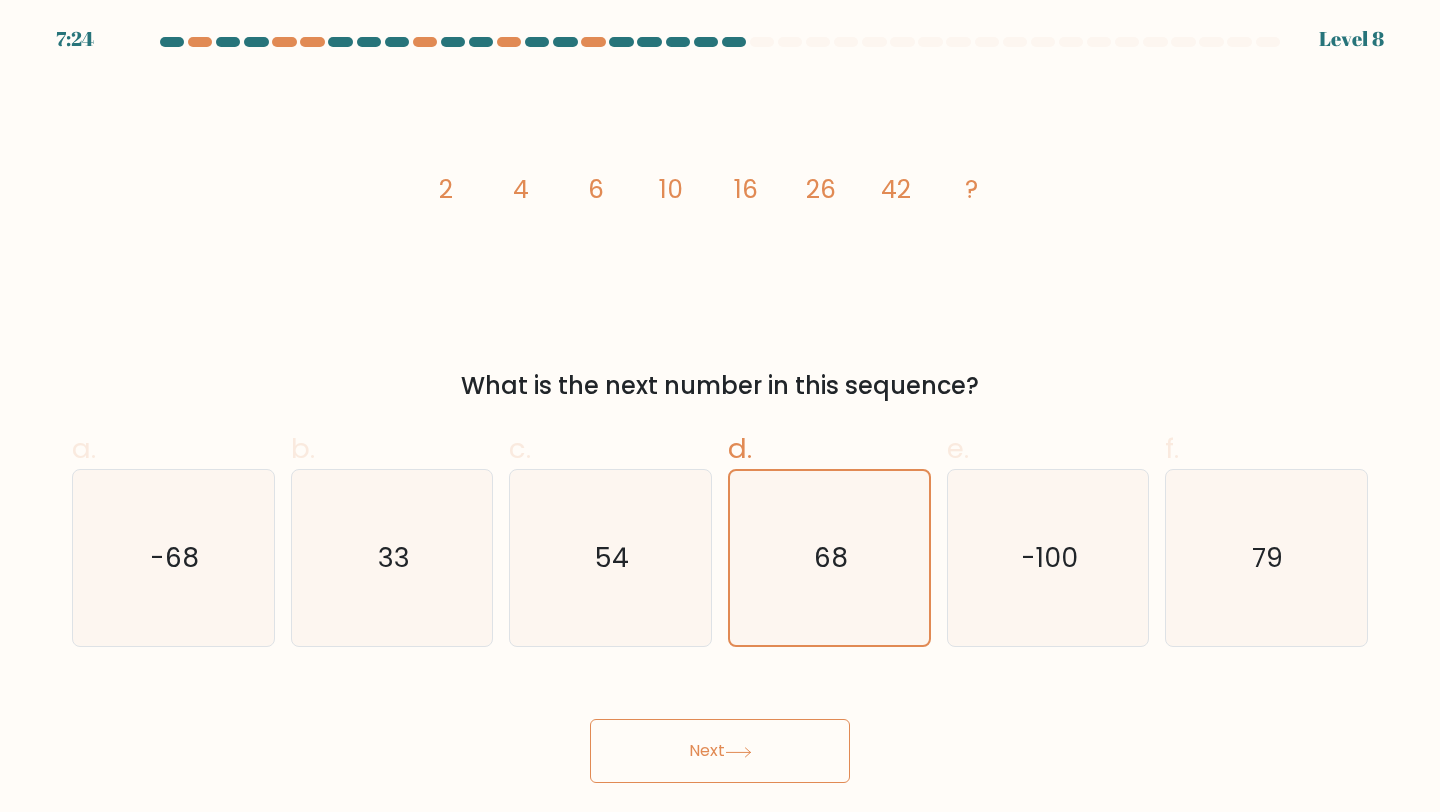click on "Next" at bounding box center [720, 751] 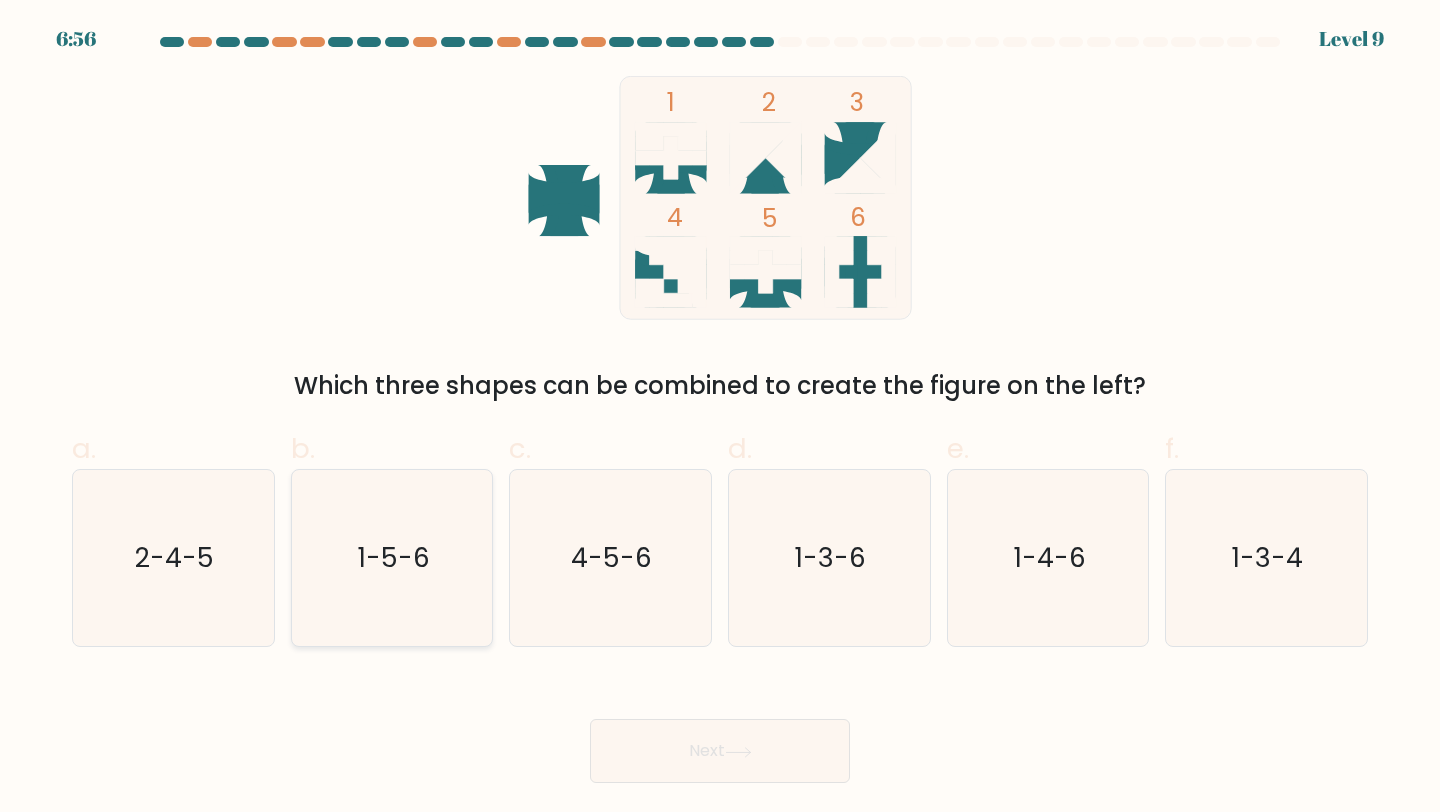 click on "1-5-6" at bounding box center (392, 558) 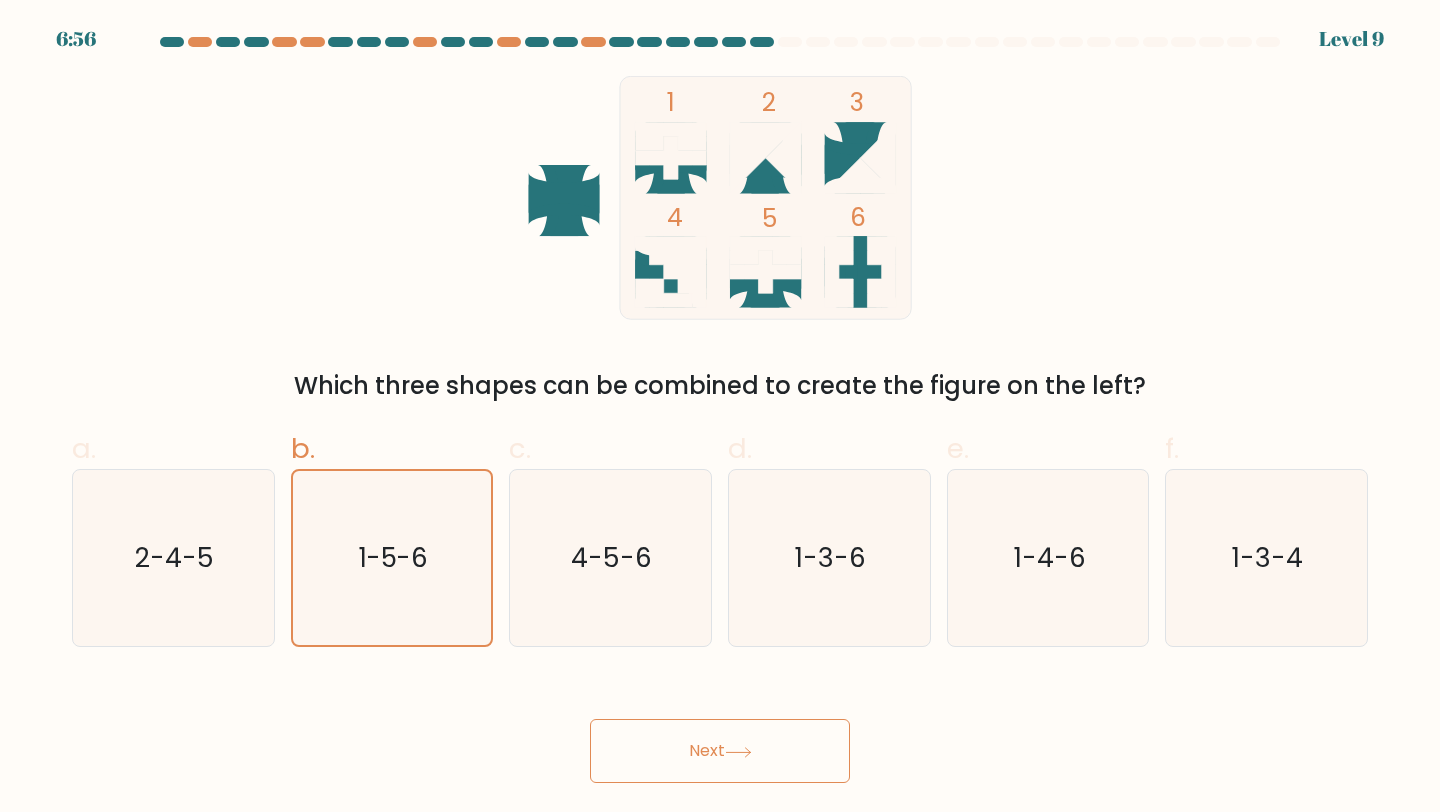 click at bounding box center [738, 752] 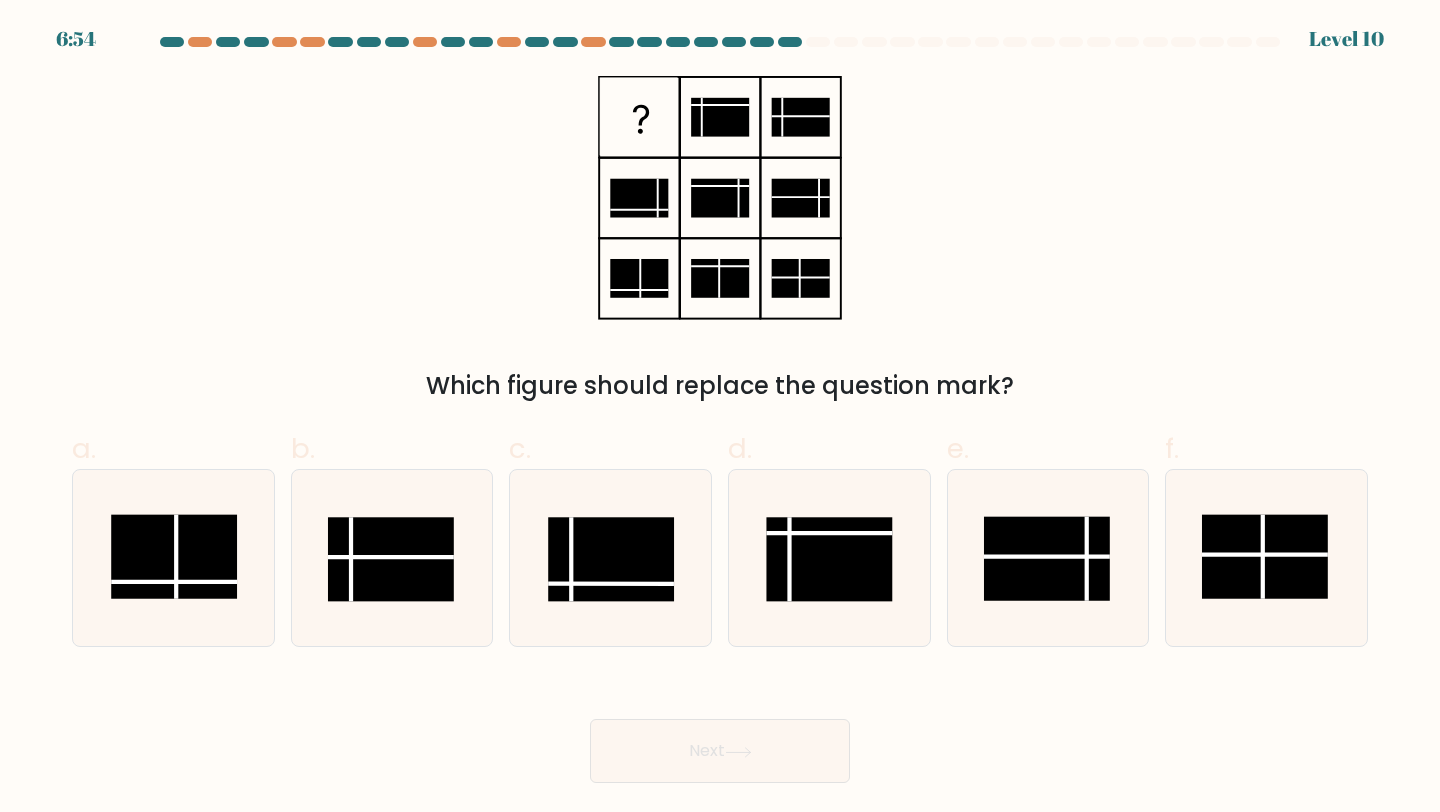 click at bounding box center [738, 752] 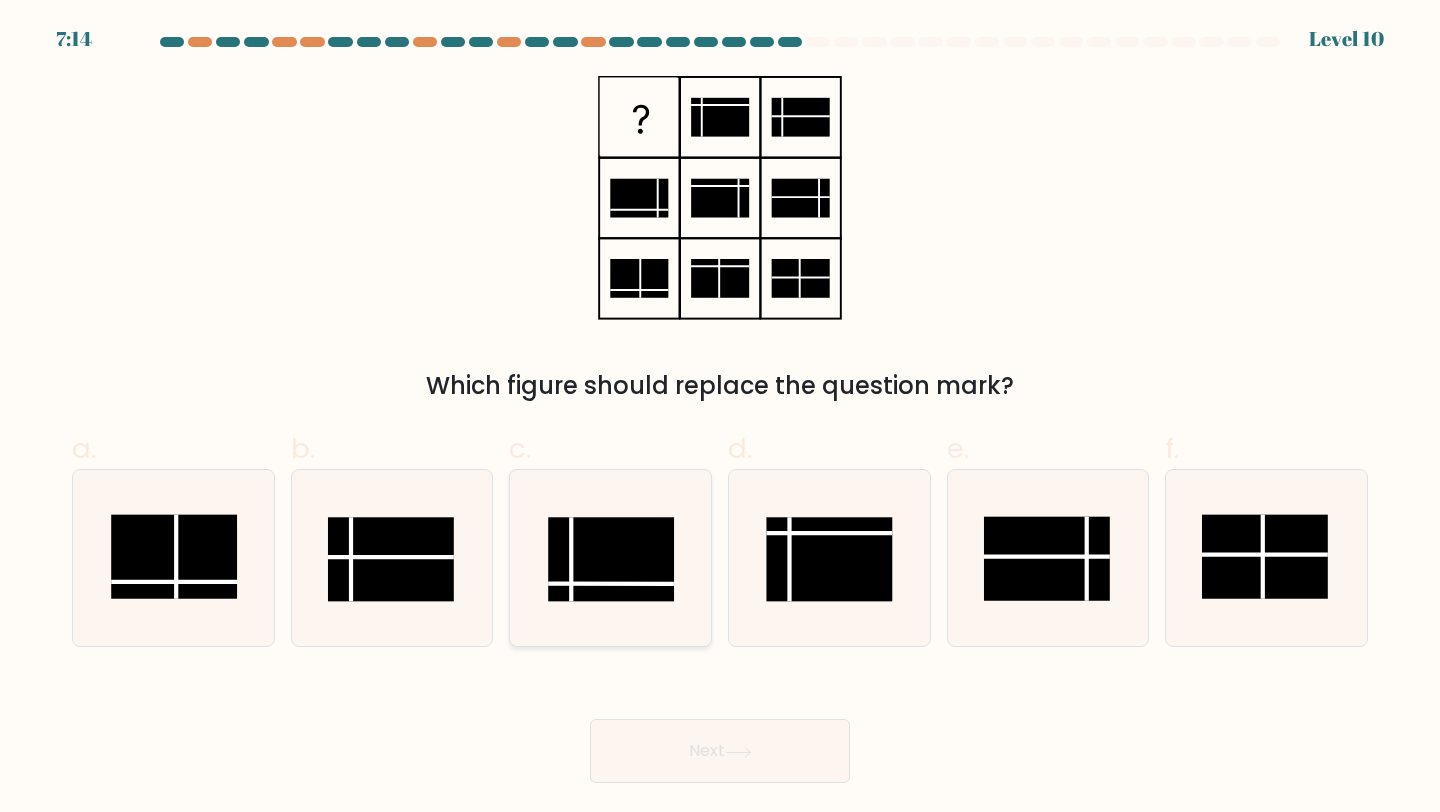 click at bounding box center [612, 559] 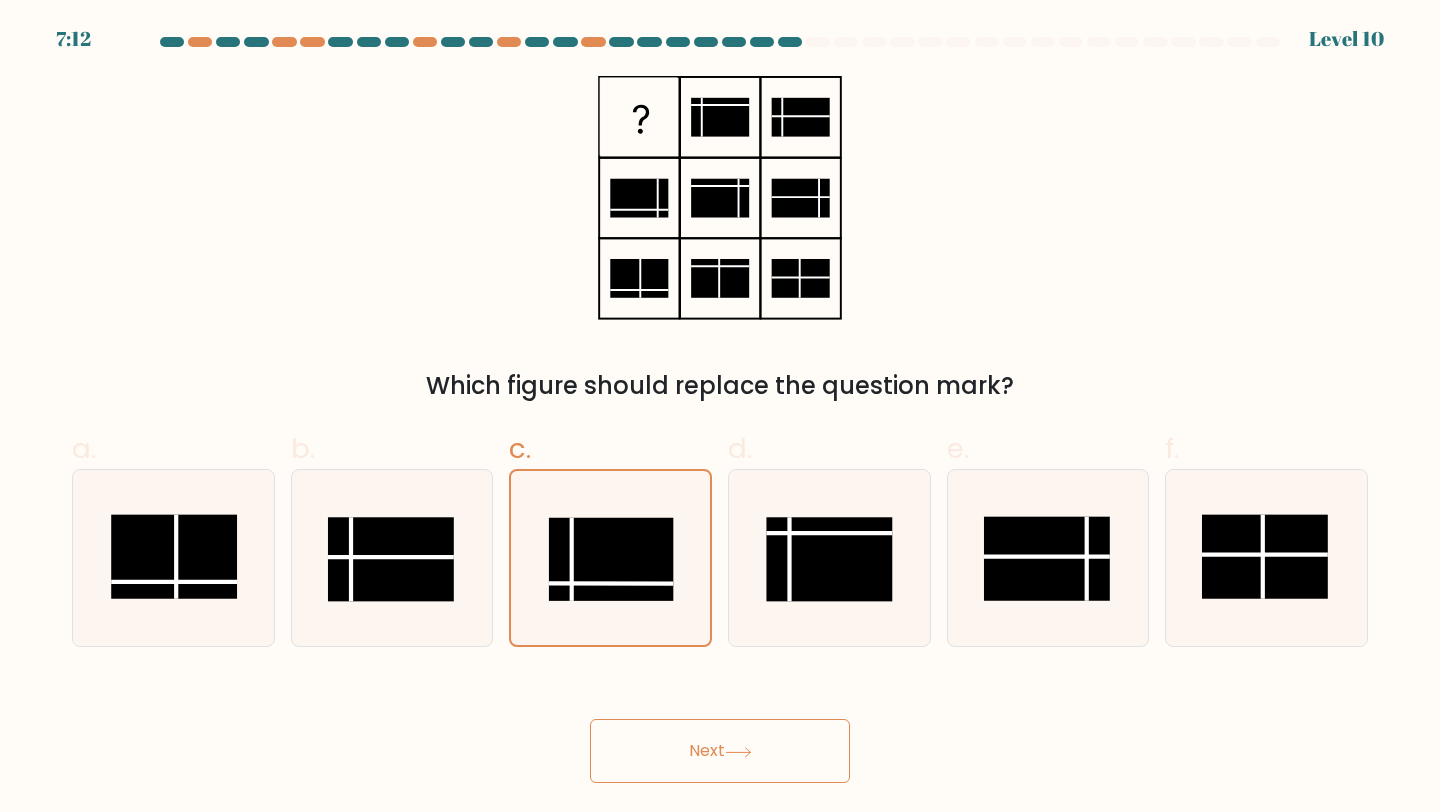 click on "Next" at bounding box center (720, 751) 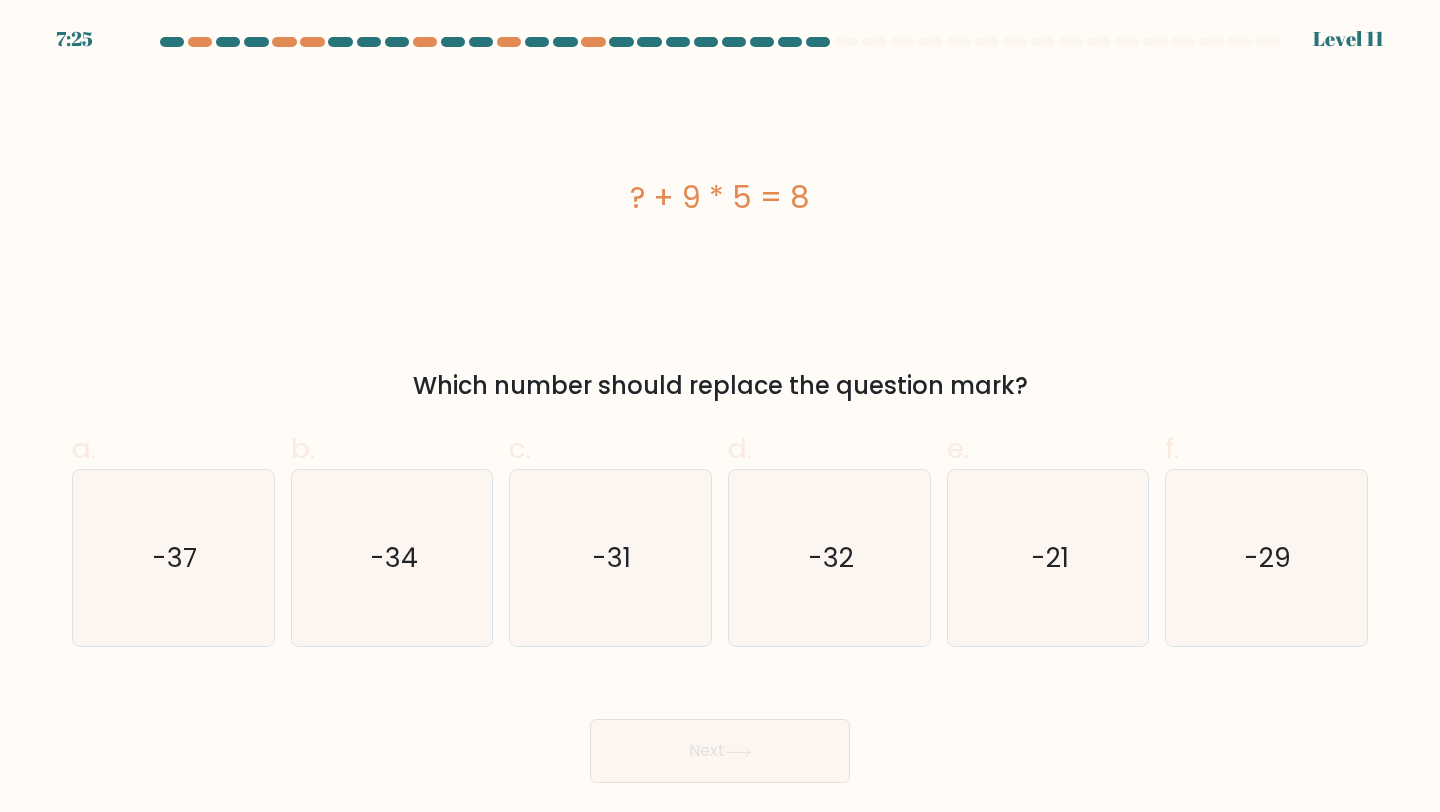 click on "c.
-31" at bounding box center [610, 538] 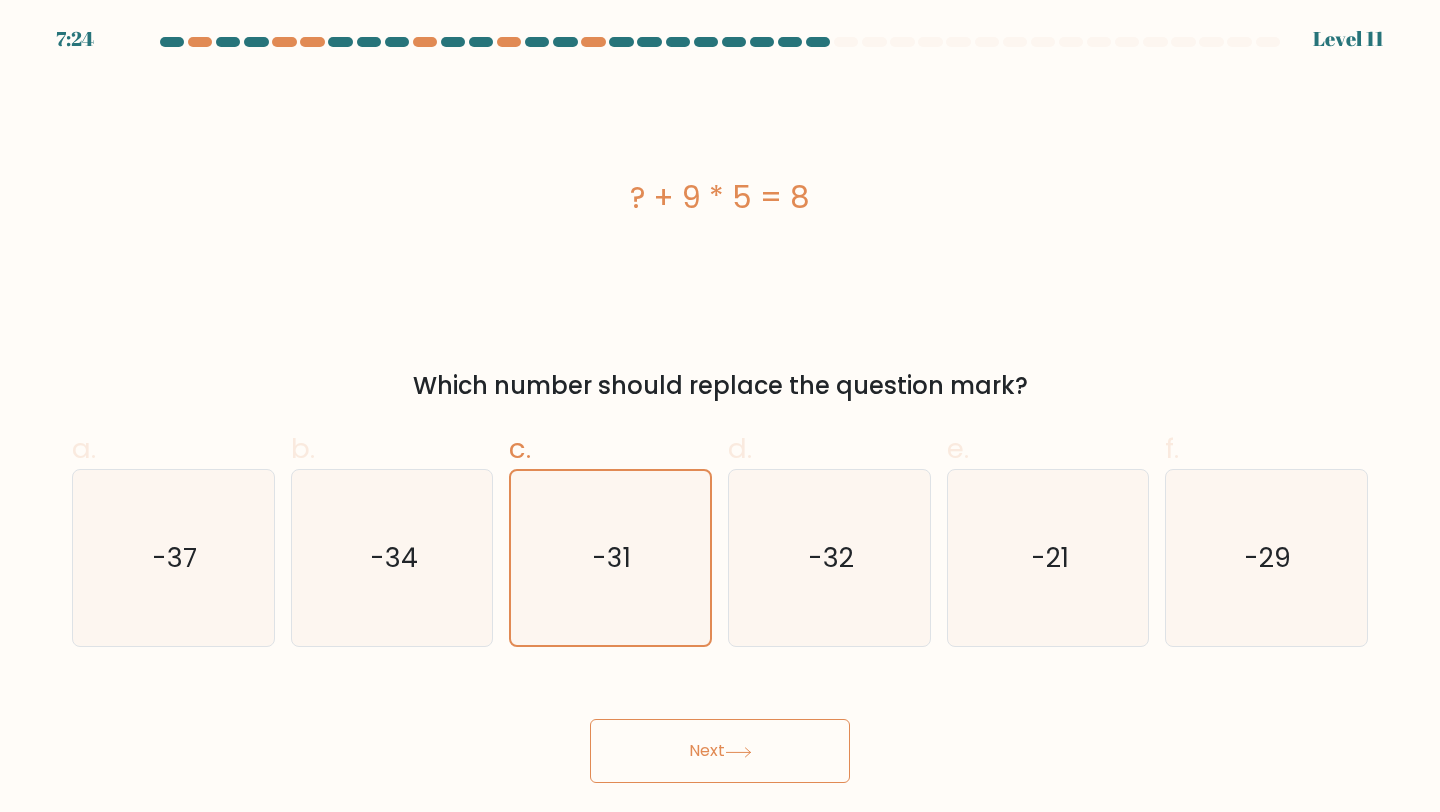 click on "Next" at bounding box center [720, 751] 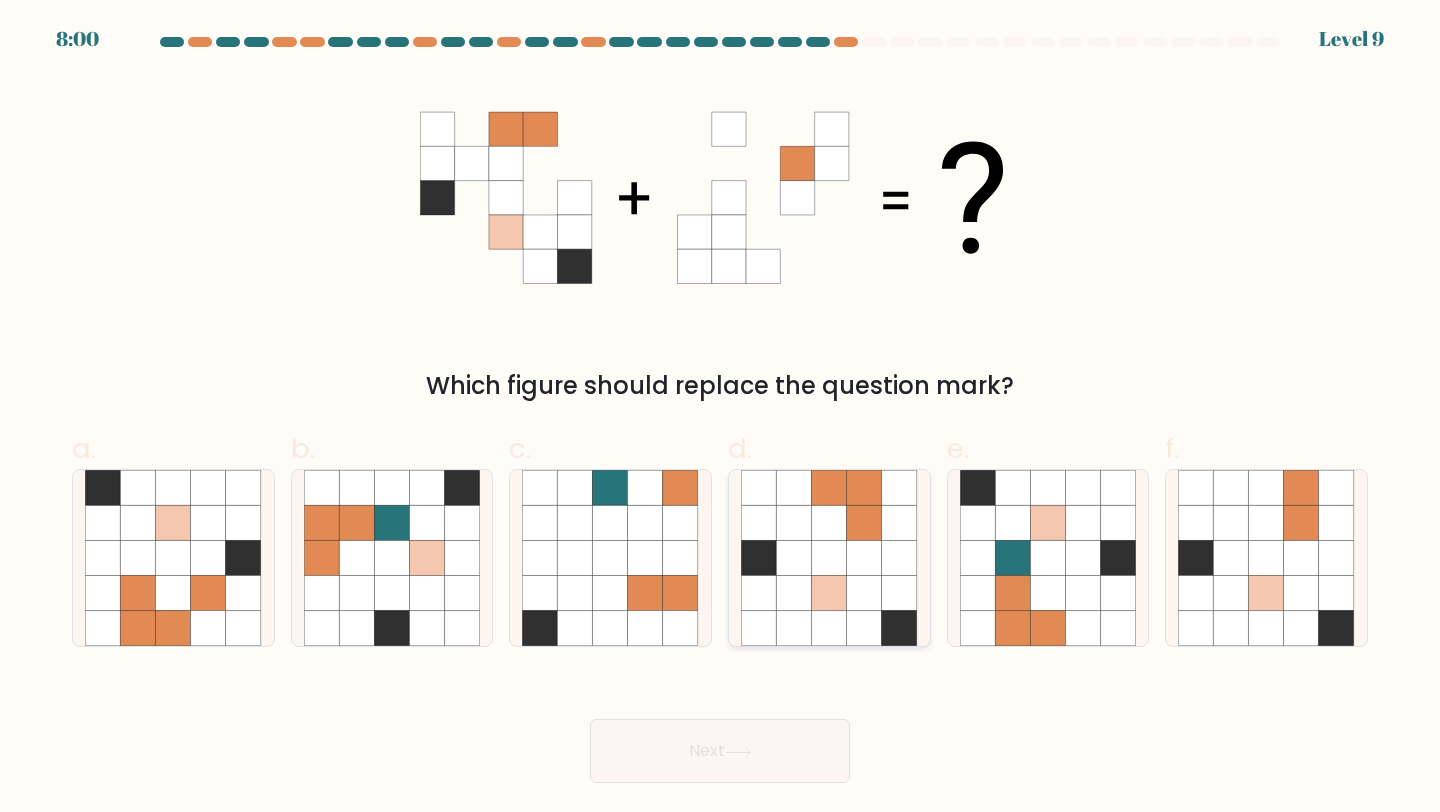 click at bounding box center (864, 558) 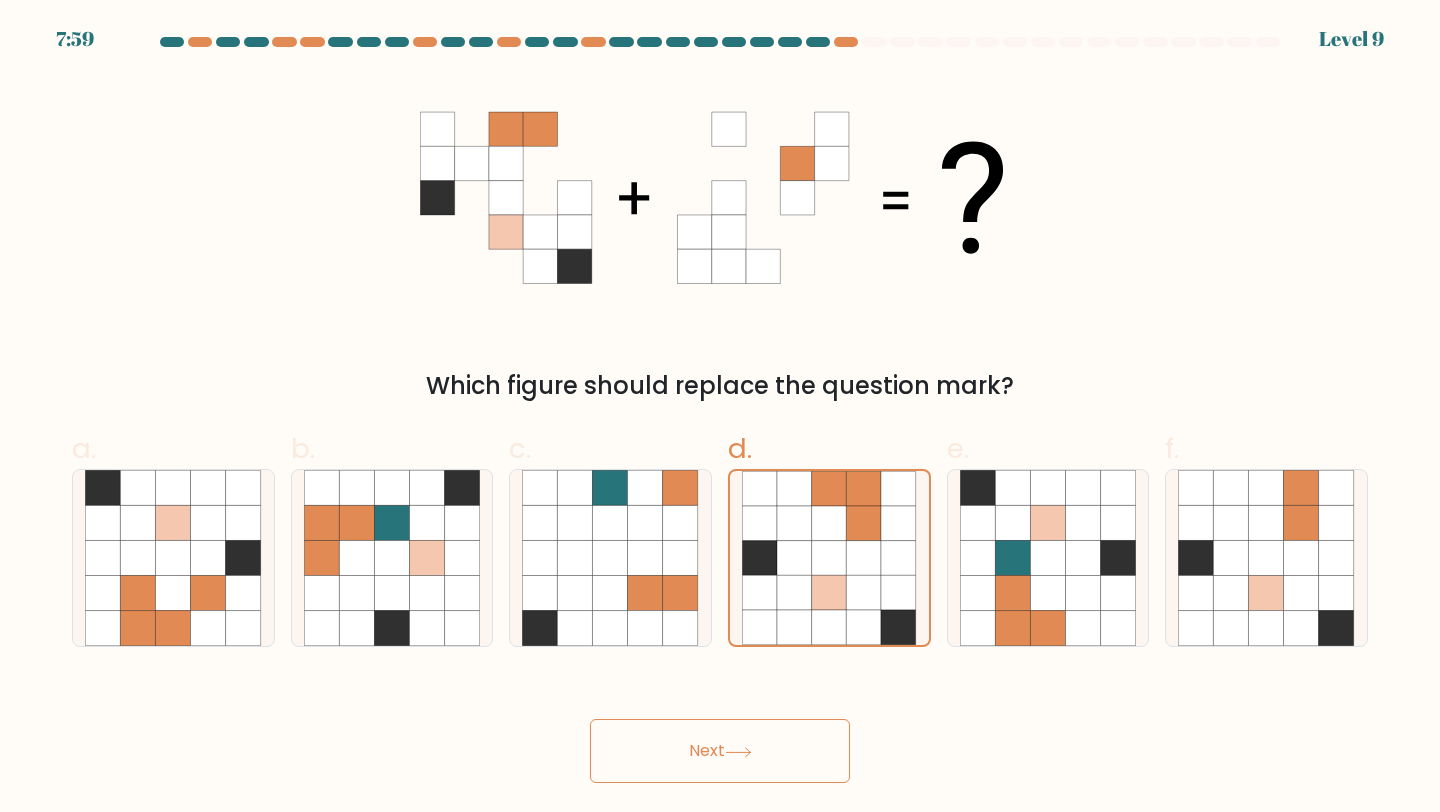 click on "Next" at bounding box center [720, 751] 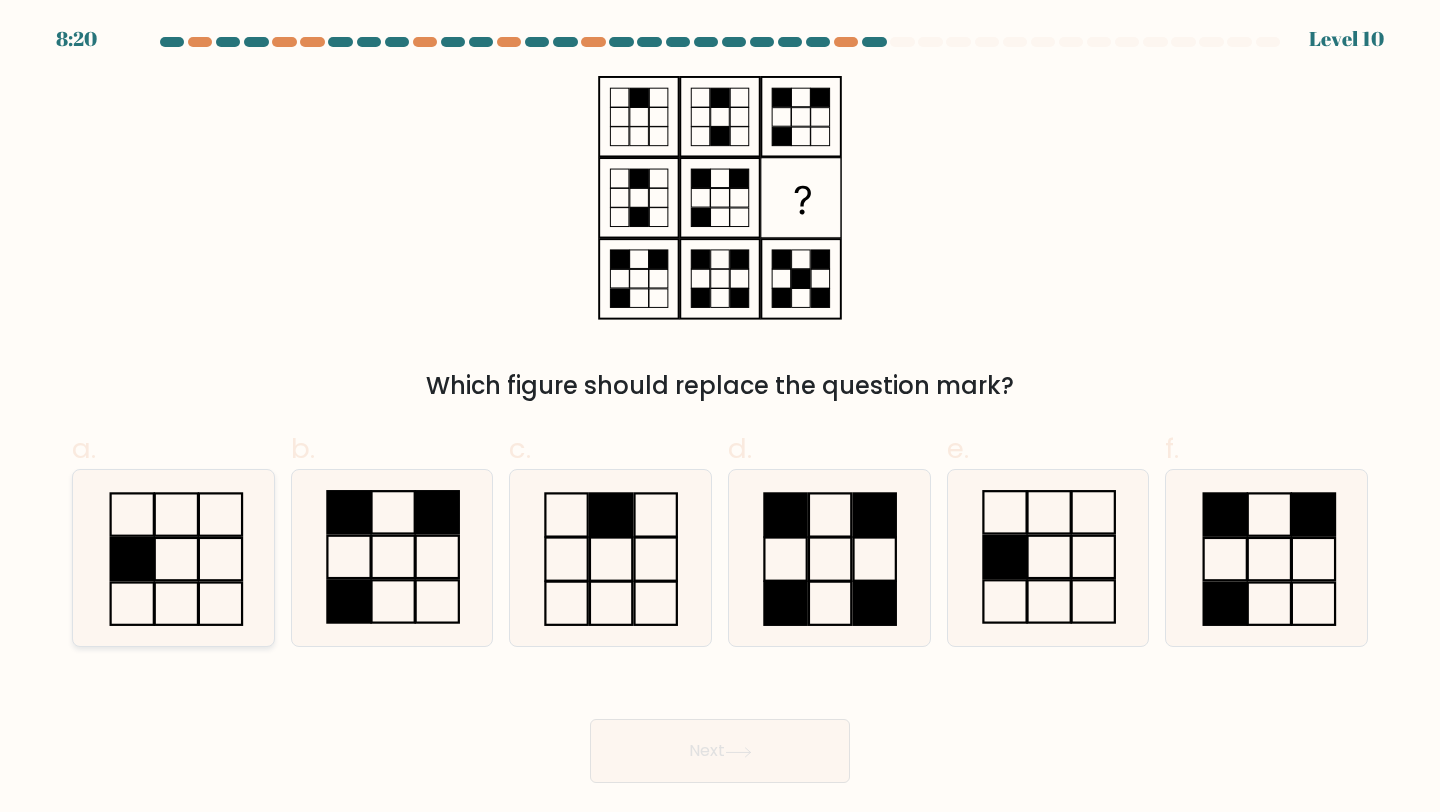 click at bounding box center [173, 558] 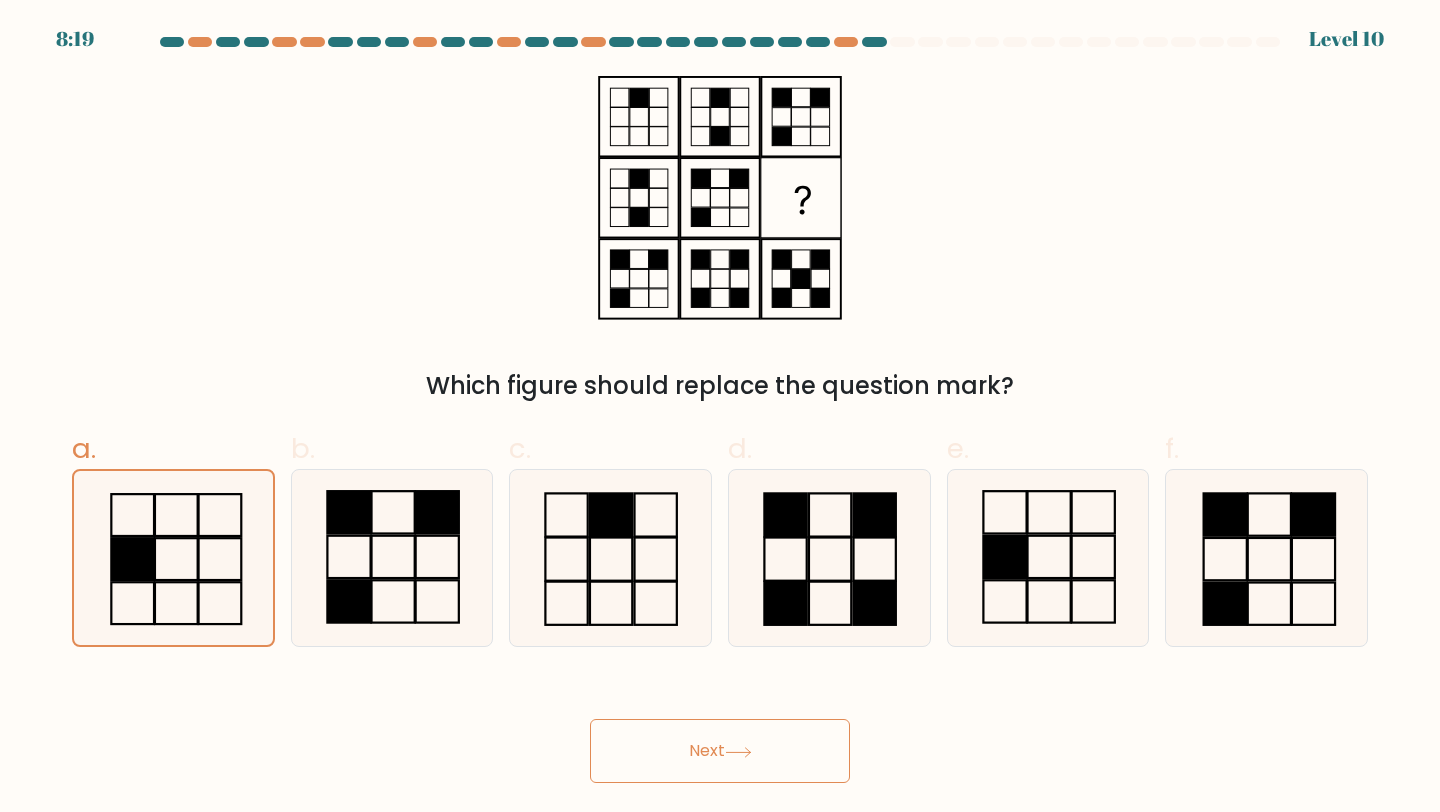 click on "Next" at bounding box center [720, 751] 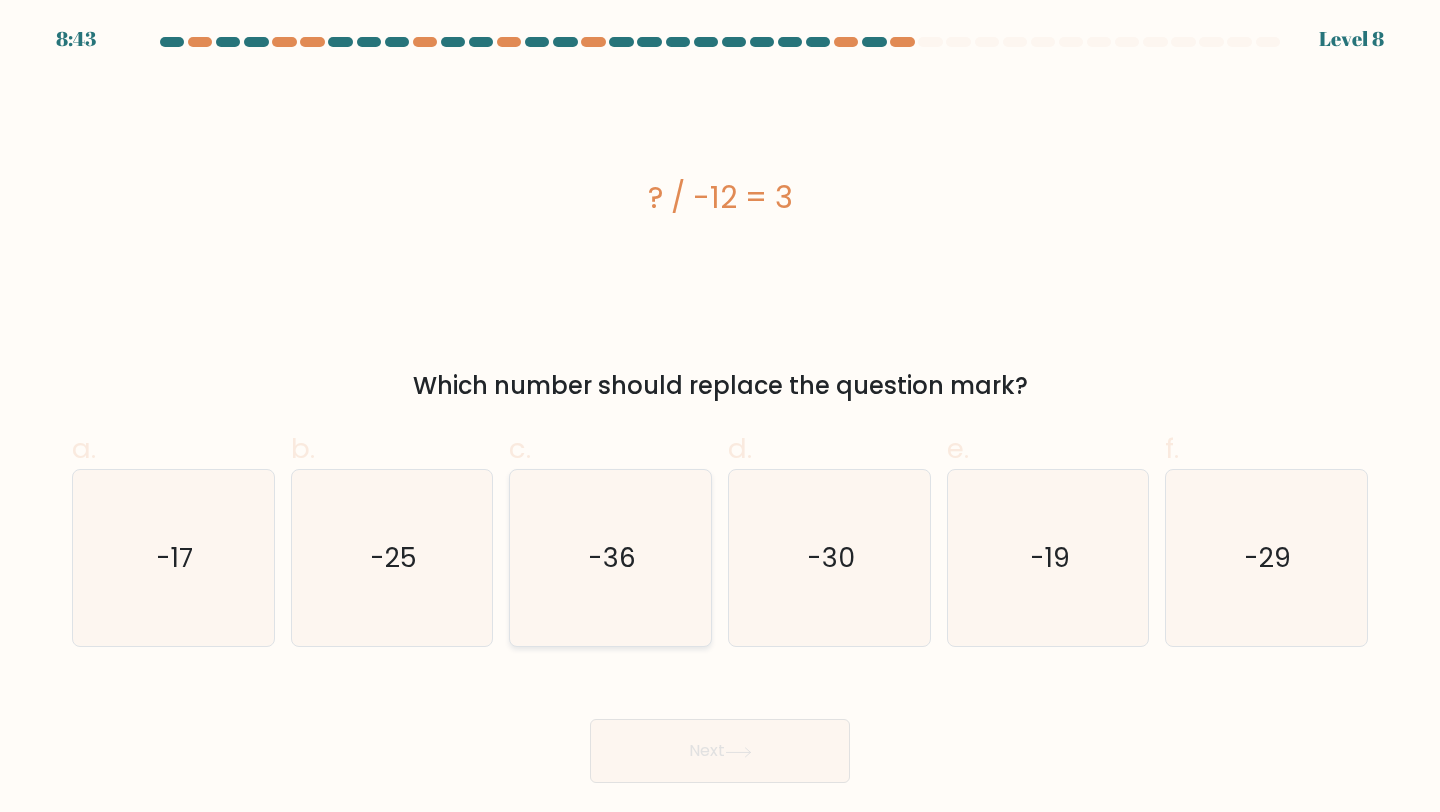 click on "-36" at bounding box center [610, 558] 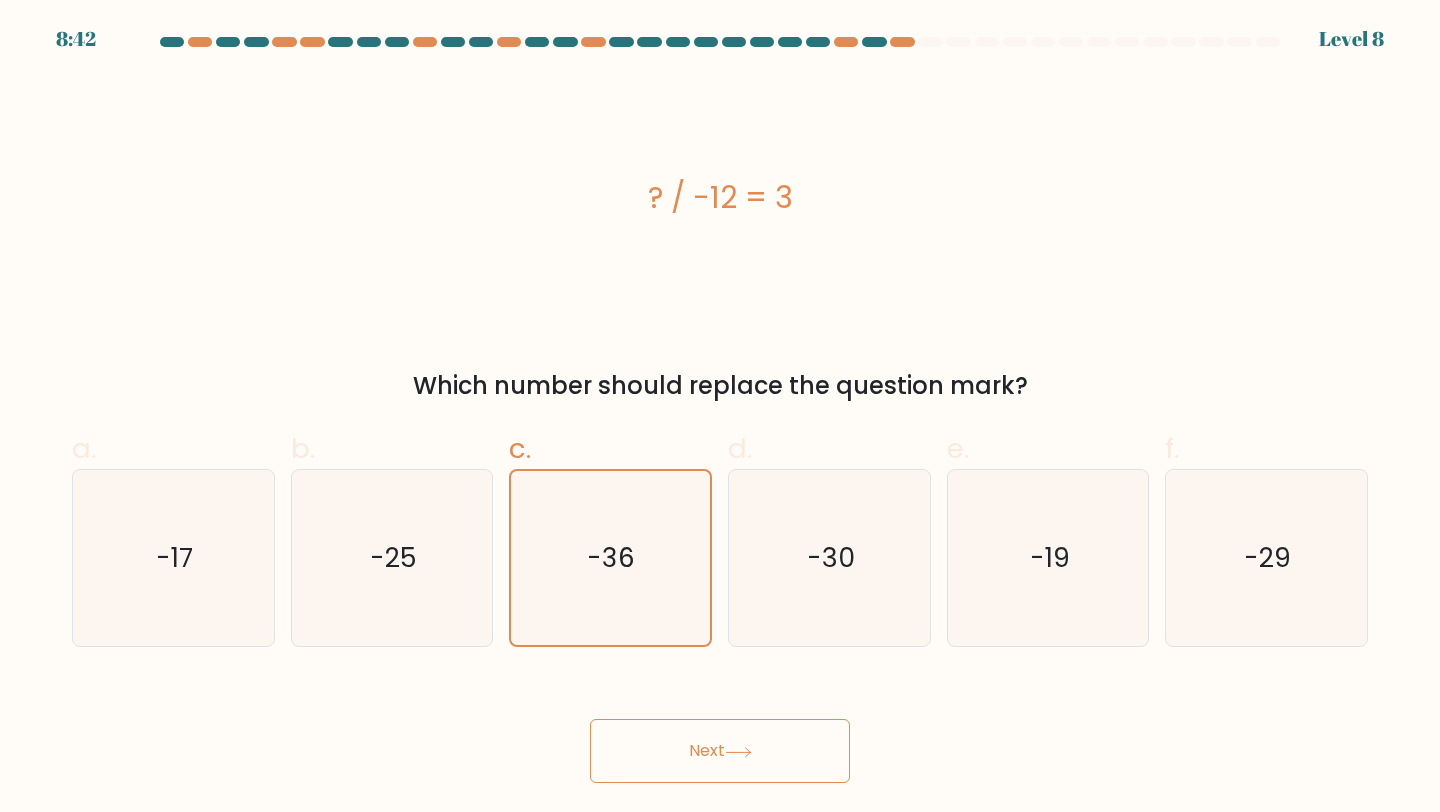 click on "Next" at bounding box center [720, 751] 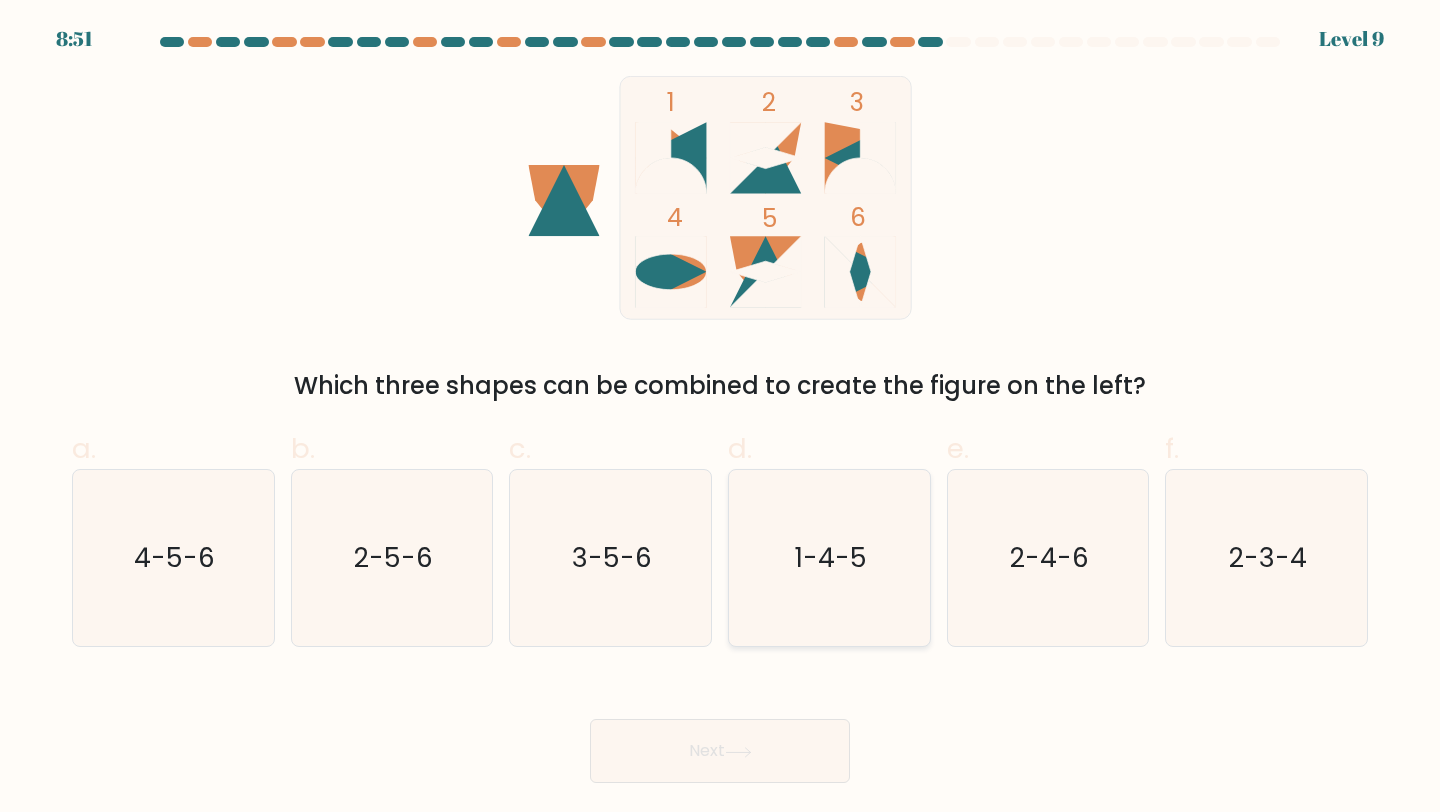 click on "1-4-5" at bounding box center [831, 557] 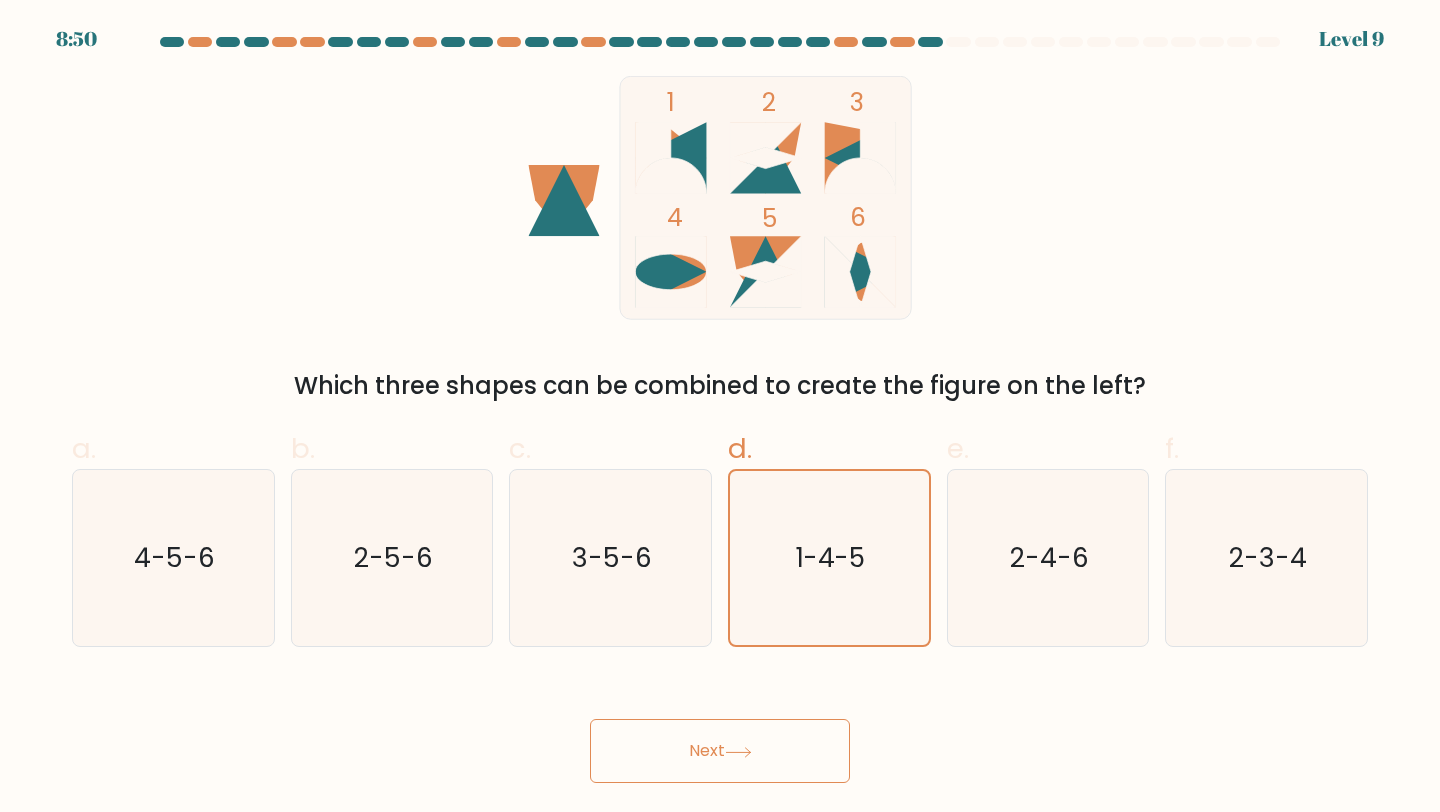 click on "Next" at bounding box center (720, 751) 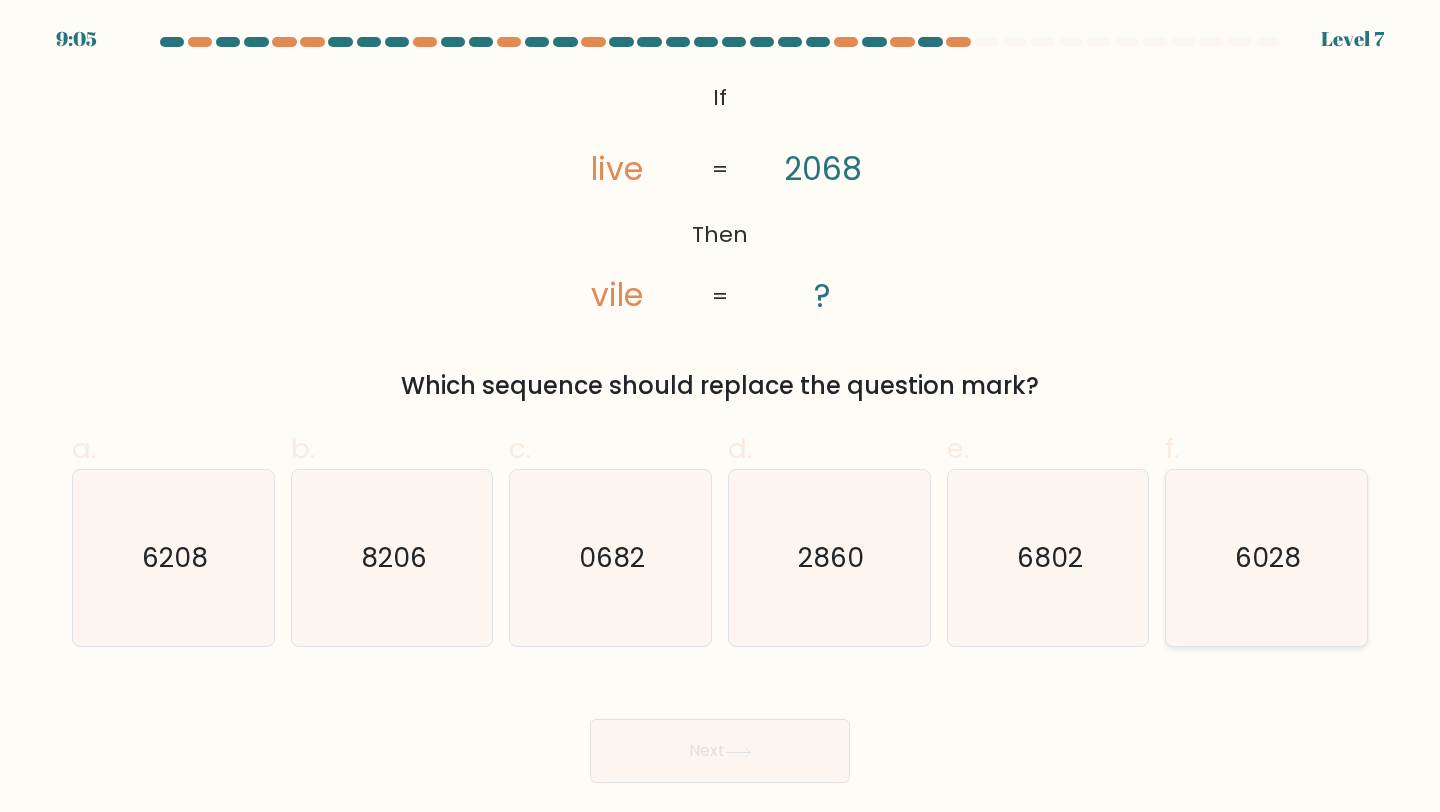 click on "6028" at bounding box center [1266, 558] 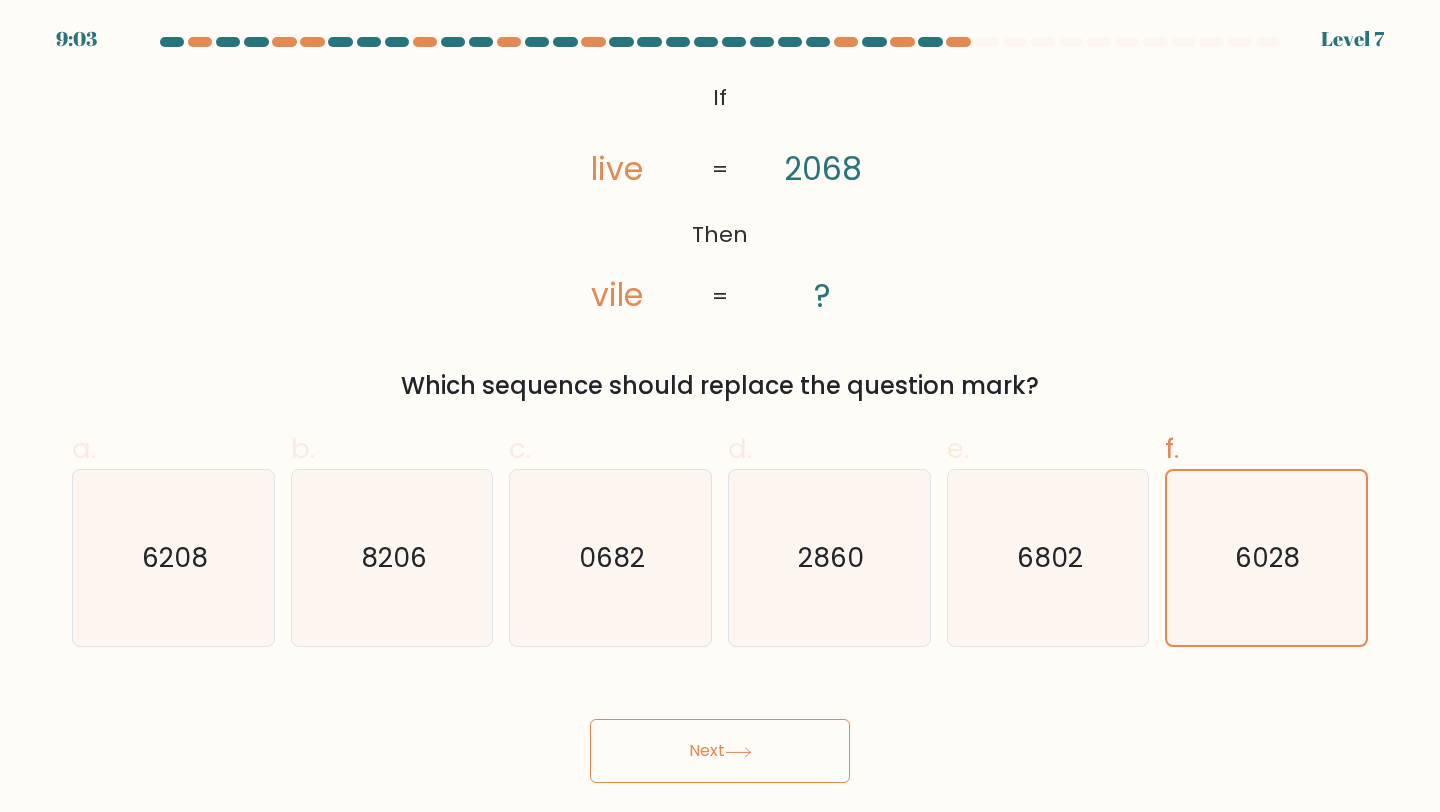 click on "Next" at bounding box center (720, 751) 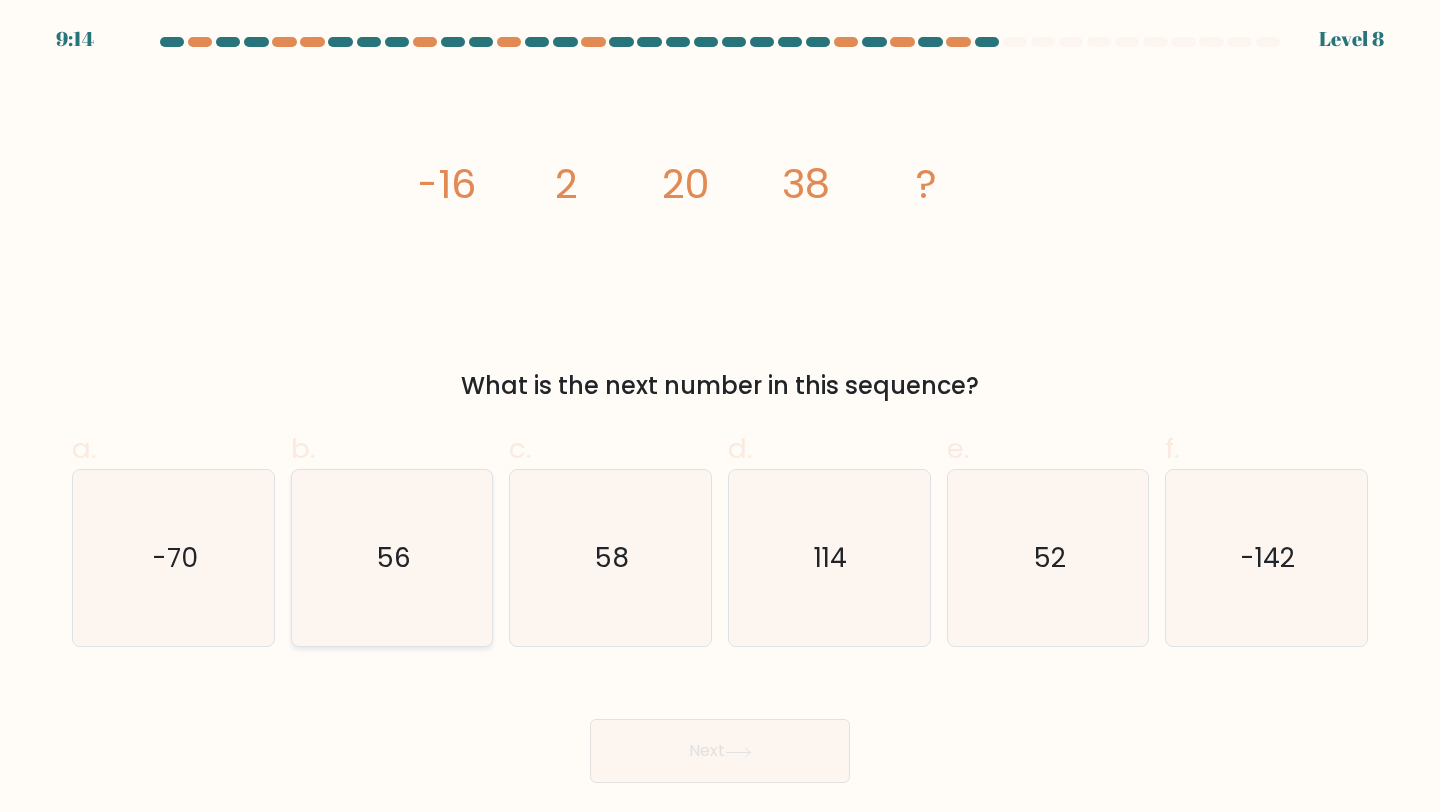 click on "56" at bounding box center (392, 558) 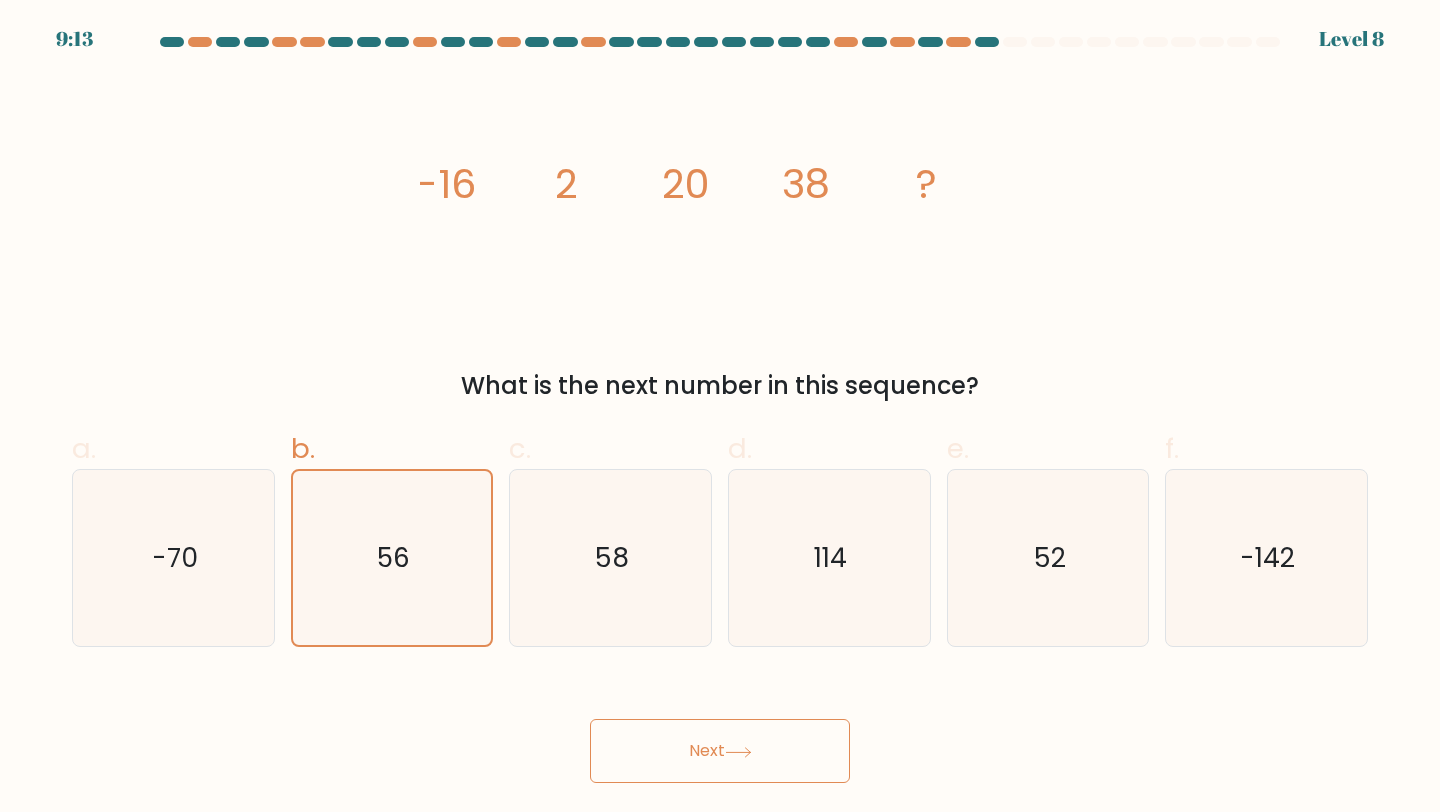 click on "Next" at bounding box center [720, 751] 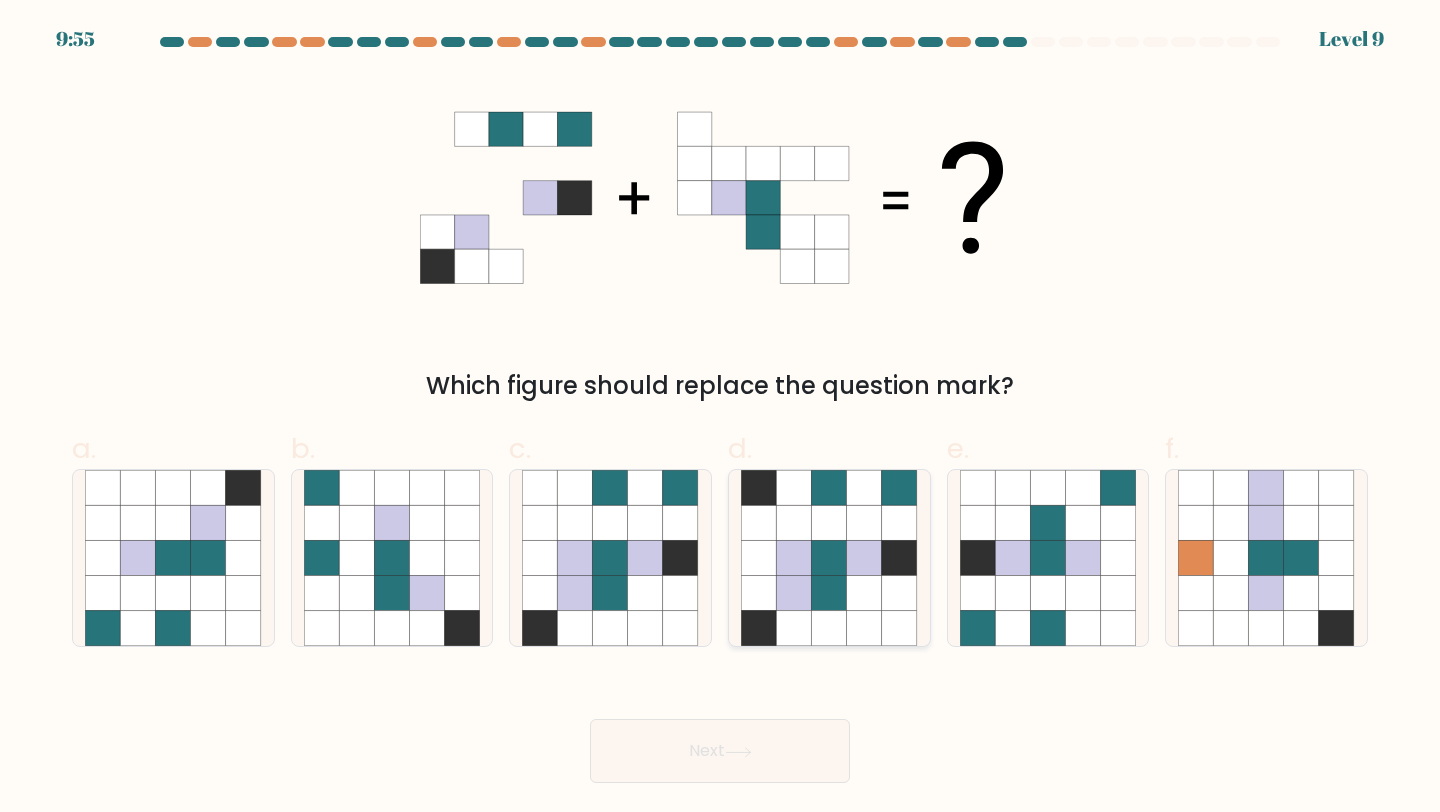 click at bounding box center (794, 522) 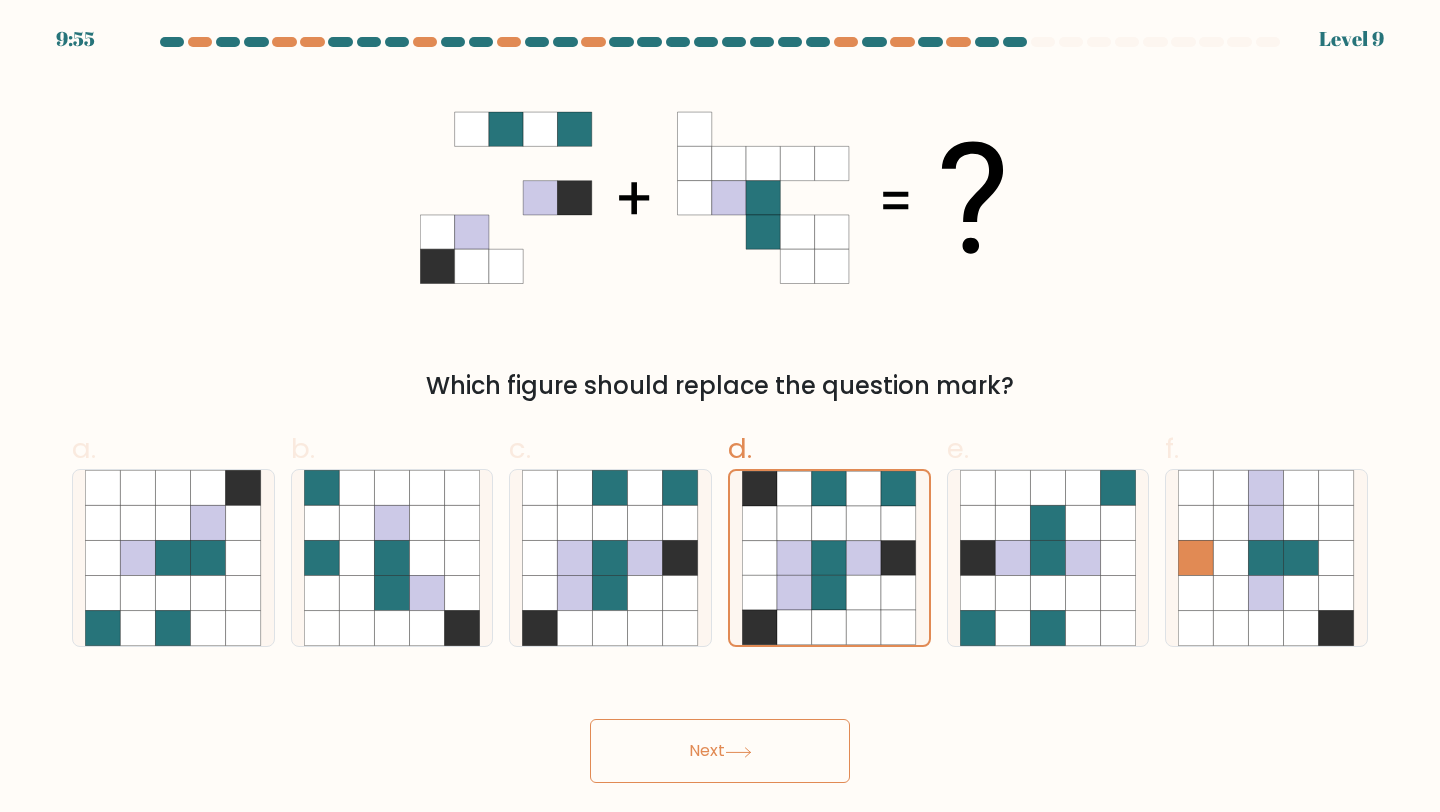 click on "Next" at bounding box center [720, 751] 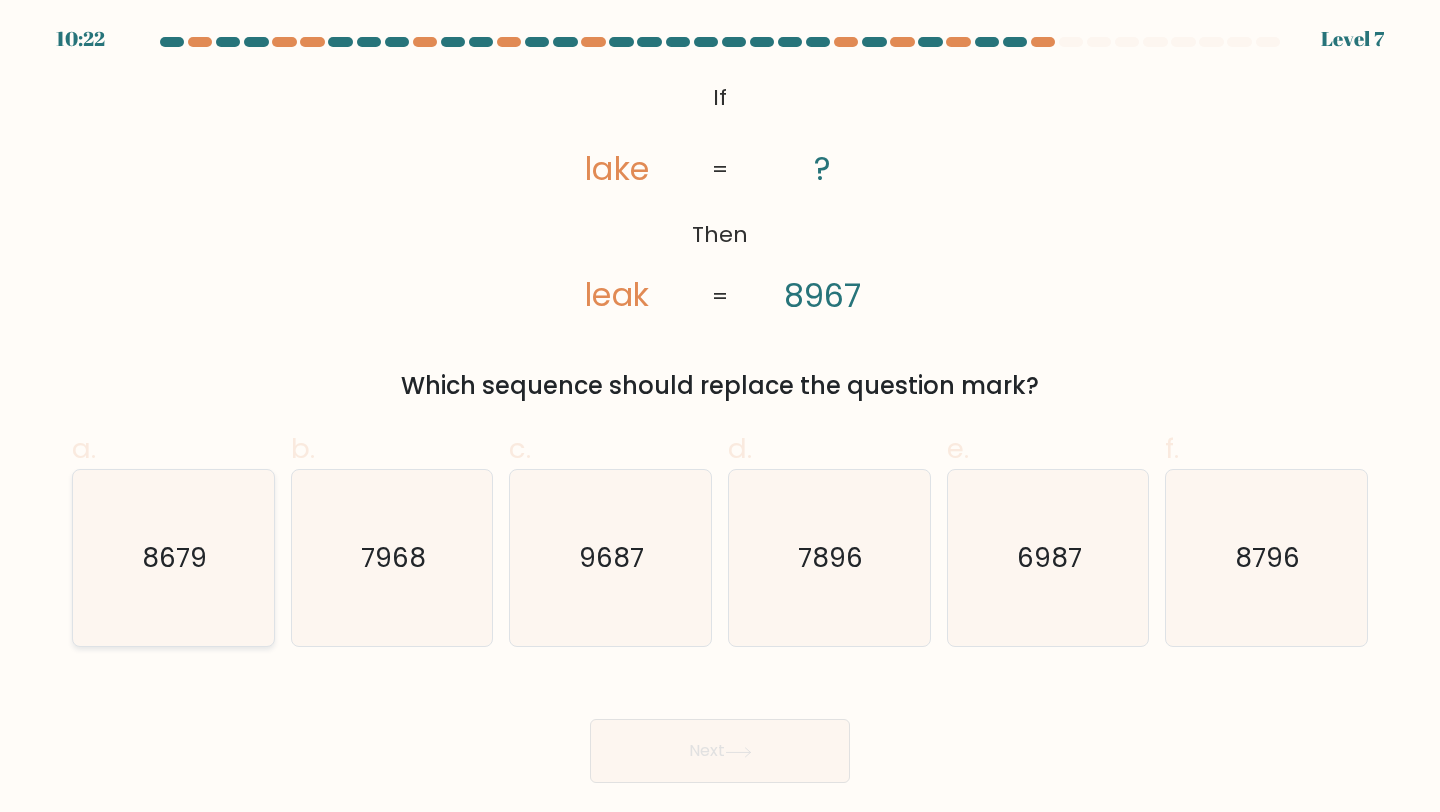 click on "8679" at bounding box center [173, 558] 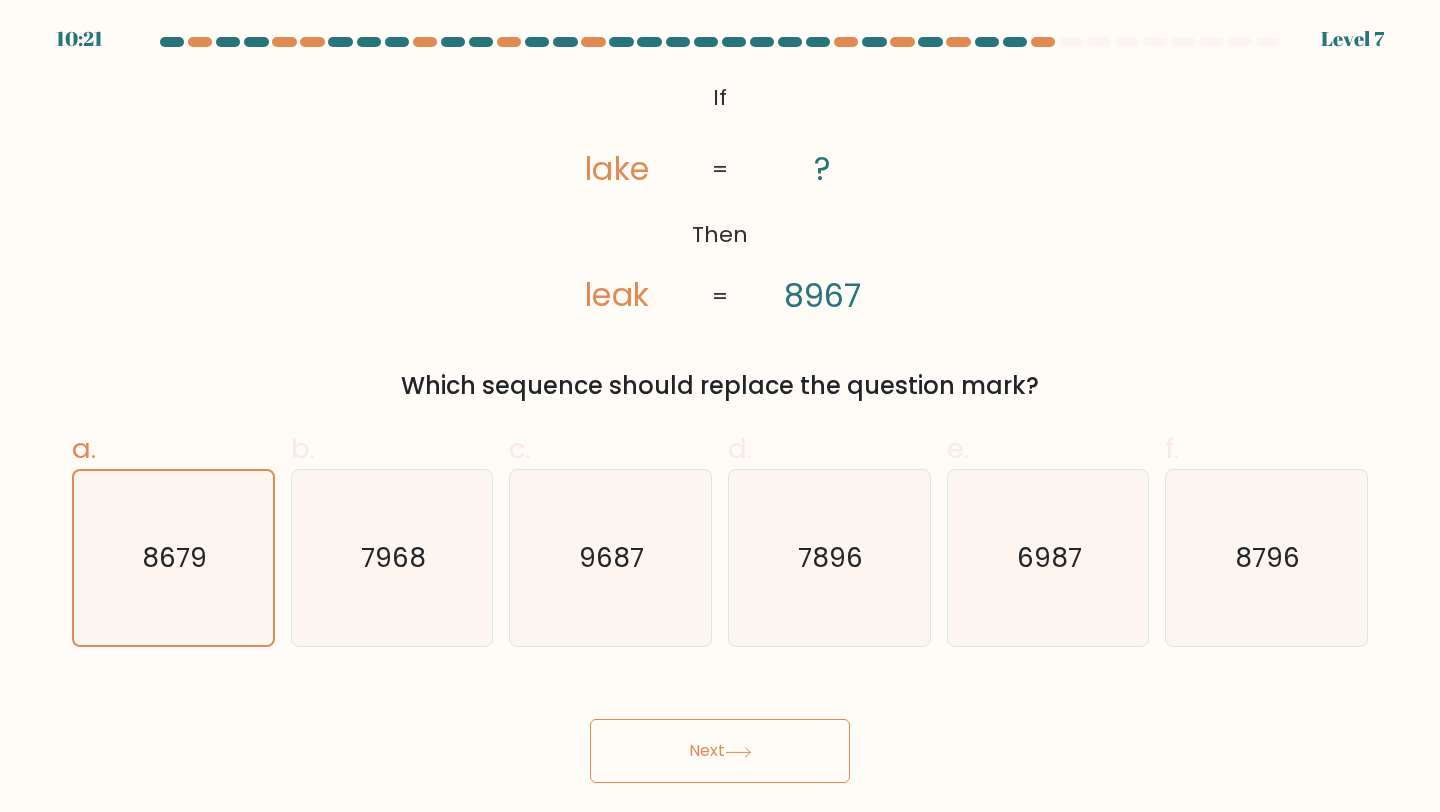 click at bounding box center [738, 752] 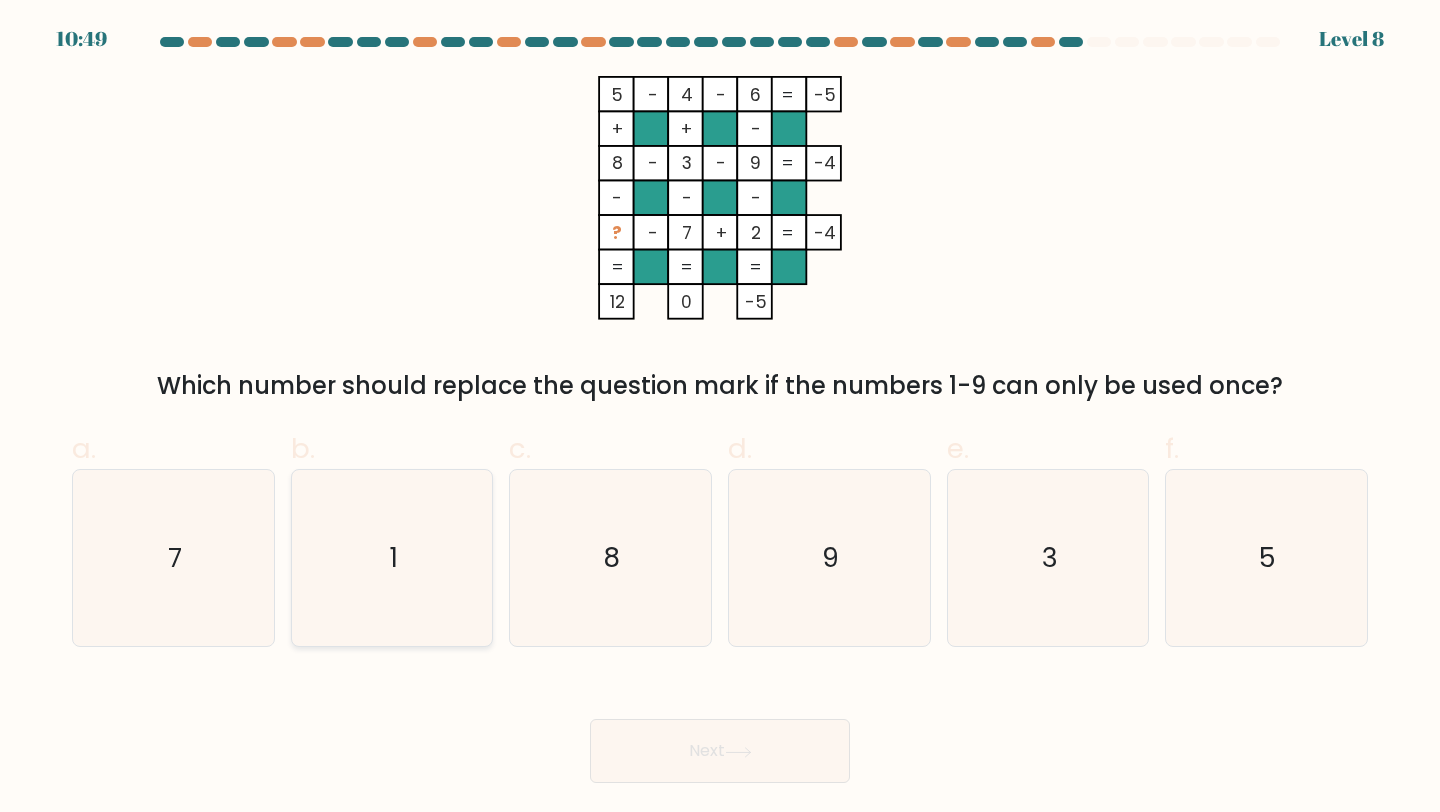 click on "1" at bounding box center (392, 558) 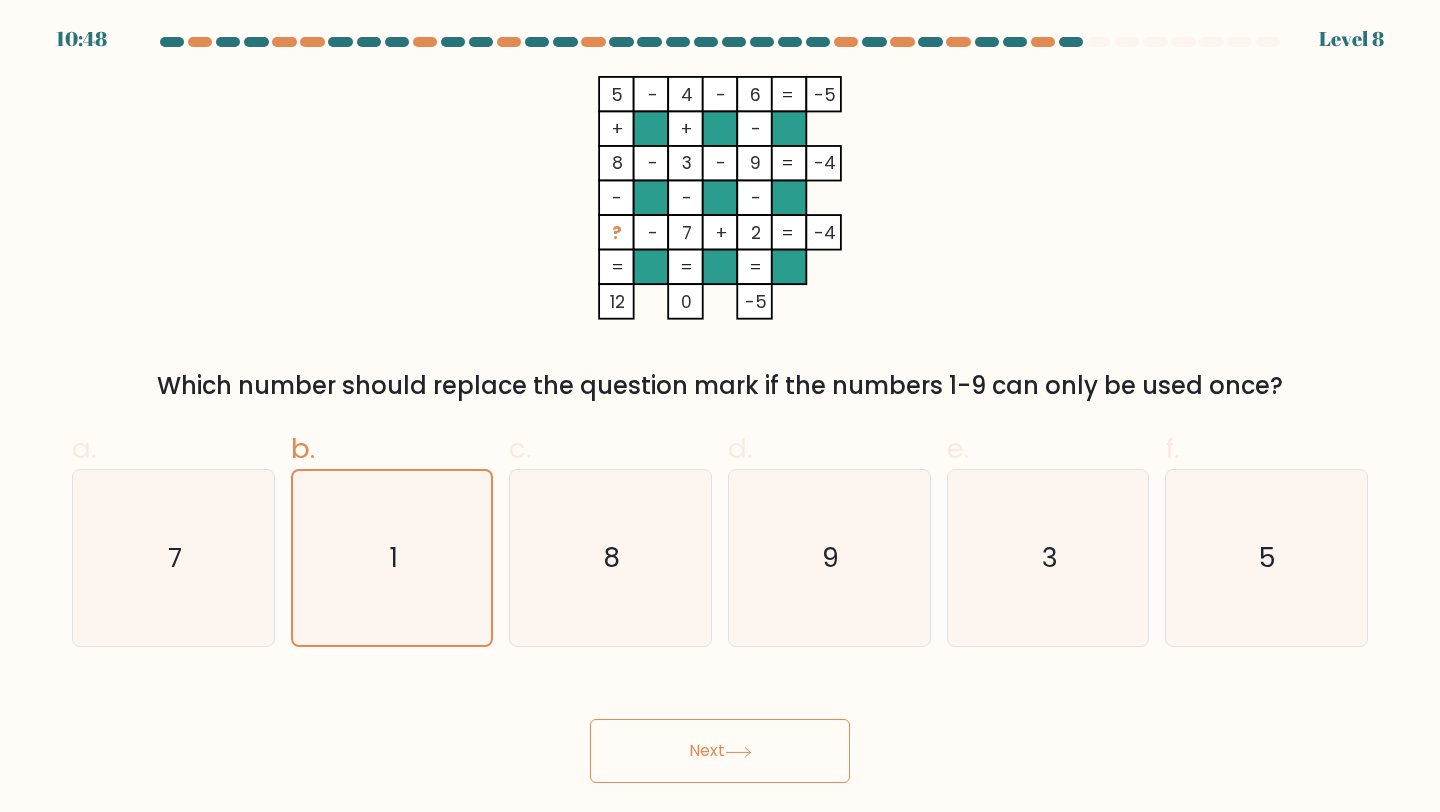 click on "Next" at bounding box center (720, 751) 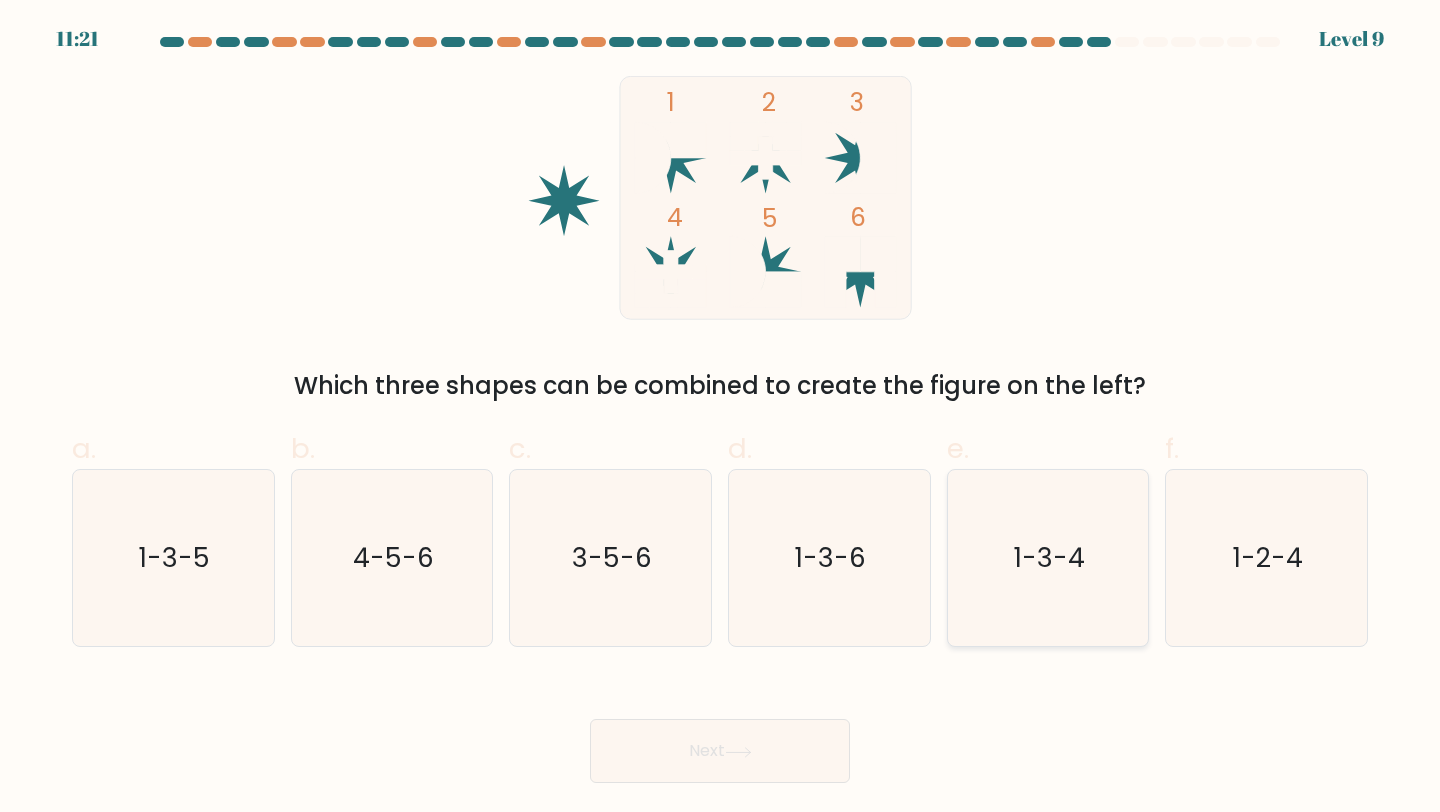 click on "1-3-4" at bounding box center [1048, 558] 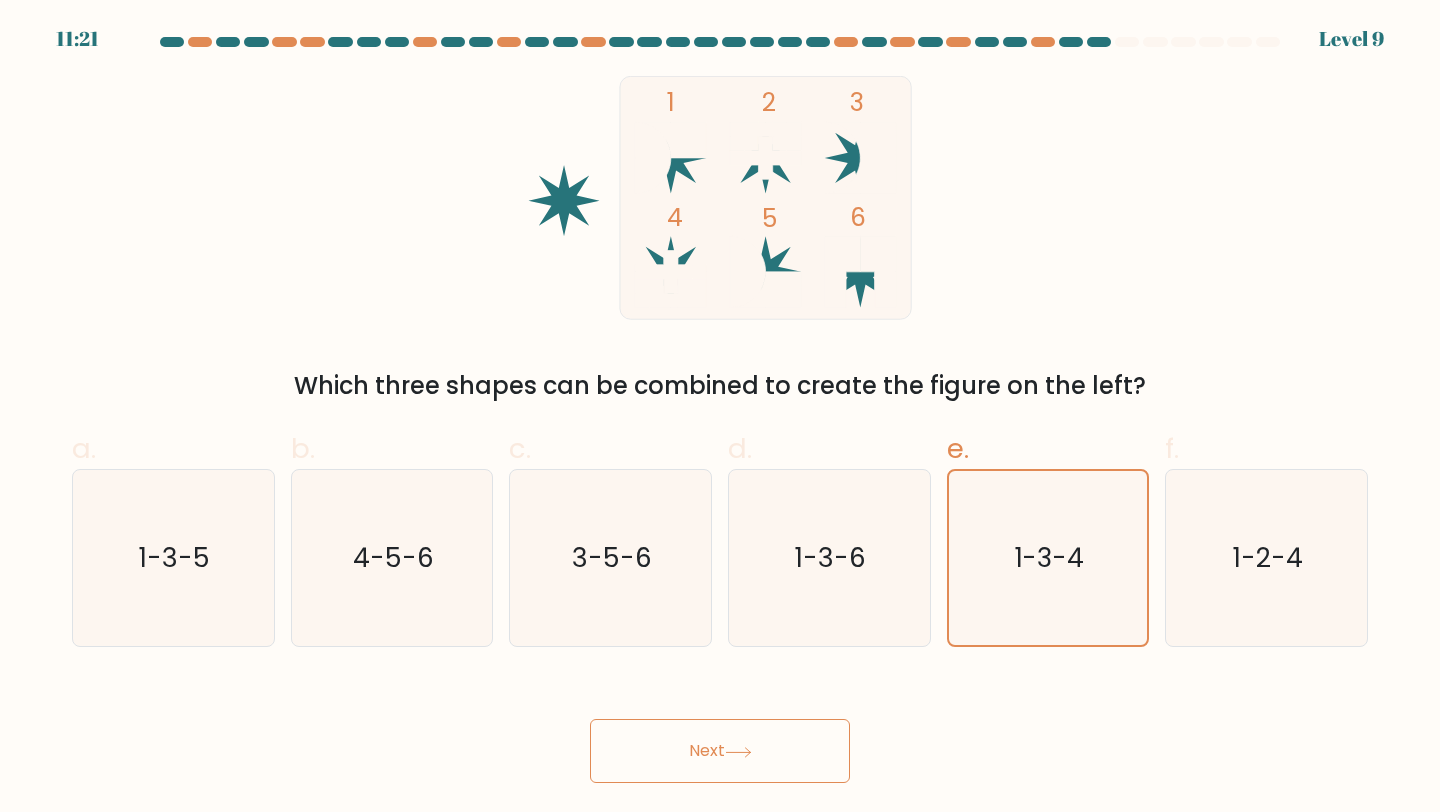click on "Next" at bounding box center (720, 751) 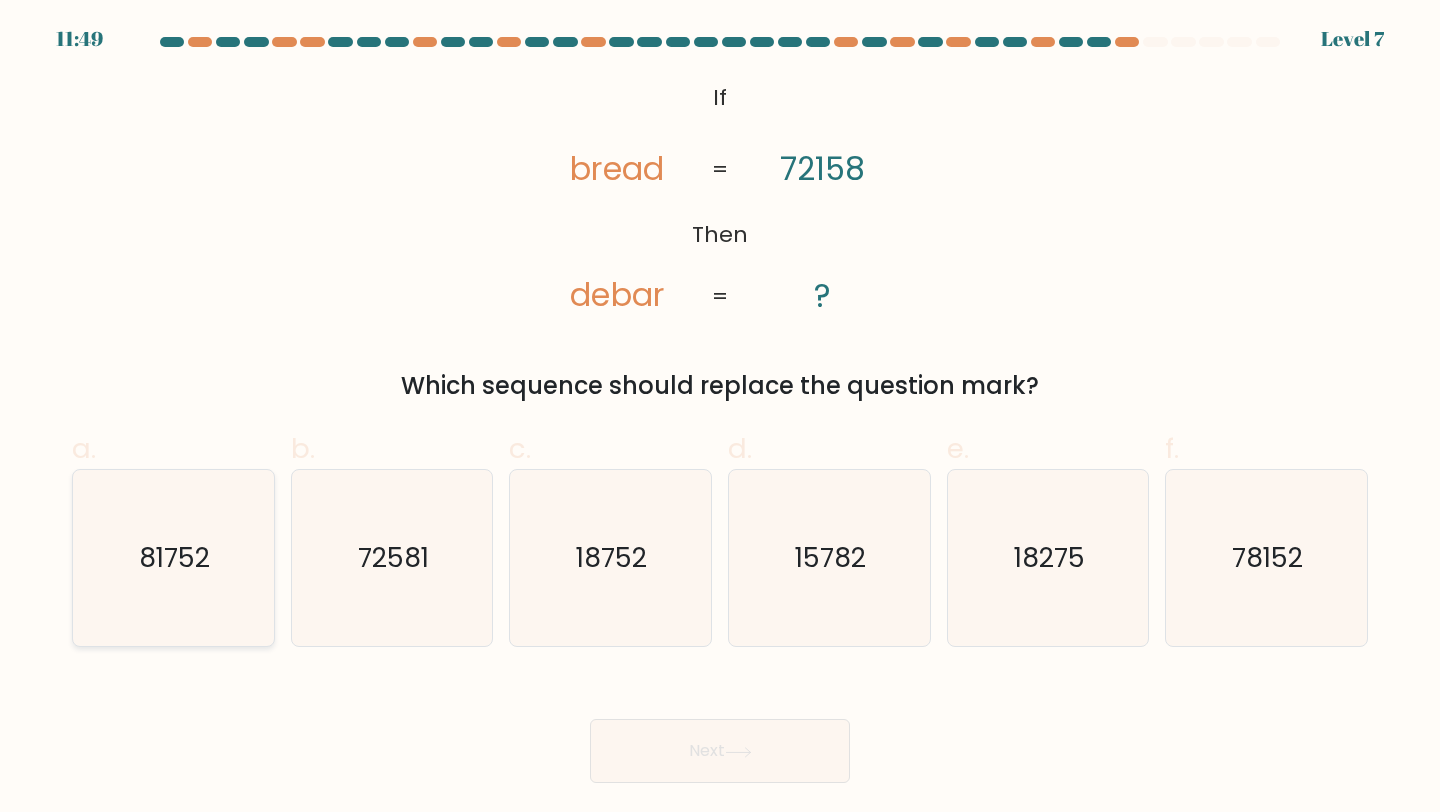 drag, startPoint x: 203, startPoint y: 622, endPoint x: 219, endPoint y: 624, distance: 16.124516 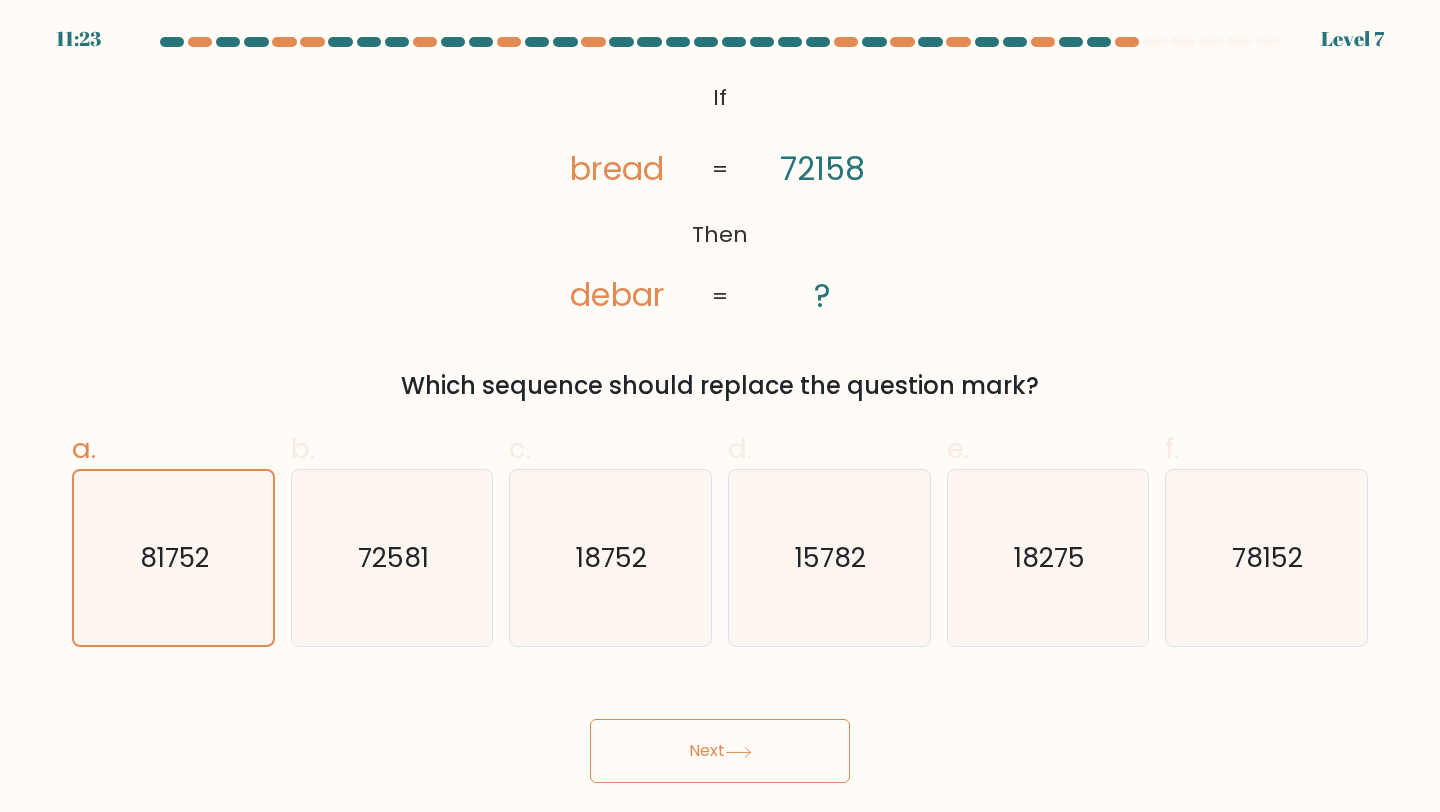click on "Next" at bounding box center (720, 751) 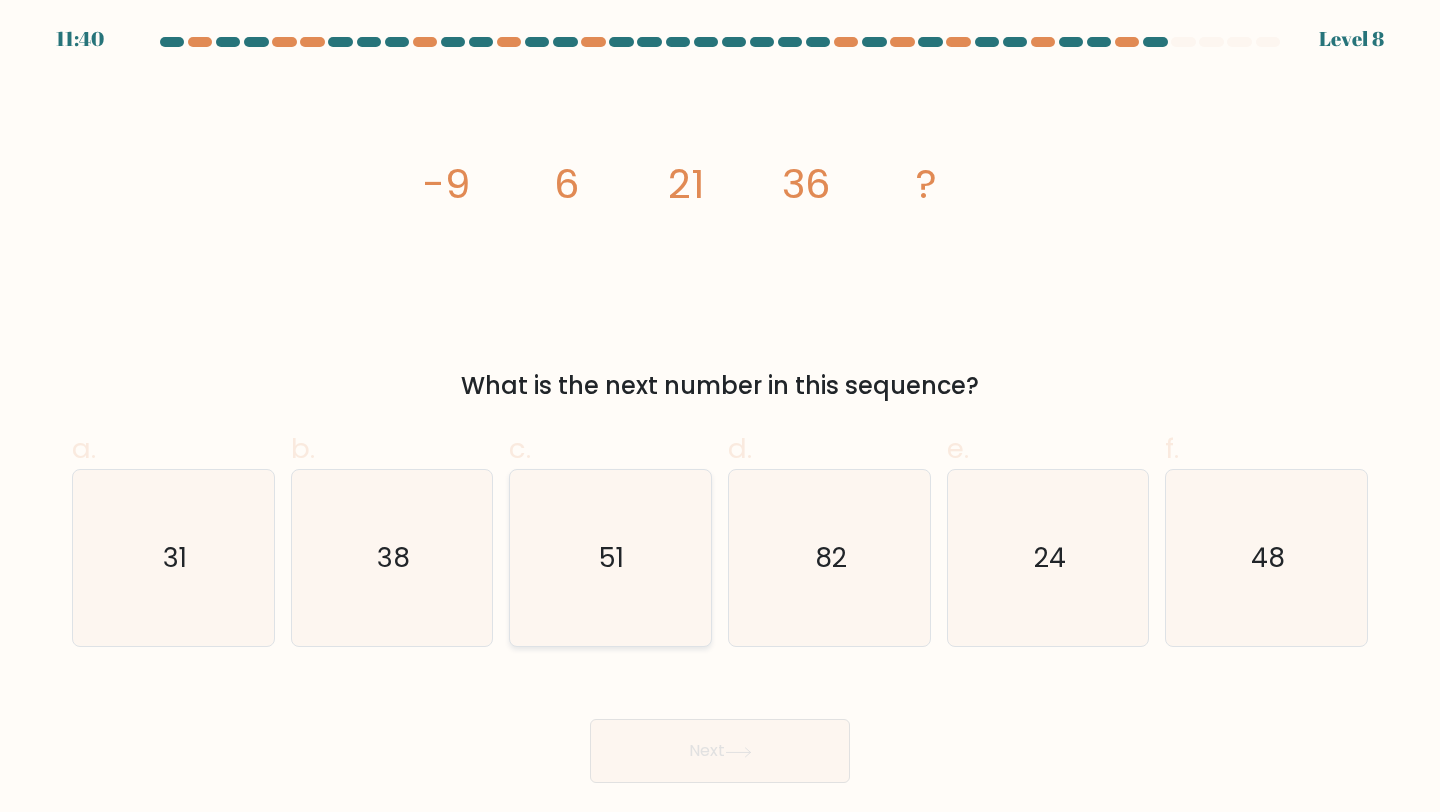 click on "51" at bounding box center [610, 558] 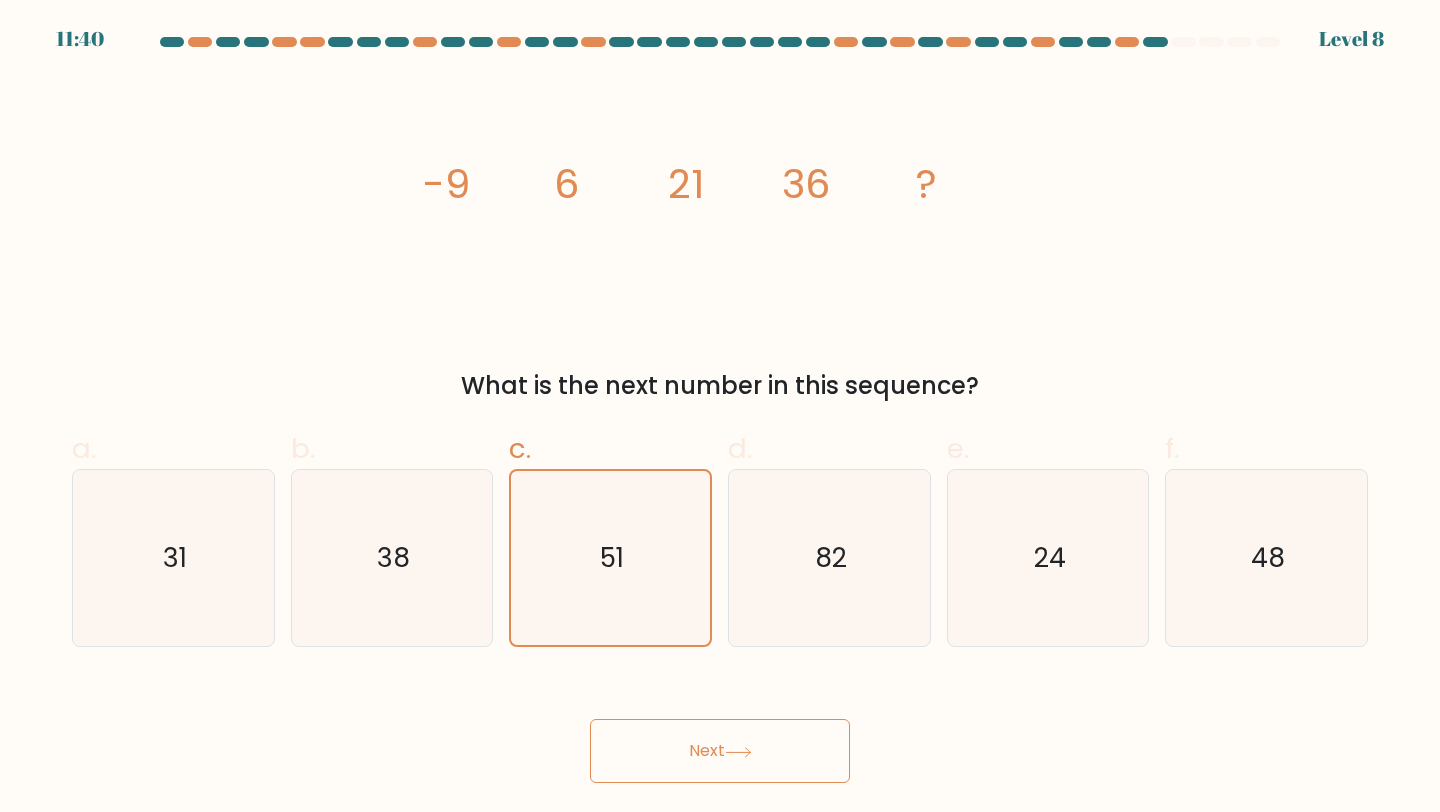click at bounding box center (738, 751) 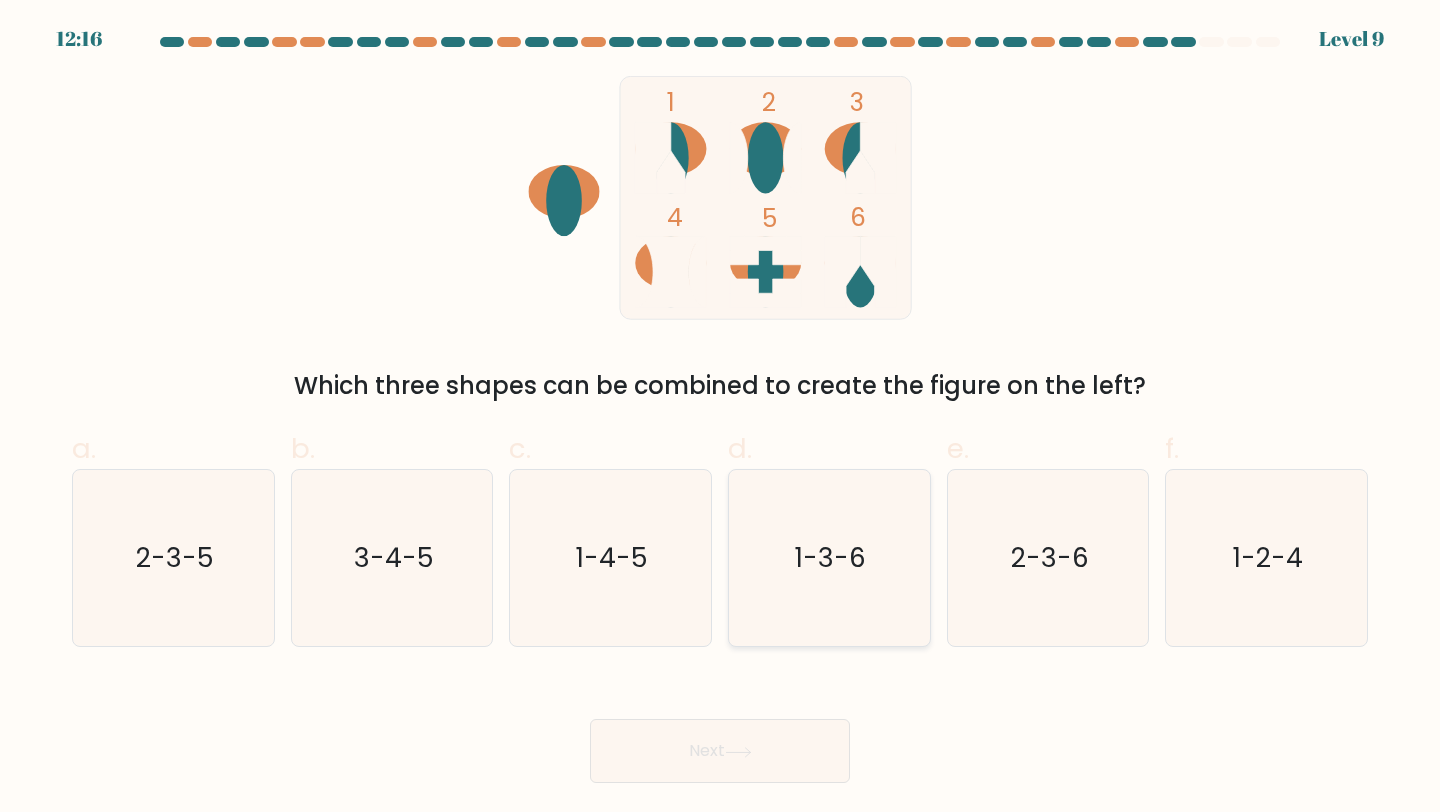 click on "1-3-6" at bounding box center (829, 558) 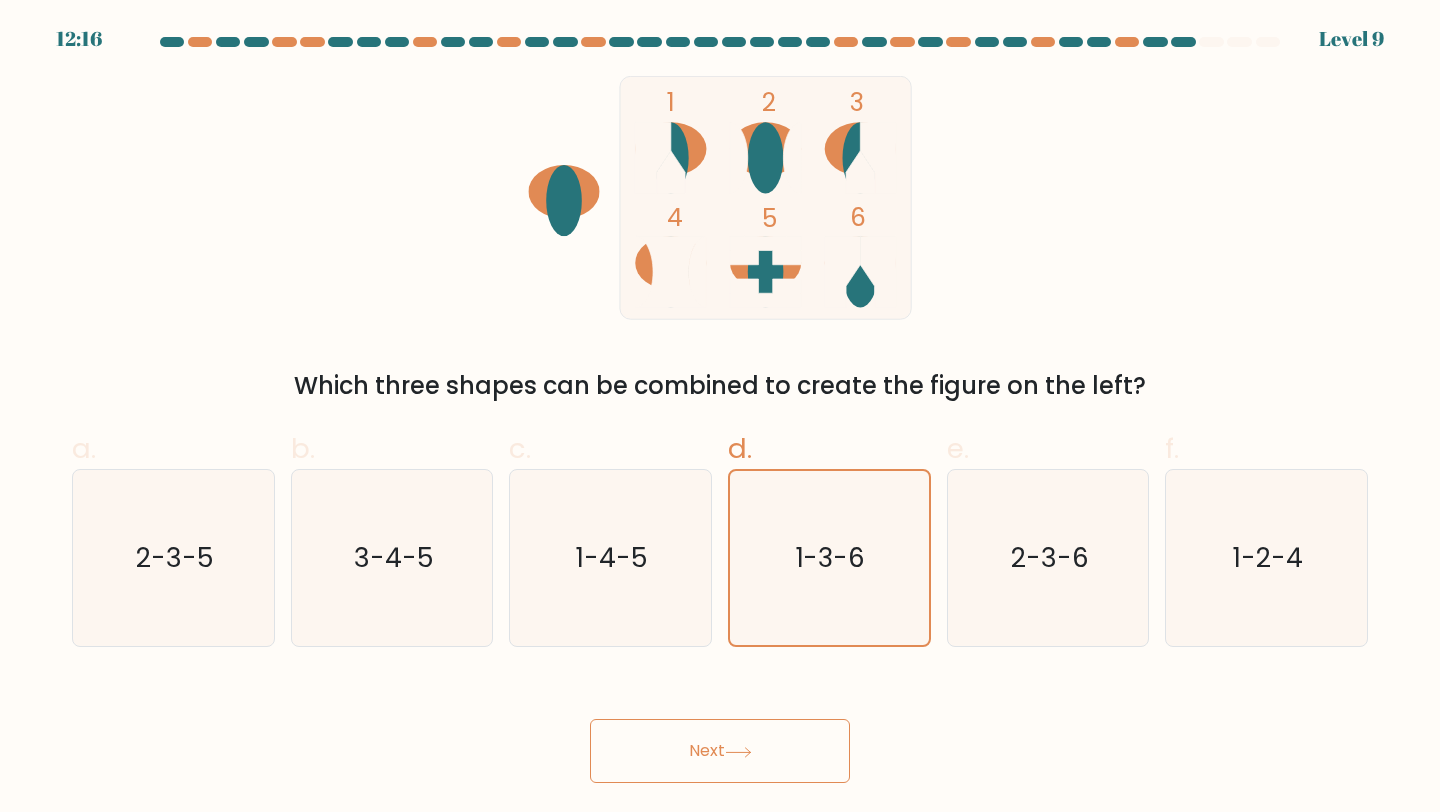 click on "Next" at bounding box center (720, 751) 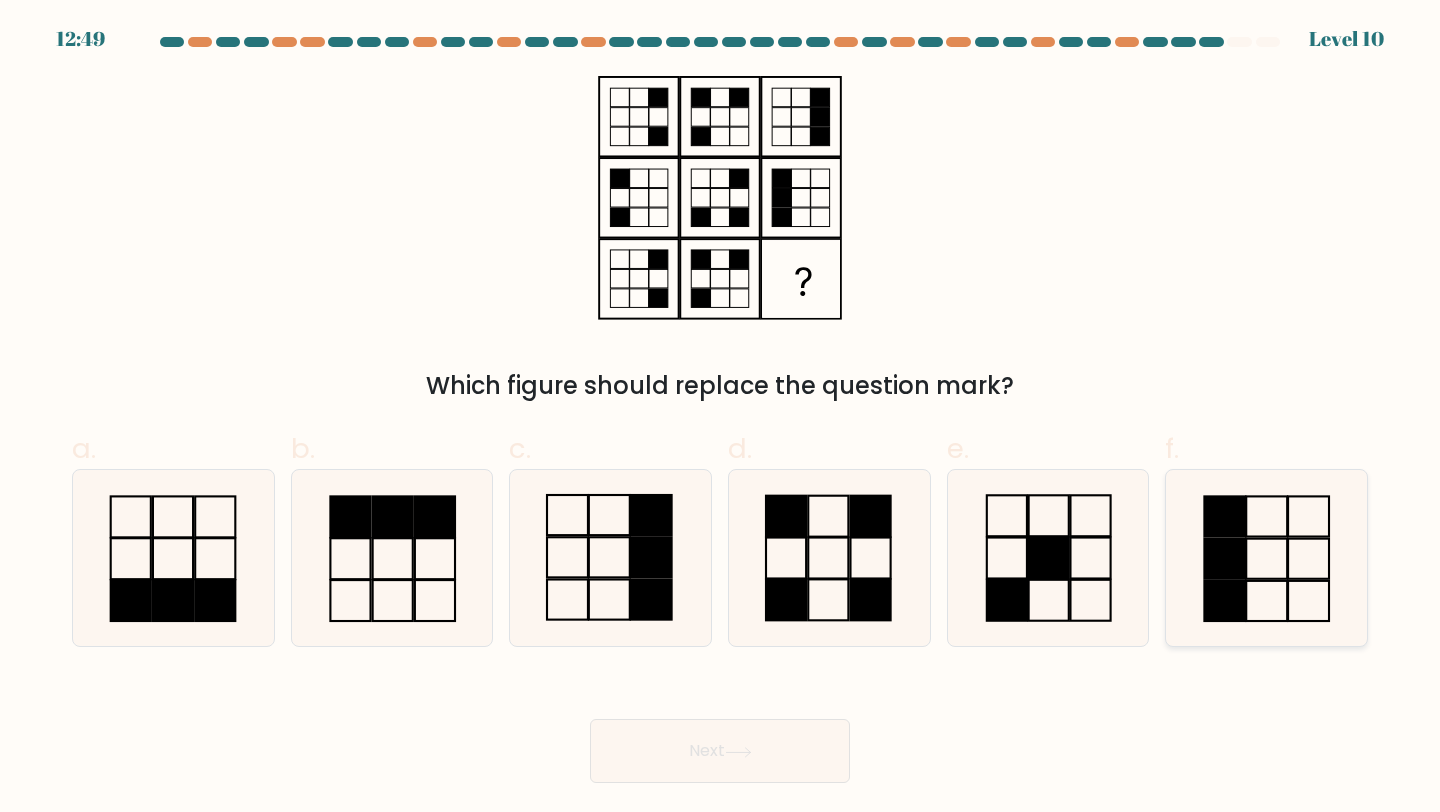 click at bounding box center [1225, 559] 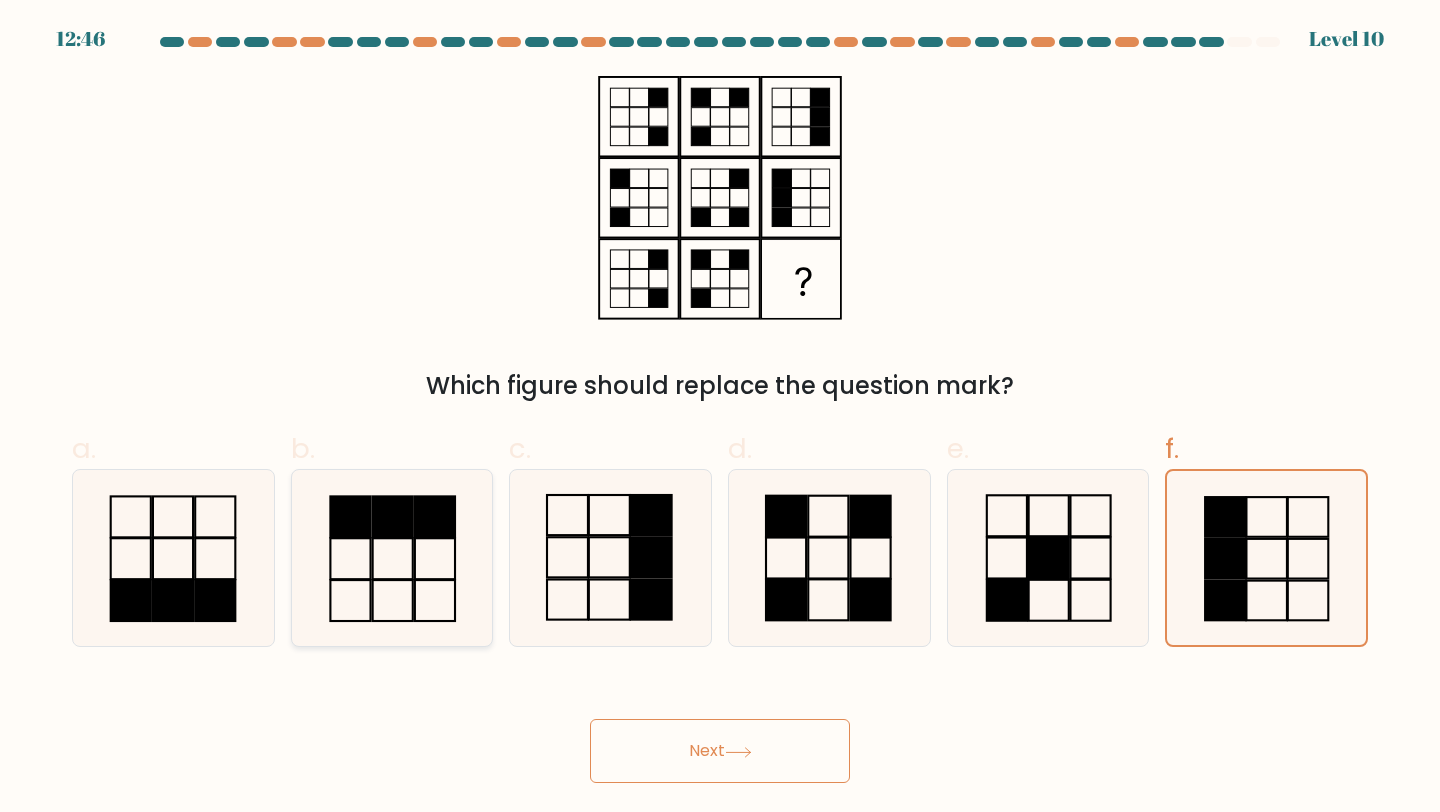 click at bounding box center (393, 600) 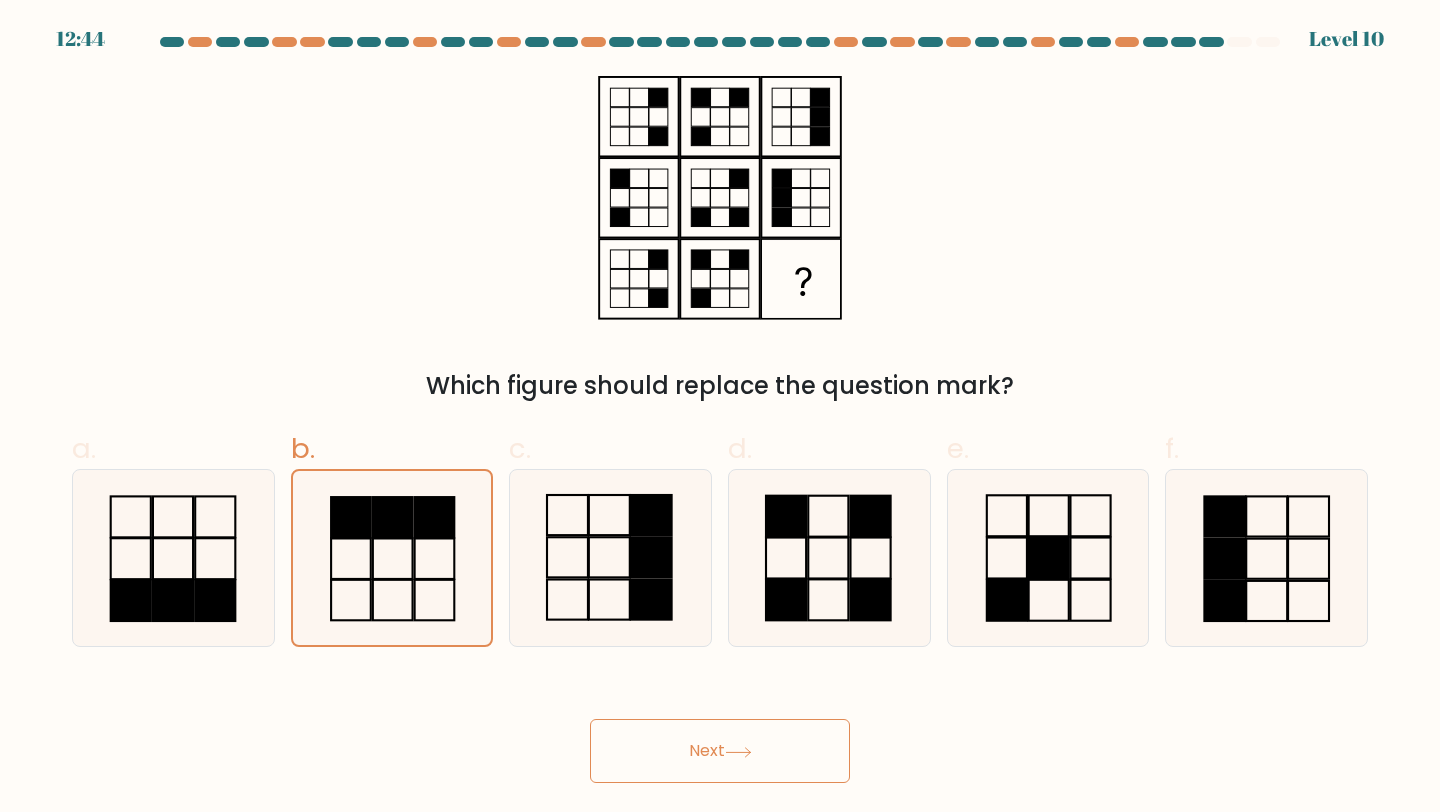 click on "Next" at bounding box center (720, 751) 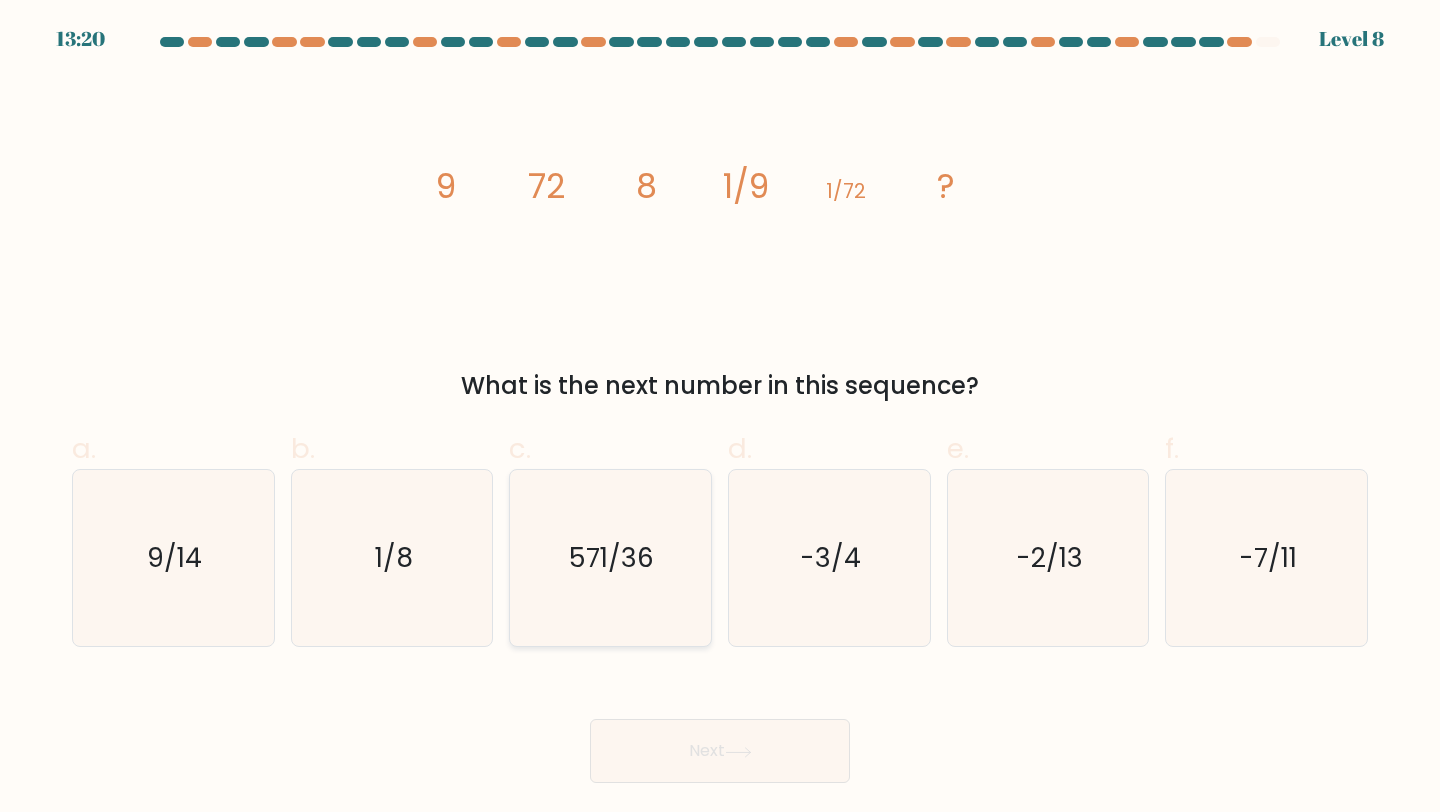 click on "571/36" at bounding box center [610, 558] 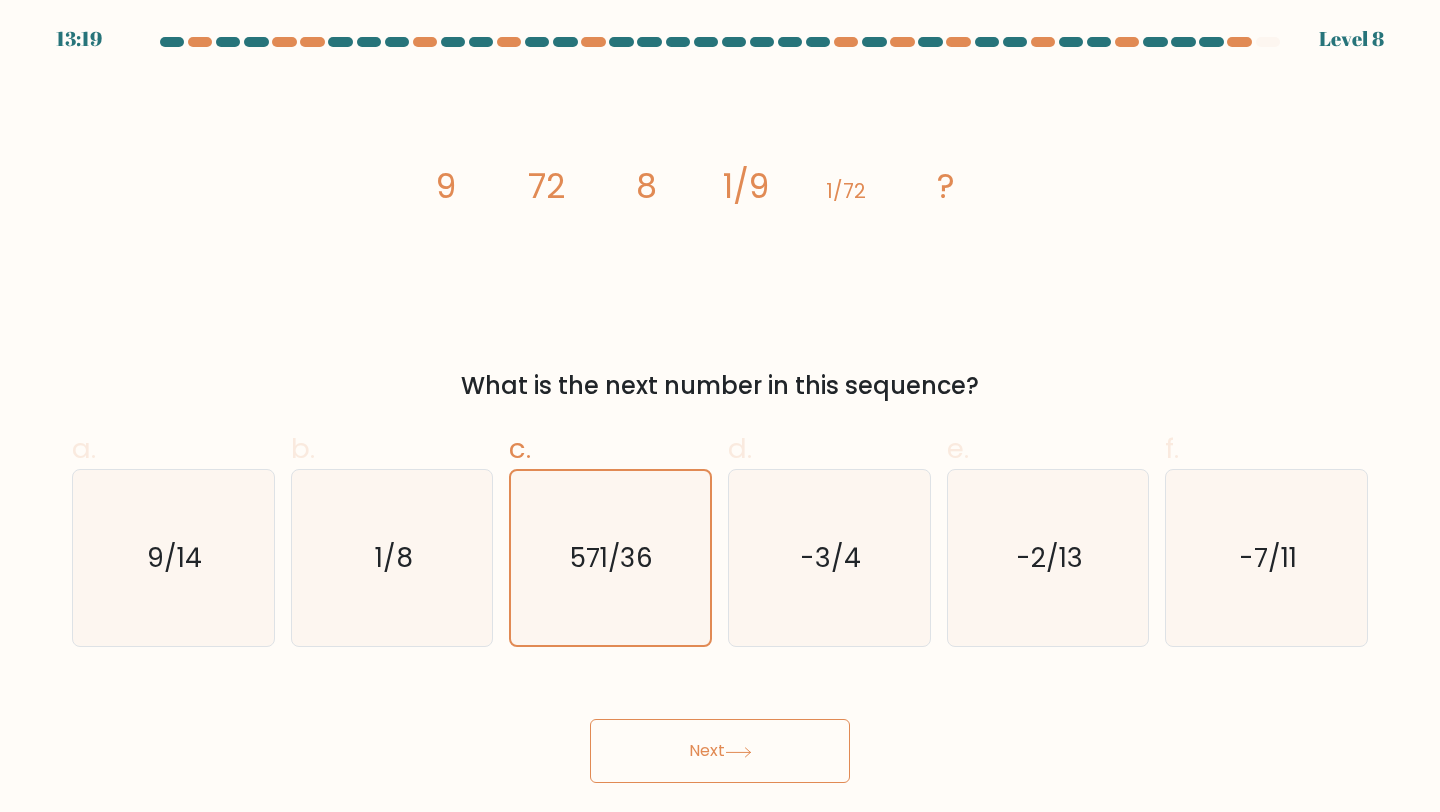 click on "Next" at bounding box center (720, 751) 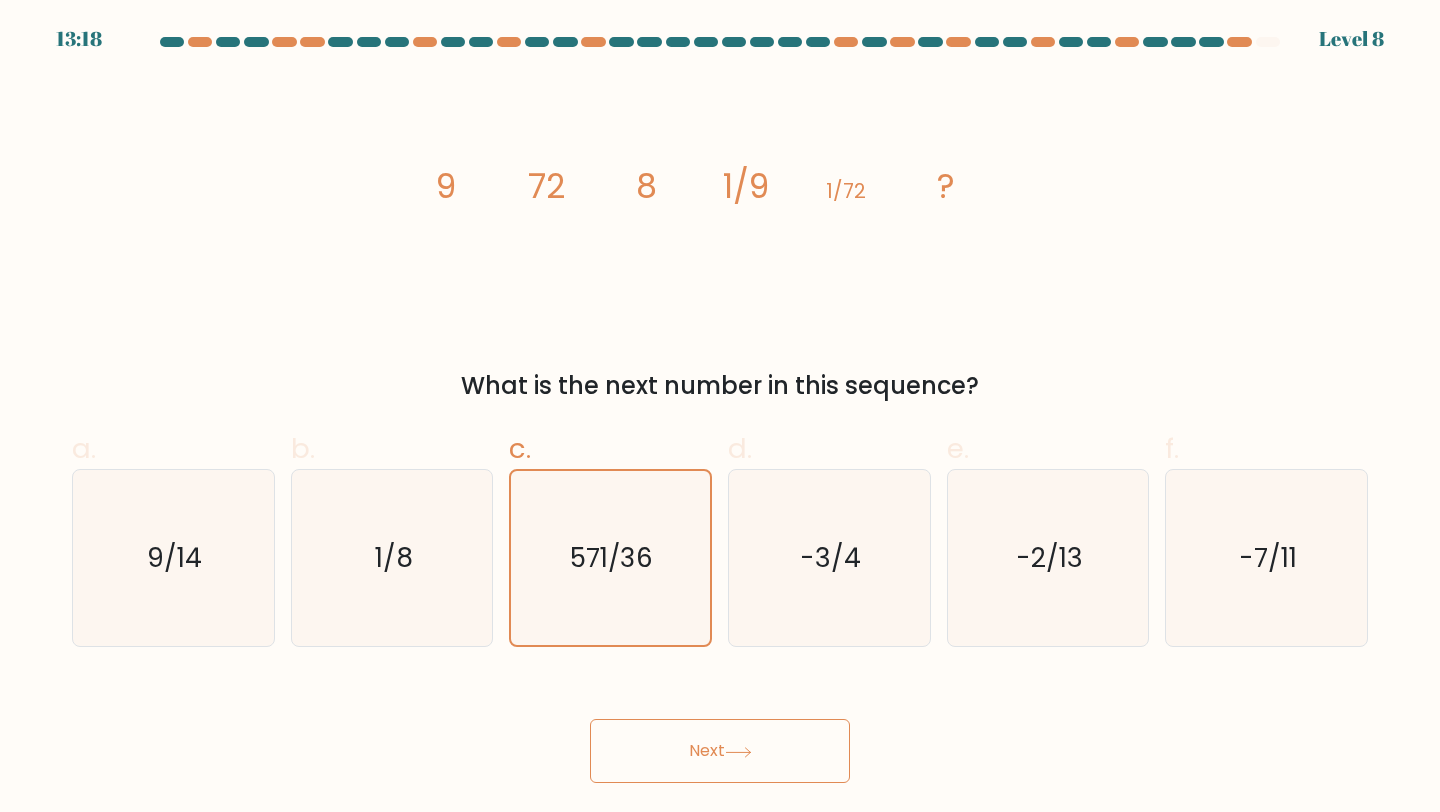 click on "Next" at bounding box center [720, 751] 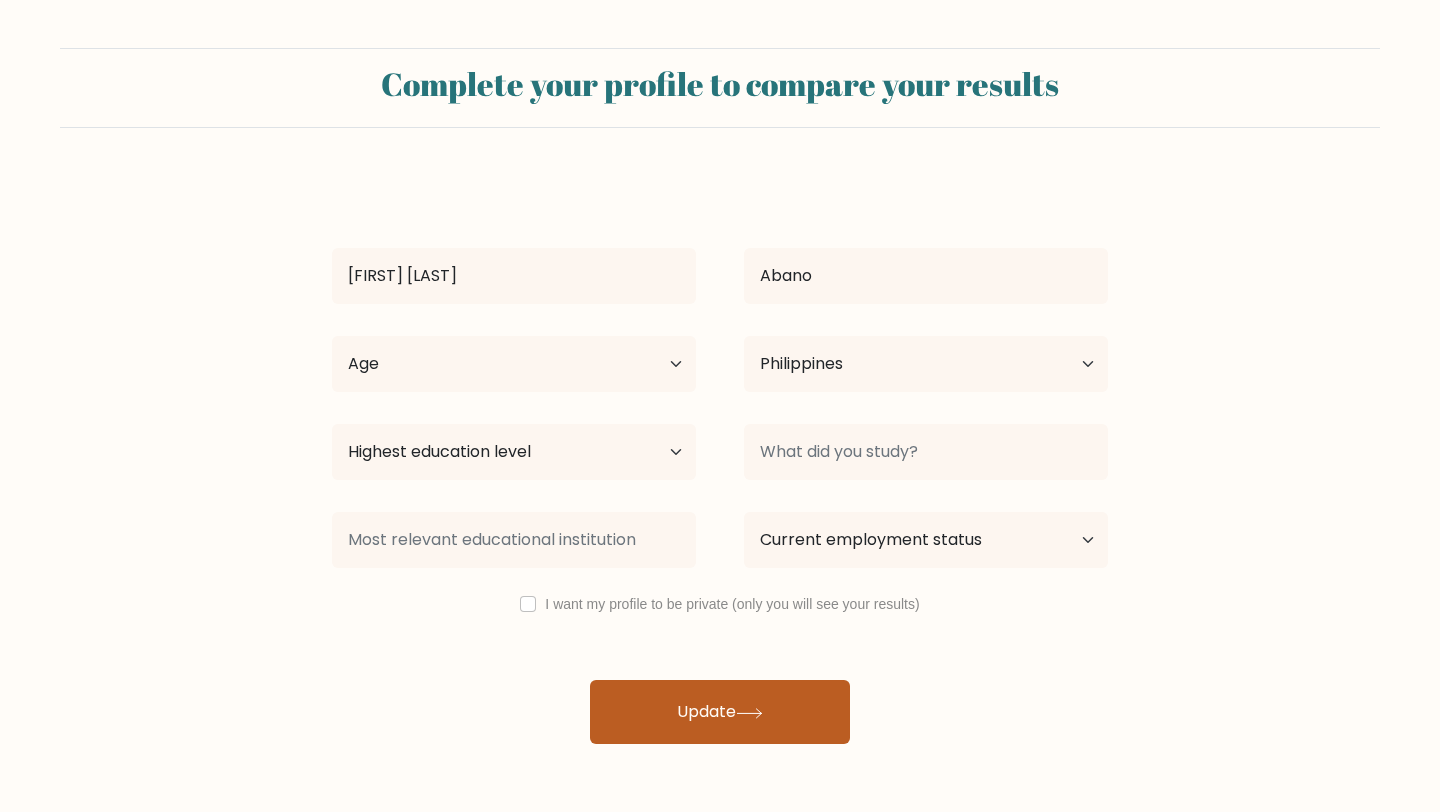 scroll, scrollTop: 0, scrollLeft: 0, axis: both 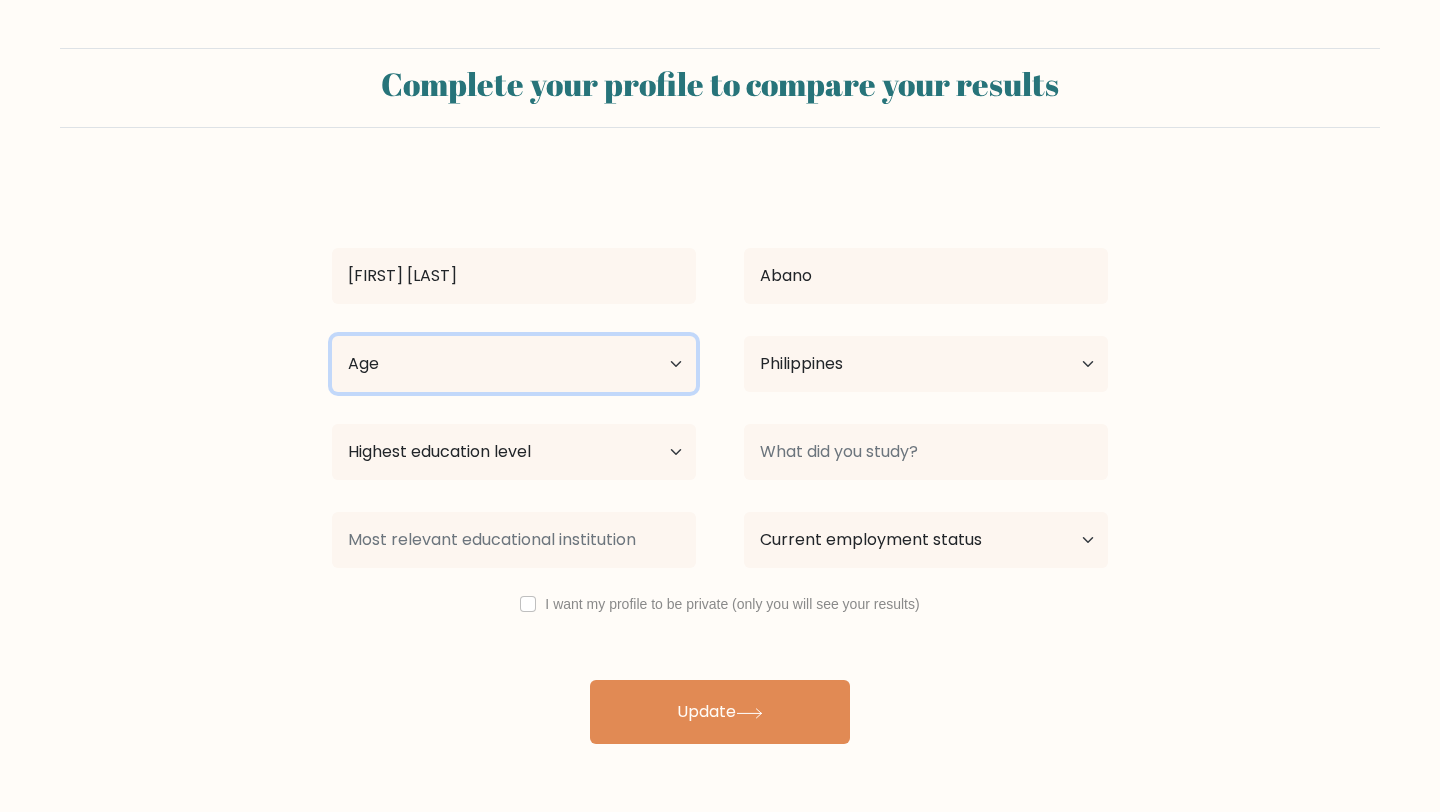 click on "Age
Under 18 years old
18-24 years old
25-34 years old
35-44 years old
45-54 years old
55-64 years old
65 years old and above" at bounding box center (514, 364) 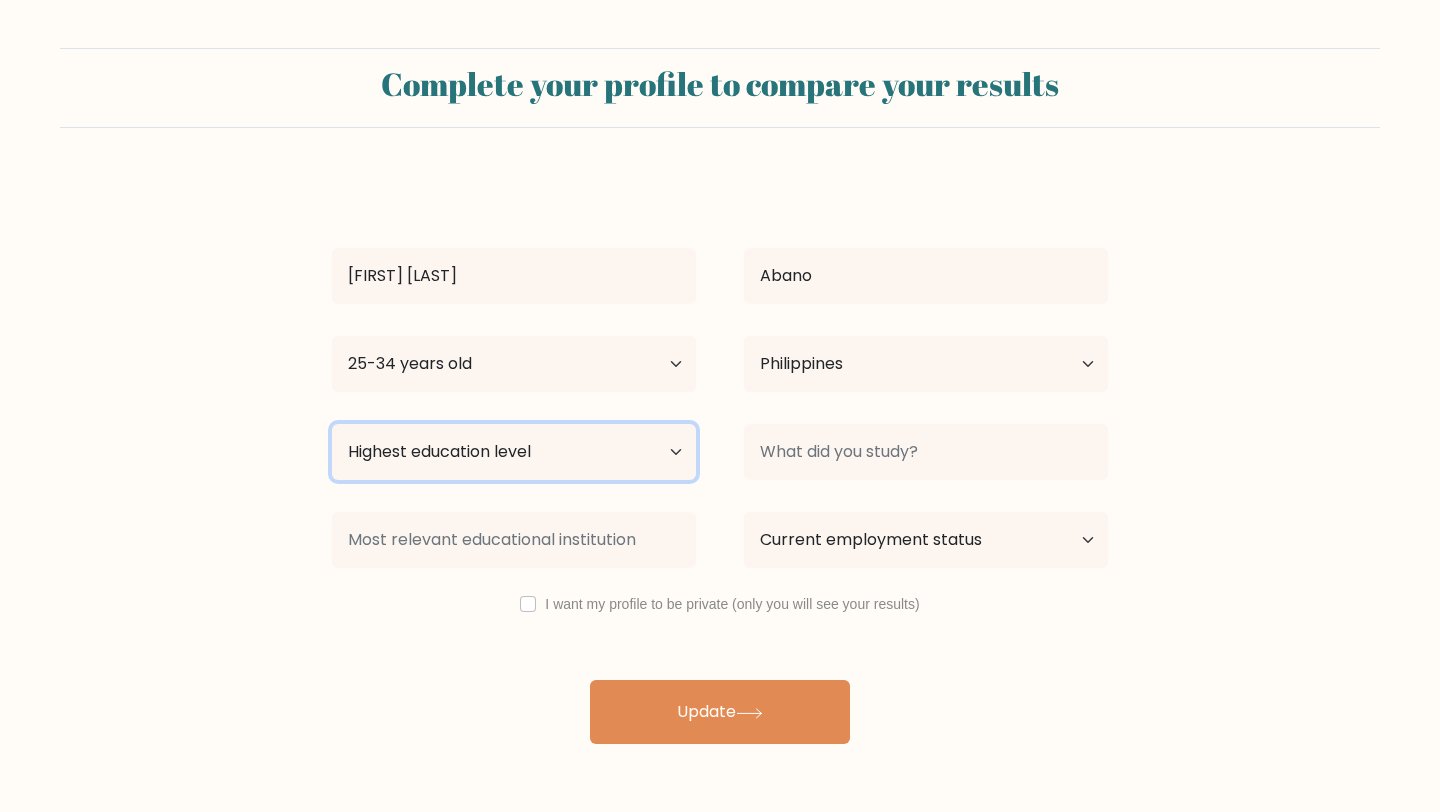 click on "Highest education level
No schooling
Primary
Lower Secondary
Upper Secondary
Occupation Specific
Bachelor's degree
Master's degree
Doctoral degree" at bounding box center (514, 452) 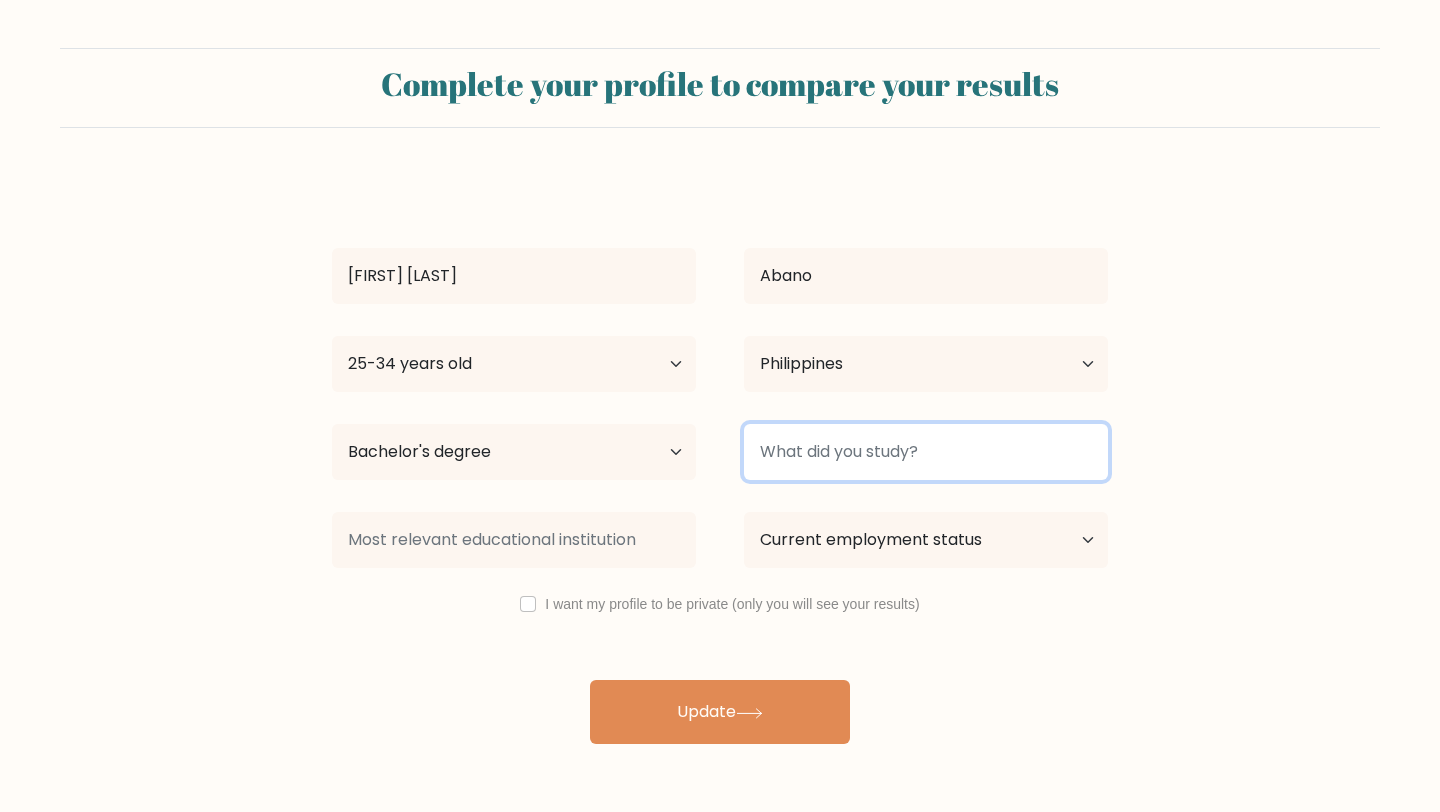 click at bounding box center (926, 452) 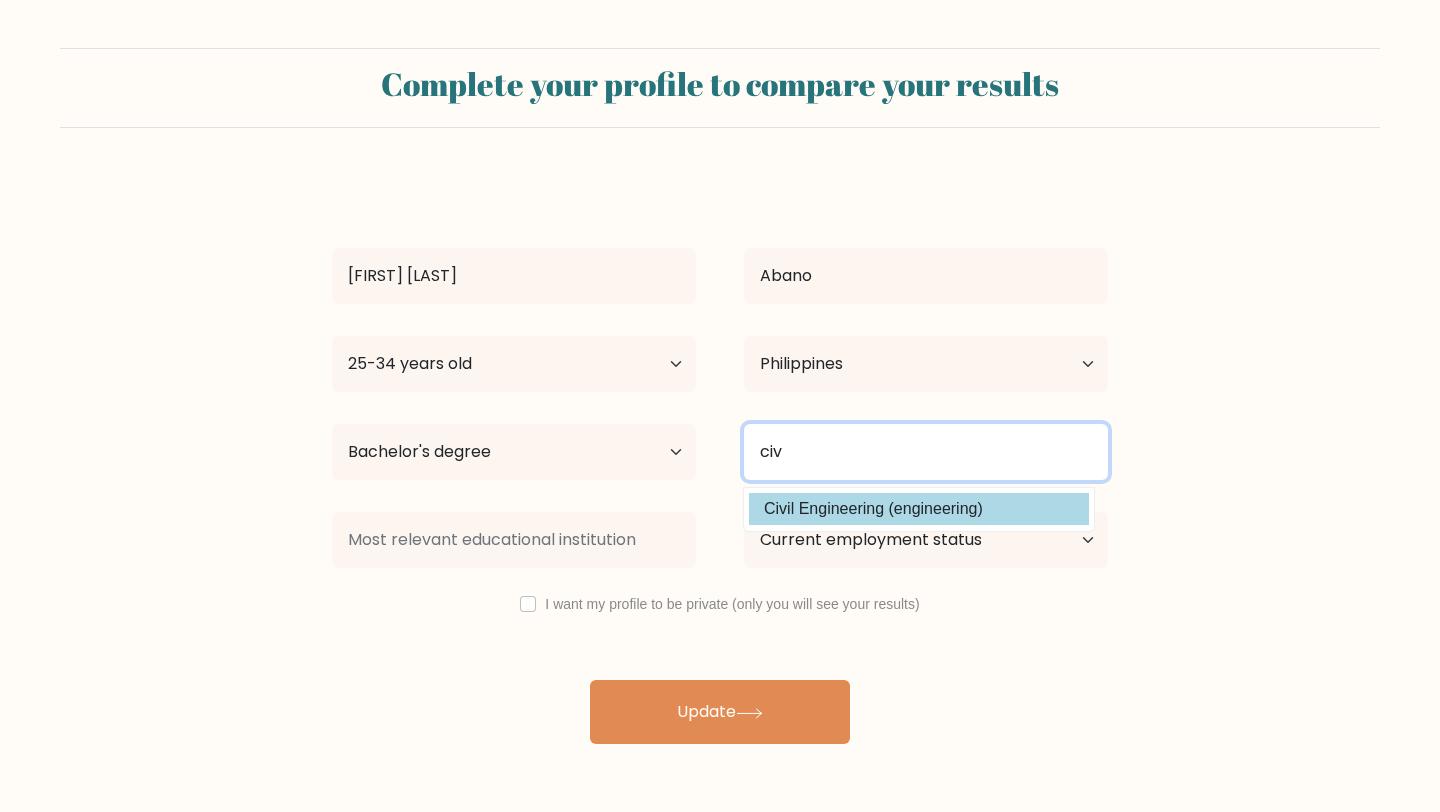 type on "civ" 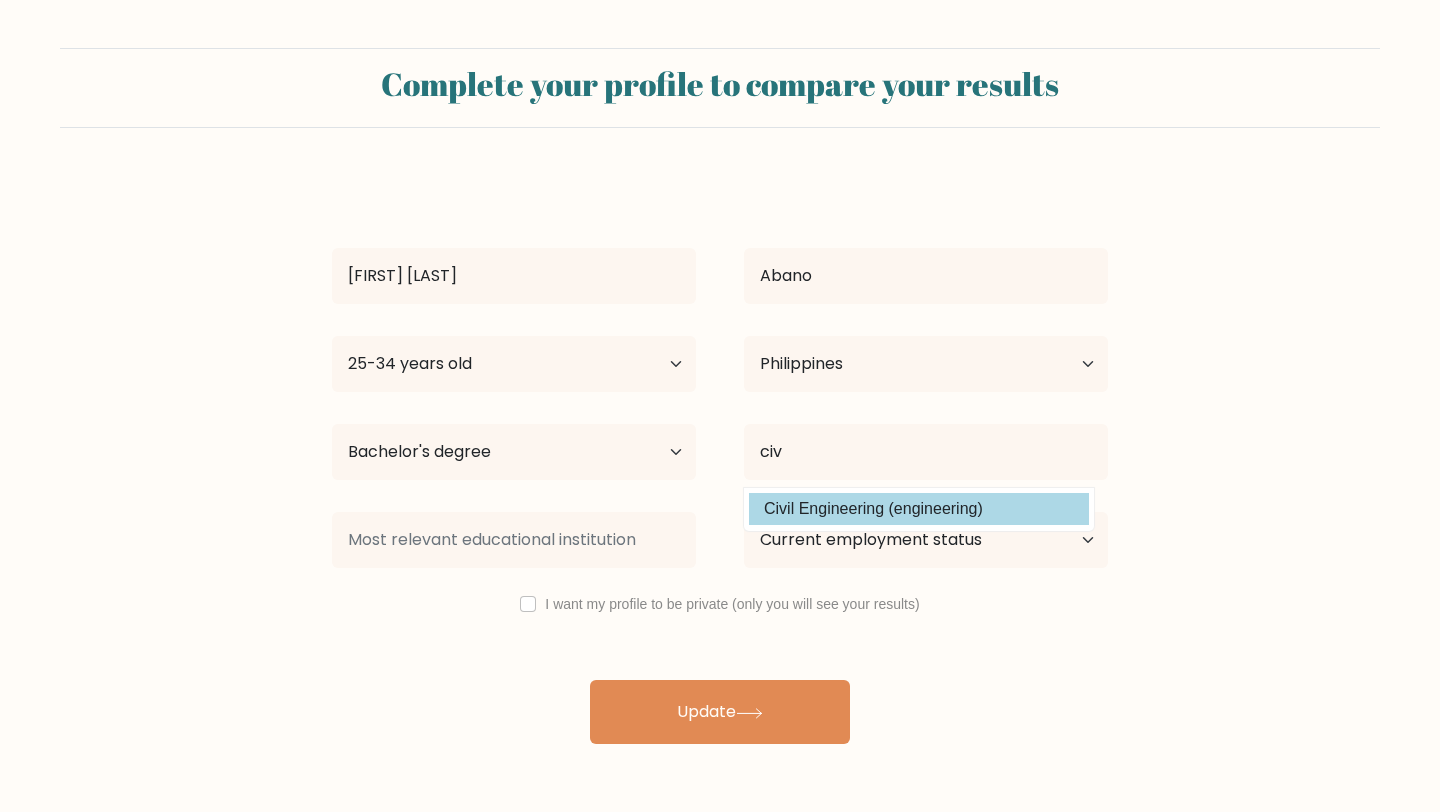 click on "Civil Engineering (engineering)" at bounding box center (919, 509) 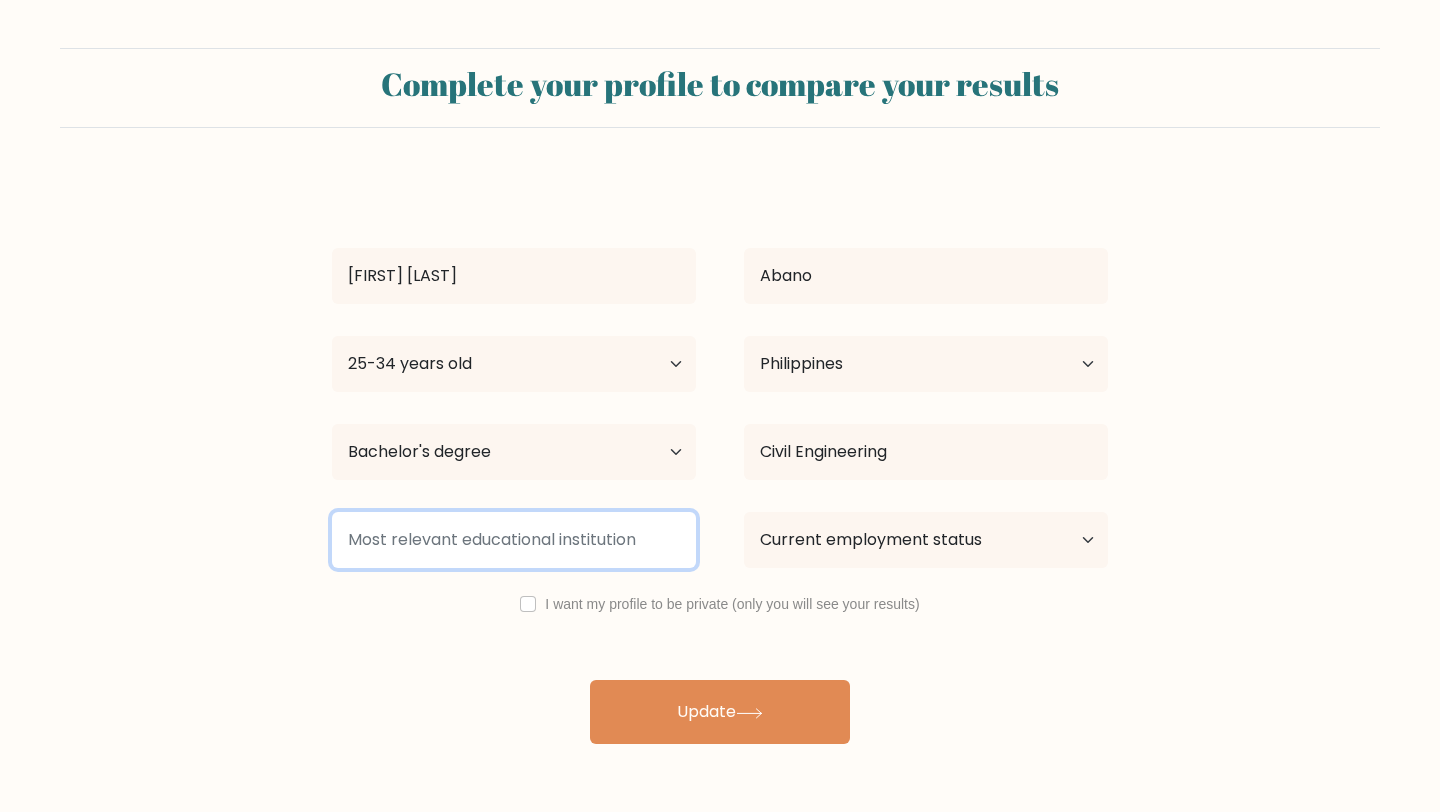 click at bounding box center [514, 540] 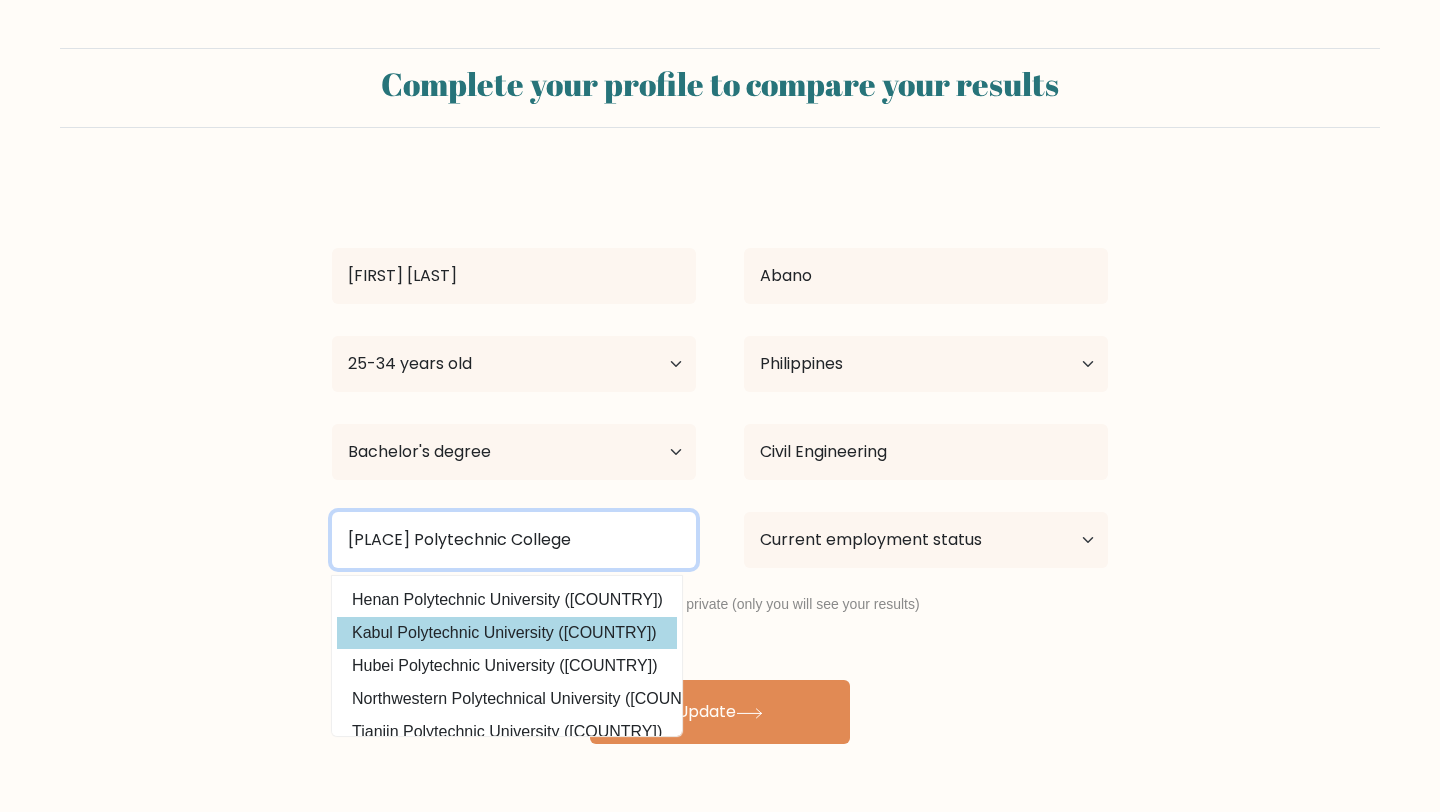 scroll, scrollTop: 195, scrollLeft: 0, axis: vertical 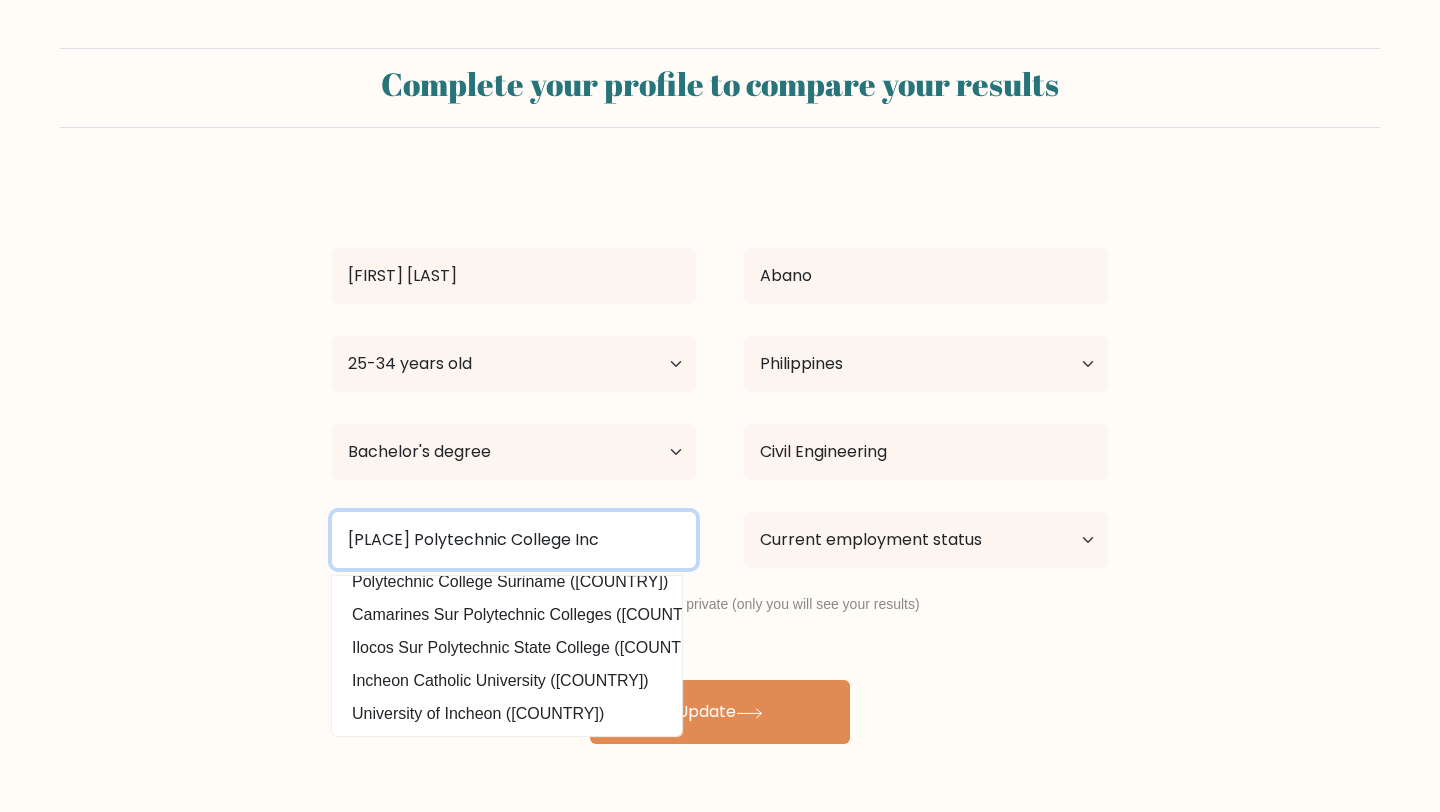 type on "[PLACE] Polytechnic College Inc" 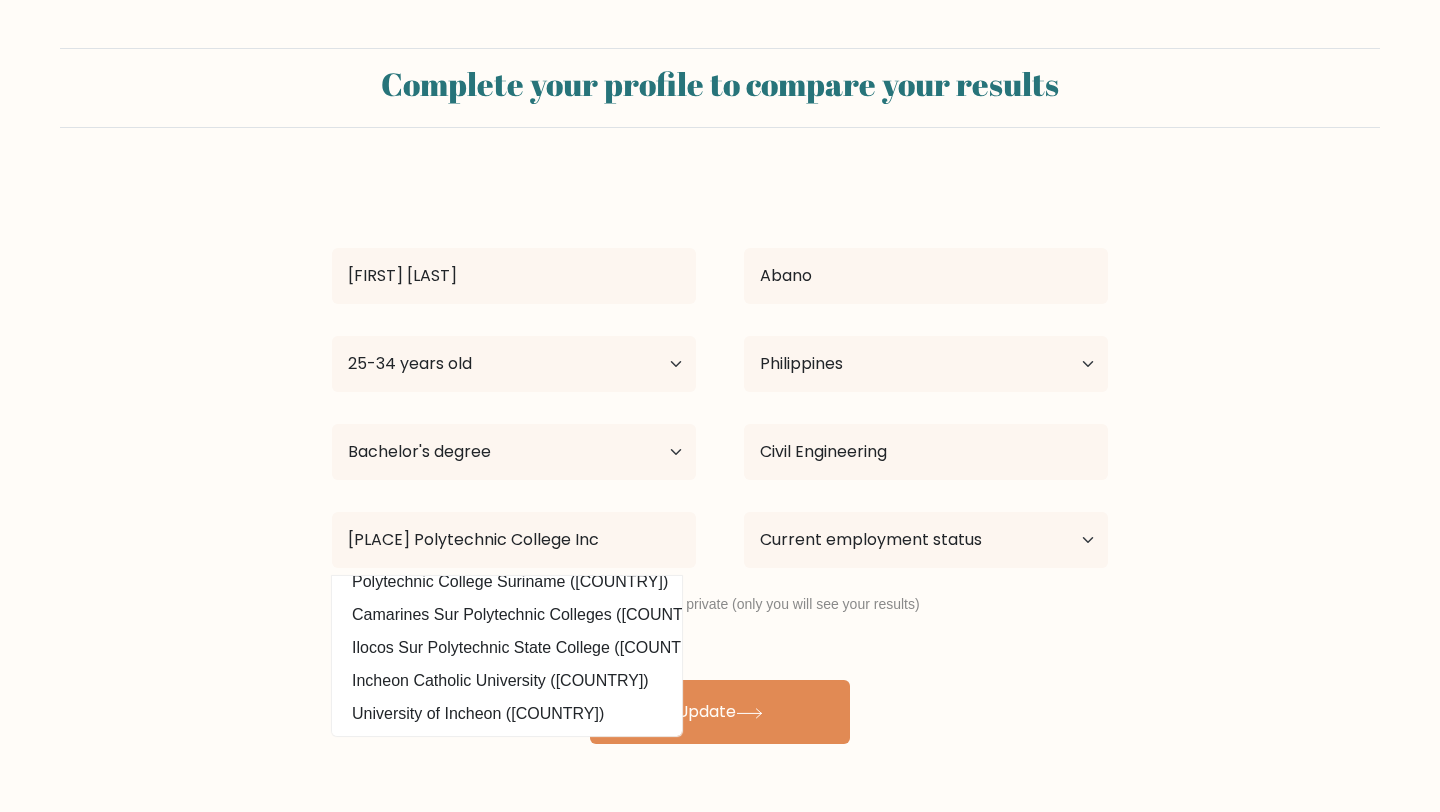 click on "[FIRST] [LAST]
Abano
Age
Under [AGE] years old
[AGE]-[AGE] years old
[AGE]-[AGE] years old
[AGE]-[AGE] years old
[AGE]-[AGE] years old
[AGE]-[AGE] years old
[AGE] years old and above
Country
Afghanistan
Albania
Algeria
American Samoa
Andorra
Angola
Anguilla
Antarctica
Antigua and Barbuda
Argentina
Armenia
Aruba
Australia
Austria
Azerbaijan
Bahamas
Bahrain
Bangladesh
Barbados
Belarus
Belgium
Belize
Benin
Bermuda
Bhutan" at bounding box center (720, 460) 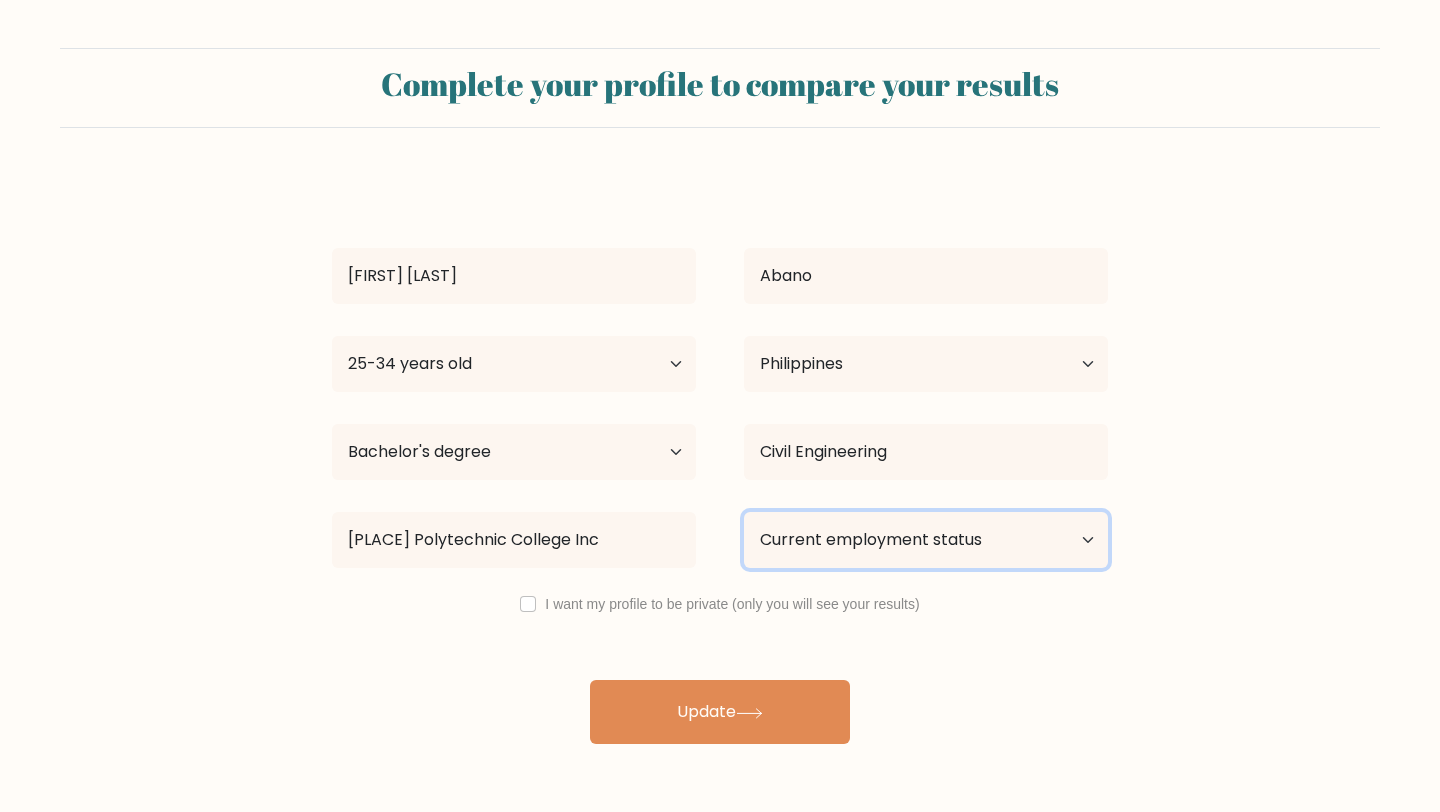 click on "Current employment status
Employed
Student
Retired
Other / prefer not to answer" at bounding box center [926, 540] 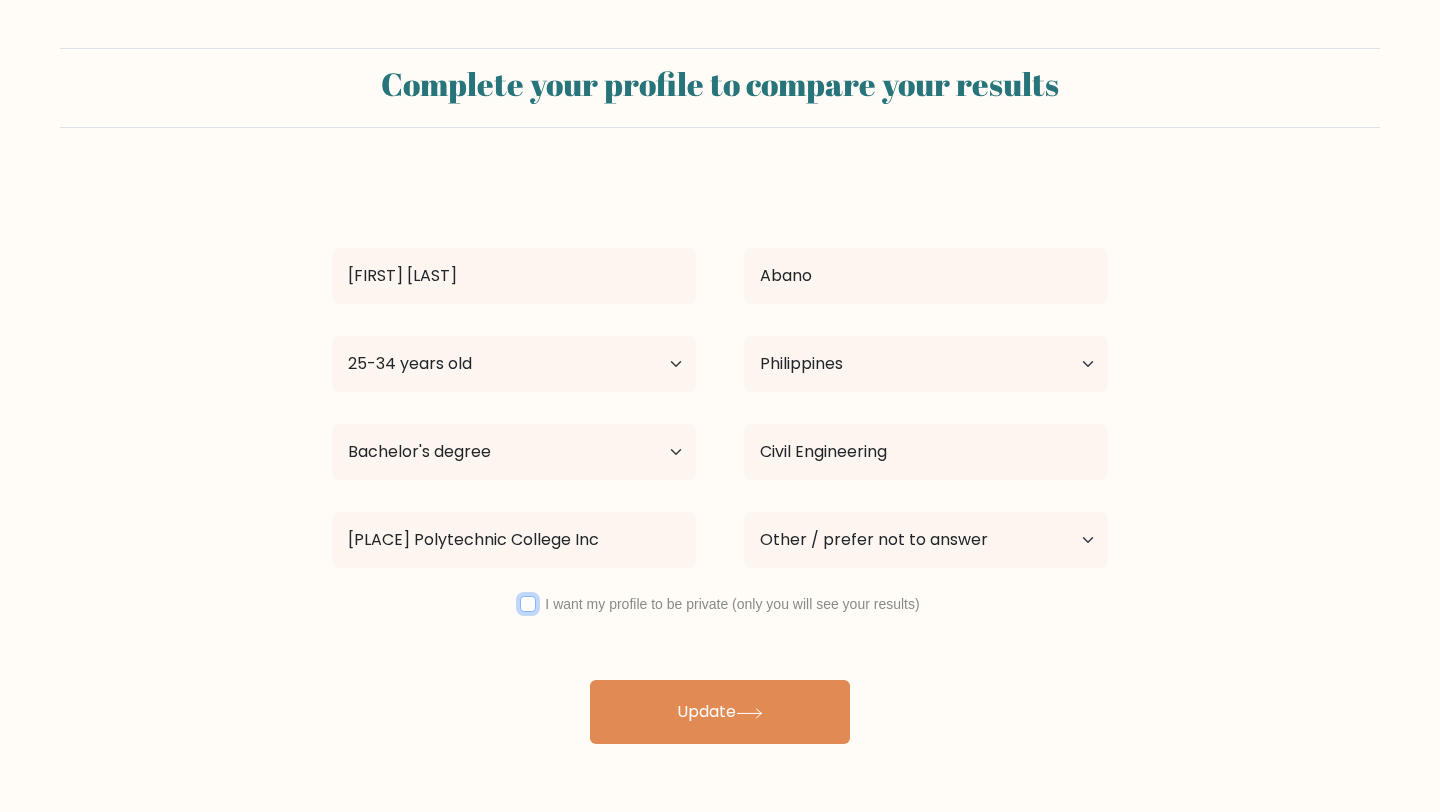 click at bounding box center (528, 604) 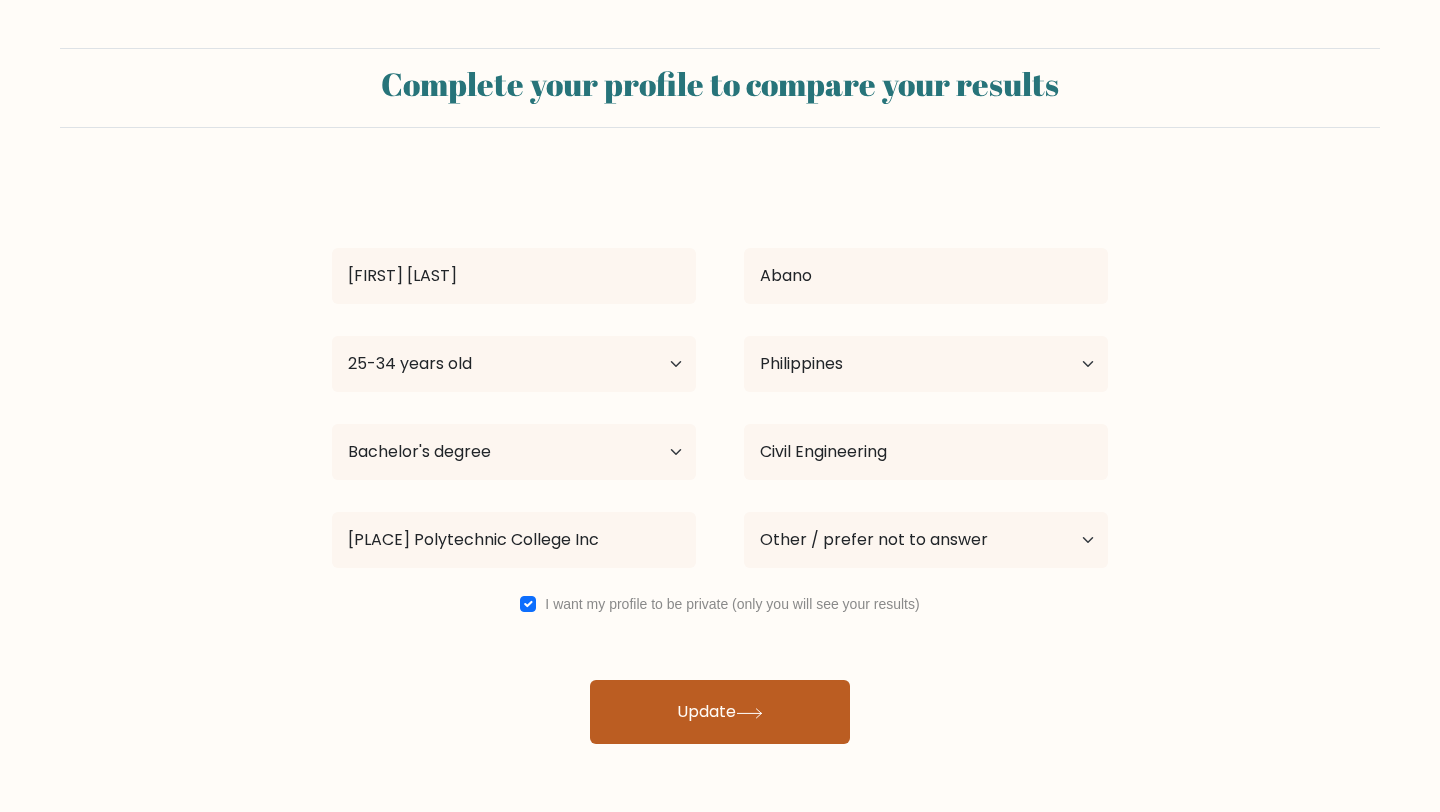 click on "Update" at bounding box center [720, 712] 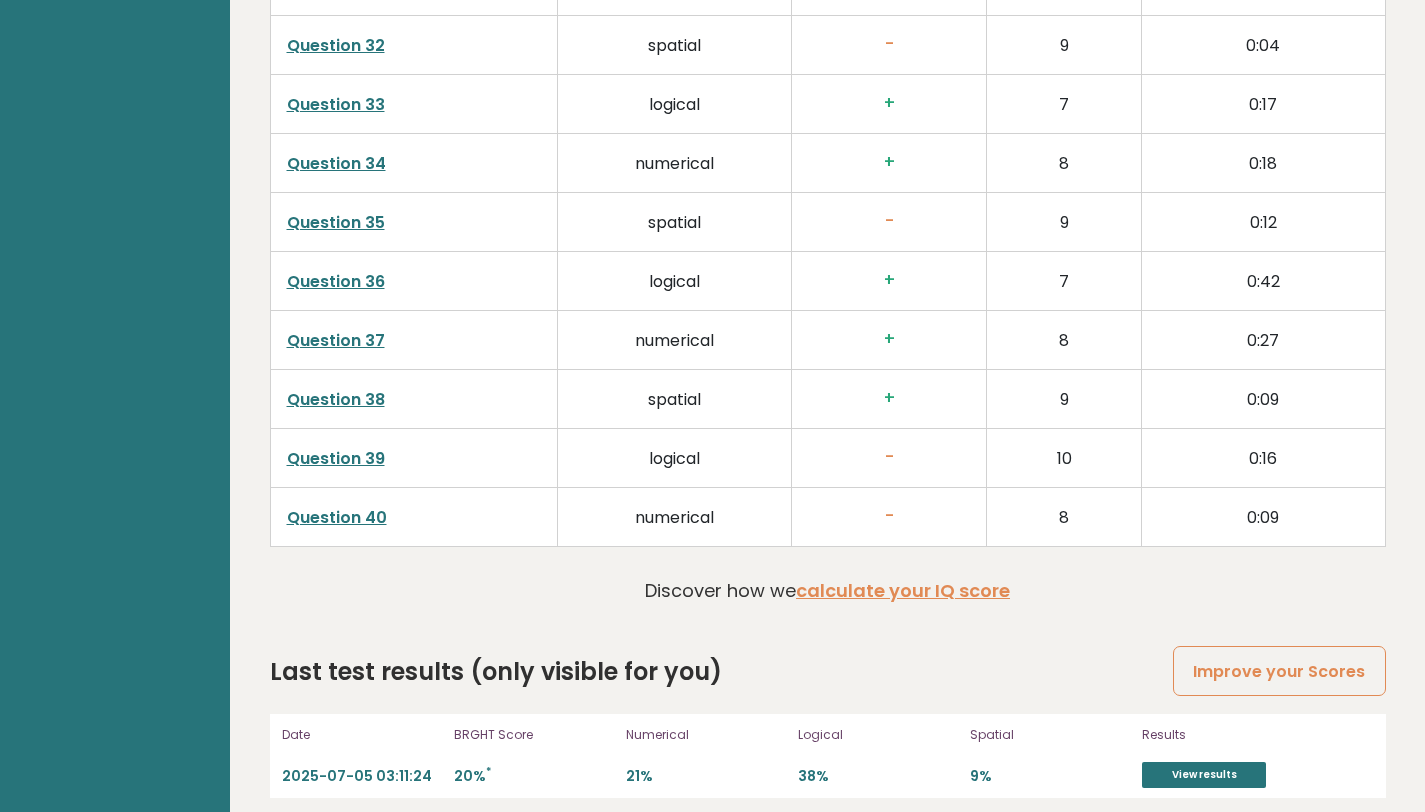 scroll, scrollTop: 5027, scrollLeft: 0, axis: vertical 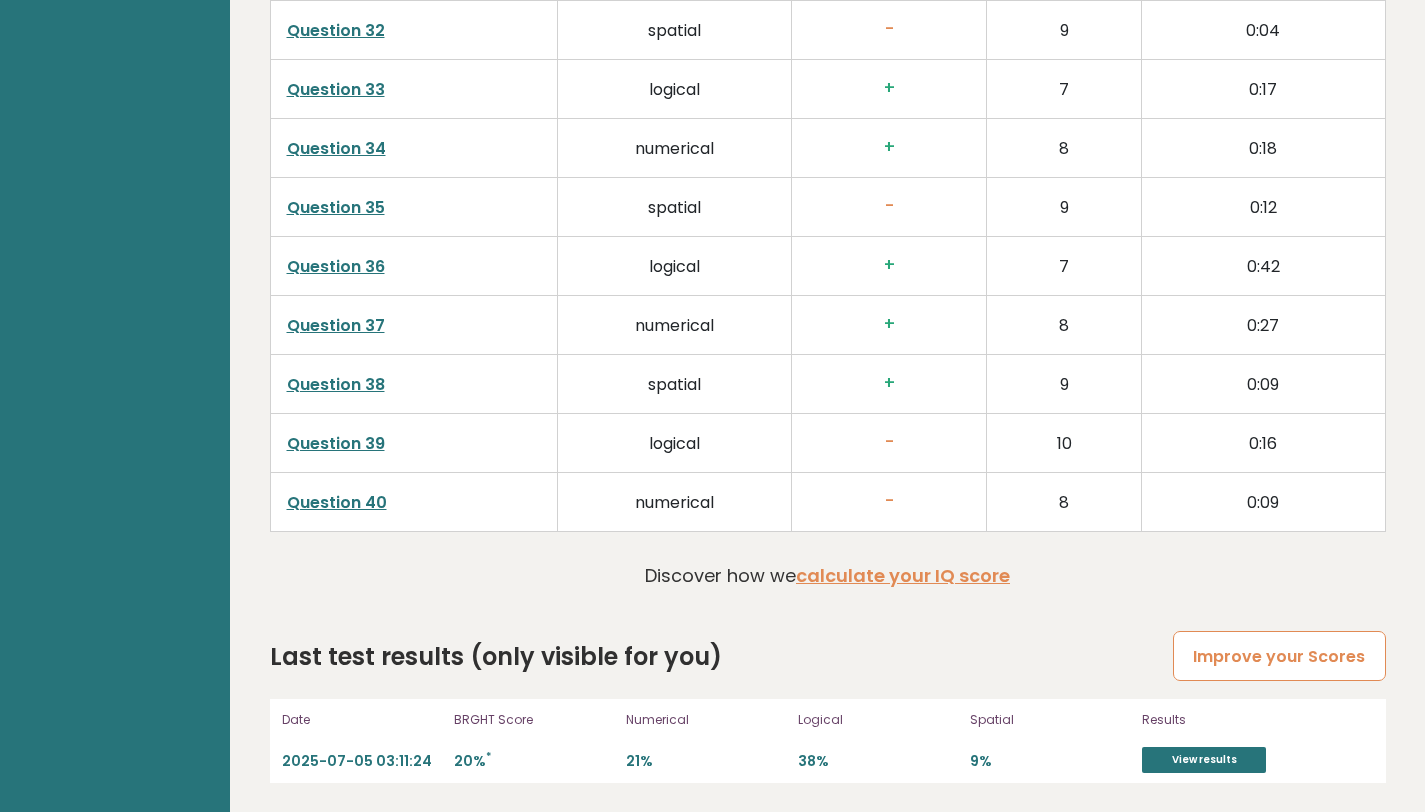 click on "Improve your Scores" at bounding box center (1279, 656) 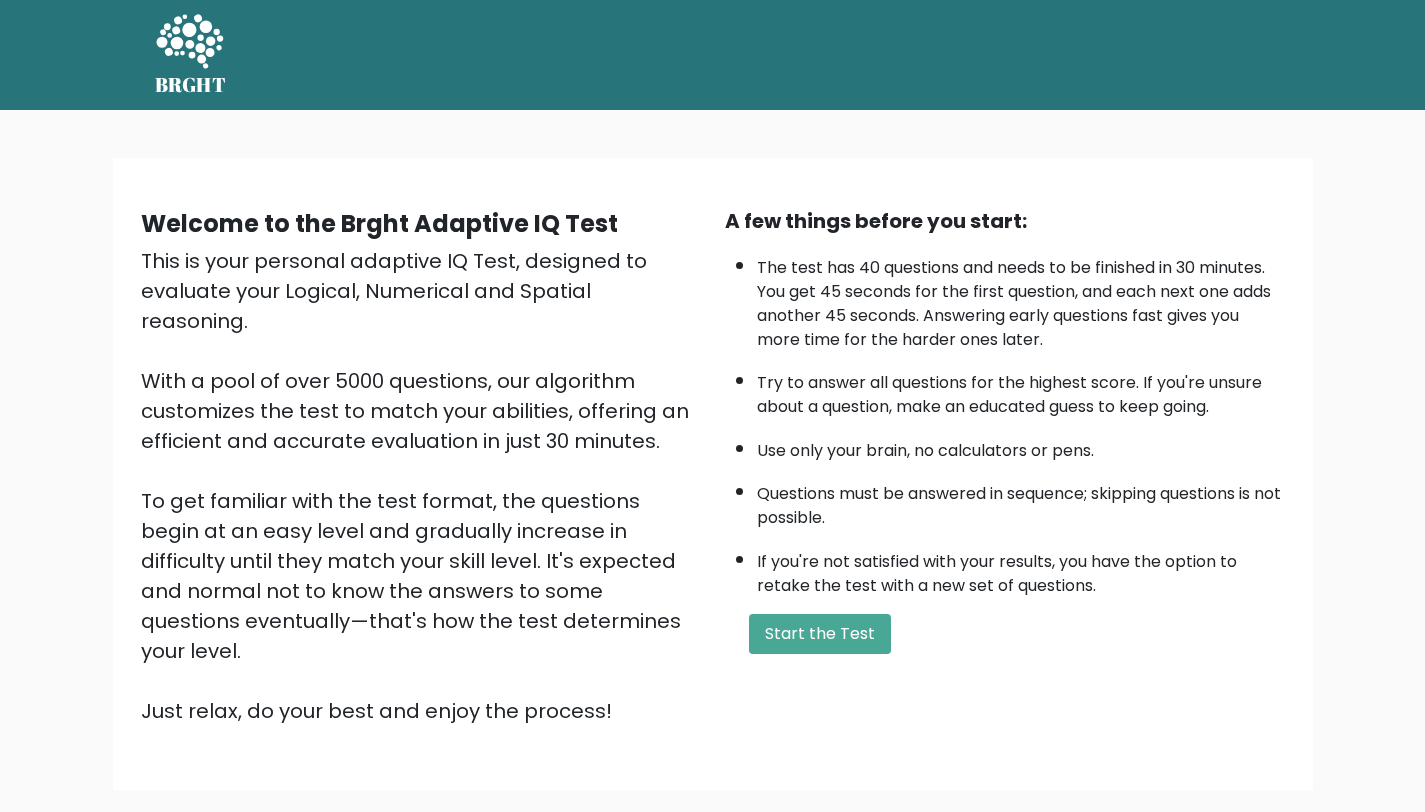 scroll, scrollTop: 0, scrollLeft: 0, axis: both 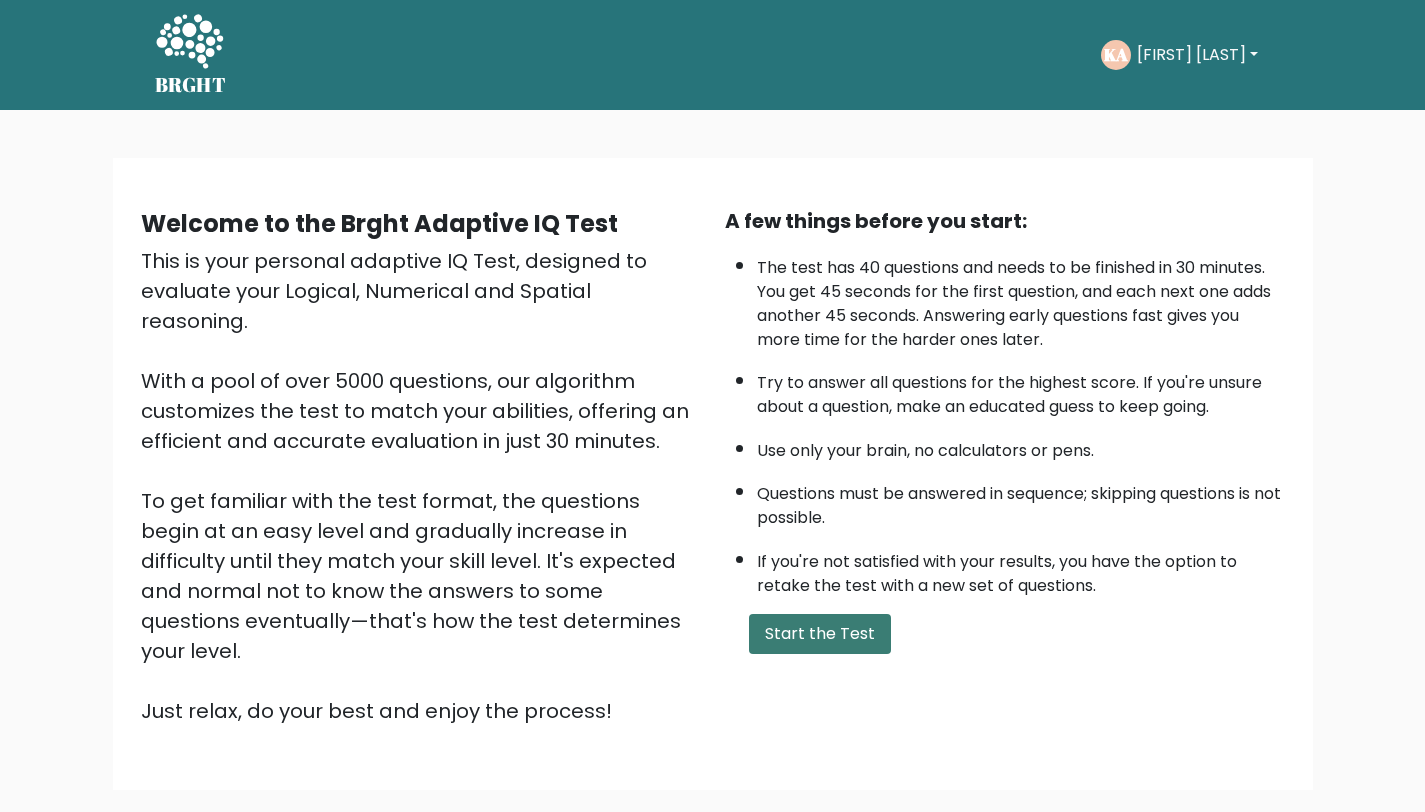 click on "Start the Test" at bounding box center (820, 634) 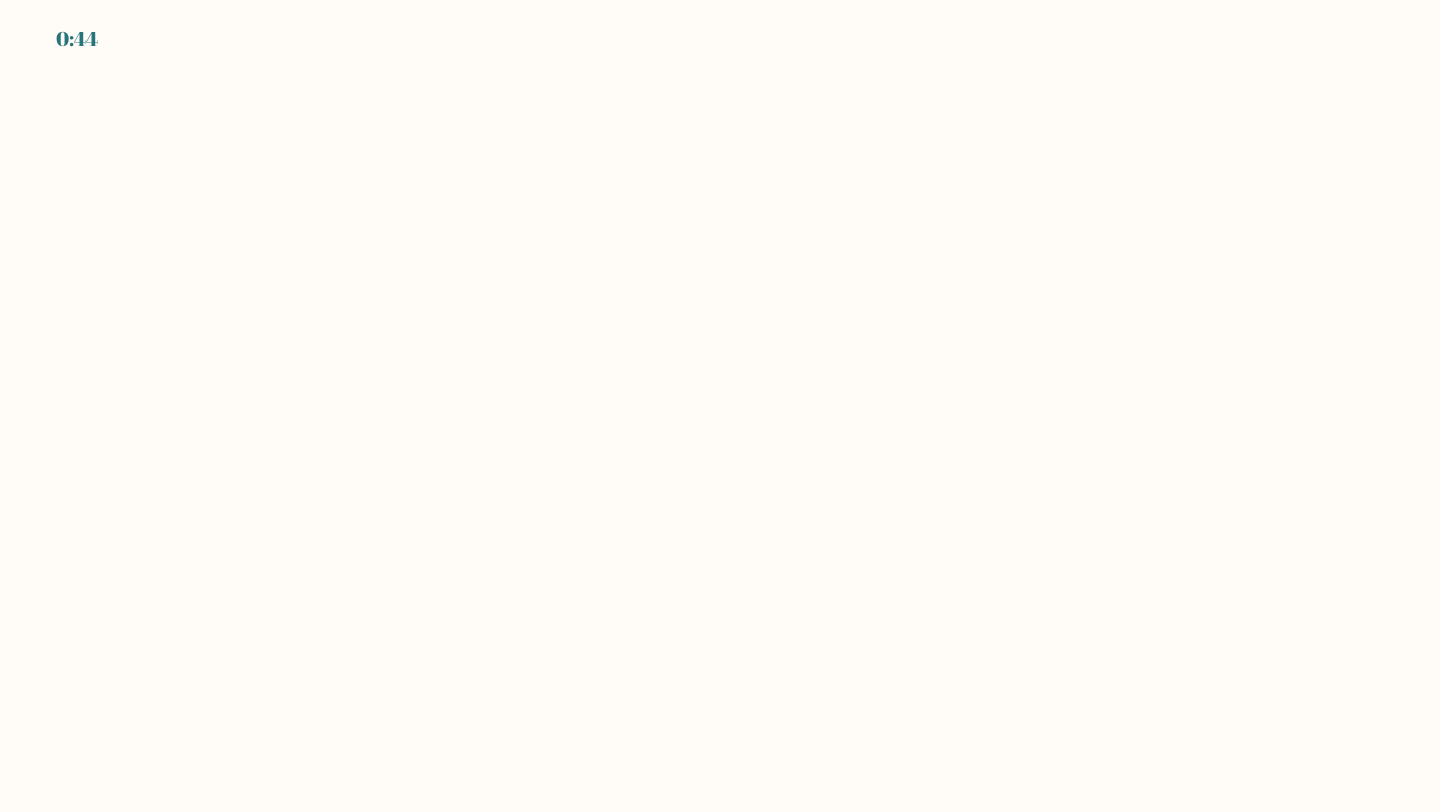 scroll, scrollTop: 0, scrollLeft: 0, axis: both 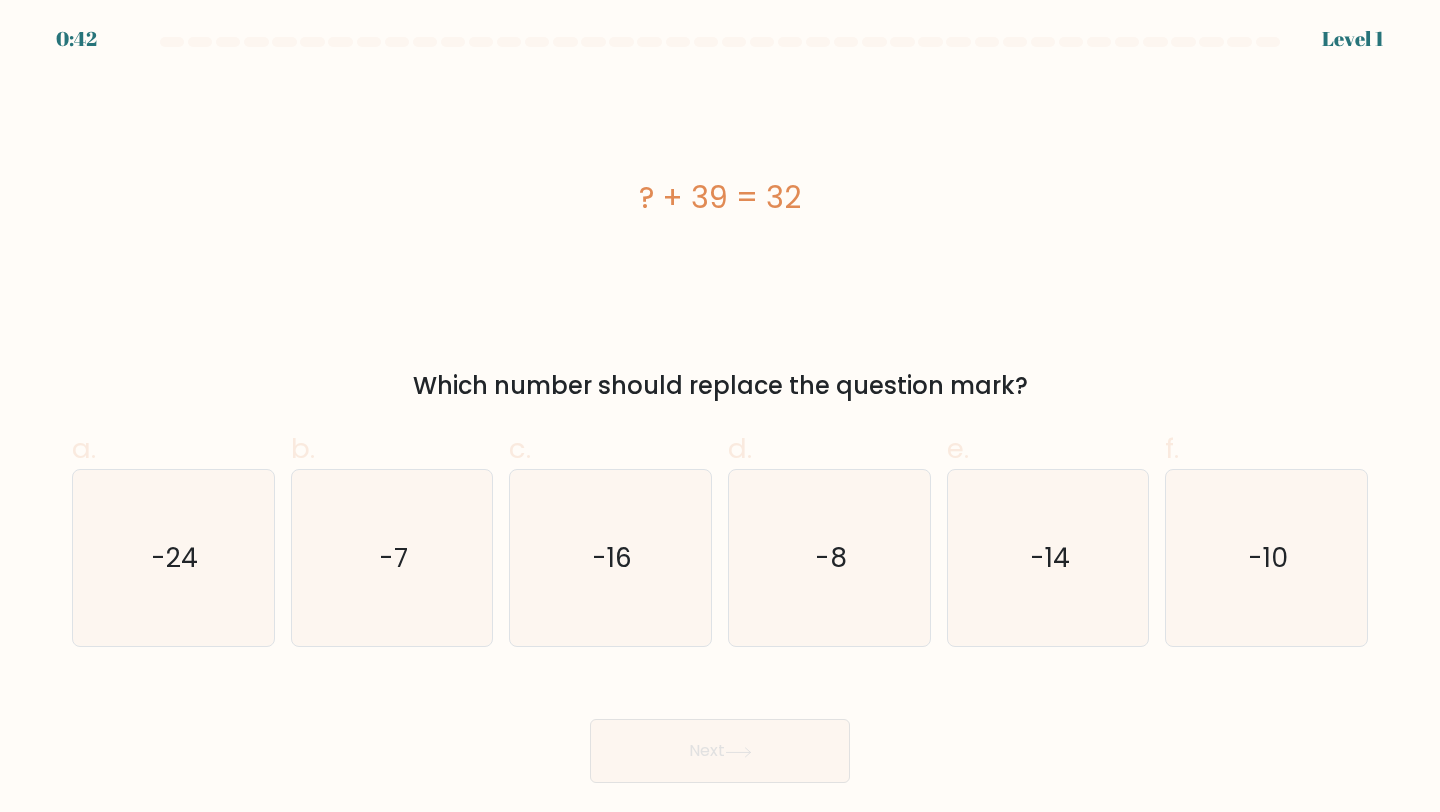 drag, startPoint x: 616, startPoint y: 192, endPoint x: 838, endPoint y: 202, distance: 222.22511 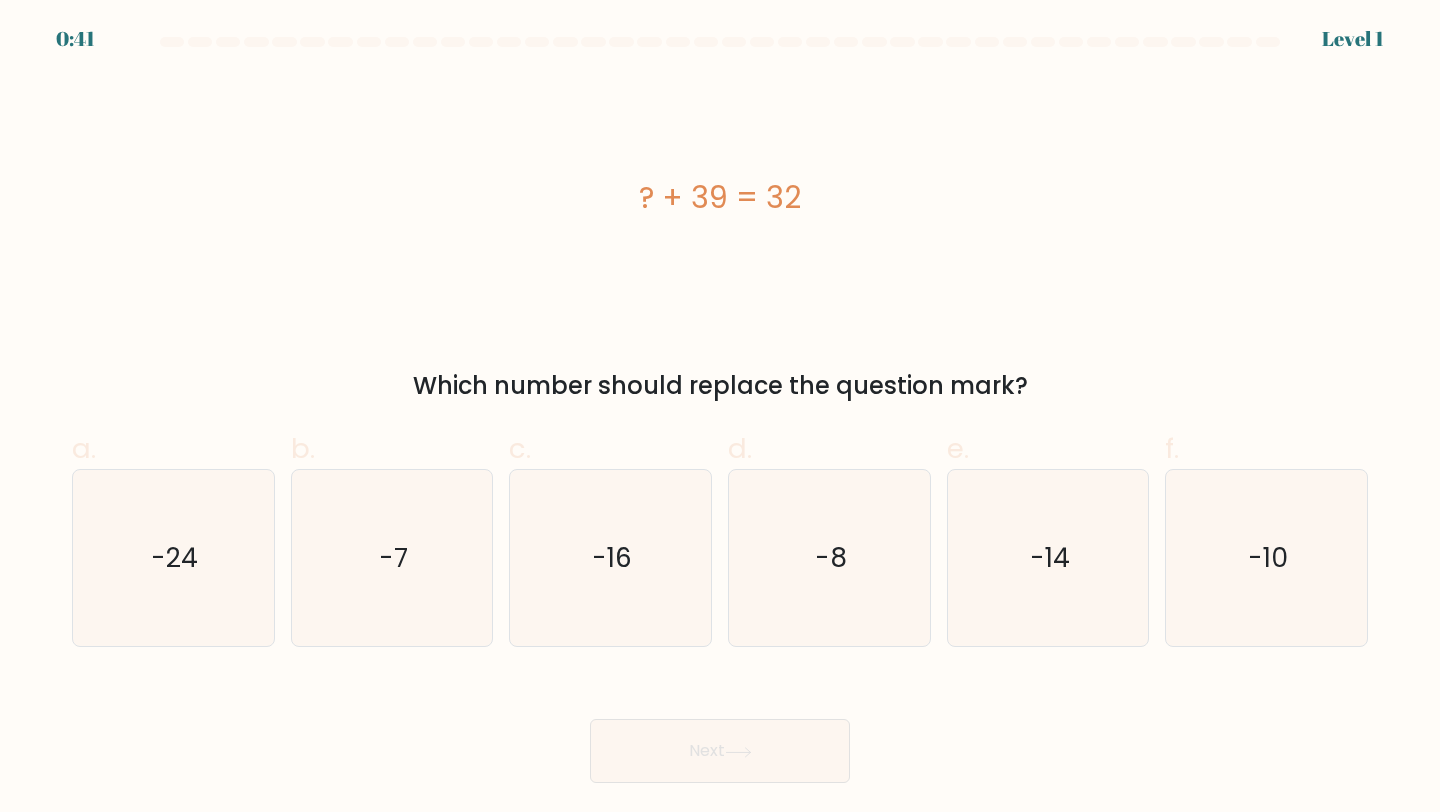 copy on "? + 39 = 32" 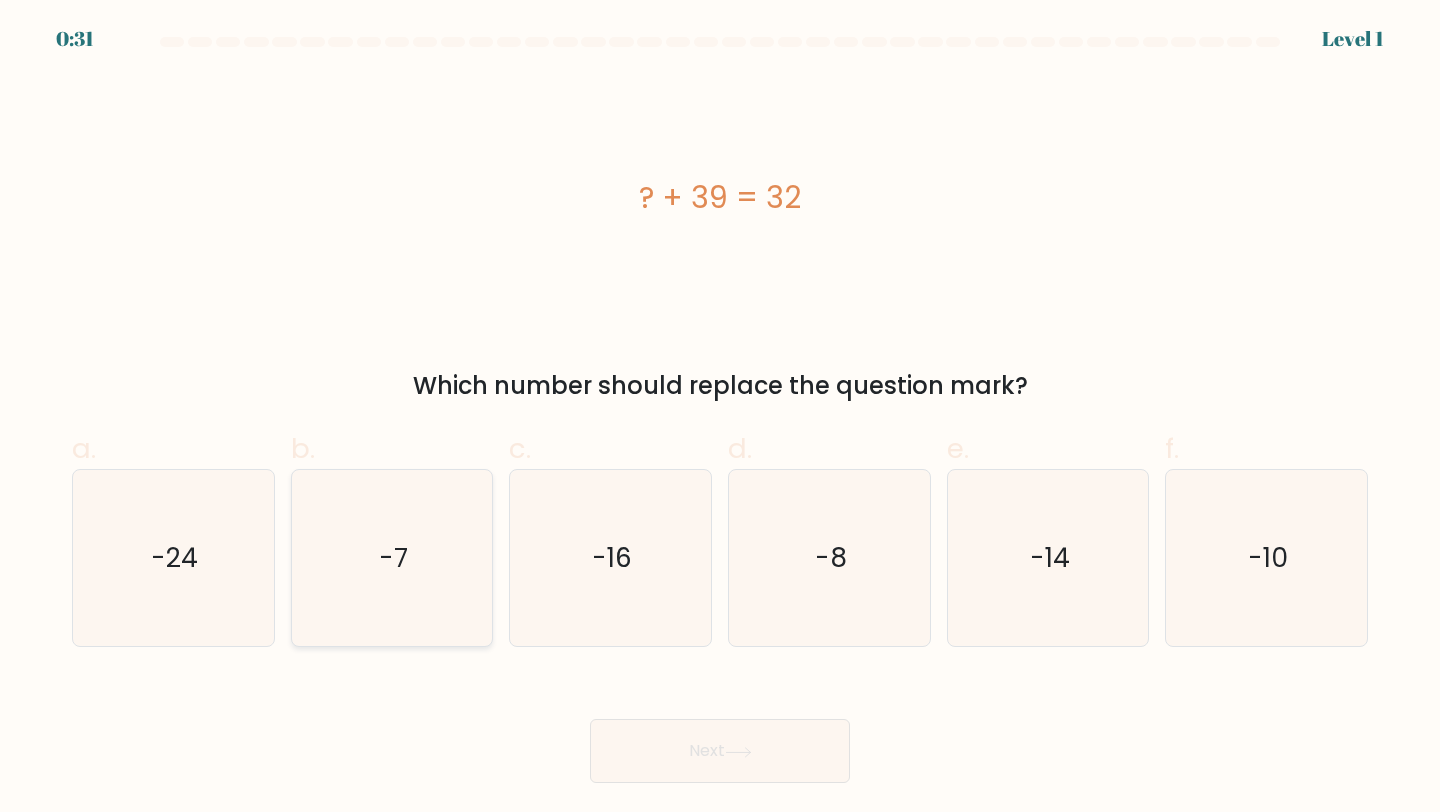 click on "-7" at bounding box center (392, 558) 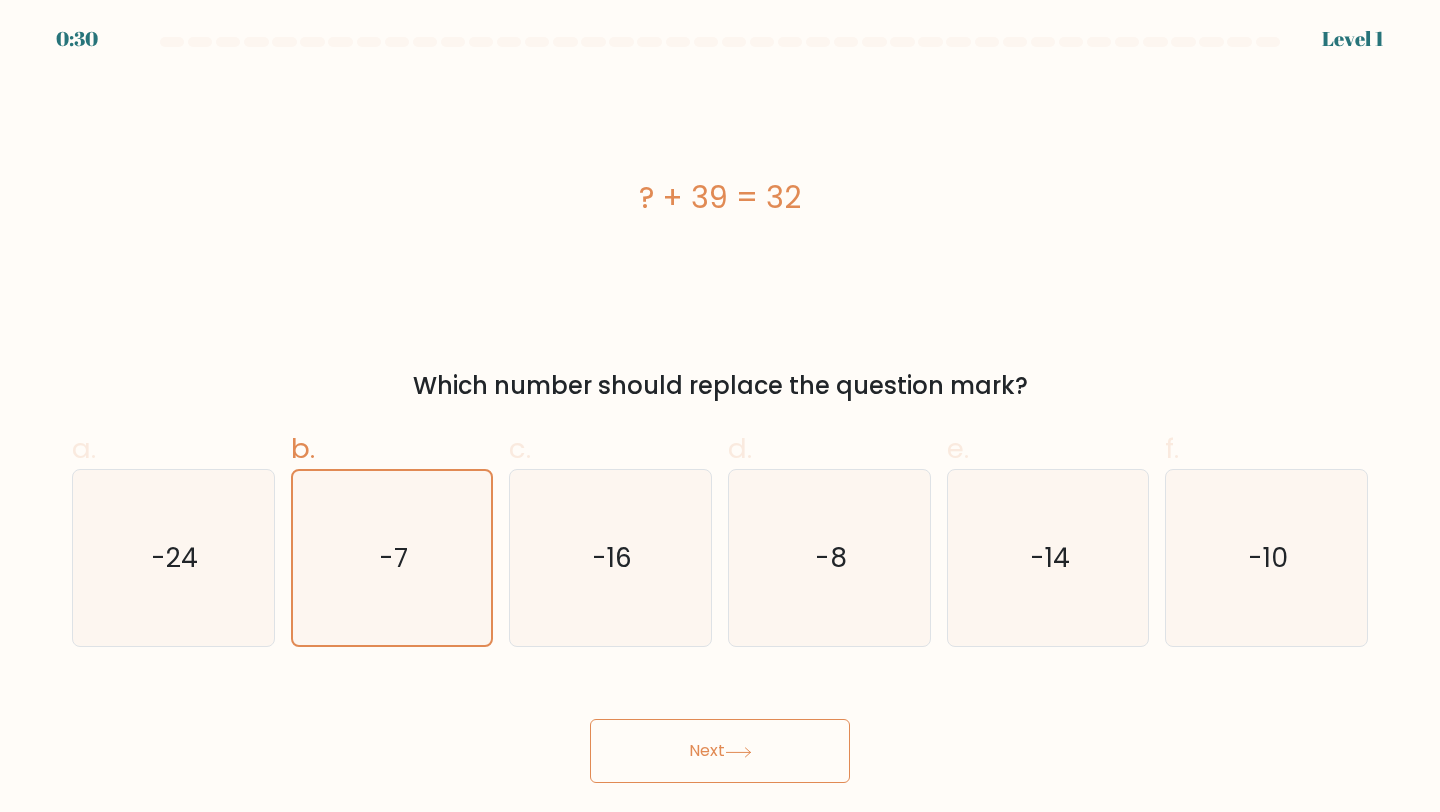 click on "Next" at bounding box center [720, 751] 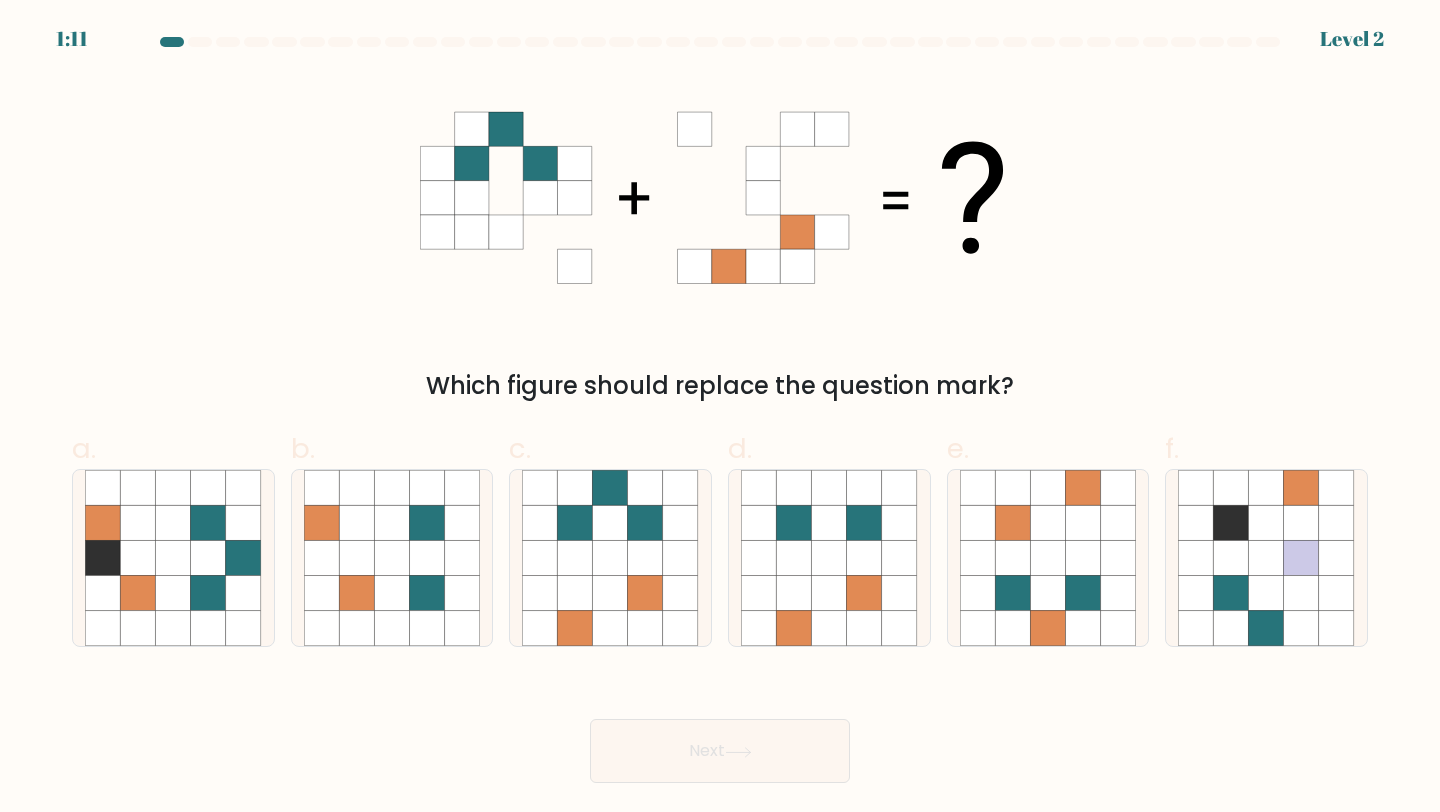 drag, startPoint x: 345, startPoint y: 86, endPoint x: 990, endPoint y: 186, distance: 652.70593 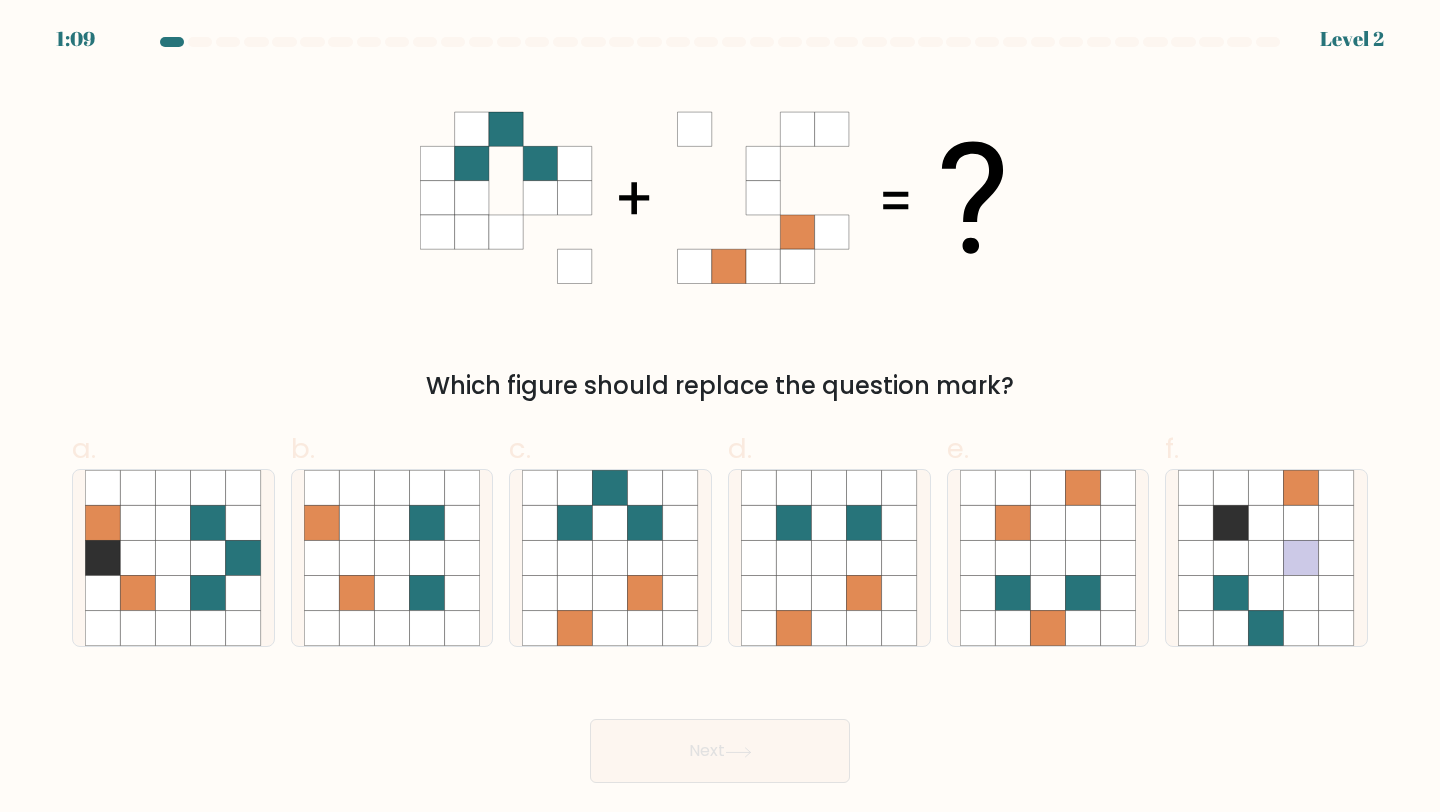 drag, startPoint x: 1067, startPoint y: 277, endPoint x: 418, endPoint y: 149, distance: 661.5021 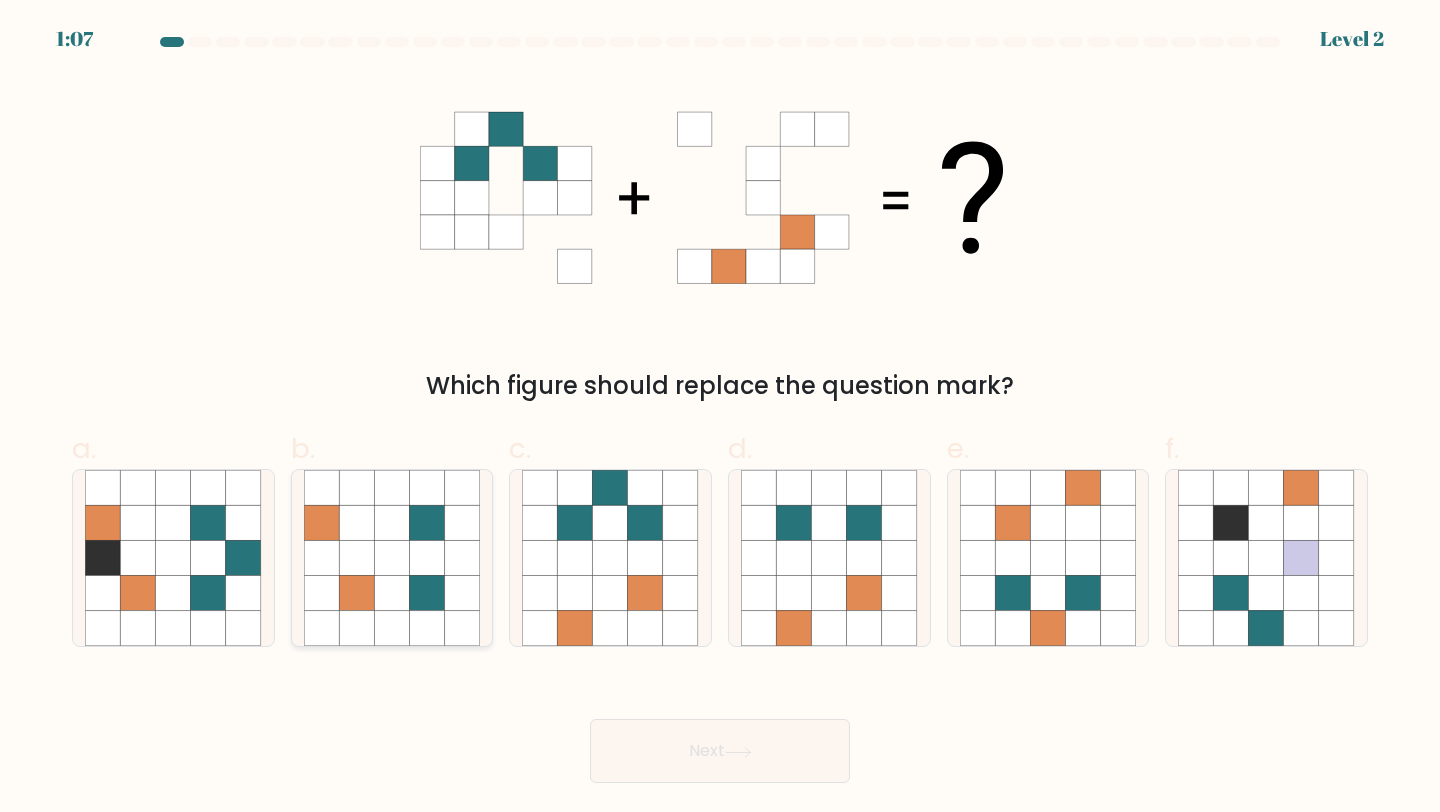 click at bounding box center (391, 593) 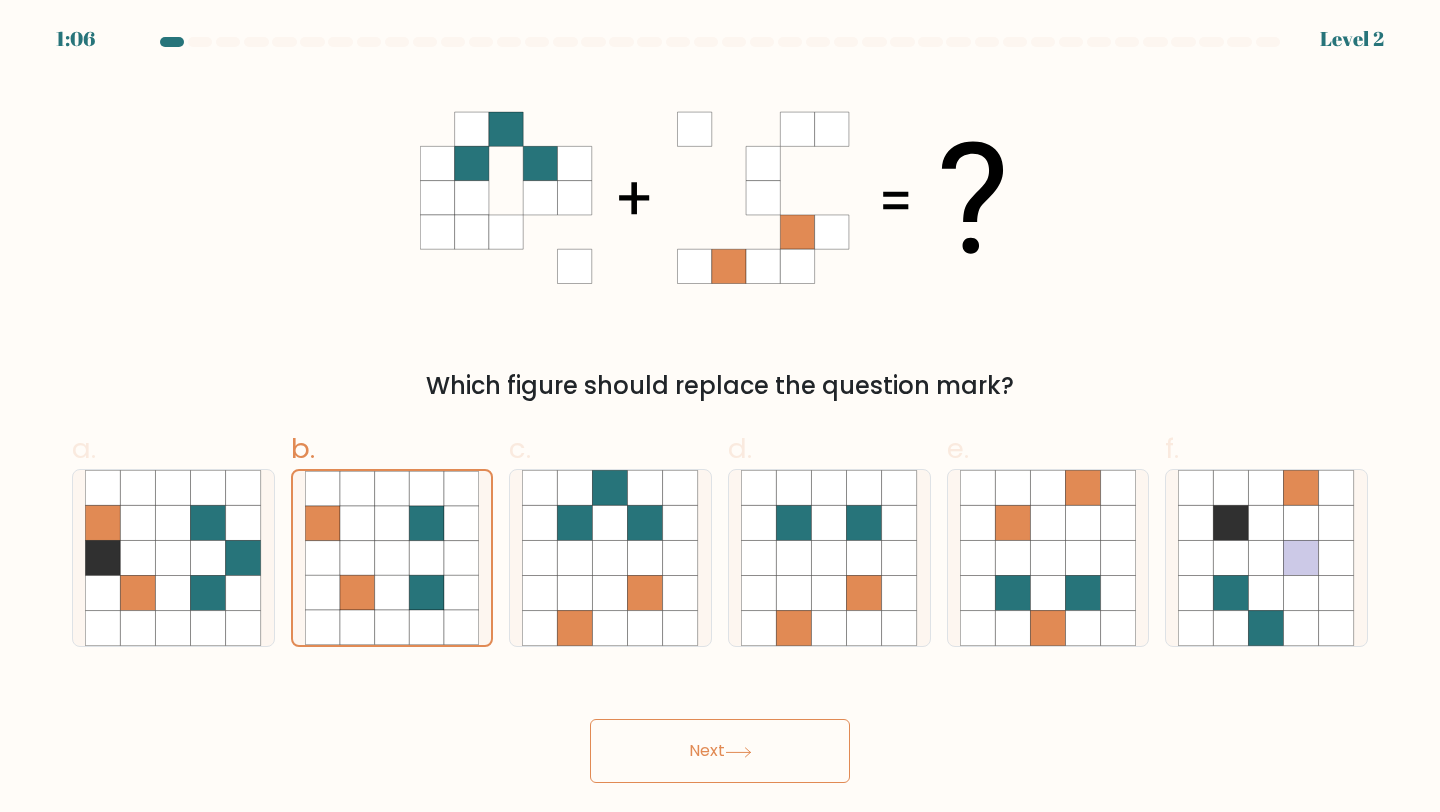 click on "Next" at bounding box center (720, 751) 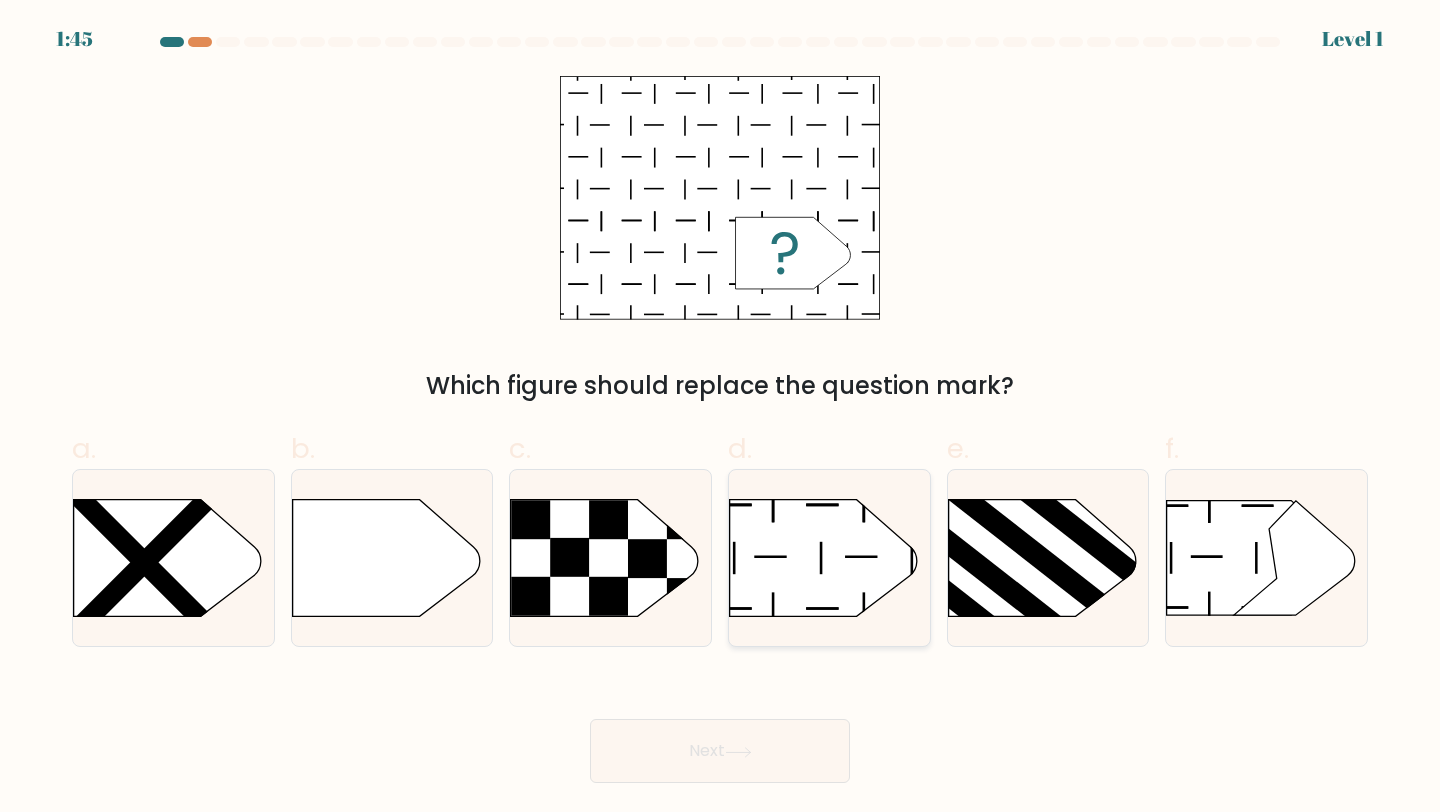click at bounding box center [824, 558] 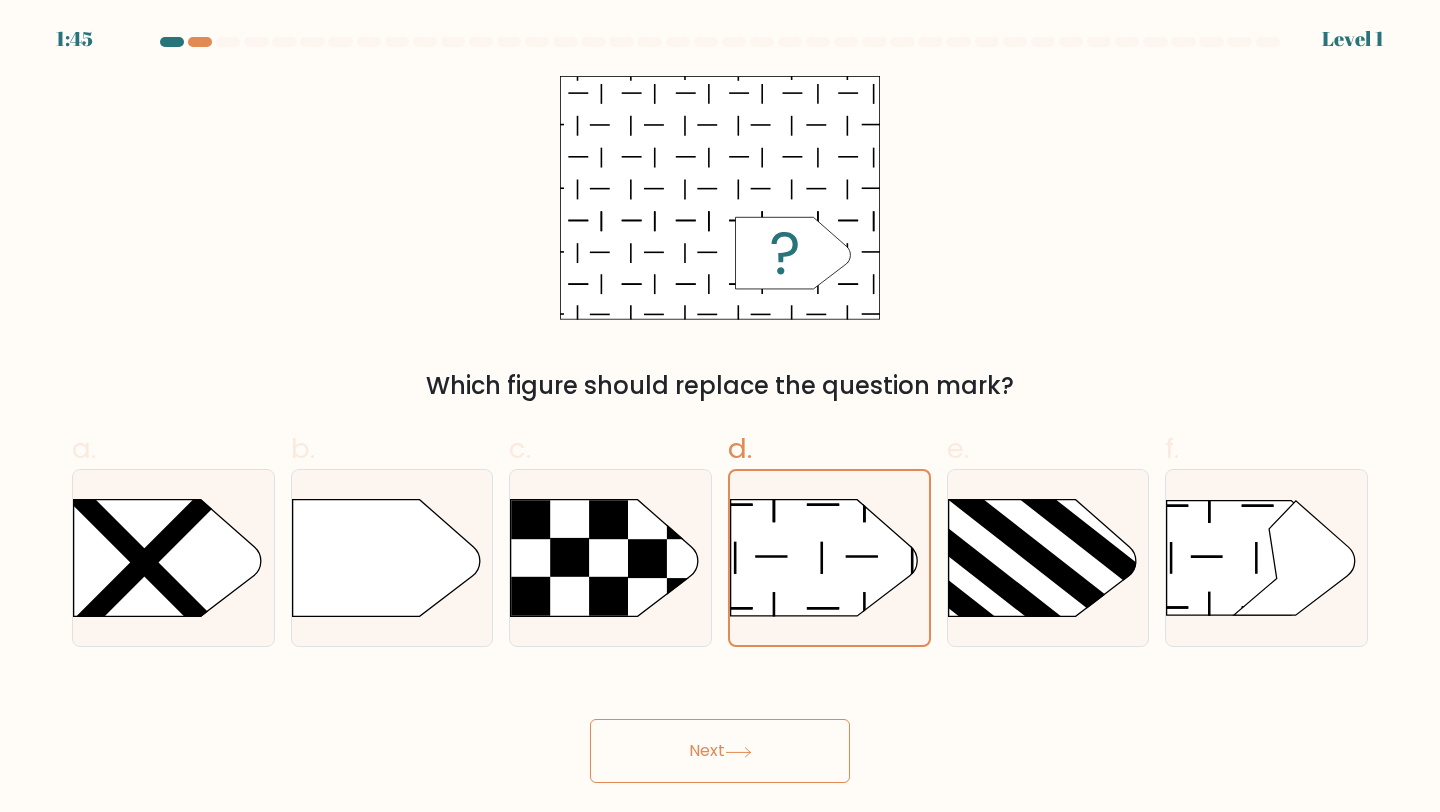 click on "Next" at bounding box center (720, 751) 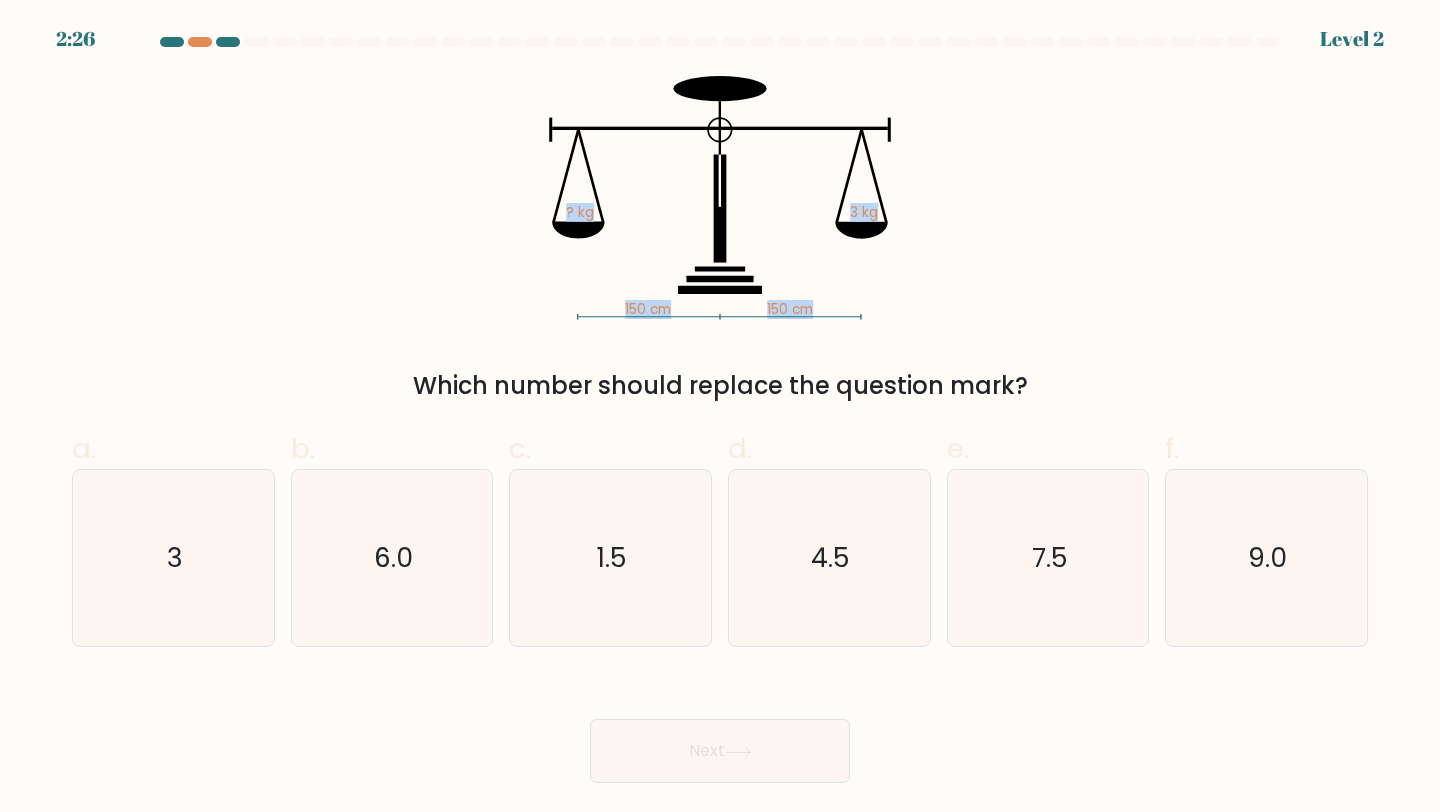 drag, startPoint x: 503, startPoint y: 68, endPoint x: 897, endPoint y: 220, distance: 422.30322 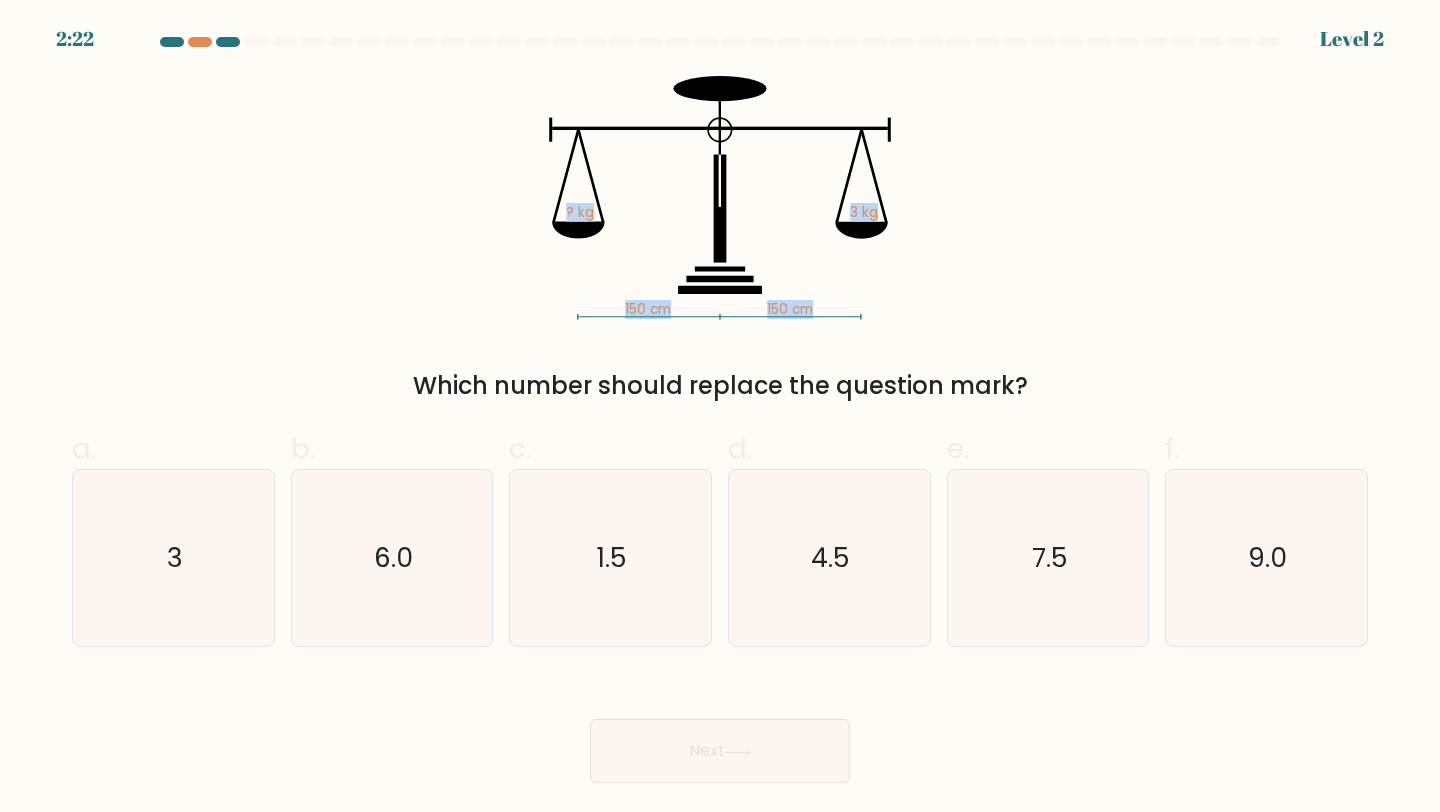 copy on "150 cm   150 cm   ? kg   3 kg" 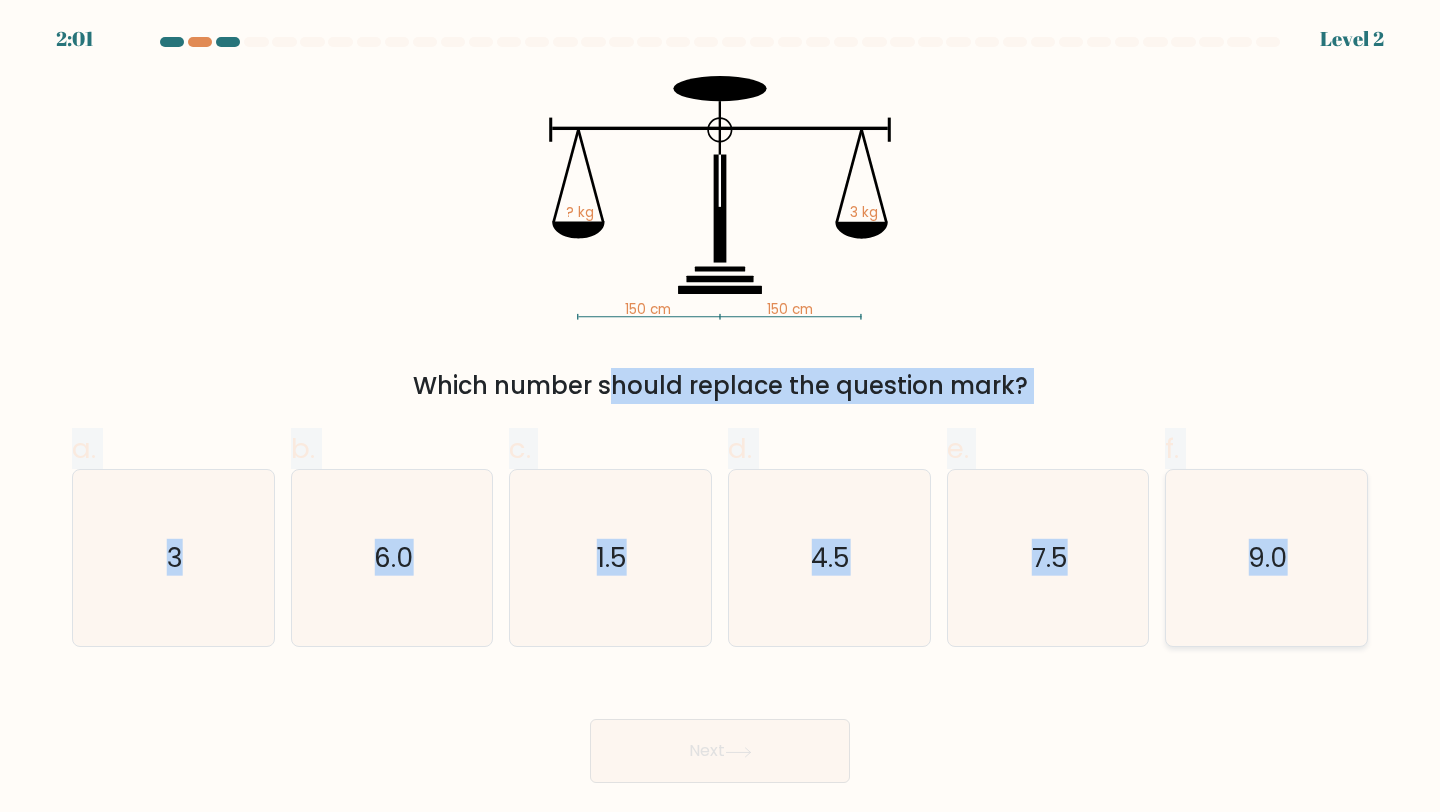 drag, startPoint x: 415, startPoint y: 379, endPoint x: 1349, endPoint y: 563, distance: 951.95166 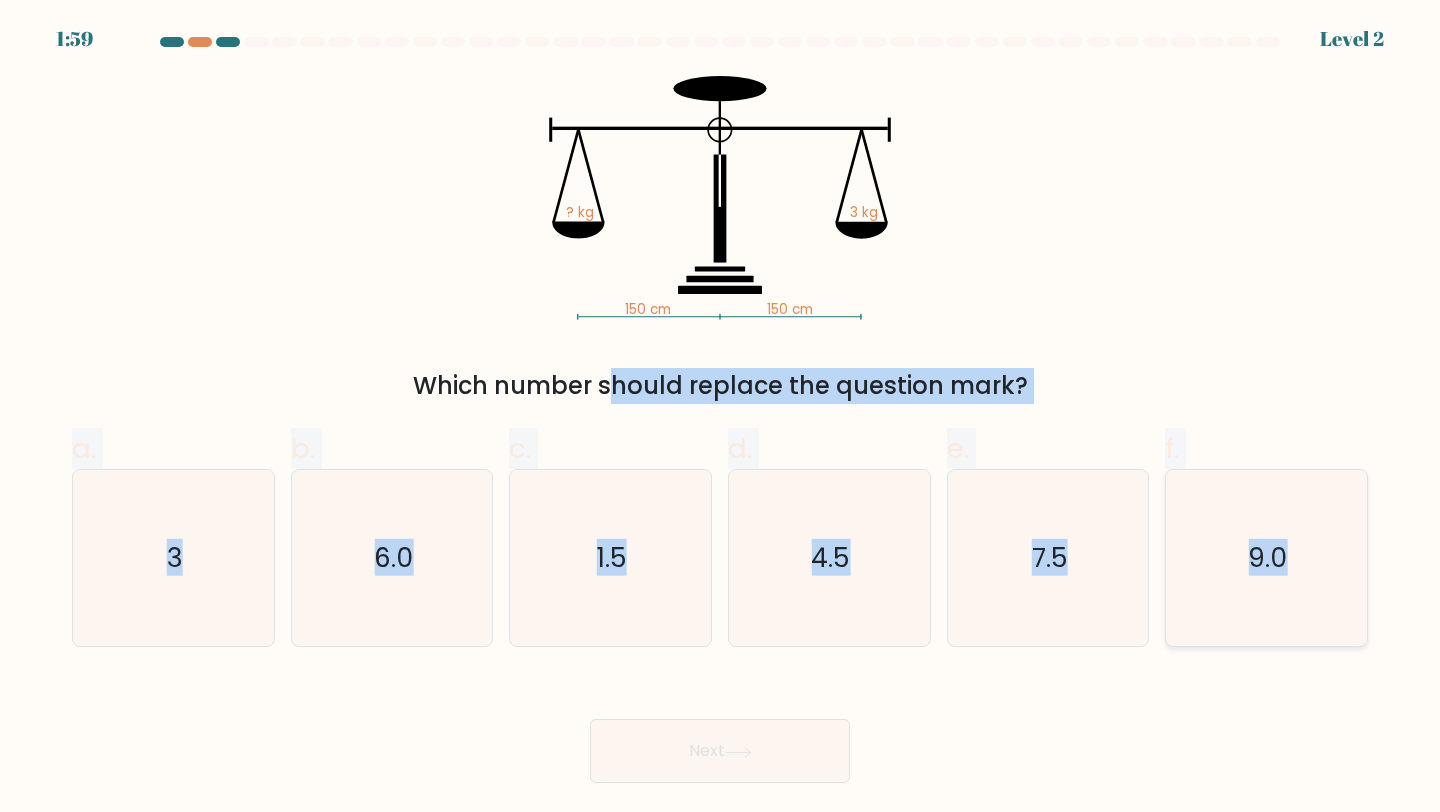 copy on "Which number should replace the question mark?
a.
3
b.
6.0
c.
1.5
d.
4.5
e.
7.5
f.
9.0" 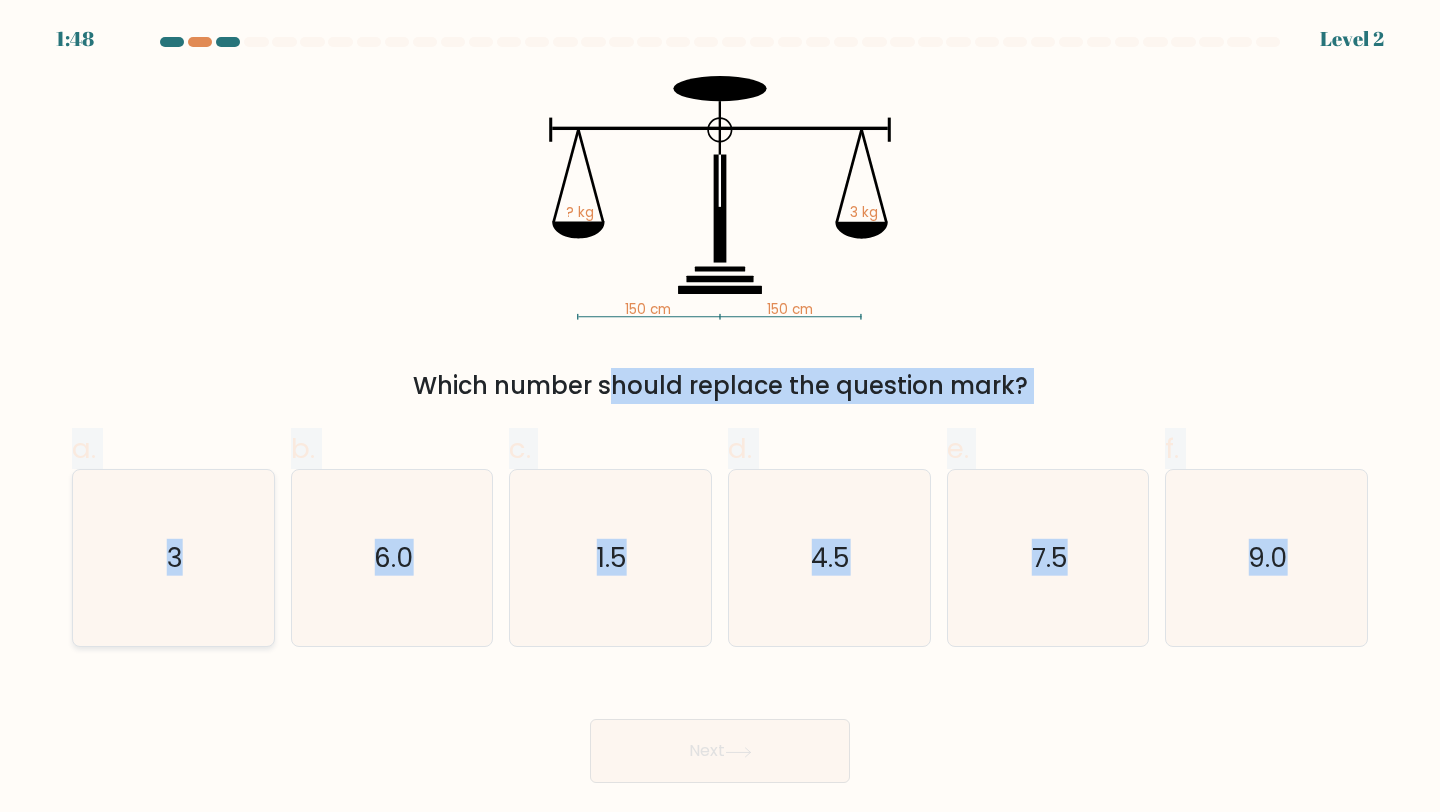 click on "3" at bounding box center [173, 558] 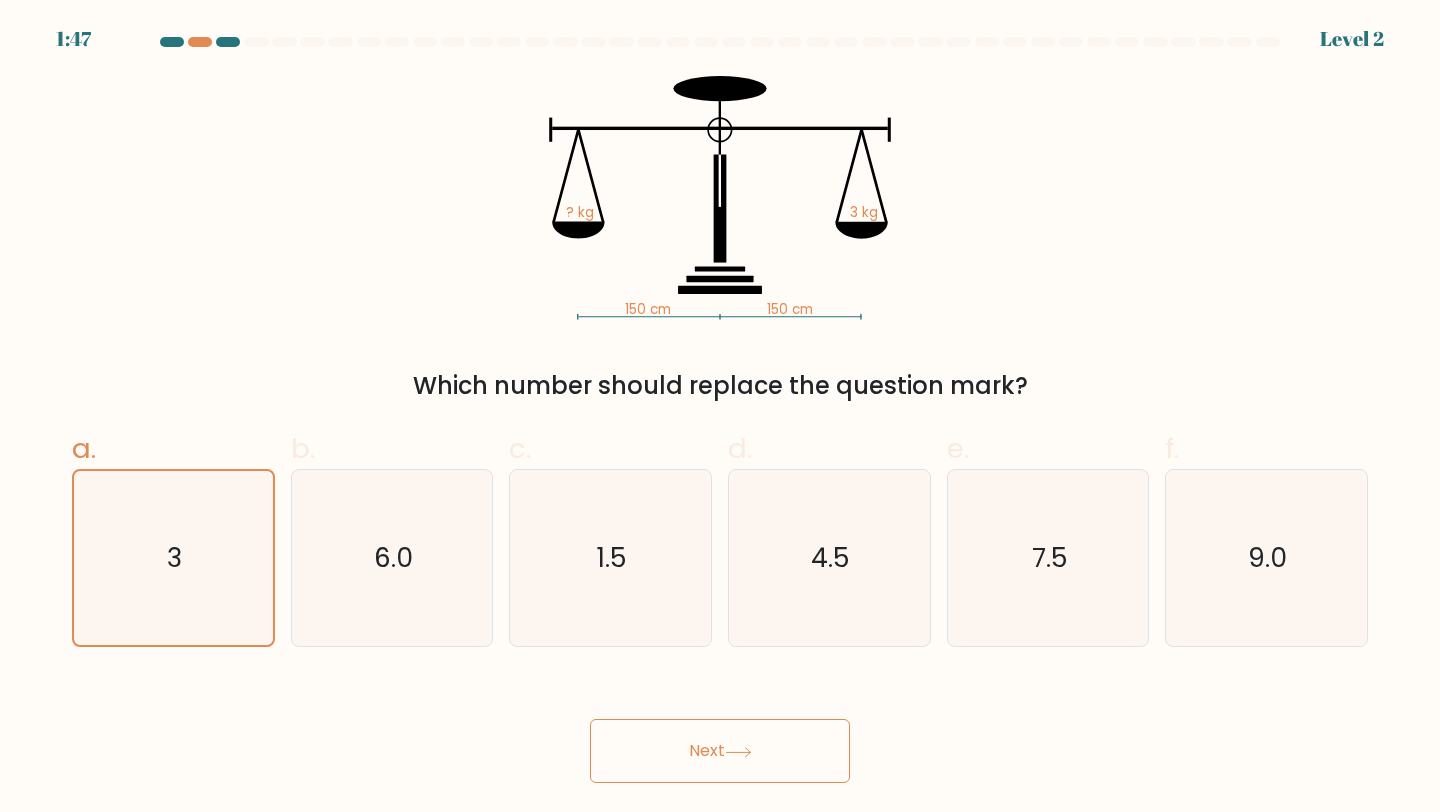 click on "Next" at bounding box center (720, 751) 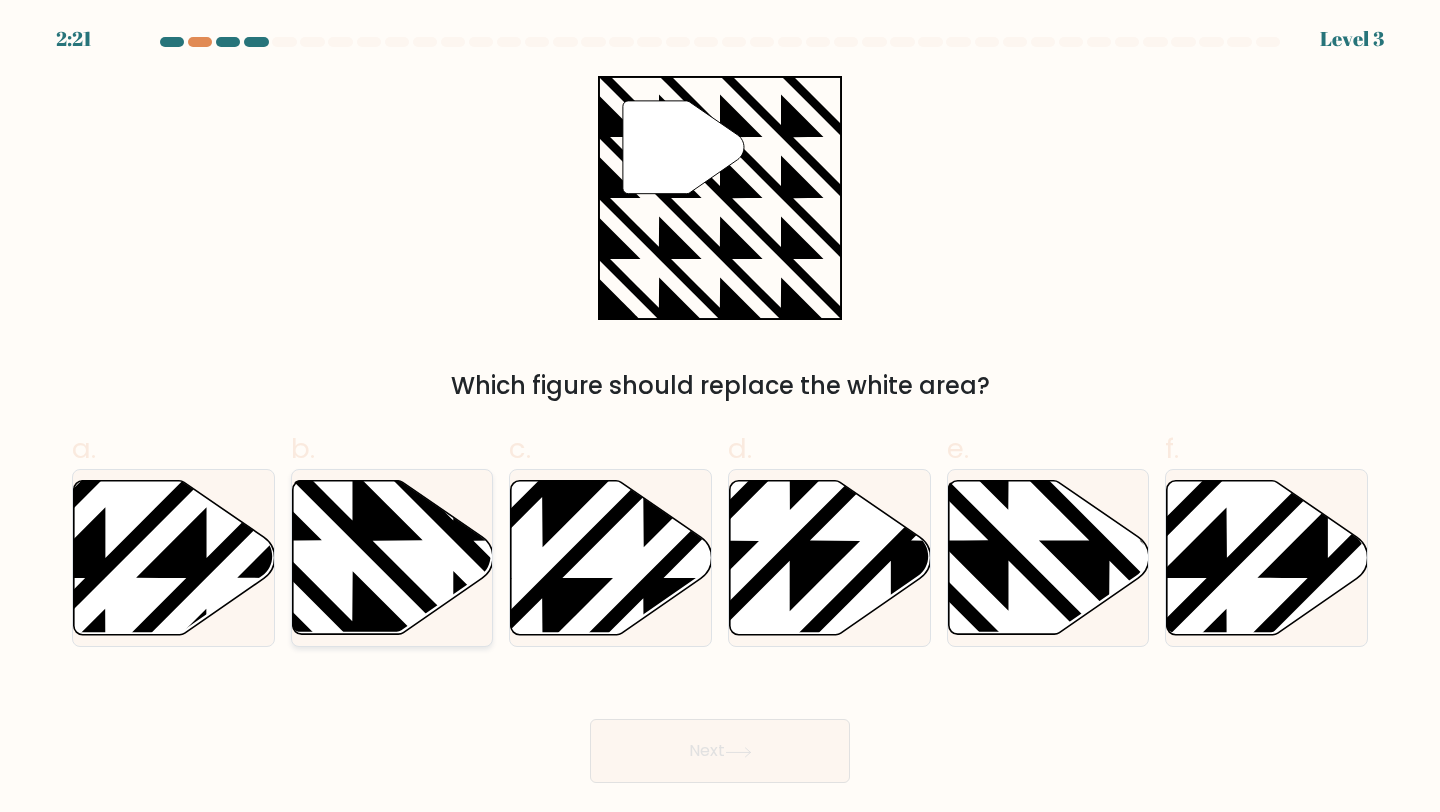 click at bounding box center [453, 641] 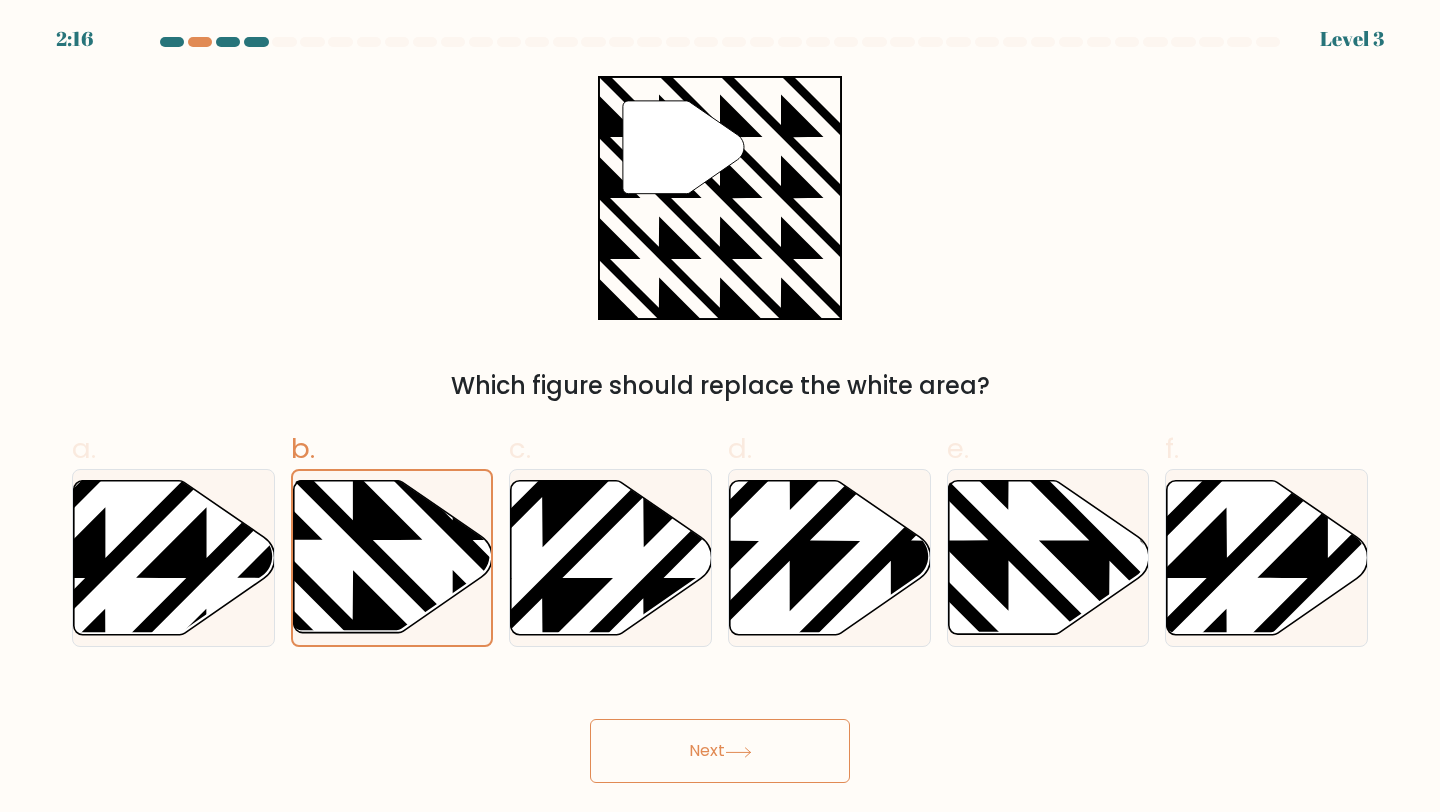 click on "Next" at bounding box center (720, 751) 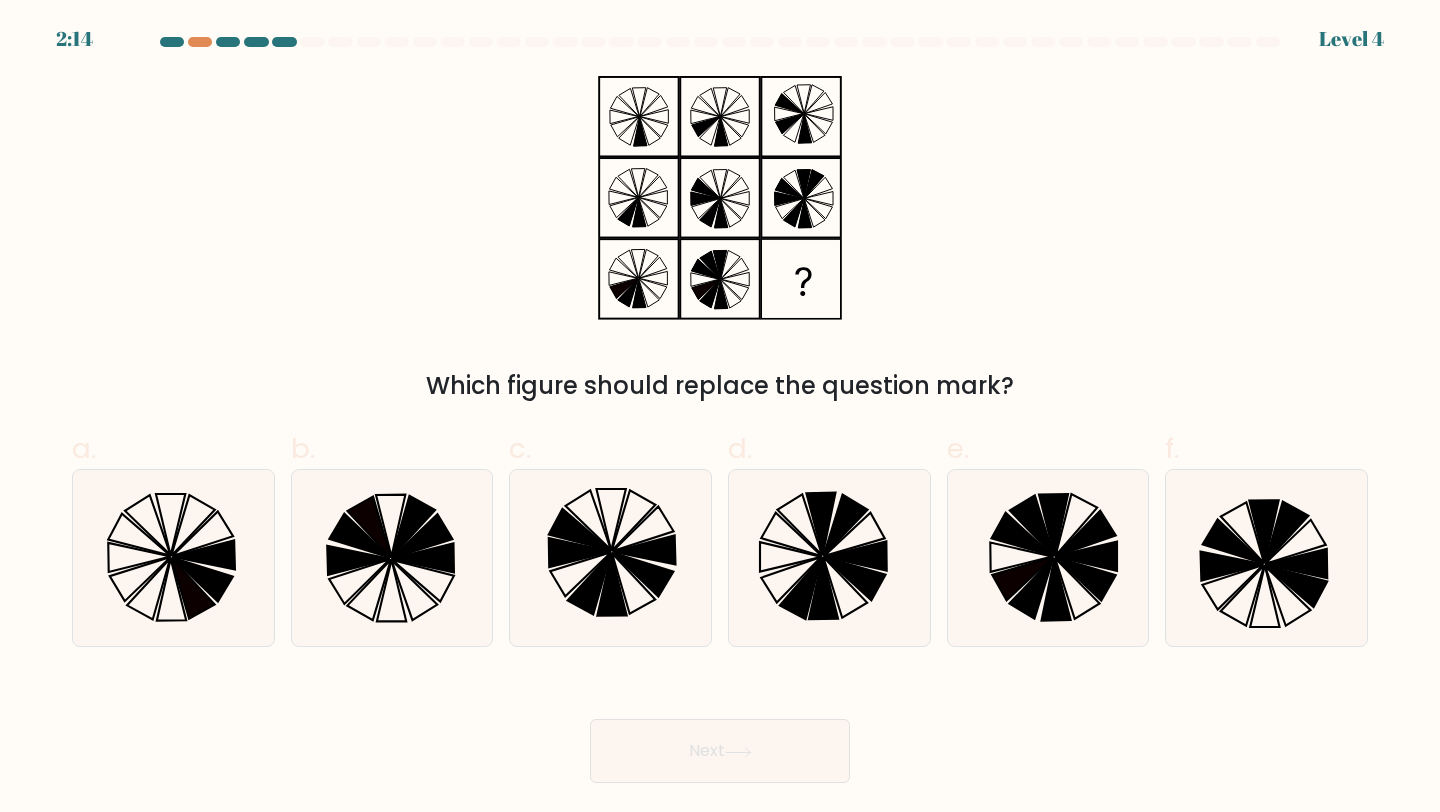 click on "Next" at bounding box center [720, 751] 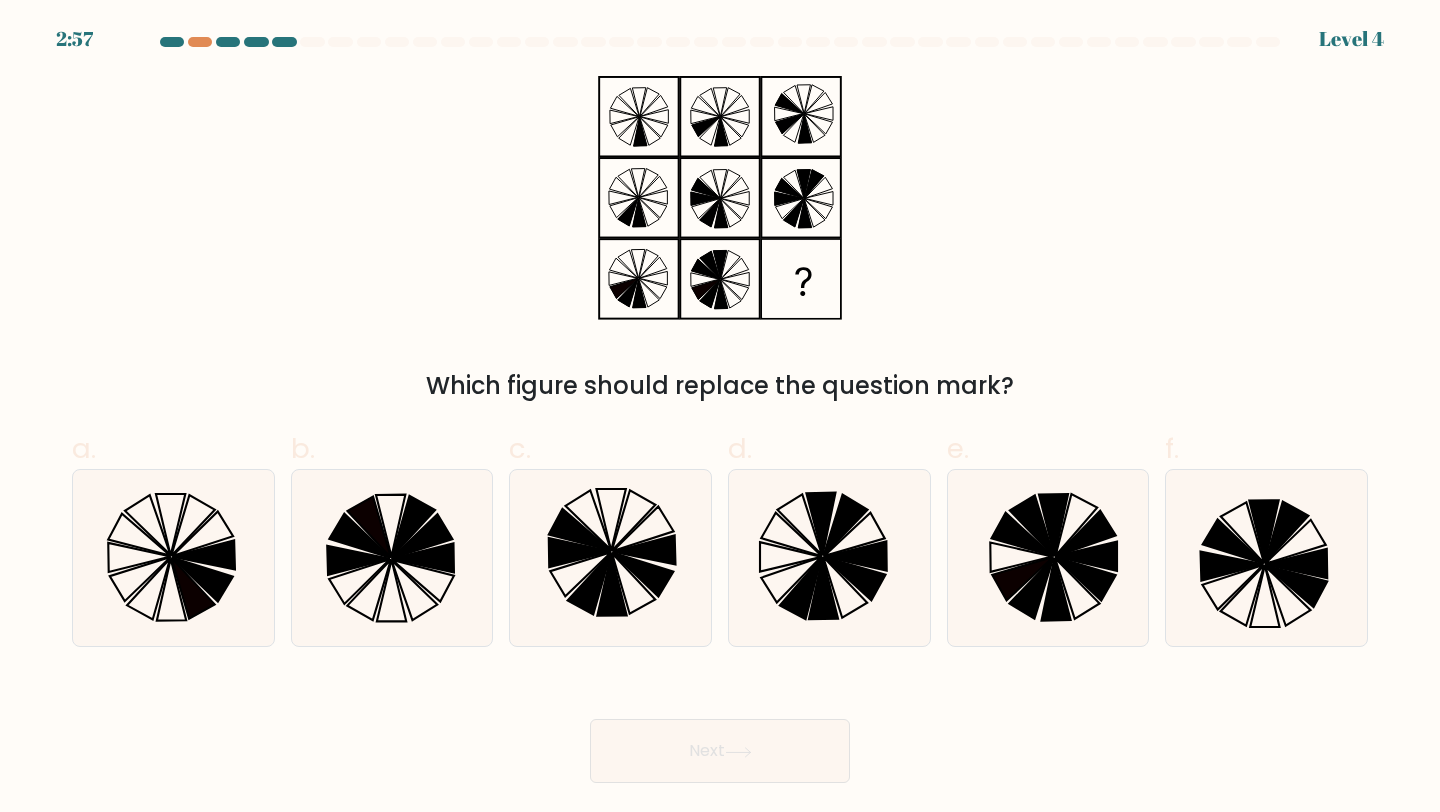 drag, startPoint x: 586, startPoint y: 62, endPoint x: 810, endPoint y: 306, distance: 331.22803 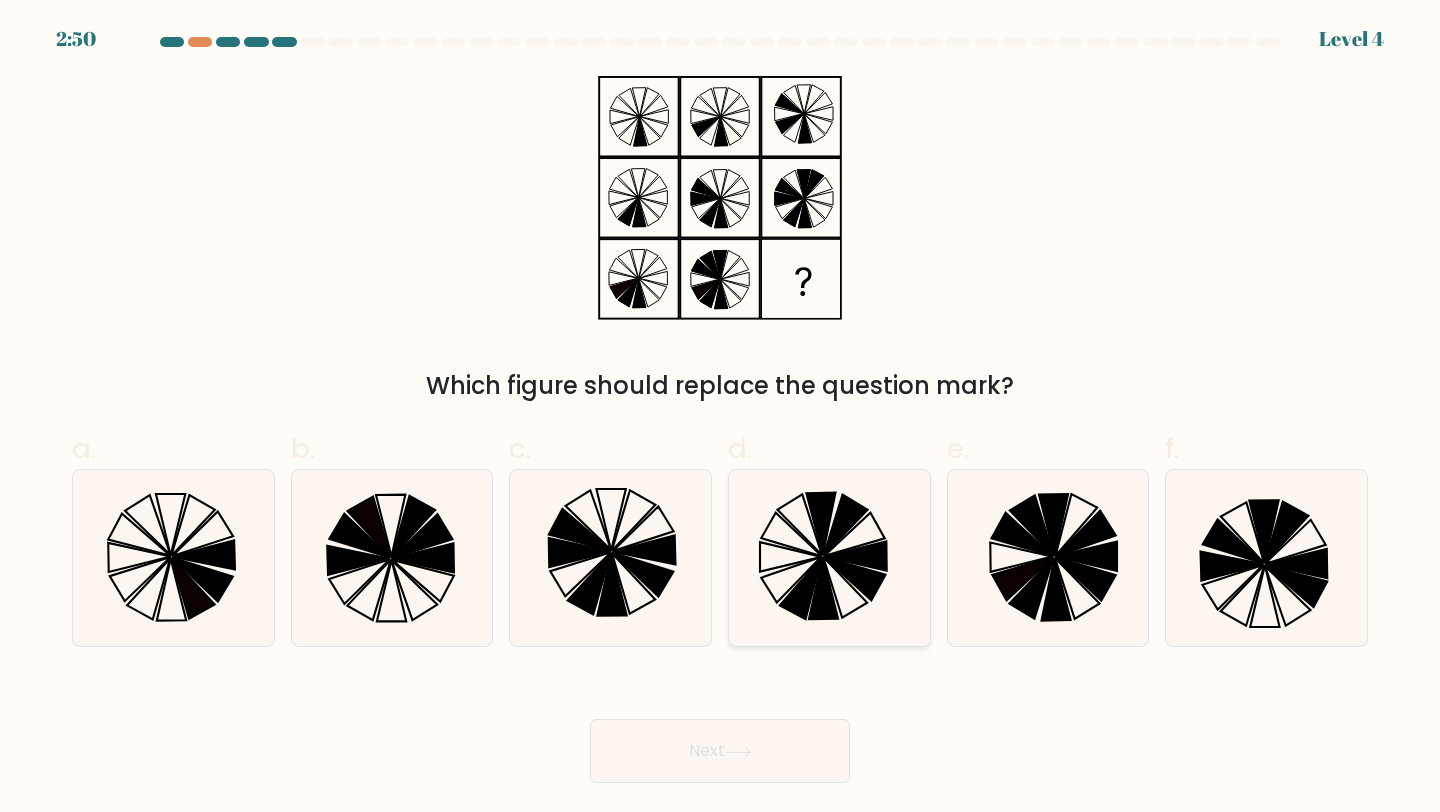 click at bounding box center [791, 535] 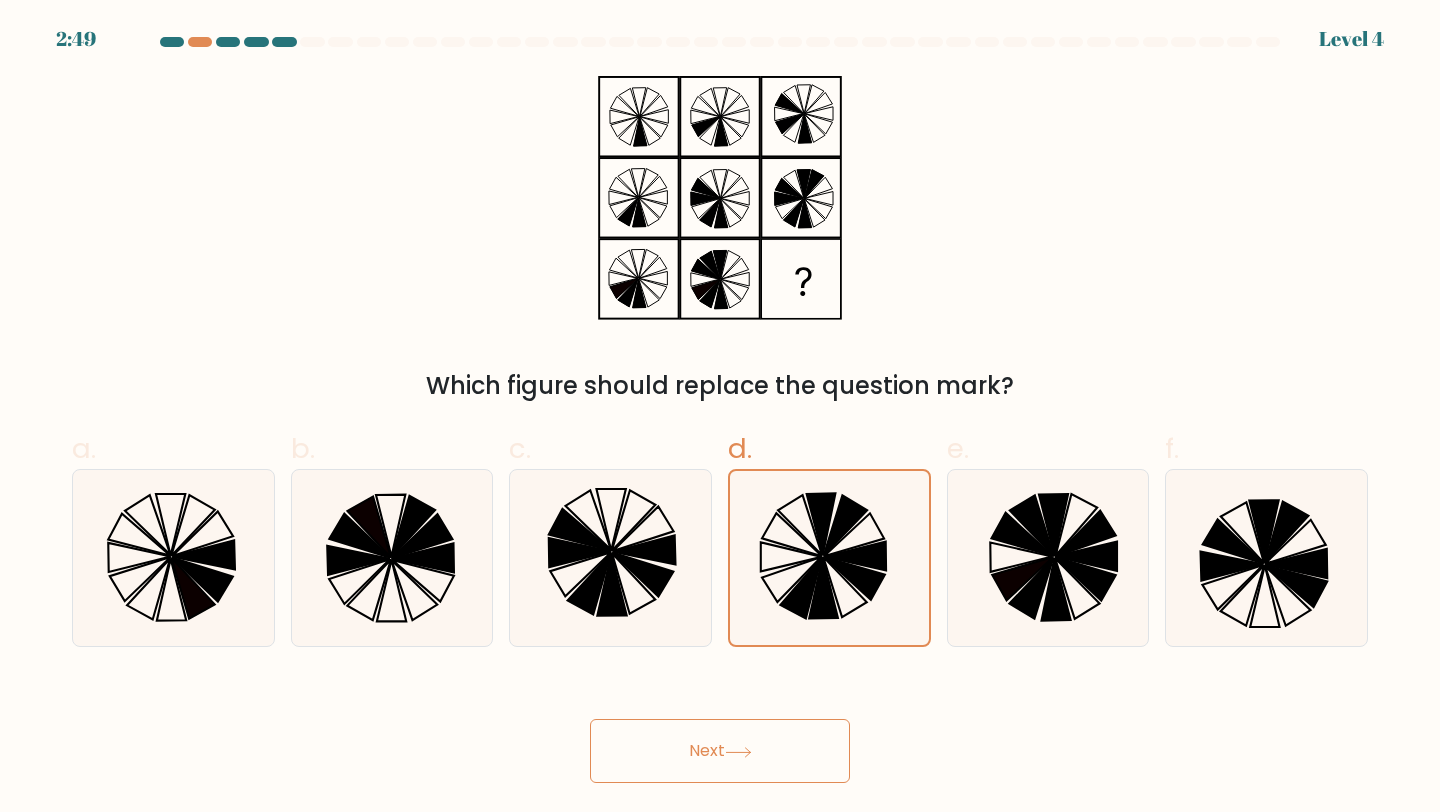 click on "Next" at bounding box center [720, 751] 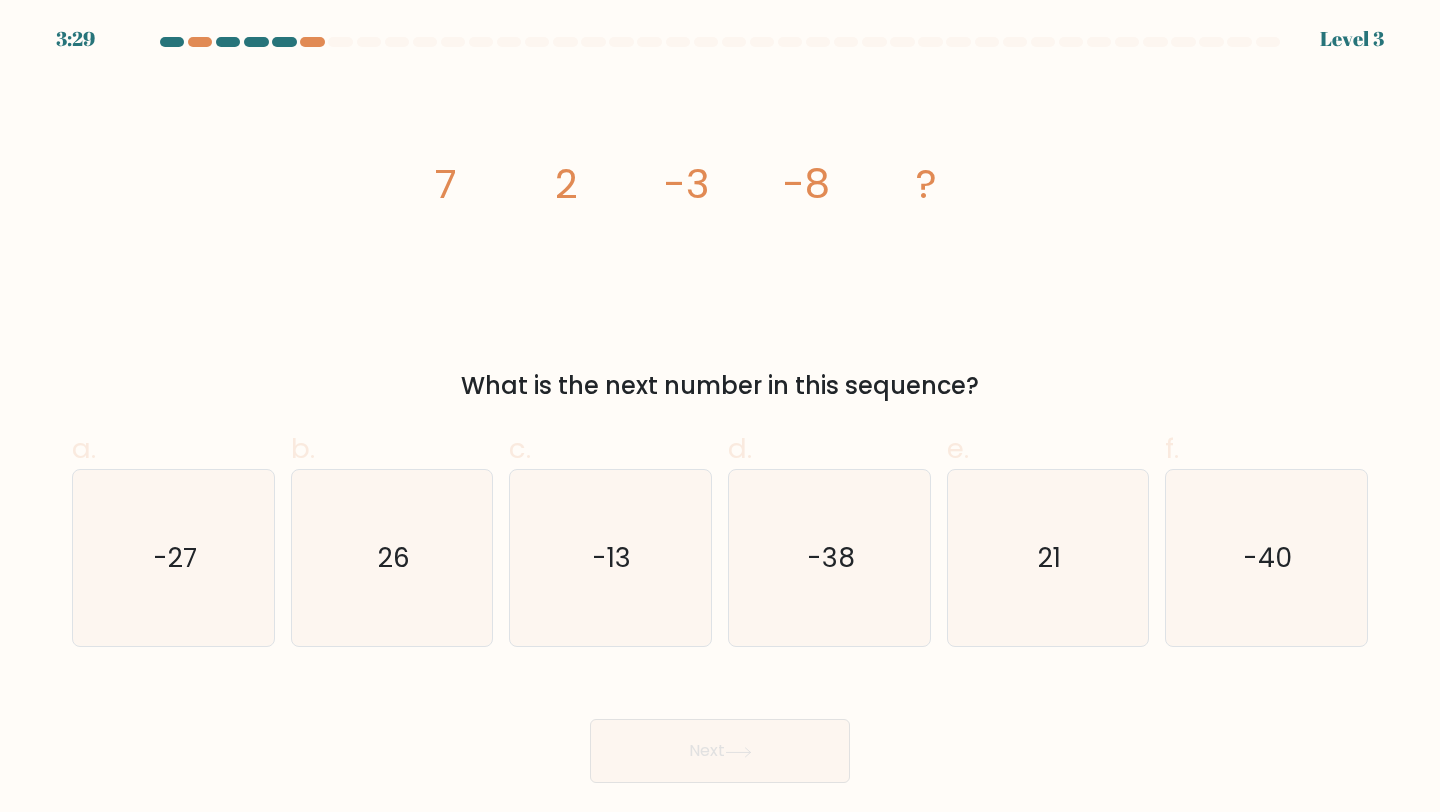drag, startPoint x: 427, startPoint y: 150, endPoint x: 1000, endPoint y: 382, distance: 618.18524 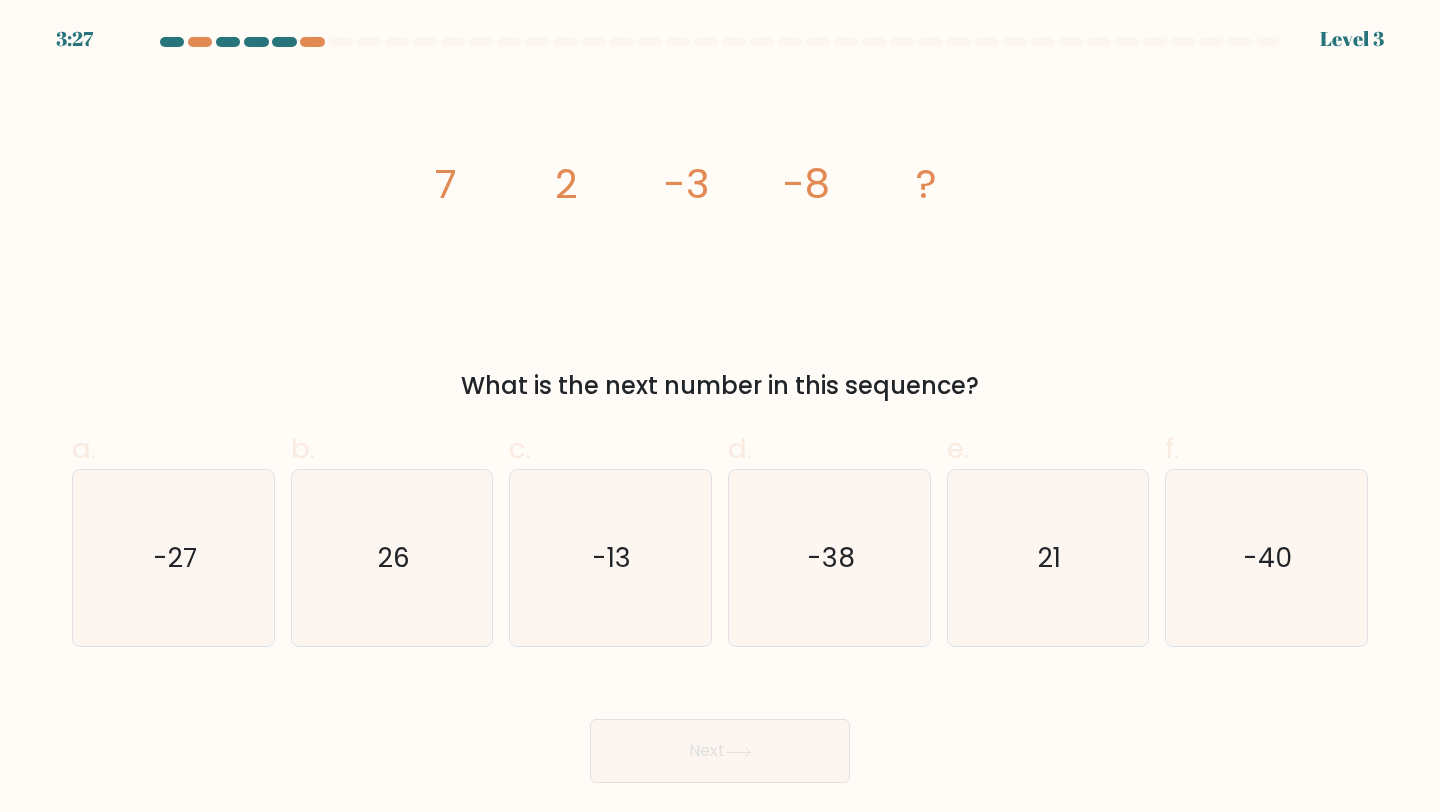 copy on "7
2
-3
-8
?
What is the next number in this sequence?" 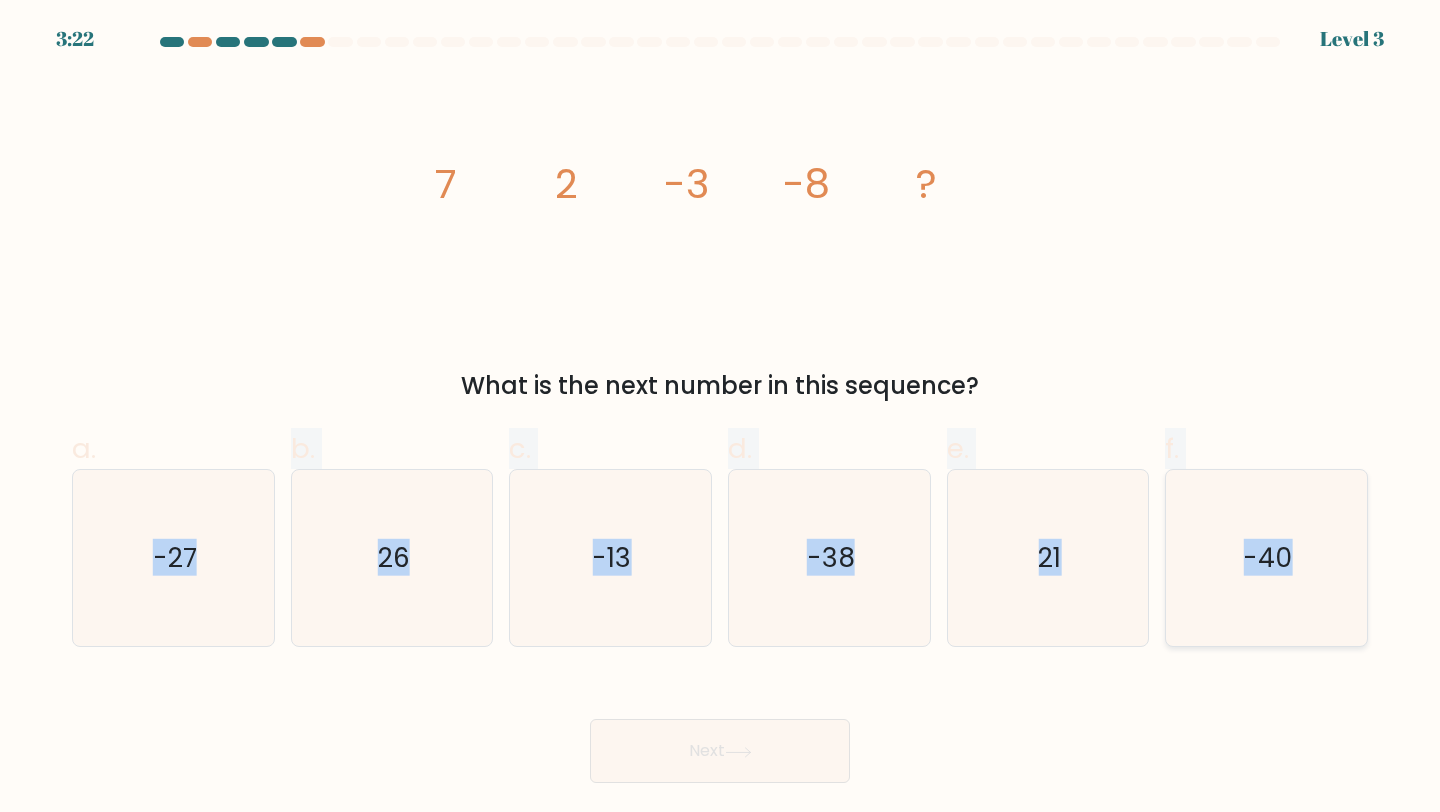drag, startPoint x: 127, startPoint y: 529, endPoint x: 1339, endPoint y: 538, distance: 1212.0334 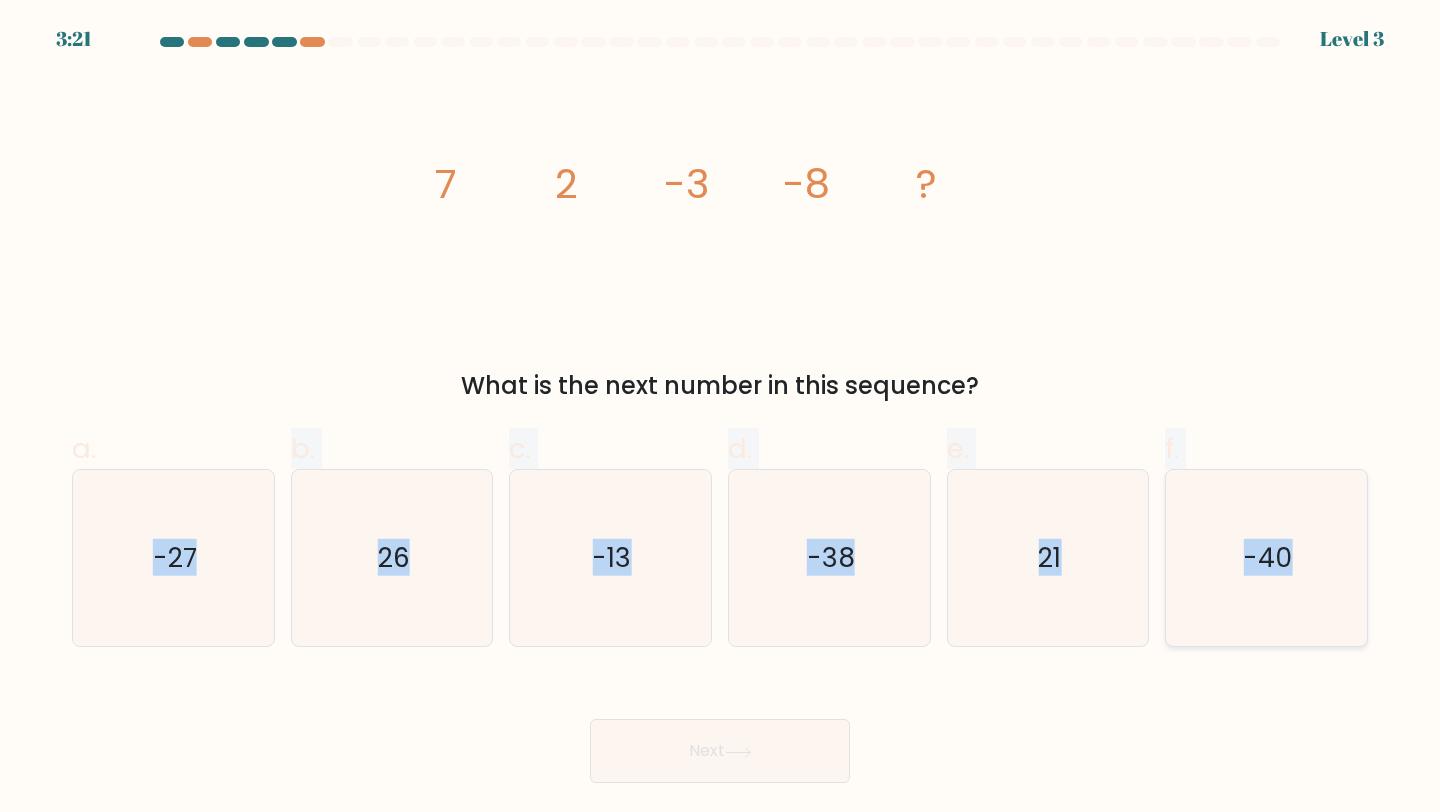 copy on "-27
b.
26
c.
-13
d.
-38
e.
21
f.
-40" 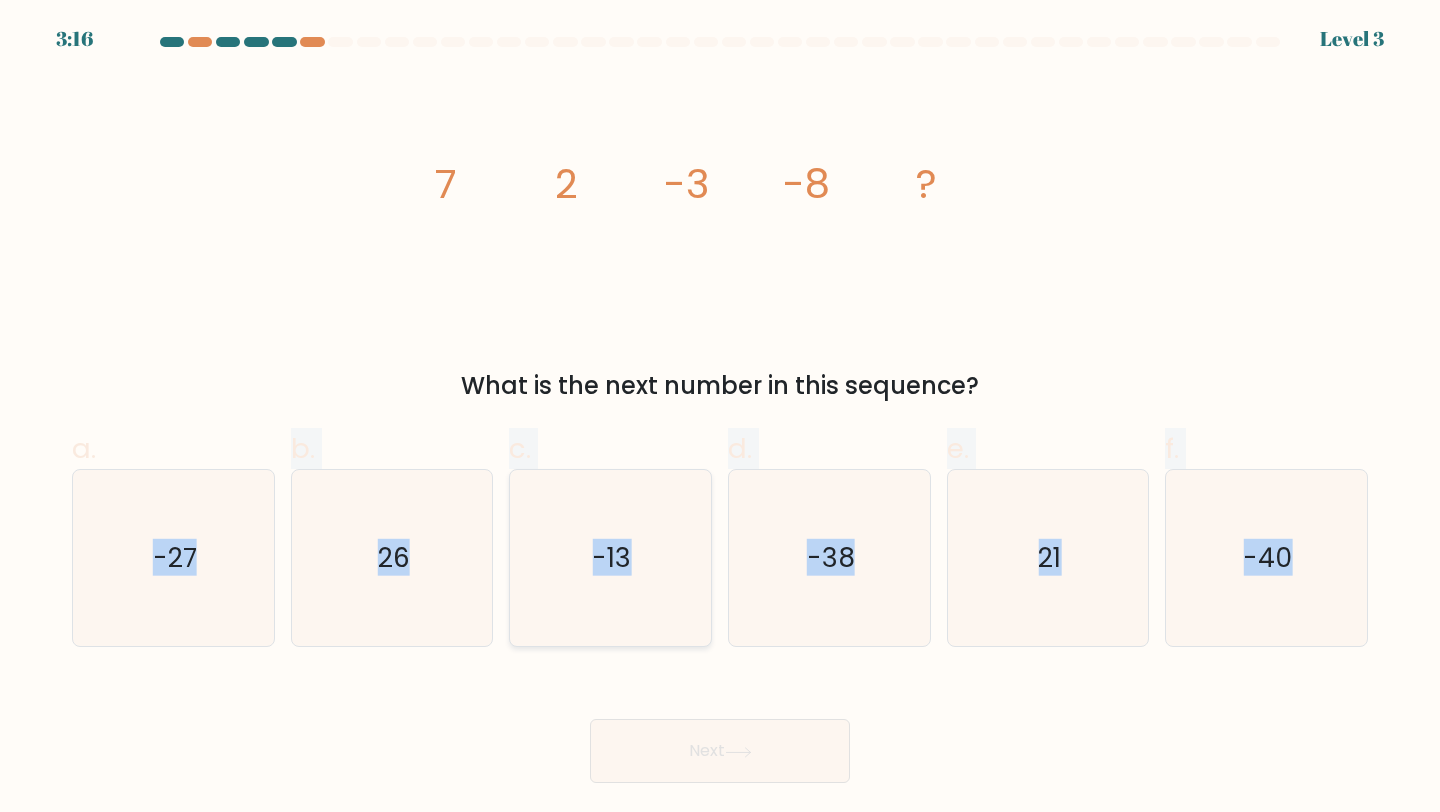 click on "-13" at bounding box center [610, 558] 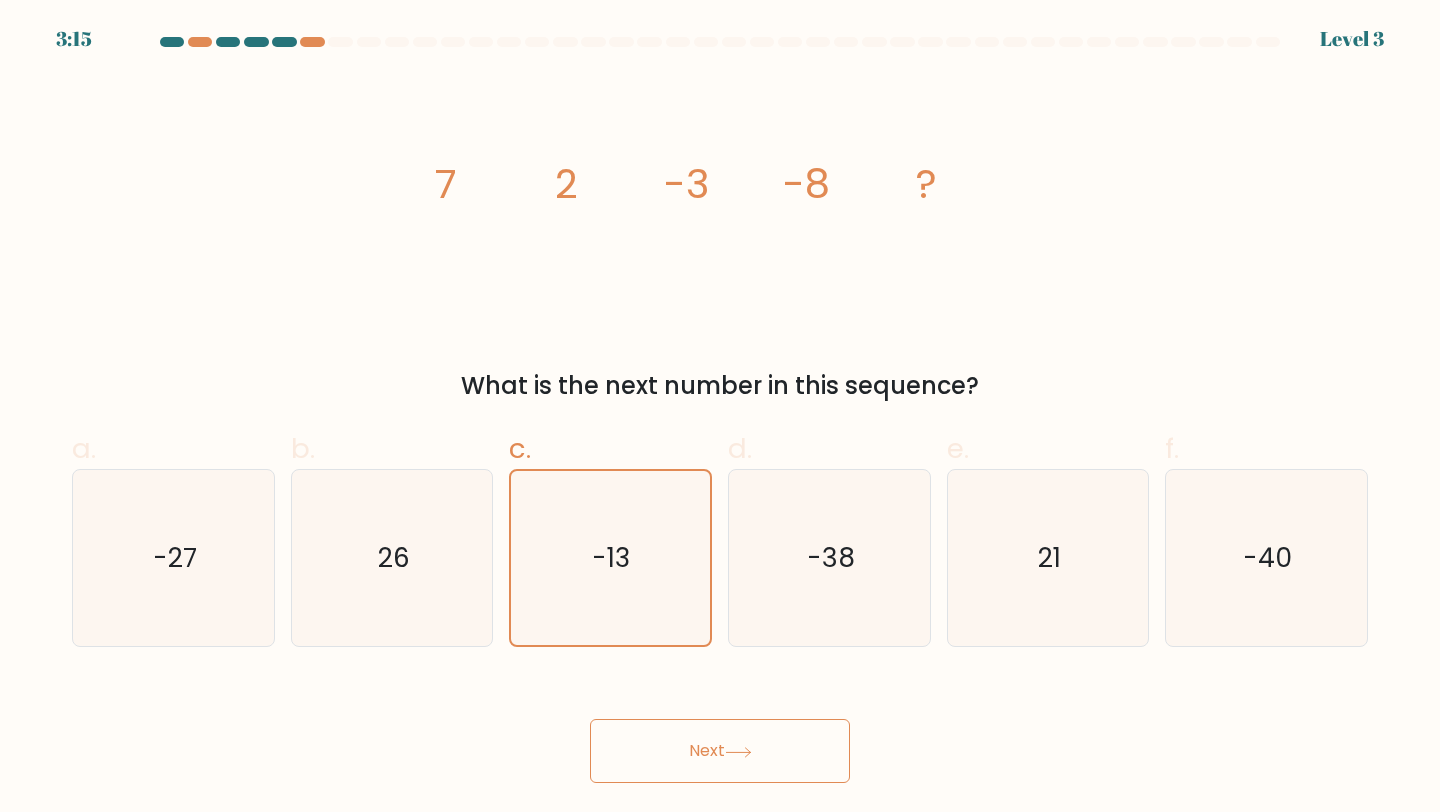 click at bounding box center (738, 752) 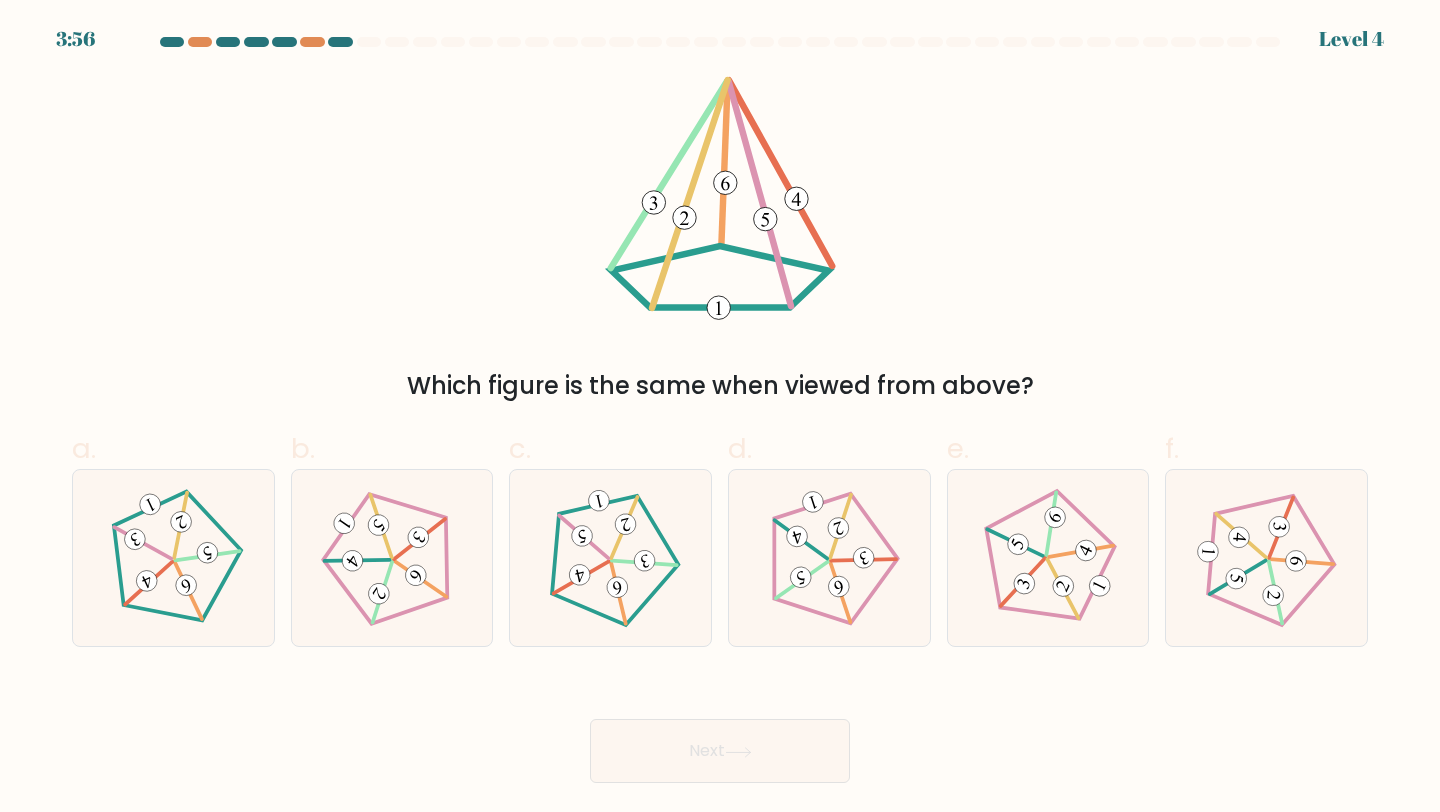 drag, startPoint x: 603, startPoint y: 99, endPoint x: 871, endPoint y: 283, distance: 325.0846 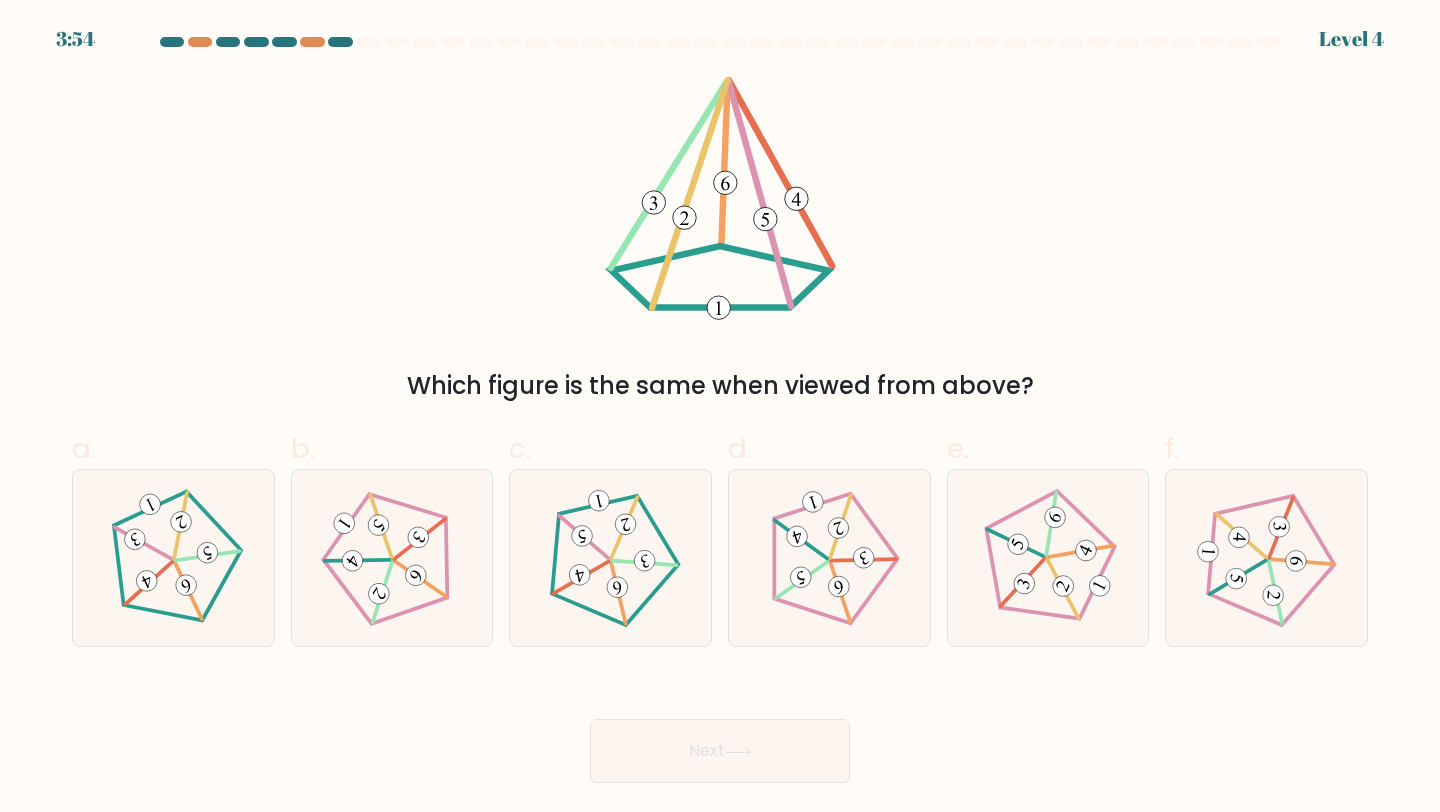 drag, startPoint x: 626, startPoint y: 167, endPoint x: 802, endPoint y: 223, distance: 184.69434 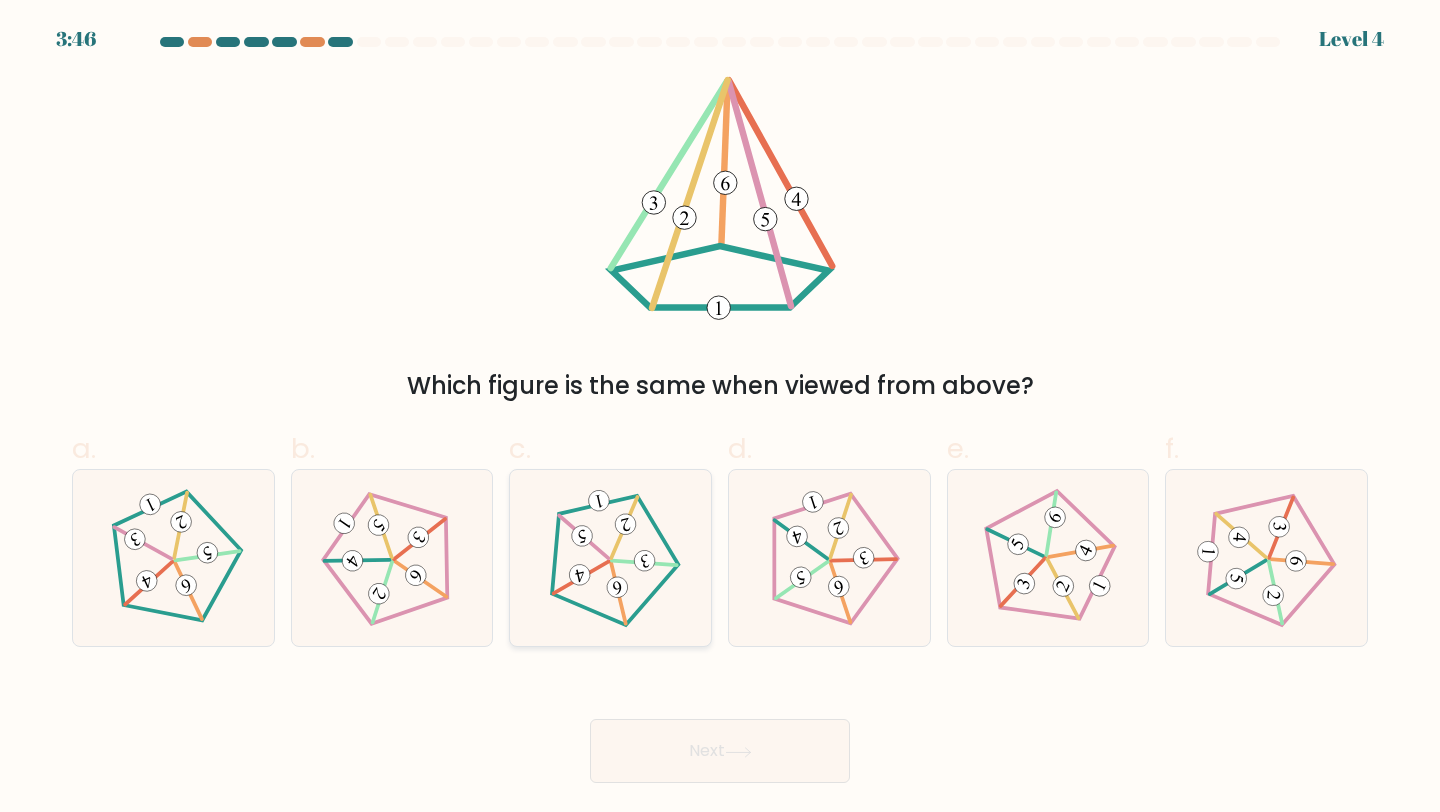 click at bounding box center [617, 587] 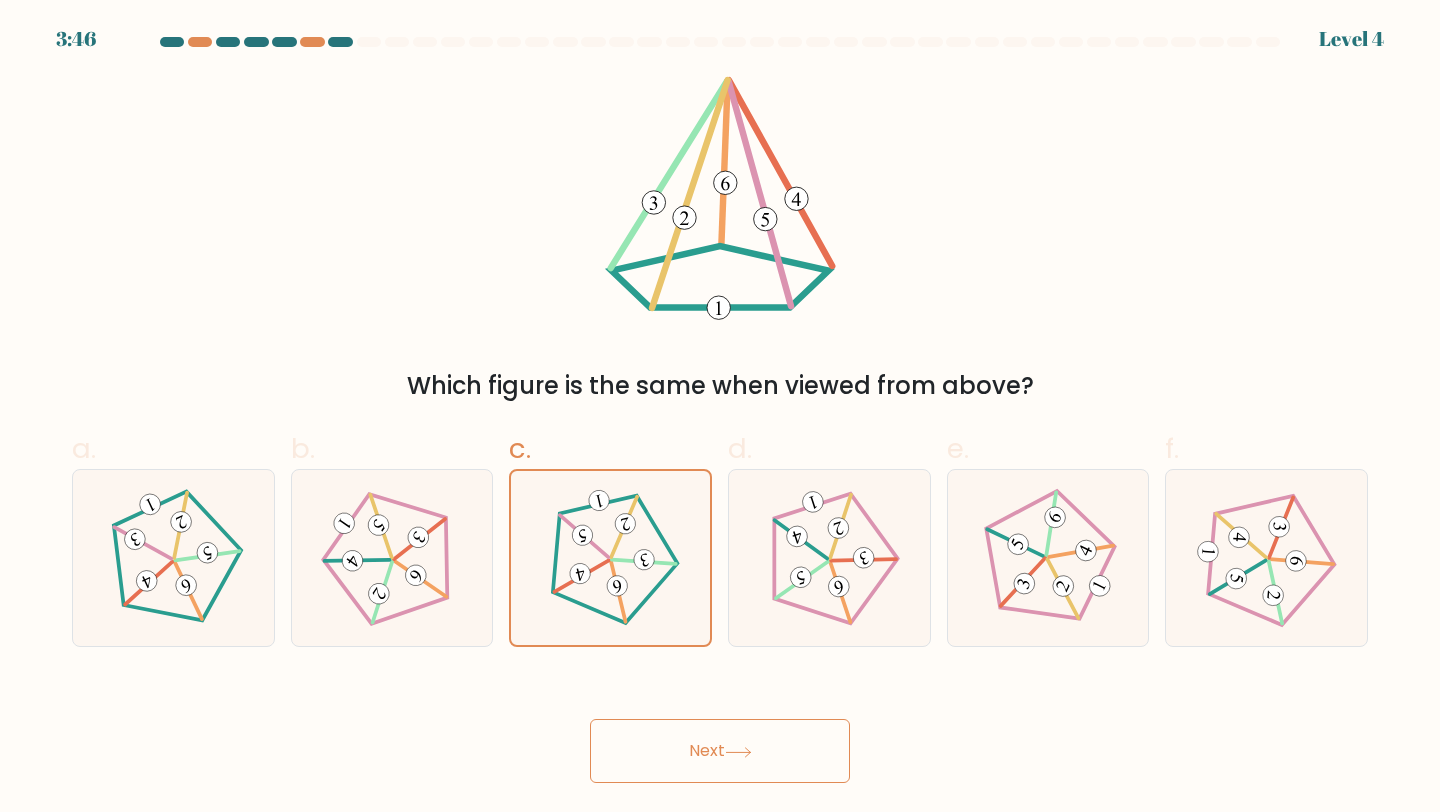 click on "Next" at bounding box center (720, 751) 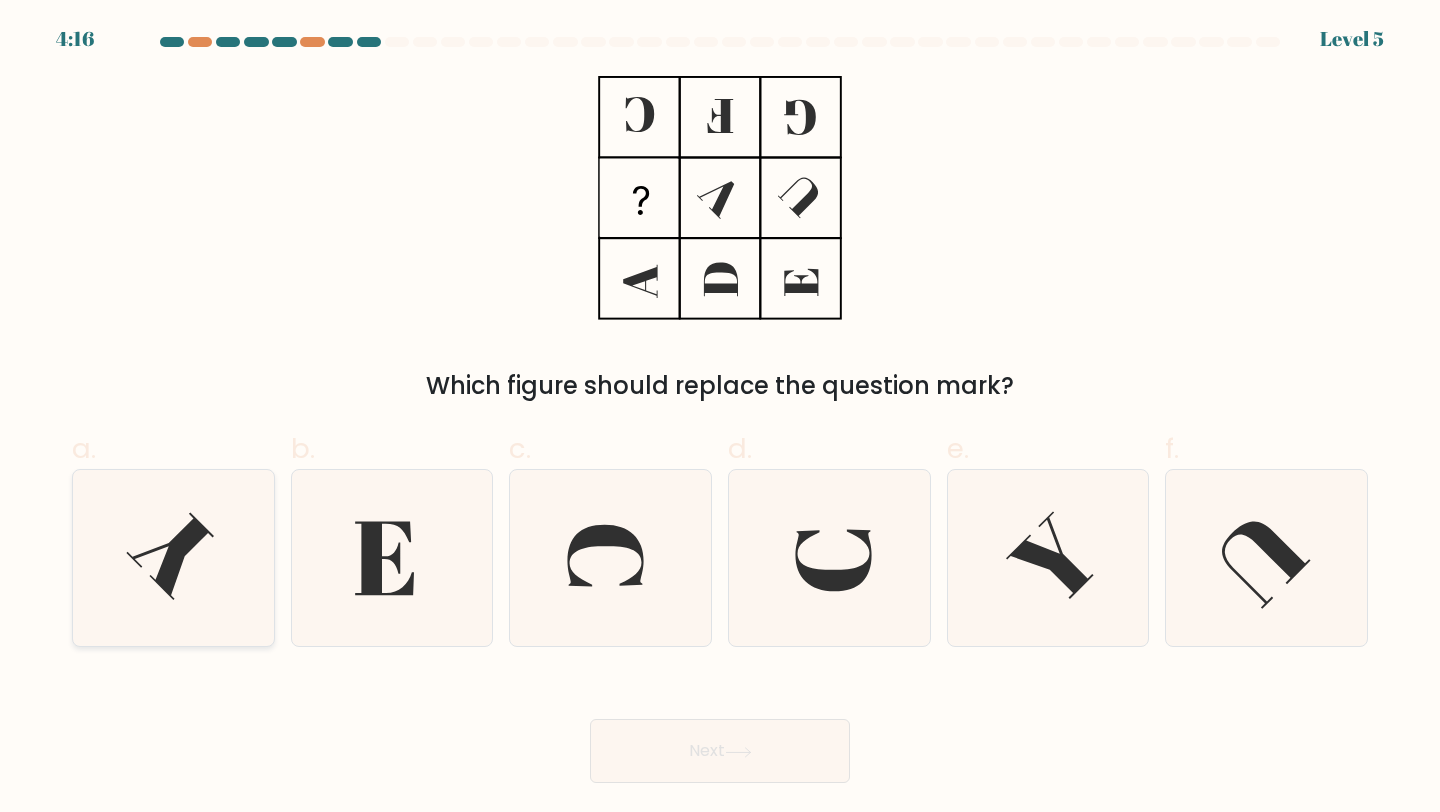 click at bounding box center [173, 558] 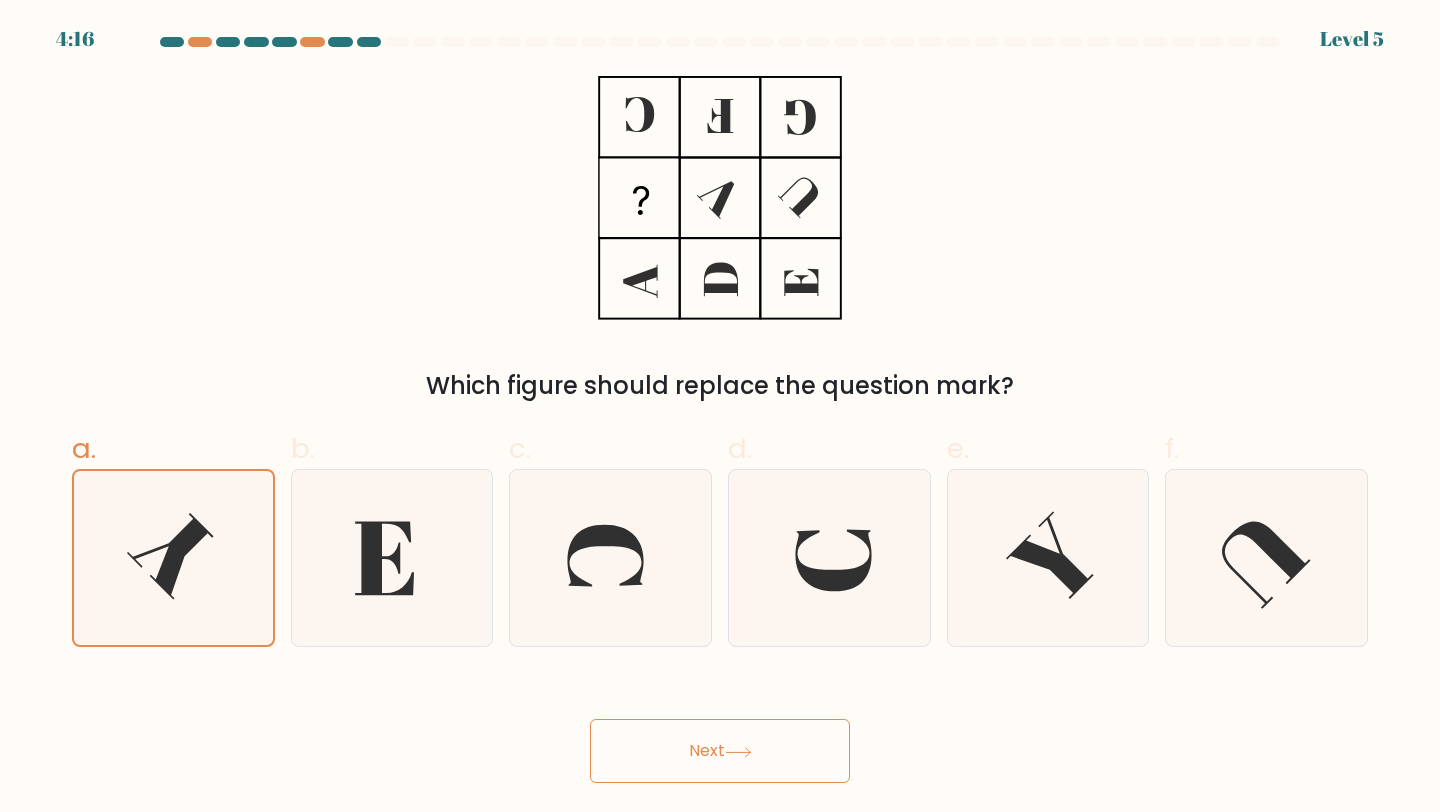 click at bounding box center (738, 752) 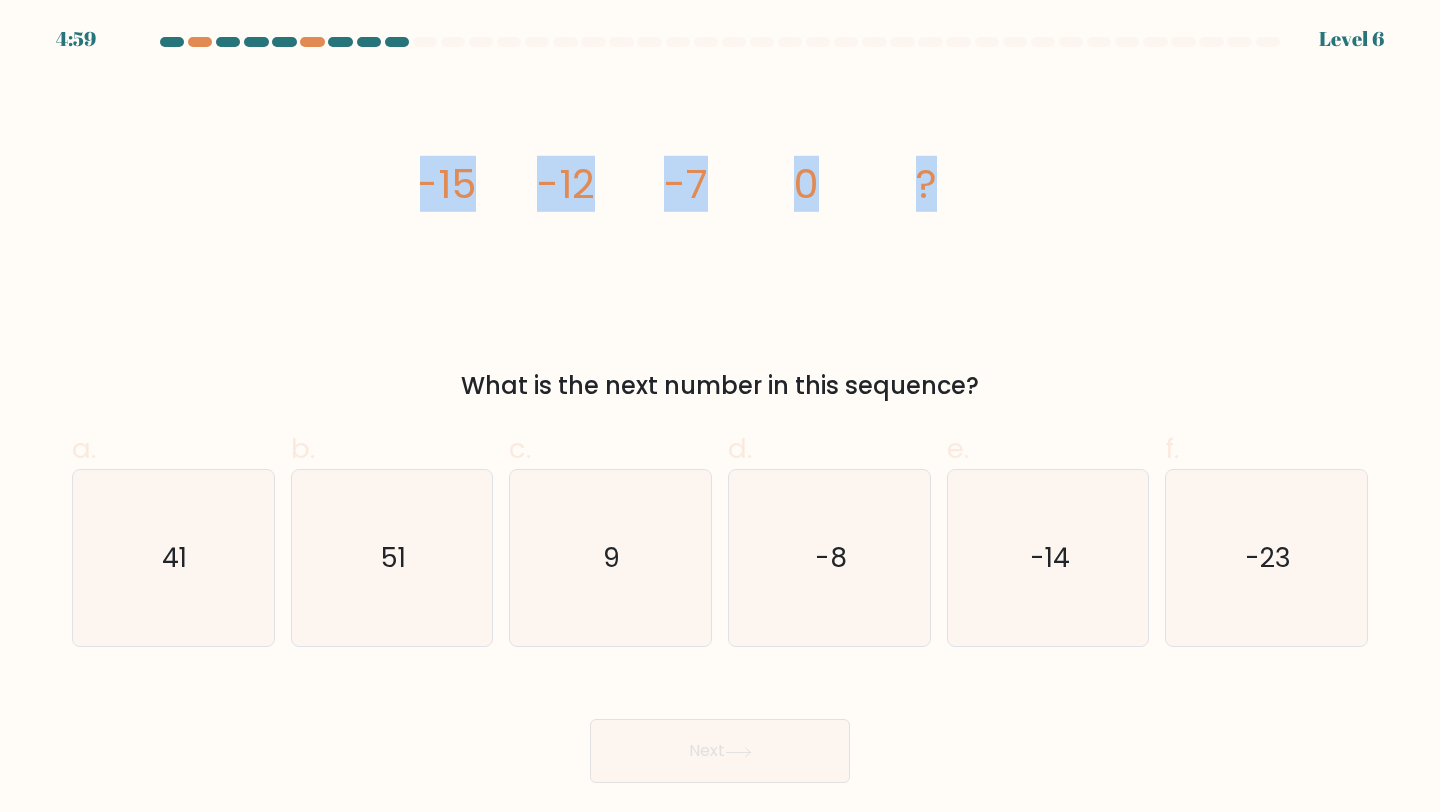 drag, startPoint x: 400, startPoint y: 181, endPoint x: 967, endPoint y: 197, distance: 567.2257 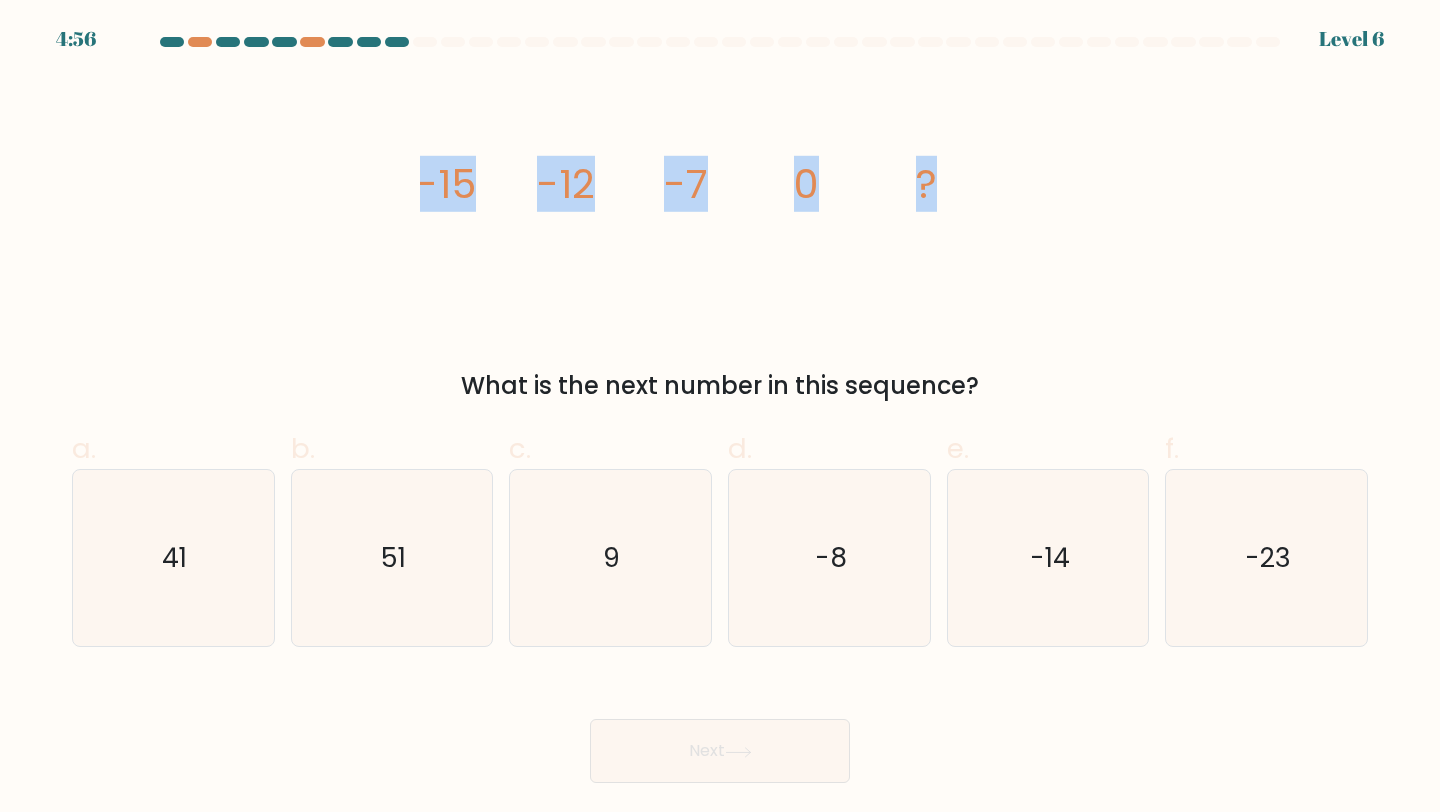 drag, startPoint x: 381, startPoint y: 172, endPoint x: 997, endPoint y: 396, distance: 655.4632 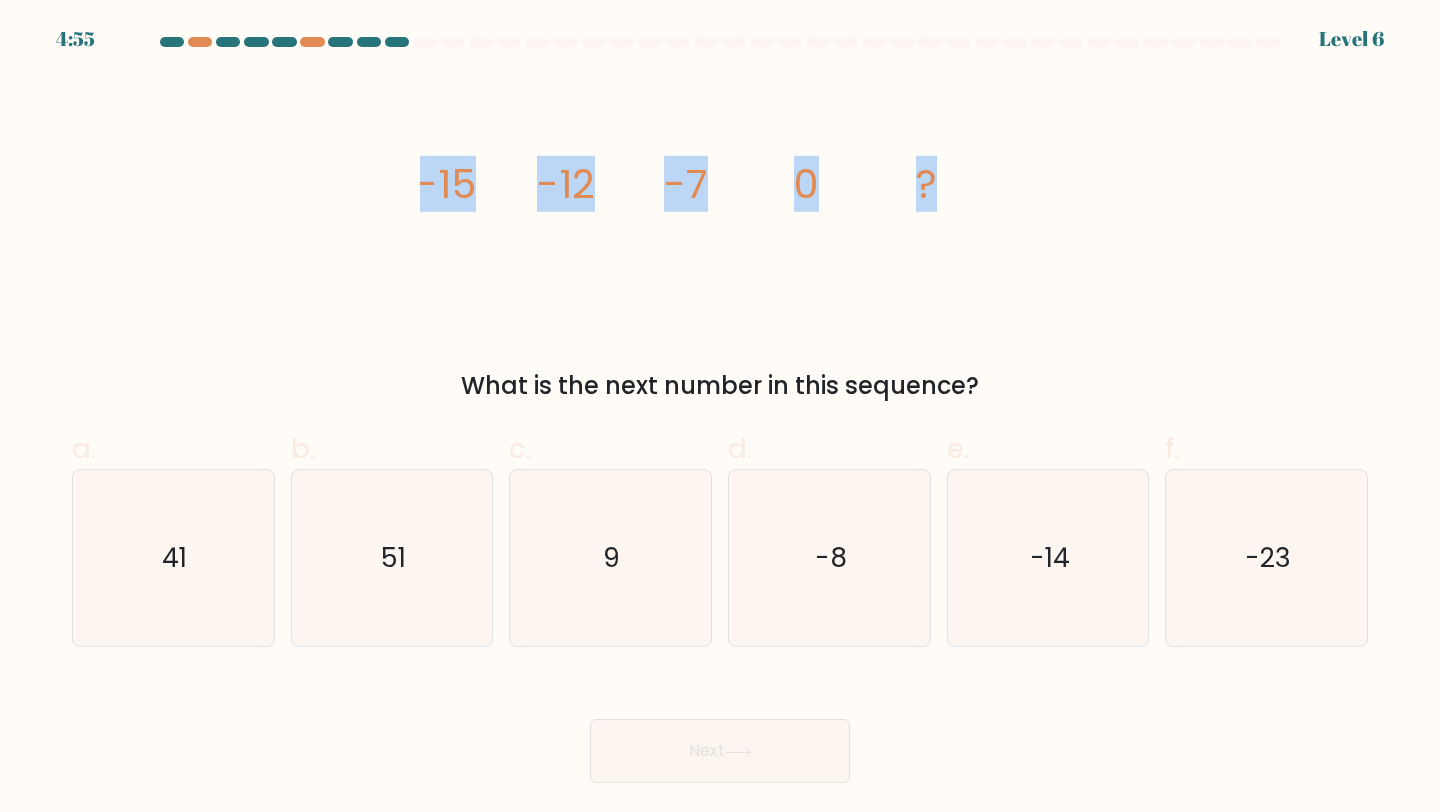 copy on "-15
-12
-7
0
?
What is the next number in this sequence?" 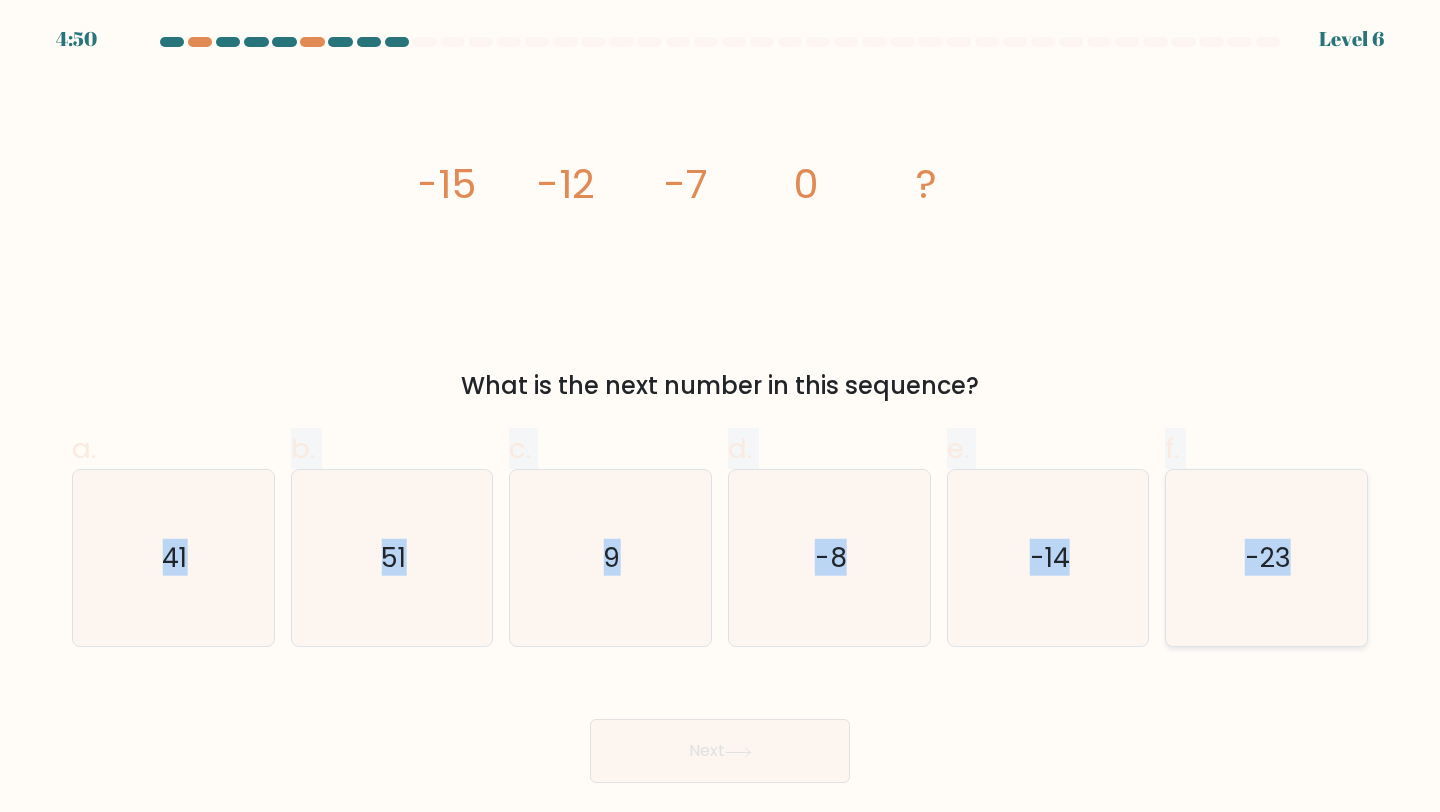 drag, startPoint x: 117, startPoint y: 537, endPoint x: 1348, endPoint y: 595, distance: 1232.3656 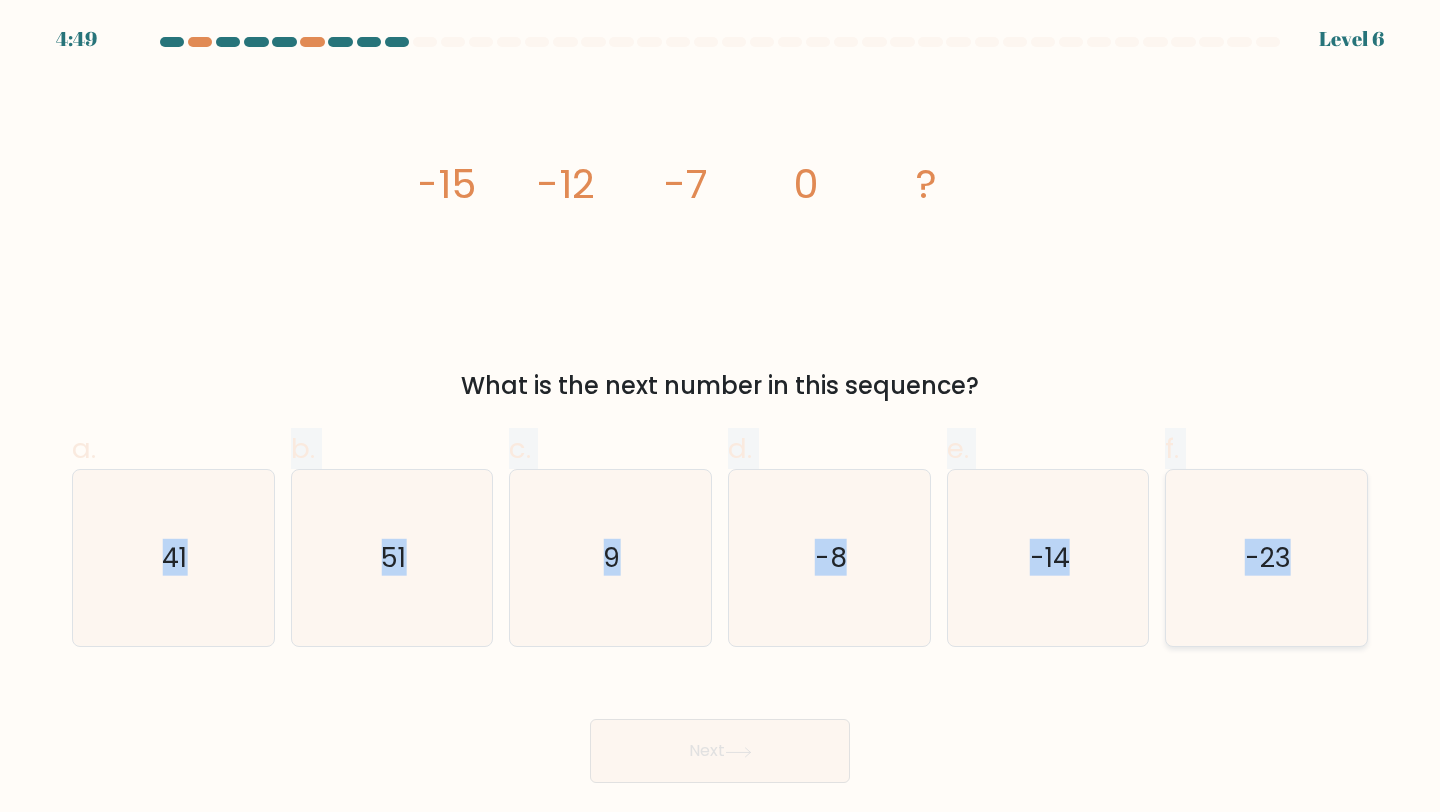 copy on "41
b.
51
c.
9
d.
-8
e.
-14
f.
-23" 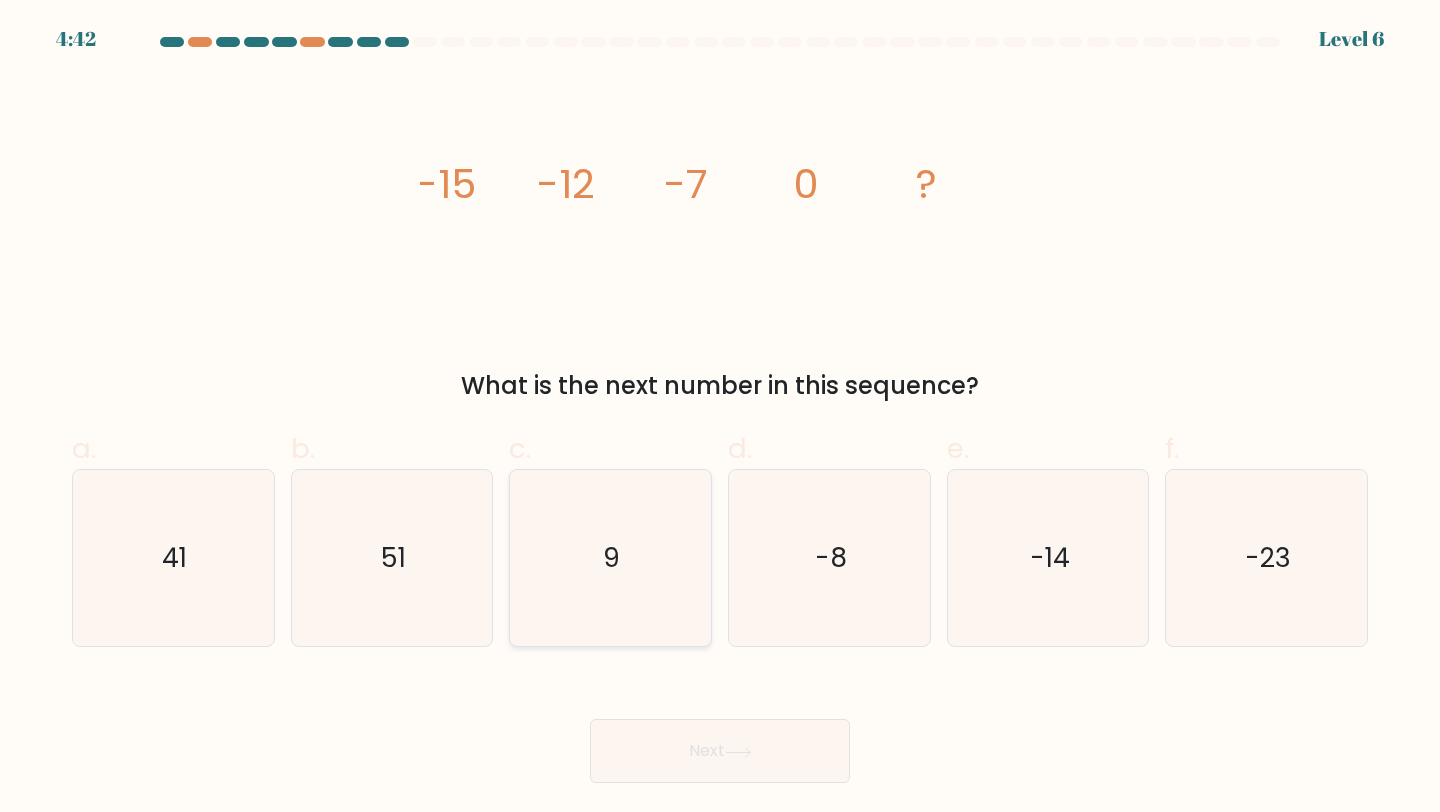click on "9" at bounding box center (612, 557) 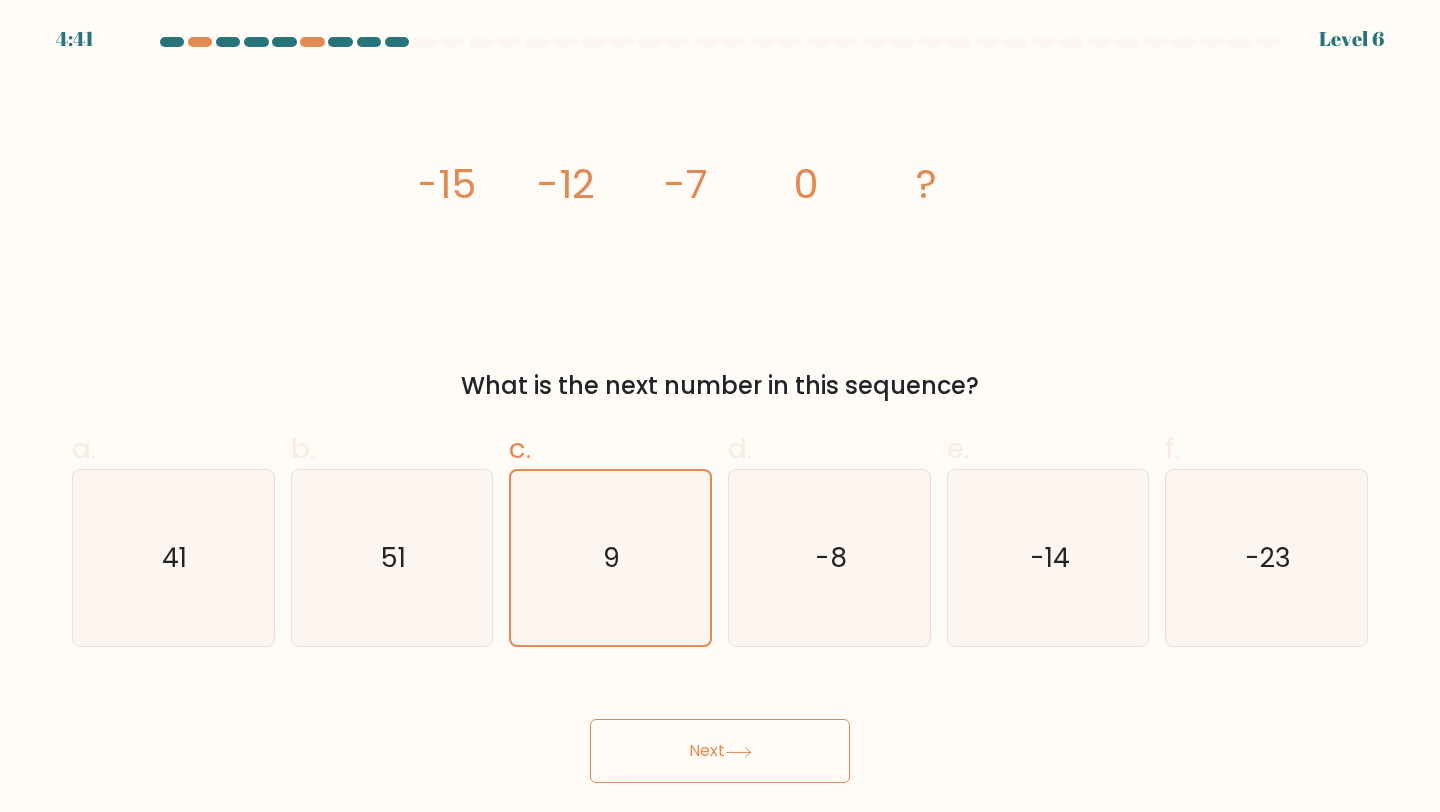click on "Next" at bounding box center [720, 751] 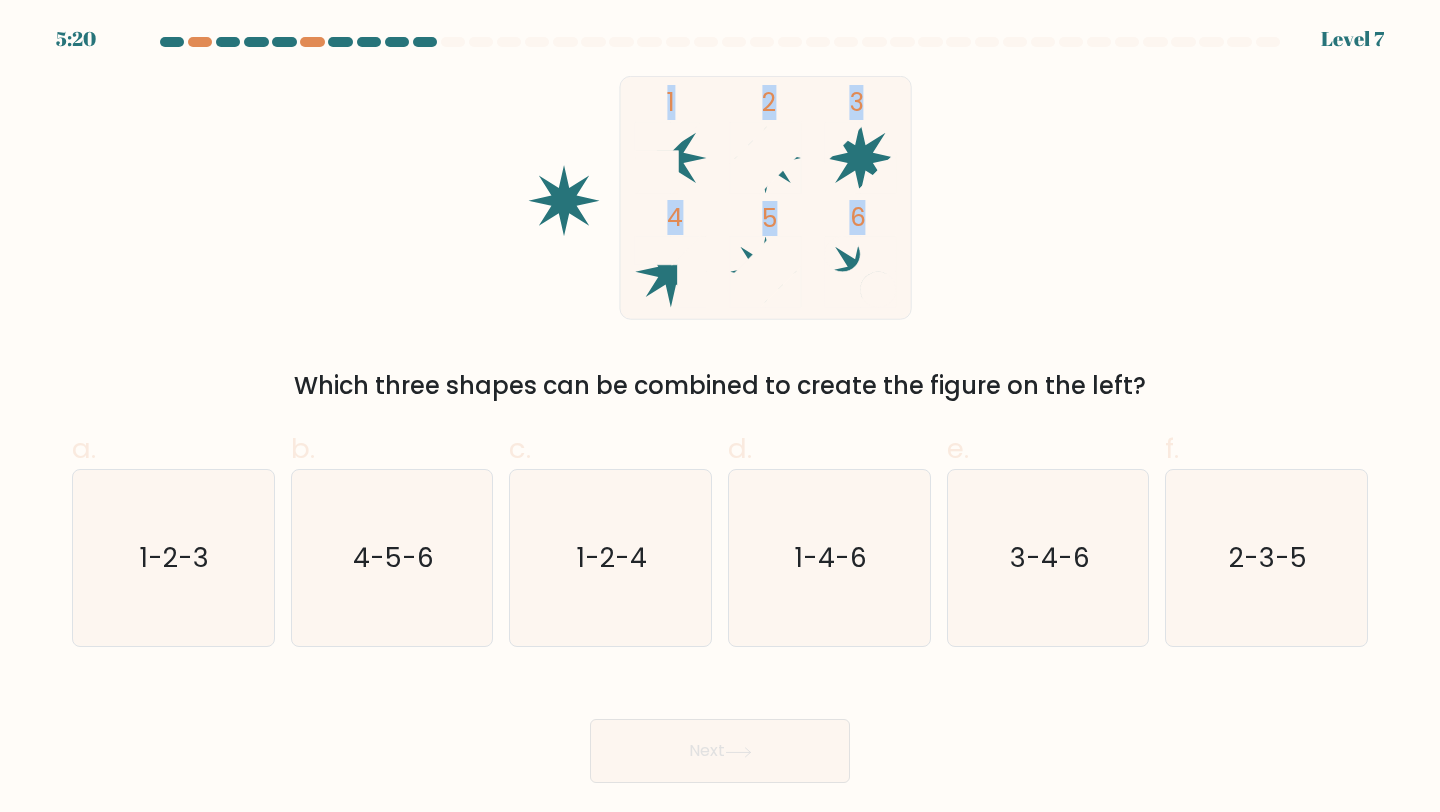 drag, startPoint x: 612, startPoint y: 63, endPoint x: 949, endPoint y: 321, distance: 424.42078 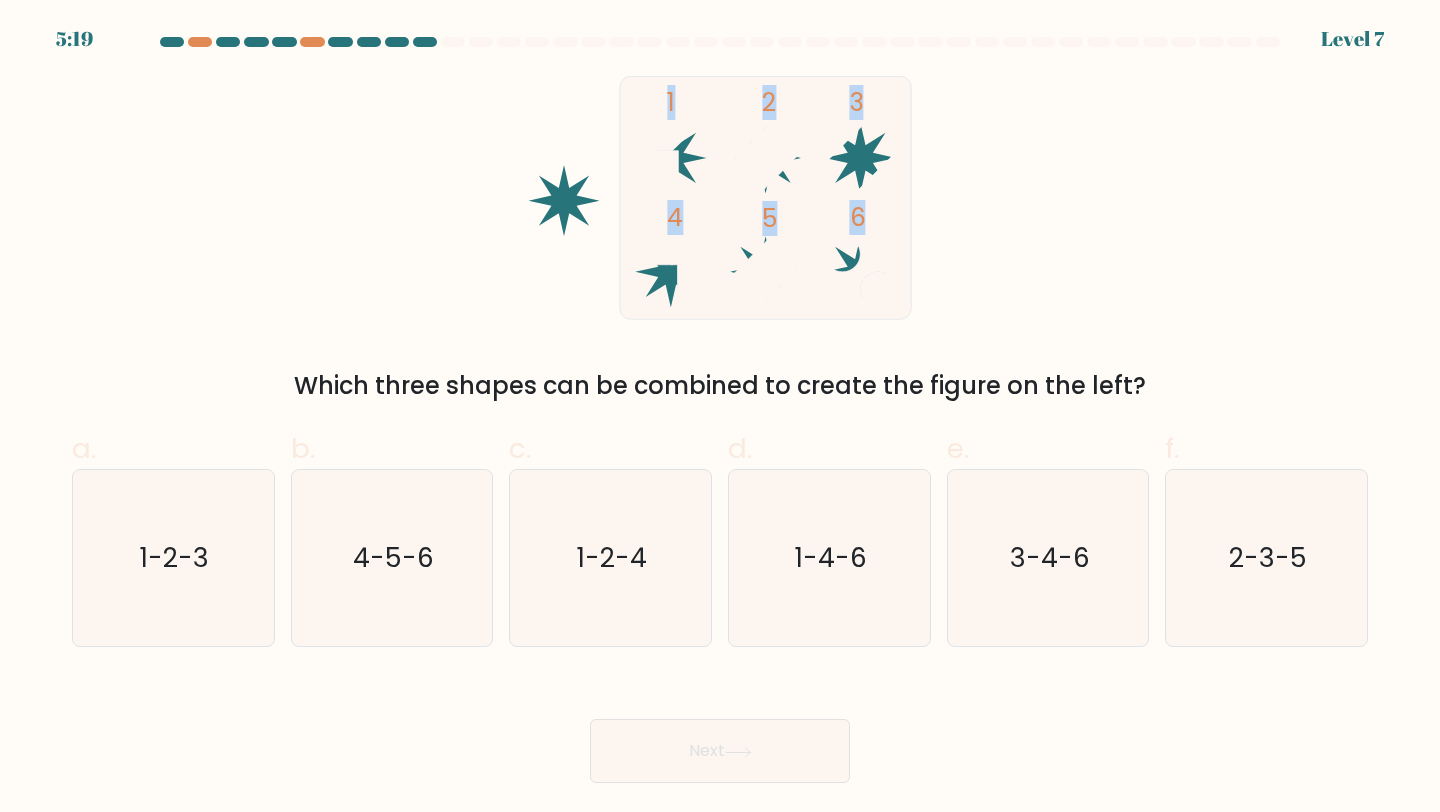 click on "1
2
3
4
5
6
Which three shapes can be combined to create the figure on the left?" at bounding box center (720, 240) 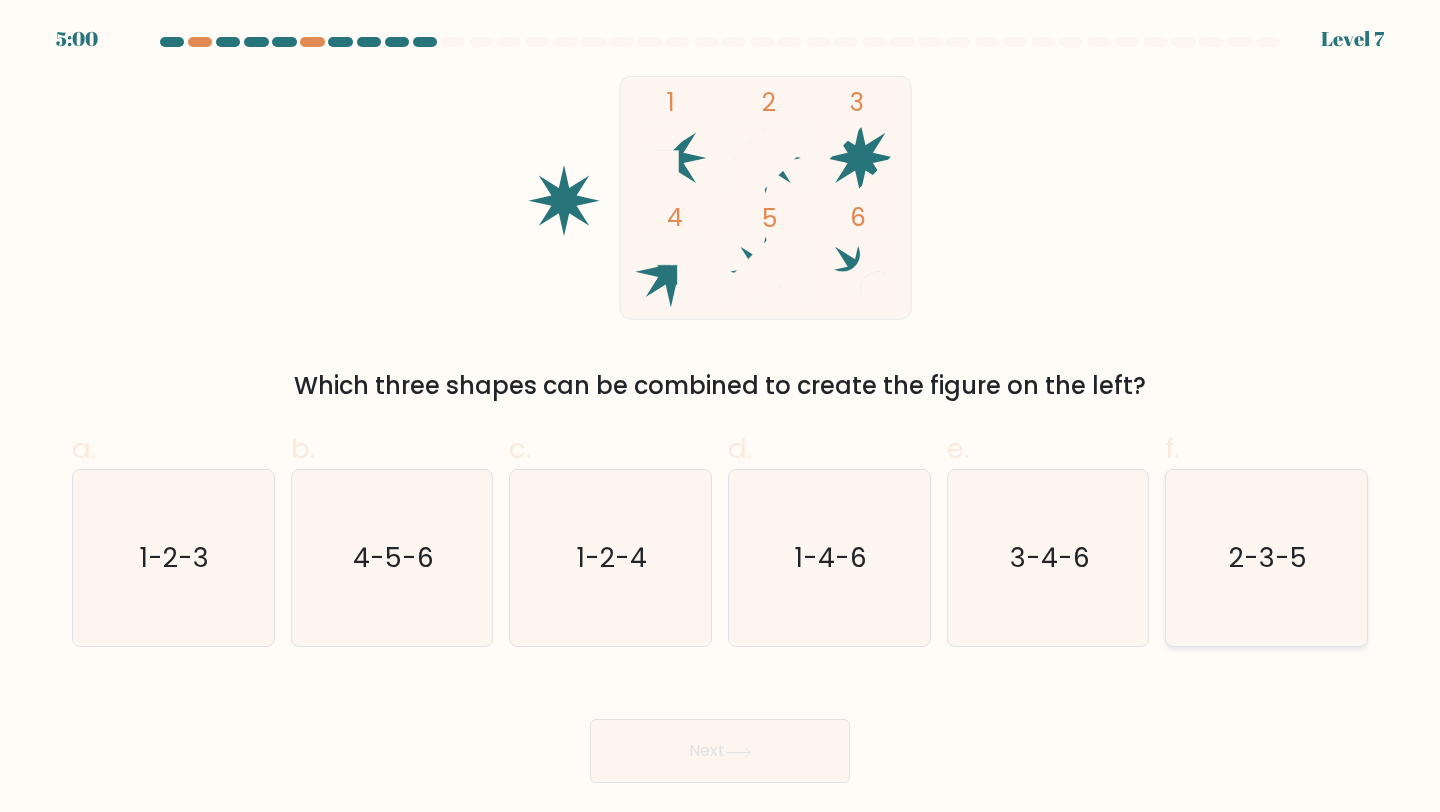 click on "2-3-5" at bounding box center [1266, 558] 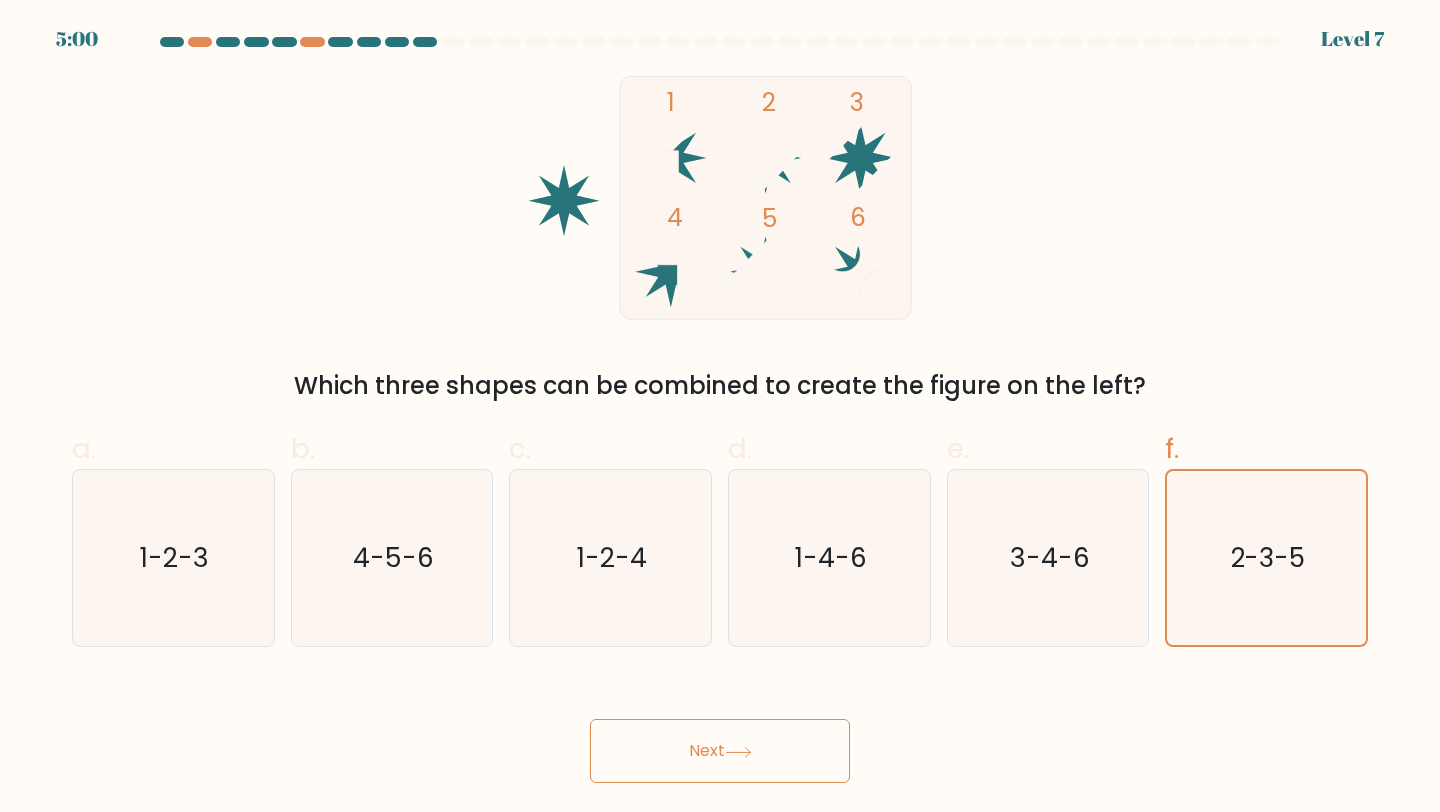 click on "Next" at bounding box center [720, 751] 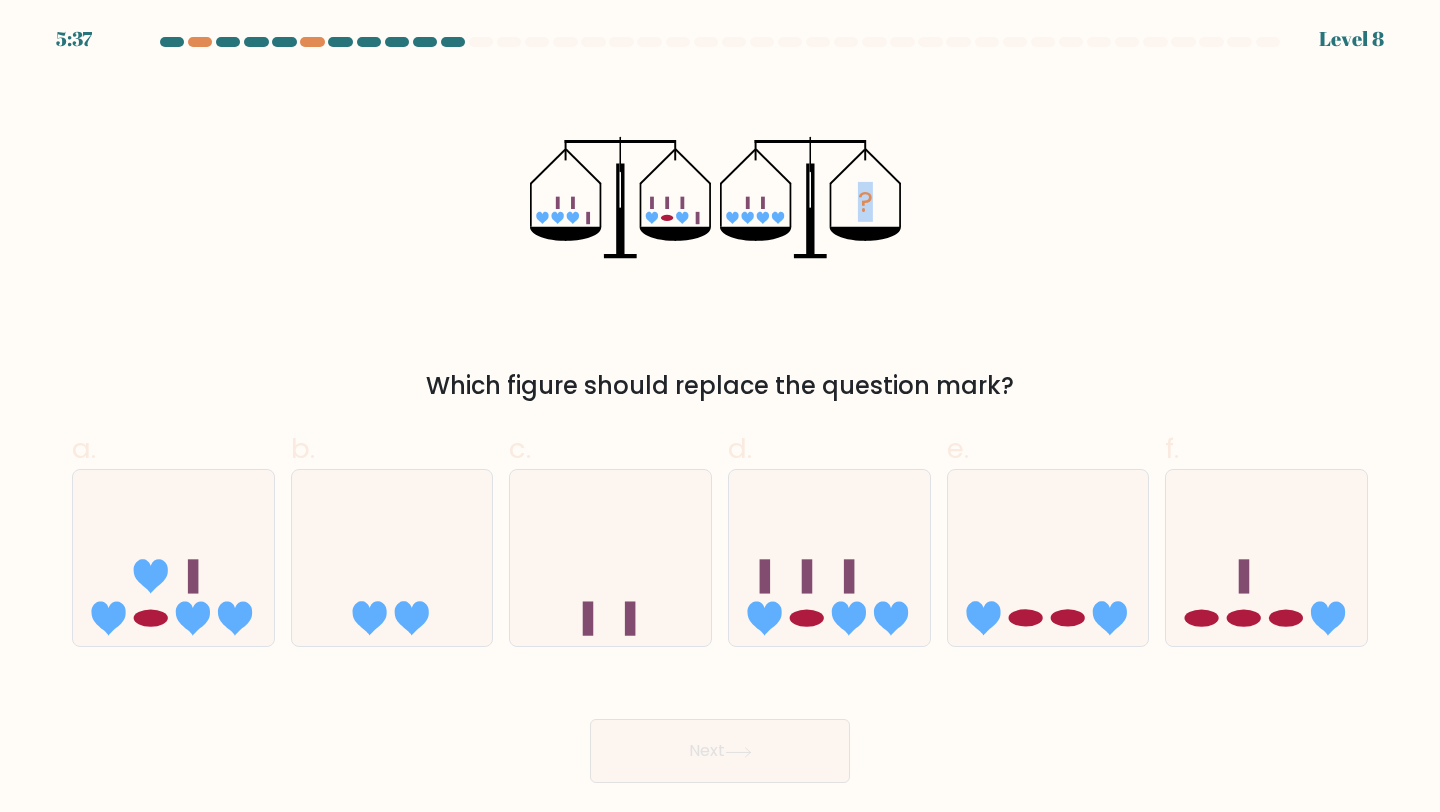 drag, startPoint x: 481, startPoint y: 111, endPoint x: 1013, endPoint y: 238, distance: 546.9488 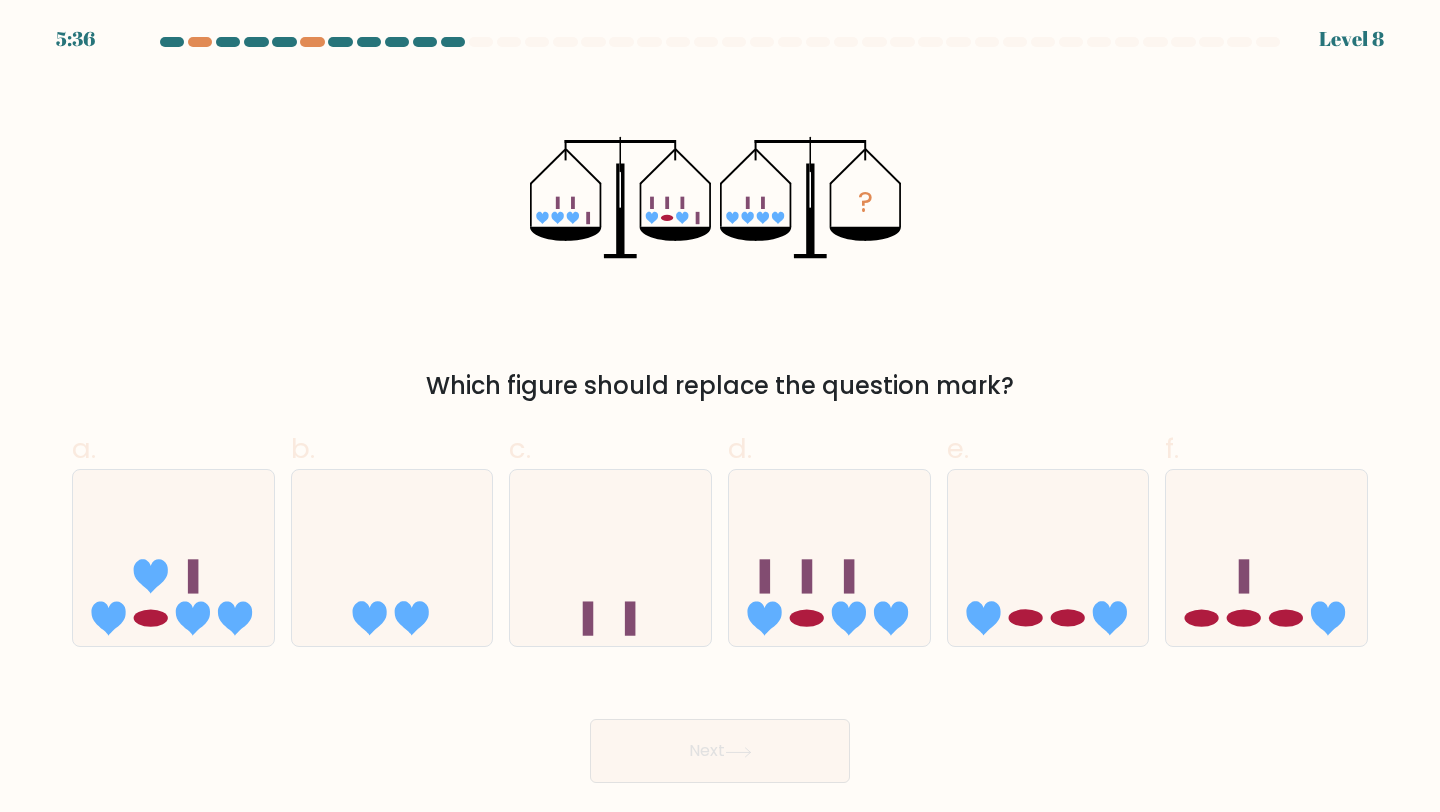 click on "?
Which figure should replace the question mark?" at bounding box center [720, 240] 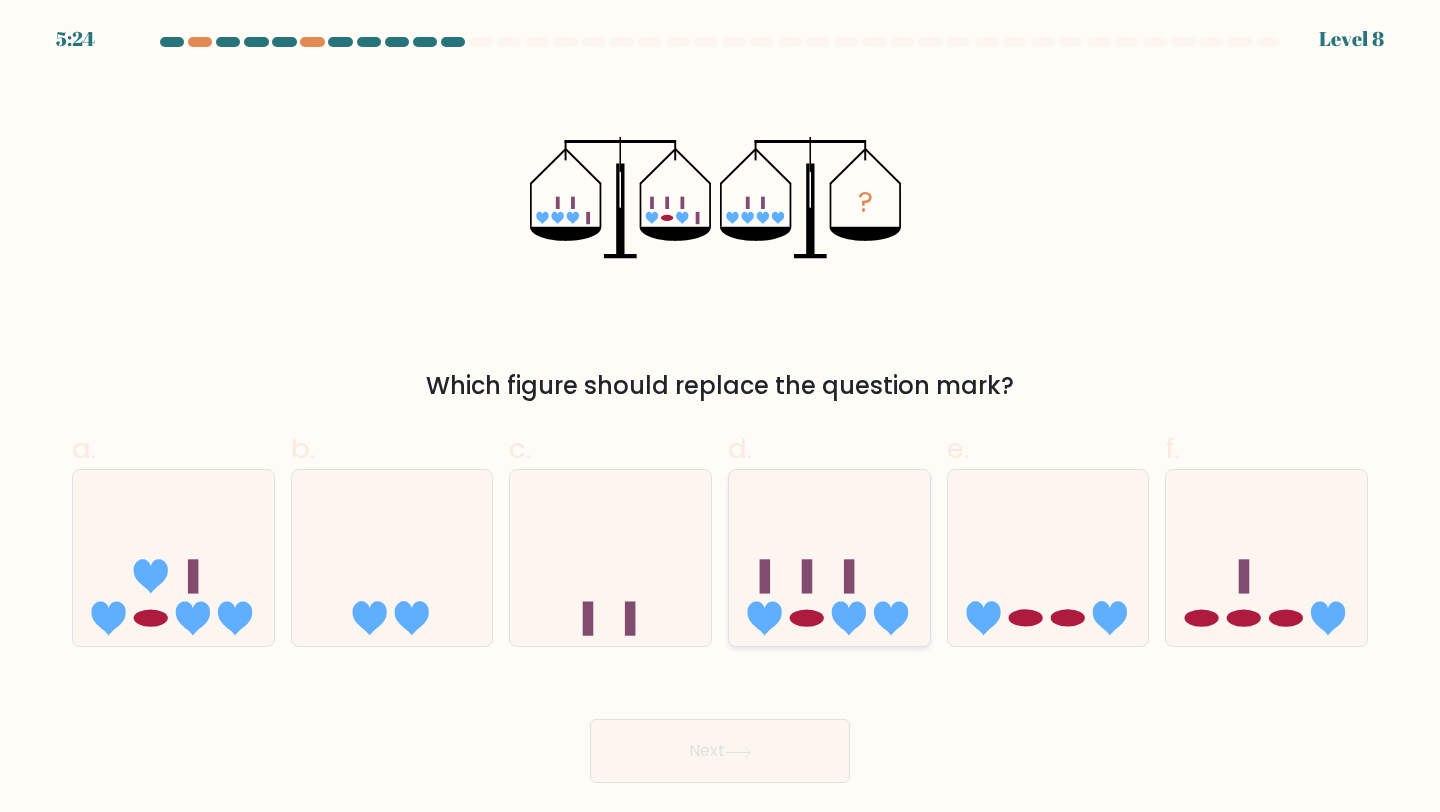 click at bounding box center [829, 558] 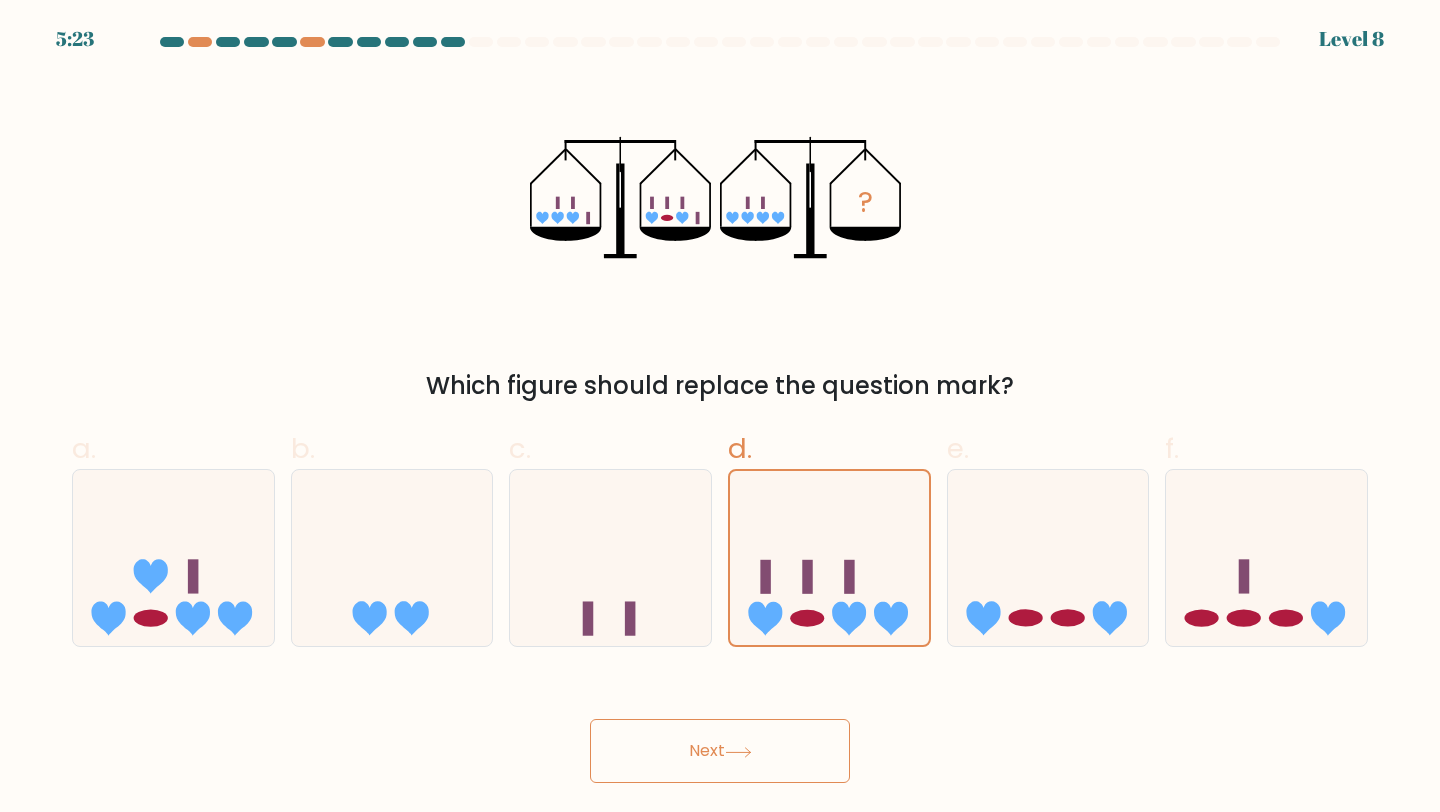 click on "Next" at bounding box center (720, 751) 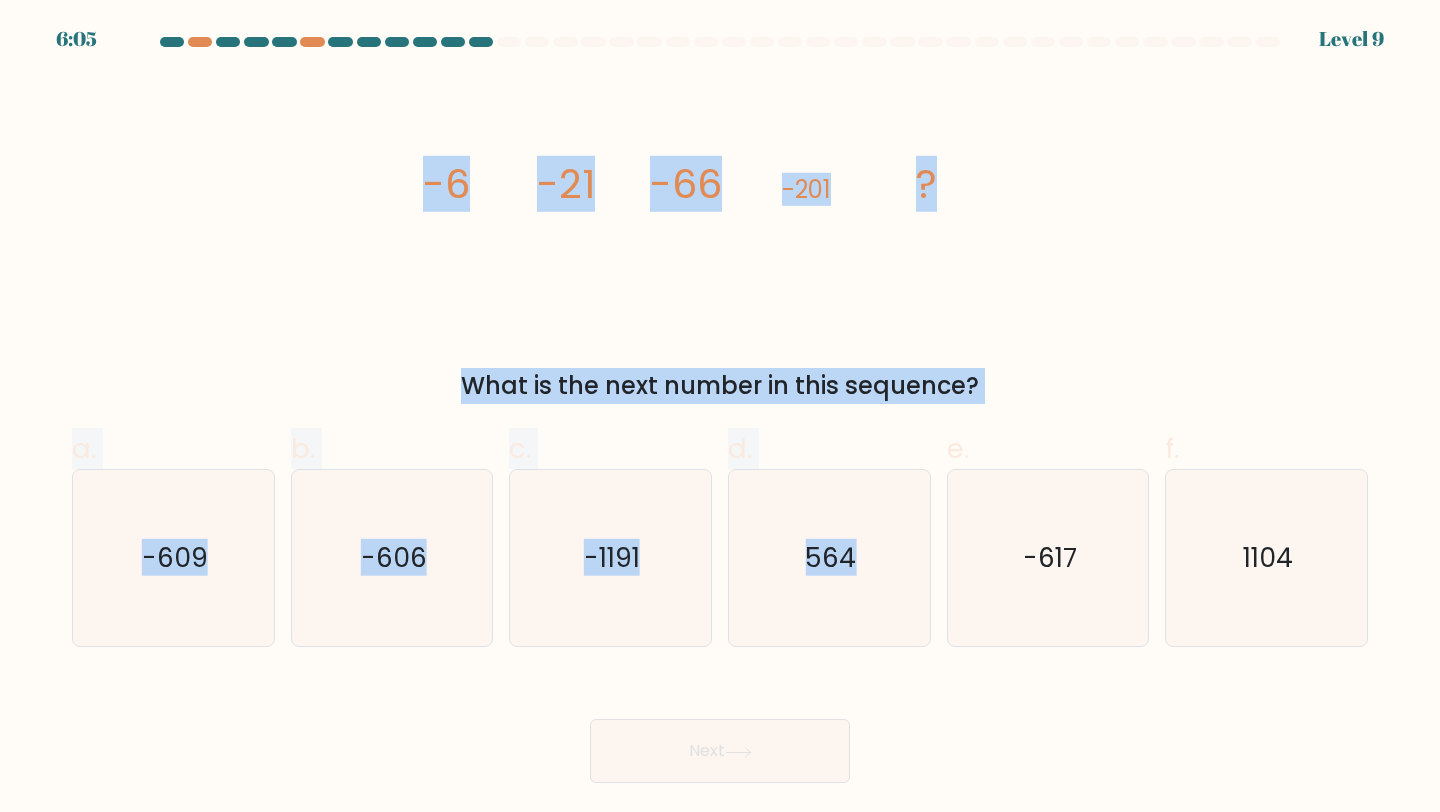 drag, startPoint x: 451, startPoint y: 150, endPoint x: 1054, endPoint y: 404, distance: 654.3126 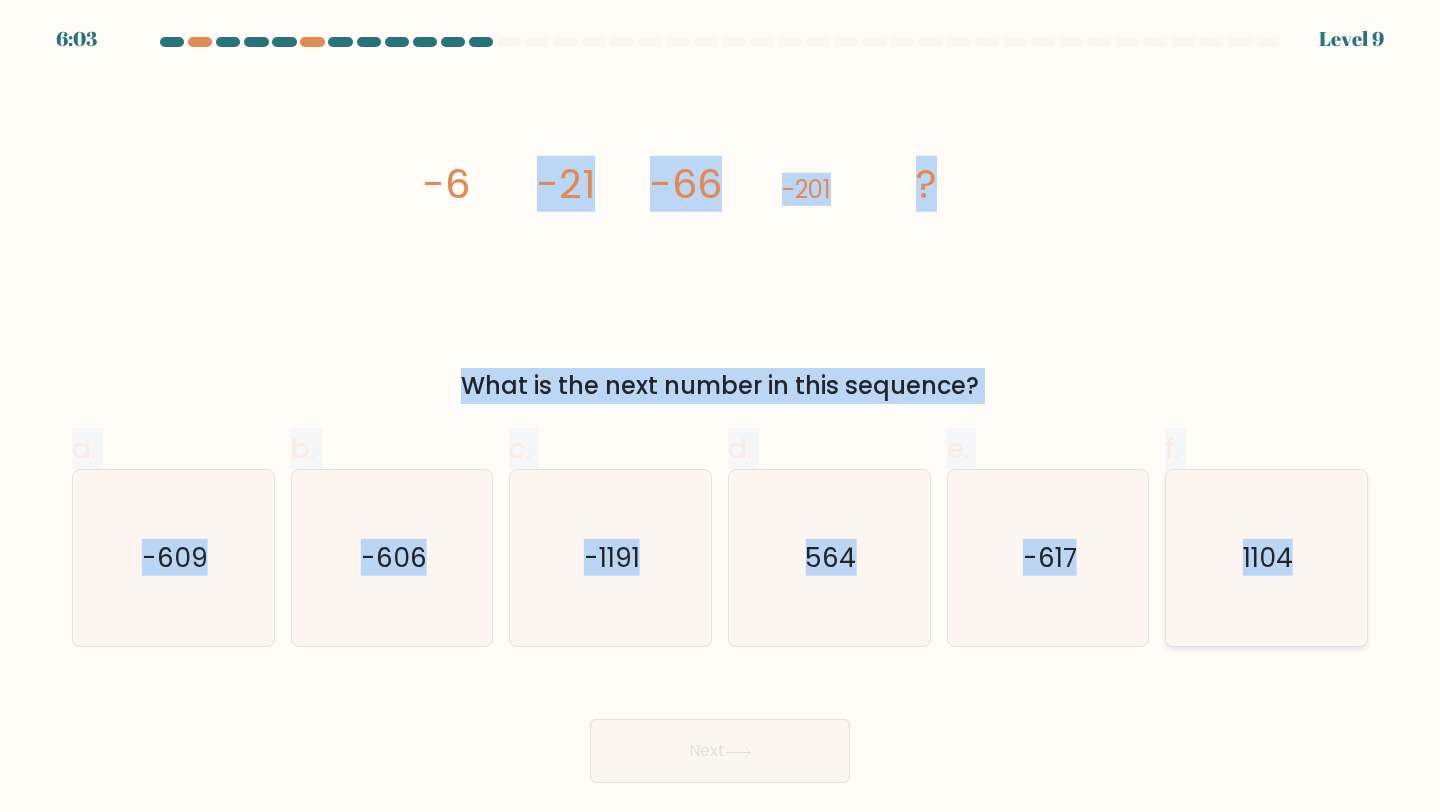 drag, startPoint x: 380, startPoint y: 129, endPoint x: 1328, endPoint y: 560, distance: 1041.3765 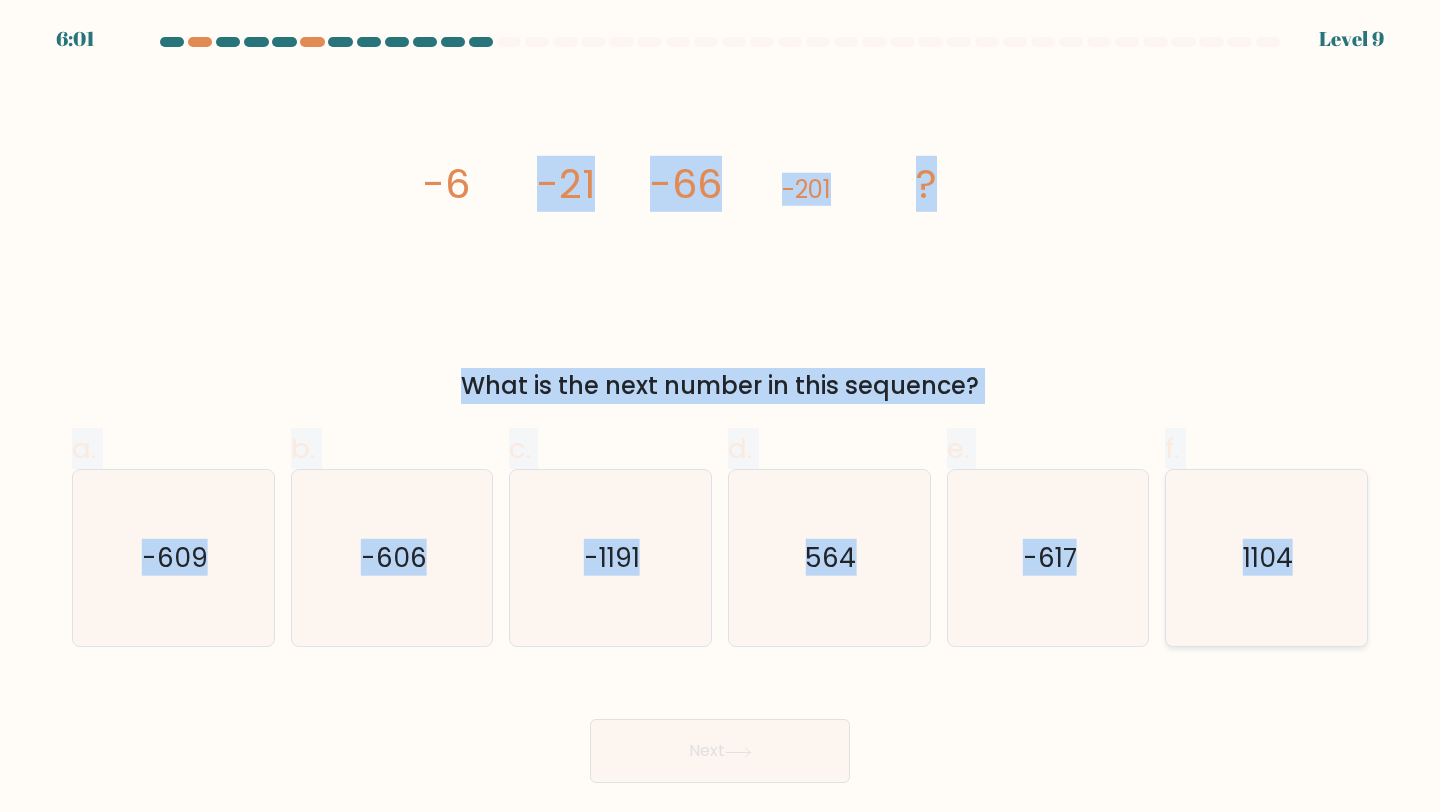 copy on "-21
-66
-201
?
What is the next number in this sequence?
a.
-609
b.
-606
c.
-1191
d.
564
e.
-617
f.
1104" 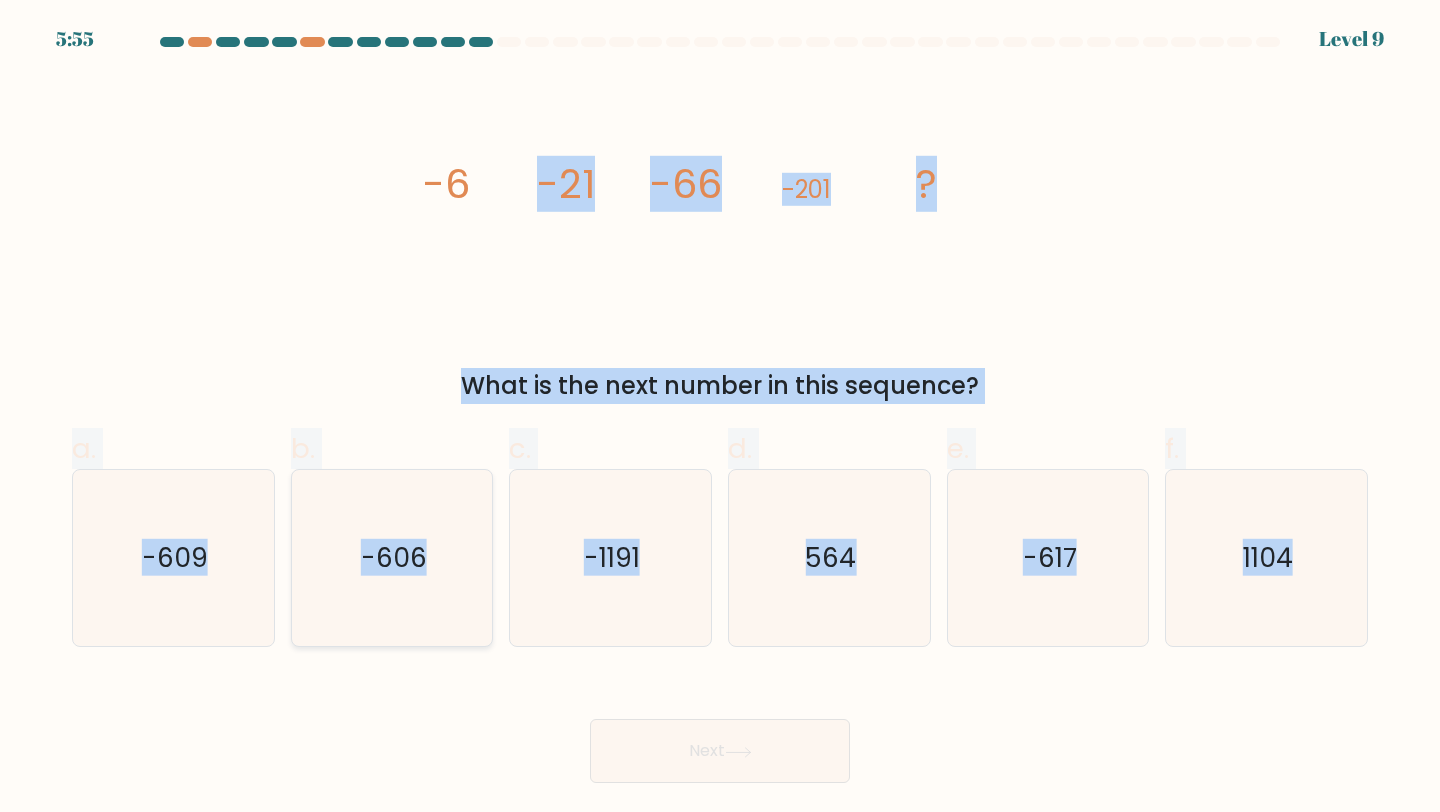 click on "-606" at bounding box center [392, 558] 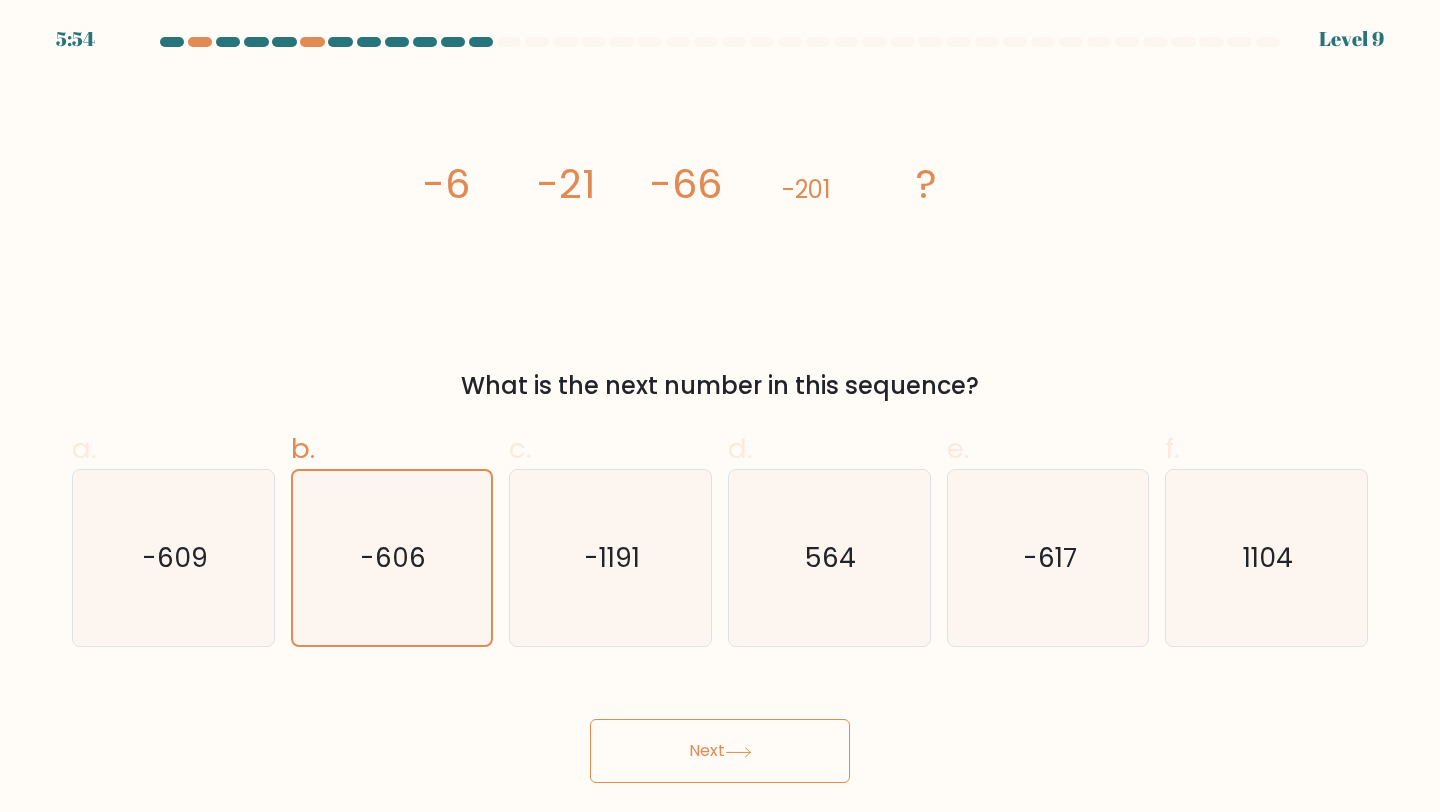 click at bounding box center (738, 752) 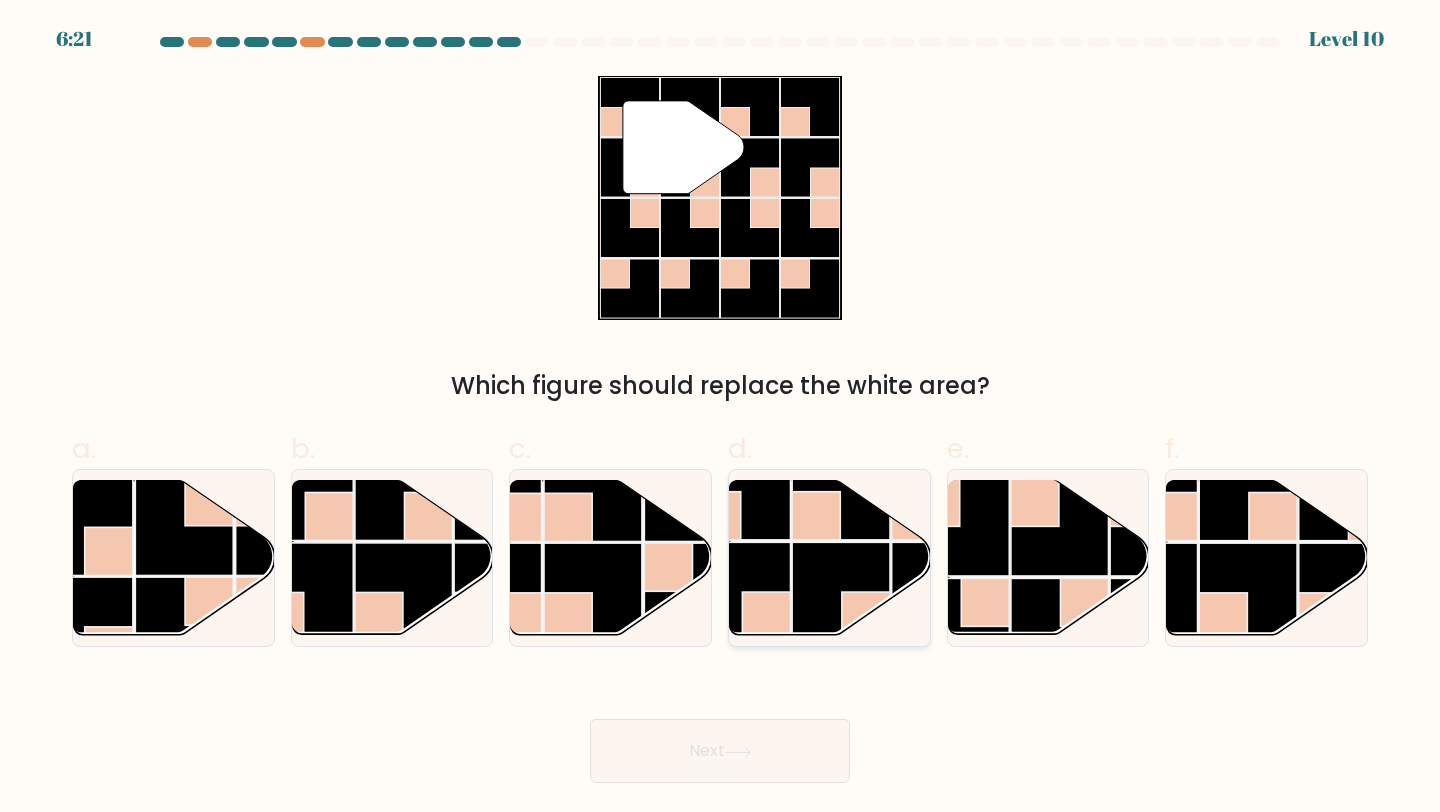 click at bounding box center [742, 591] 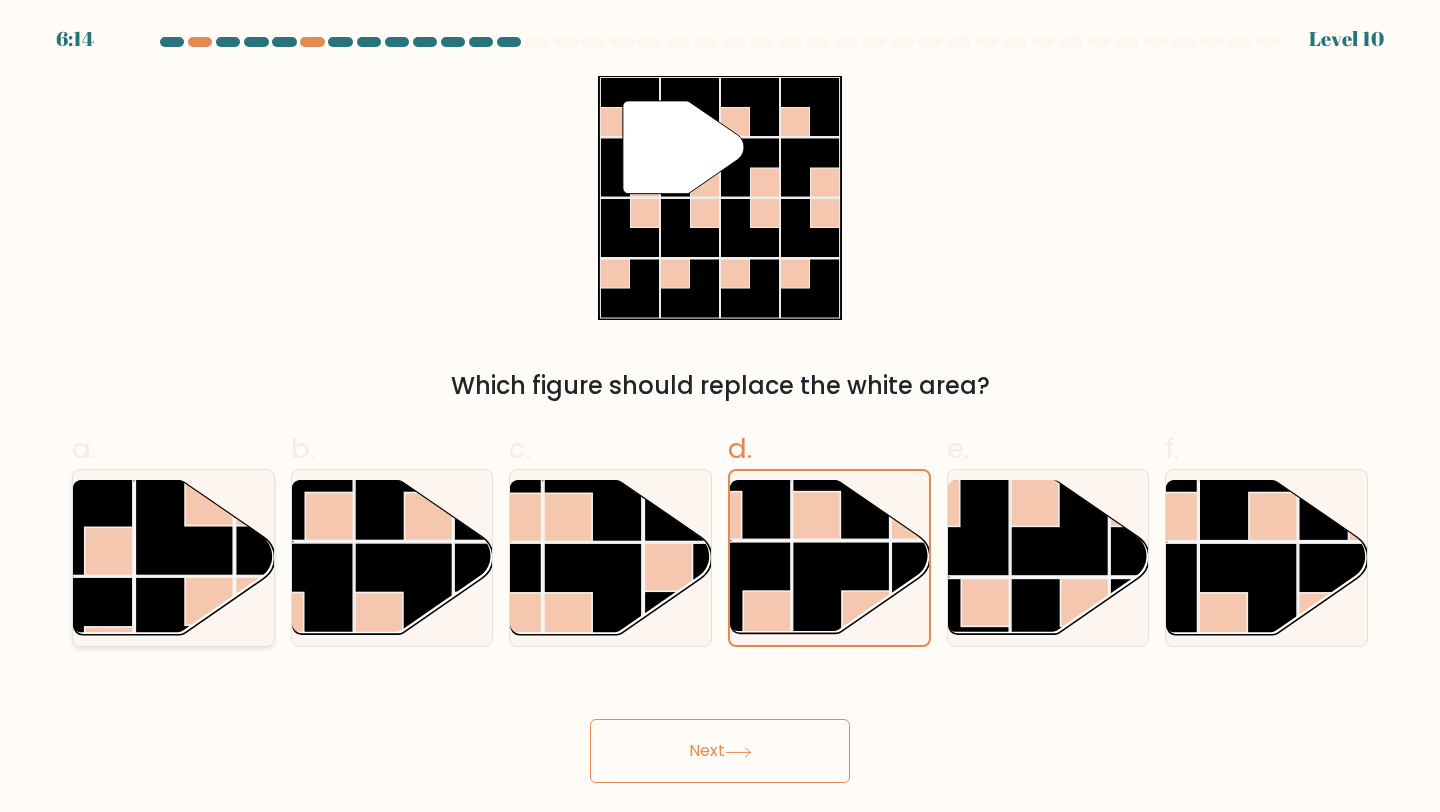 click at bounding box center (184, 526) 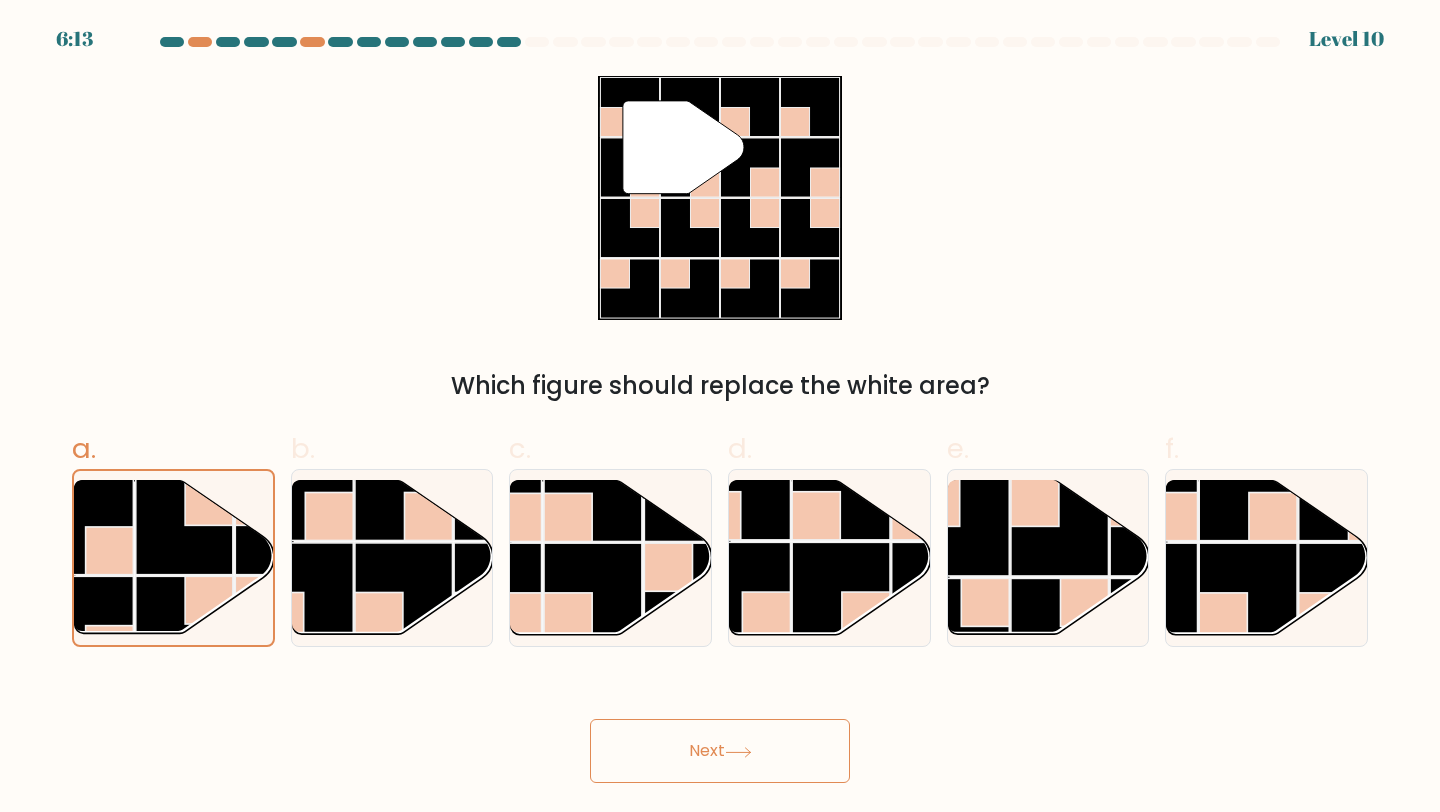 click on "Next" at bounding box center (720, 751) 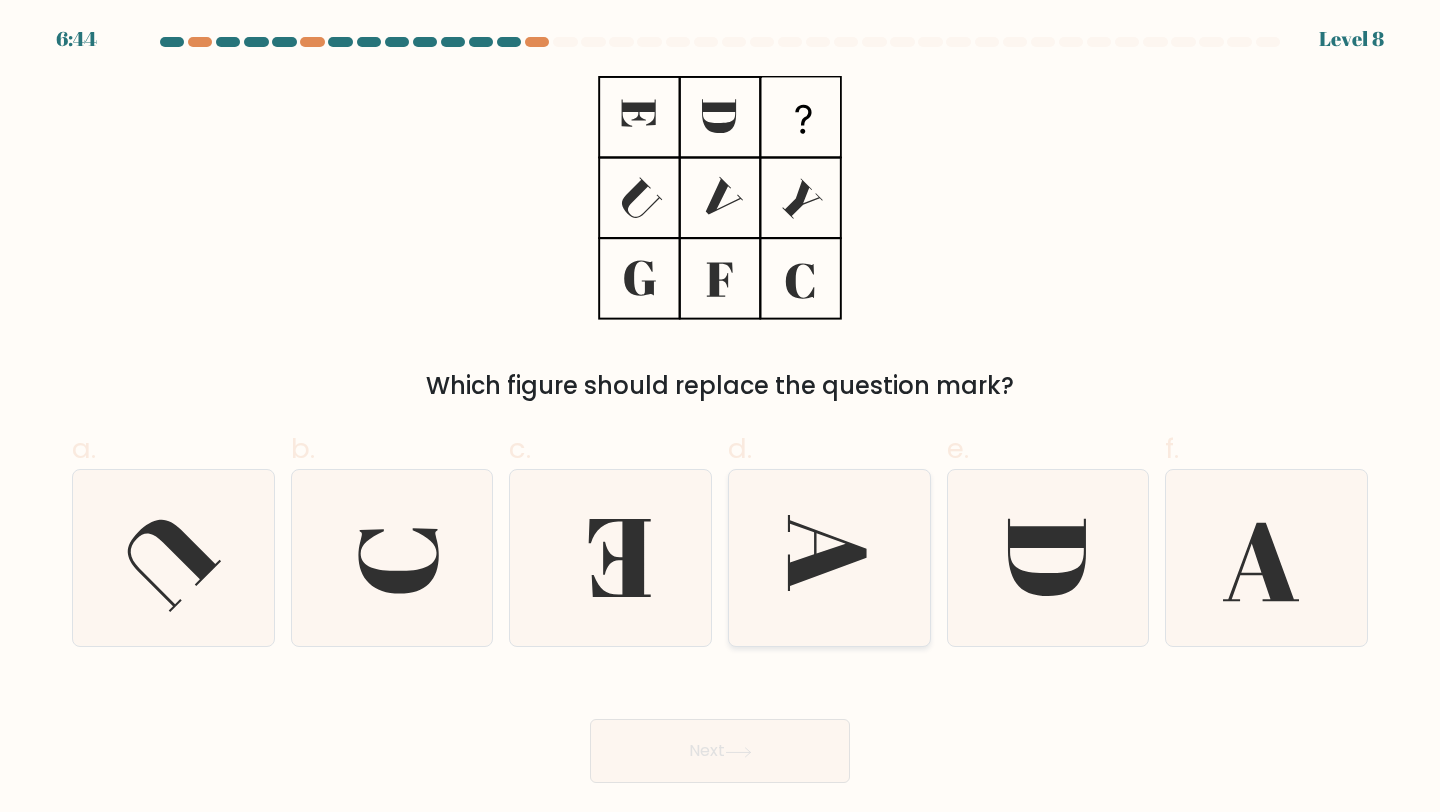 click at bounding box center [827, 553] 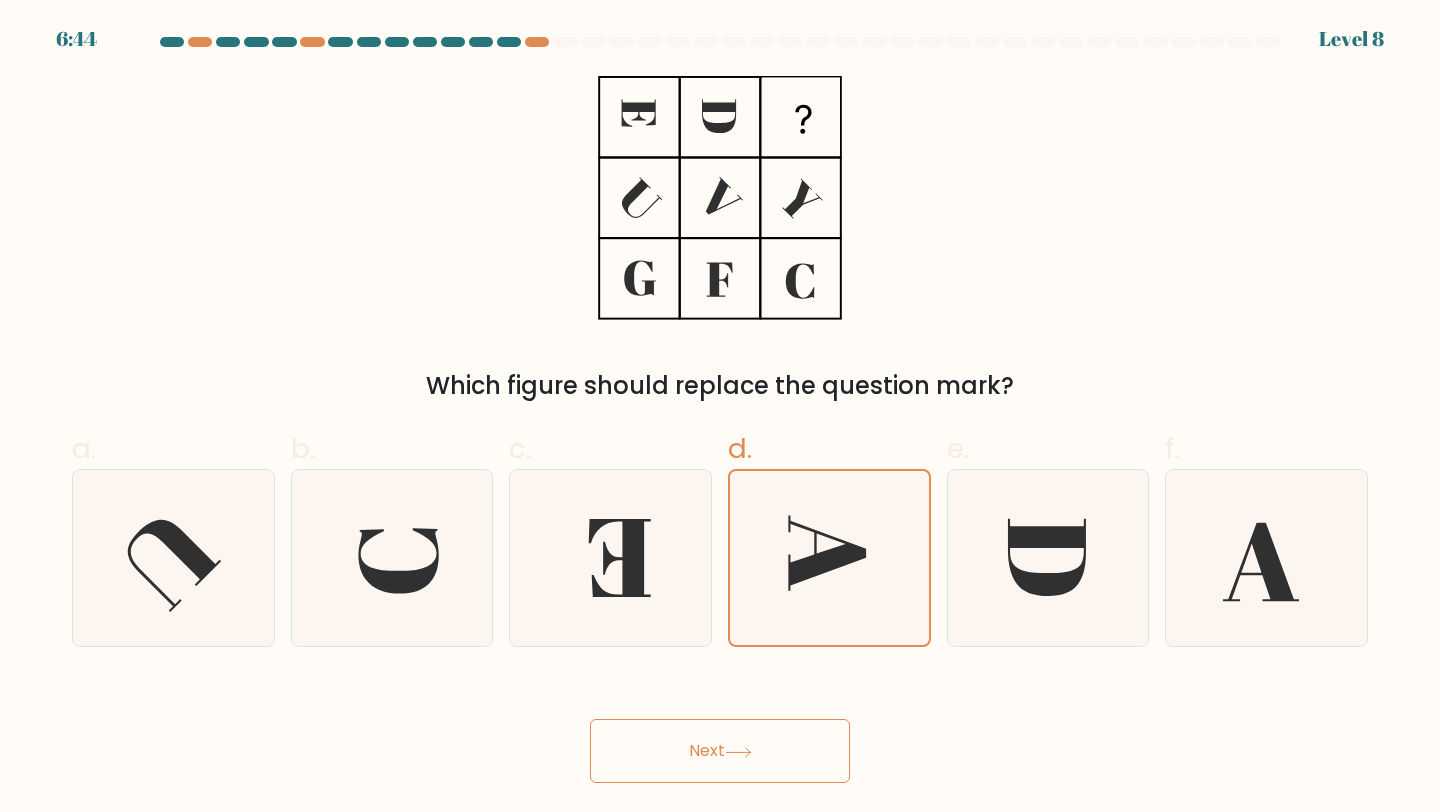 click on "Next" at bounding box center [720, 751] 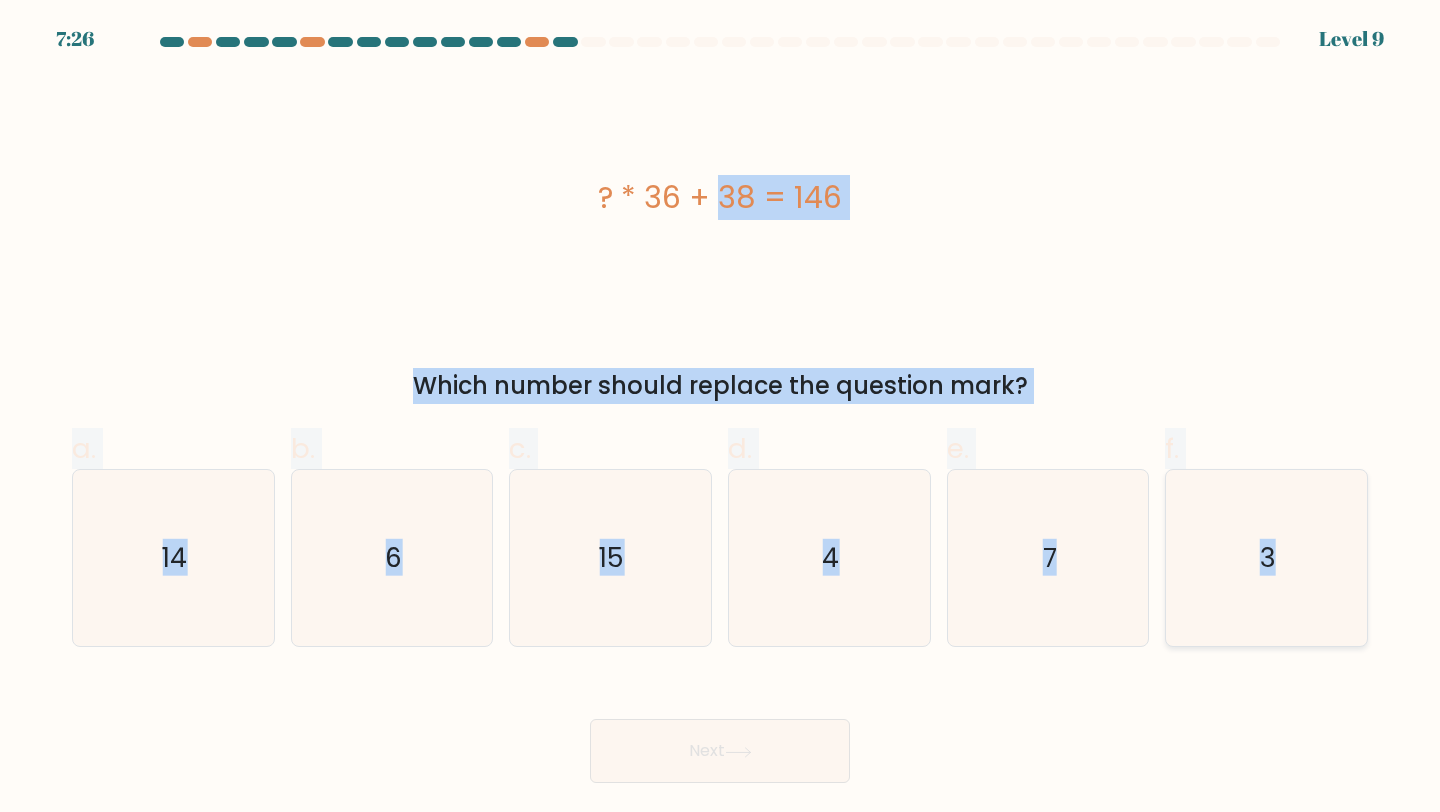 drag, startPoint x: 523, startPoint y: 147, endPoint x: 1347, endPoint y: 565, distance: 923.95886 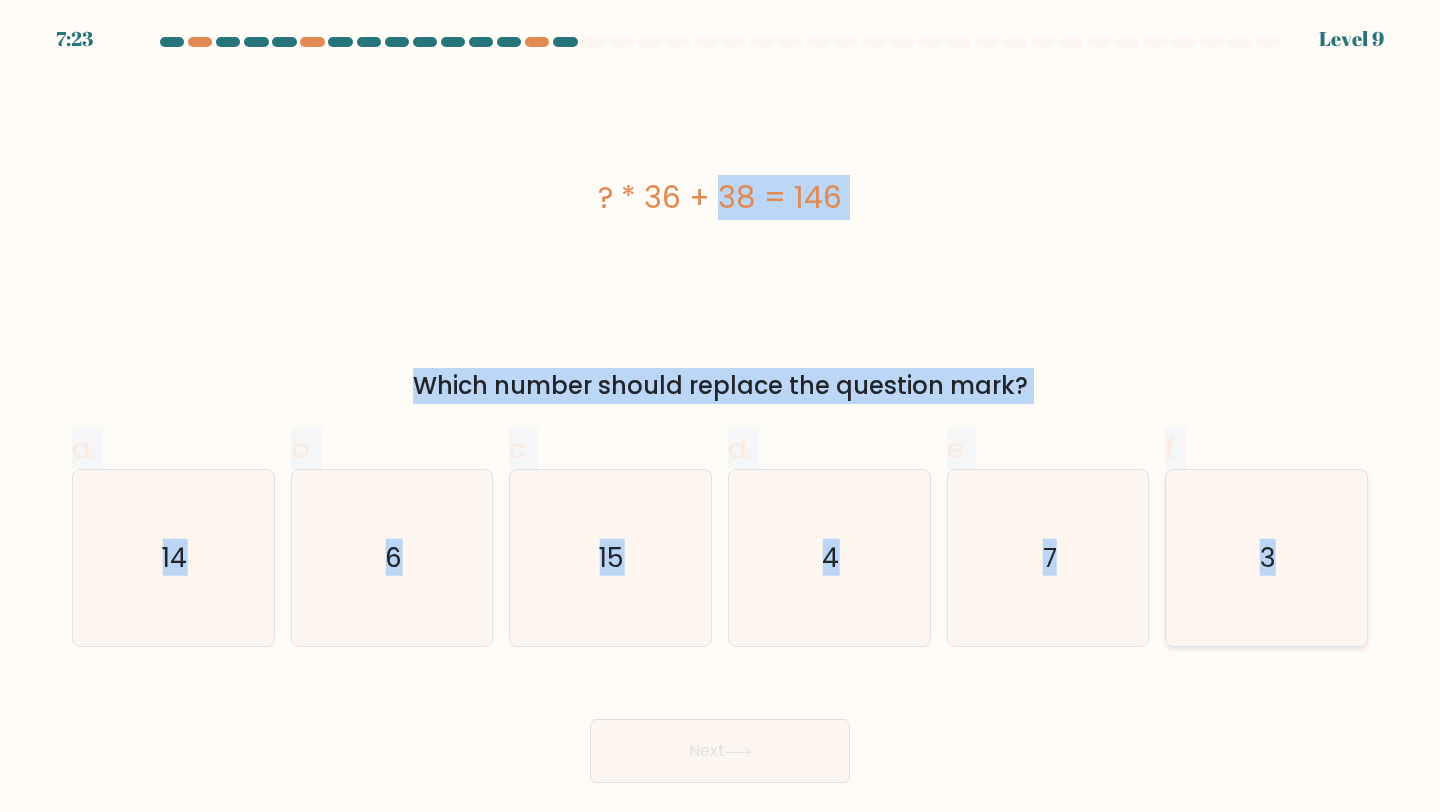 copy on "? * 36 + 38 = 146
Which number should replace the question mark?
a.
14
b.
6
c.
15
d.
4
e.
7
f.
3" 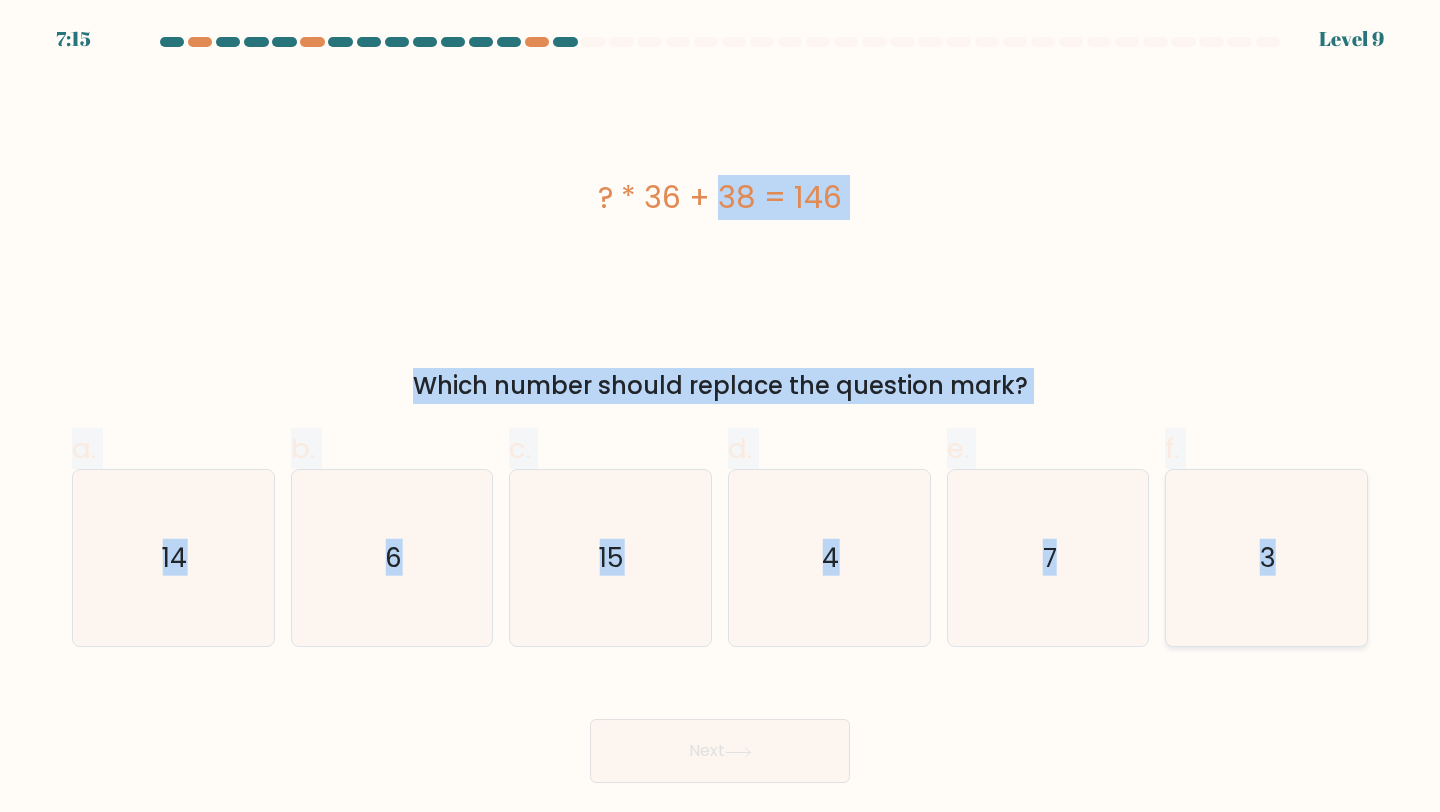 click on "3" at bounding box center [1266, 558] 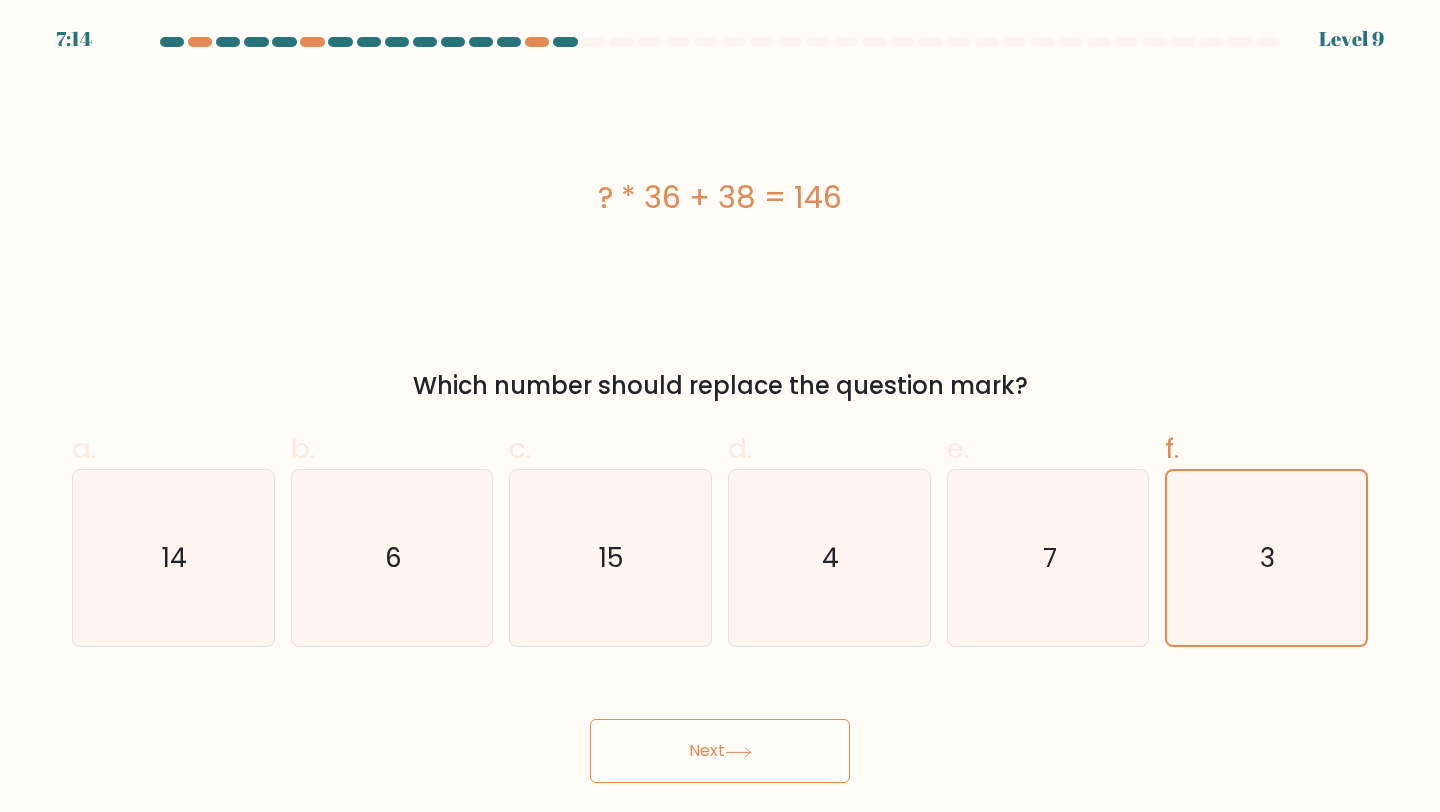 click at bounding box center (738, 752) 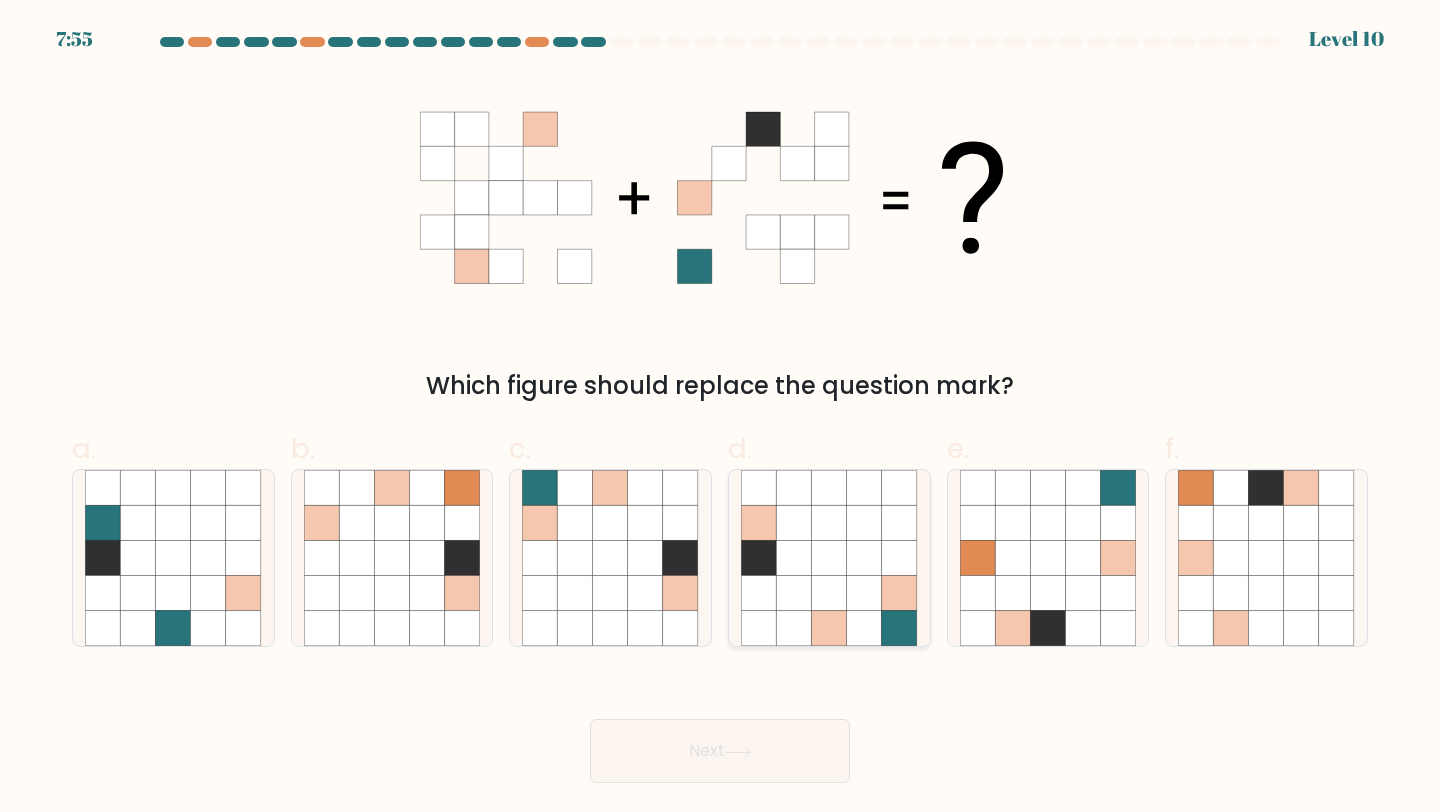 click at bounding box center (829, 522) 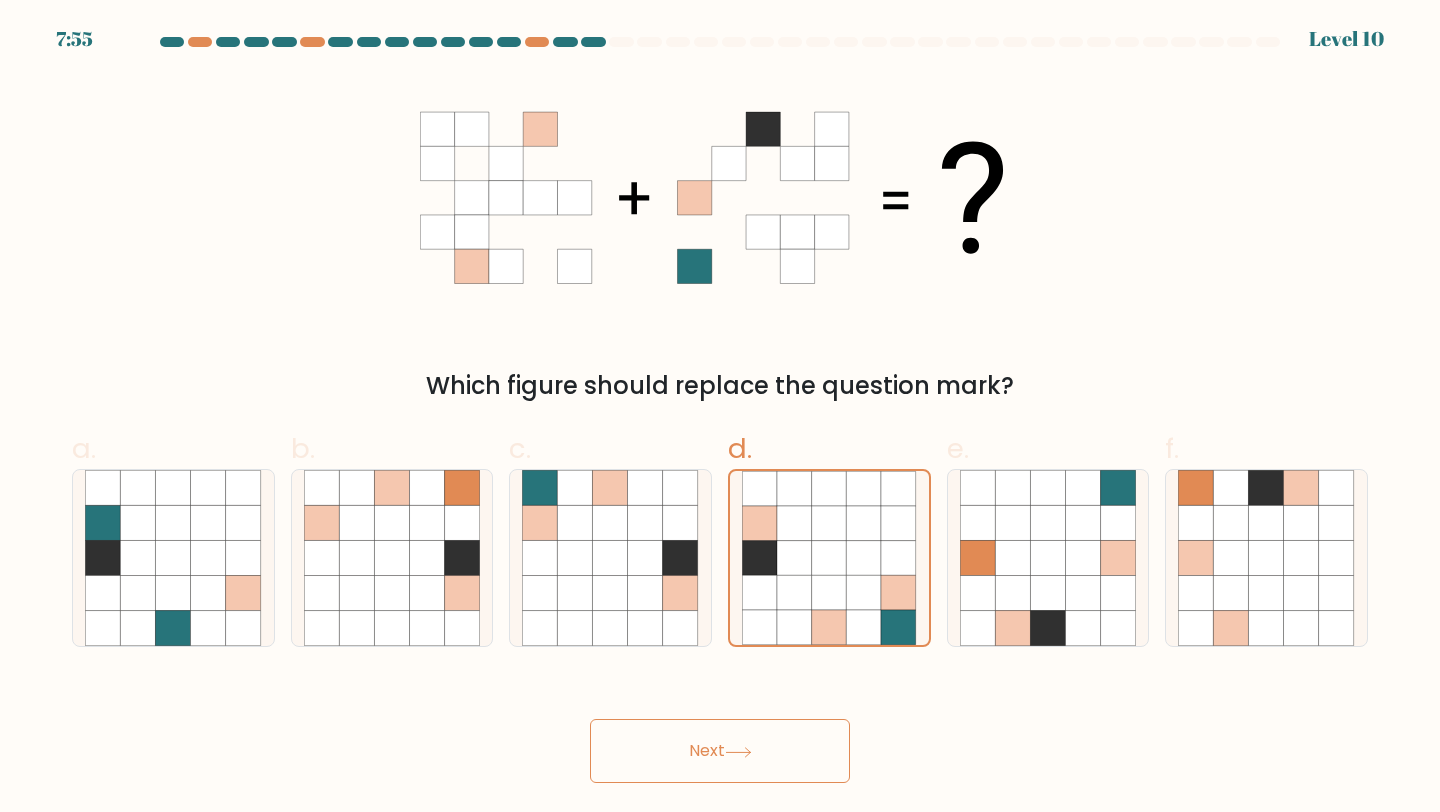 click on "Next" at bounding box center [720, 751] 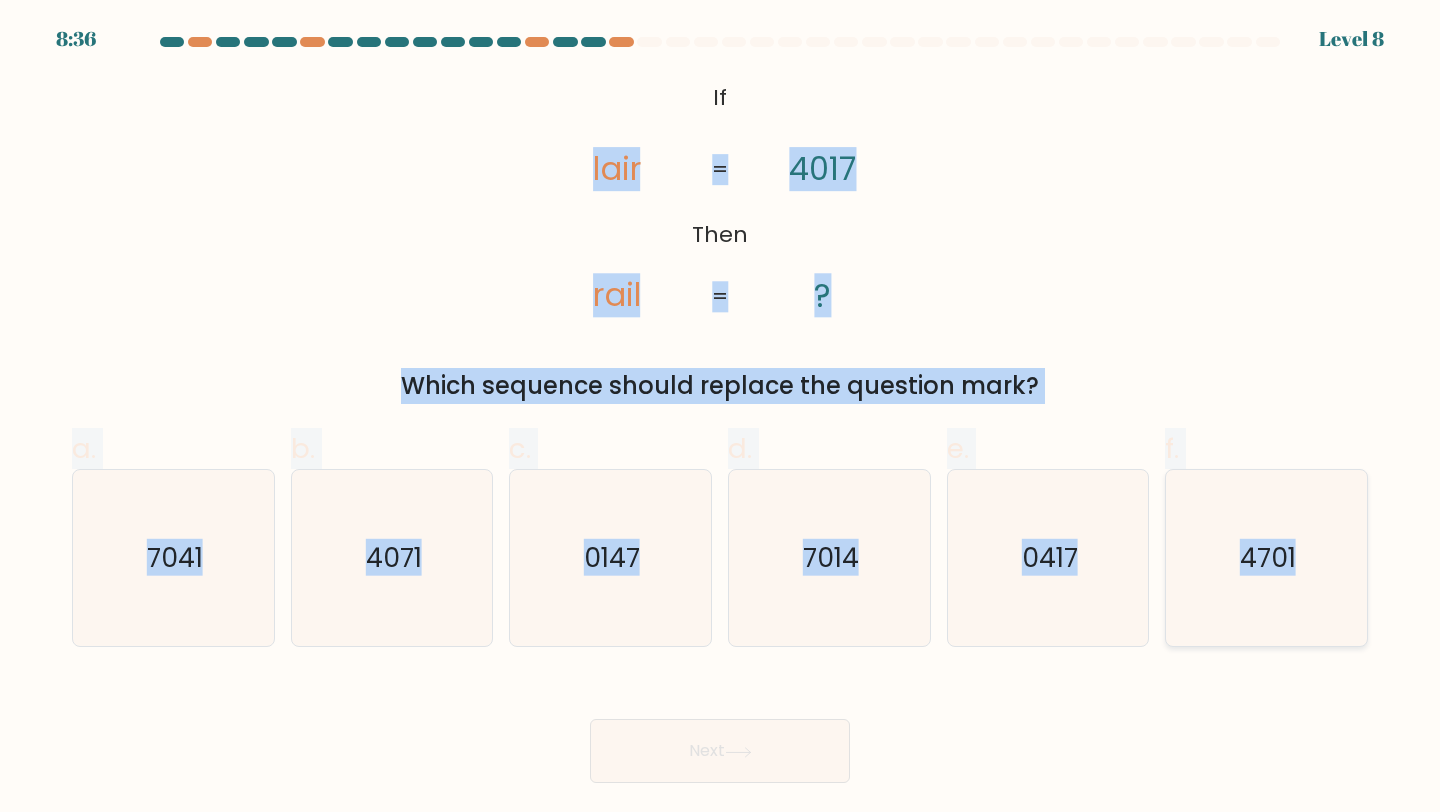 drag, startPoint x: 630, startPoint y: 101, endPoint x: 1331, endPoint y: 607, distance: 864.5444 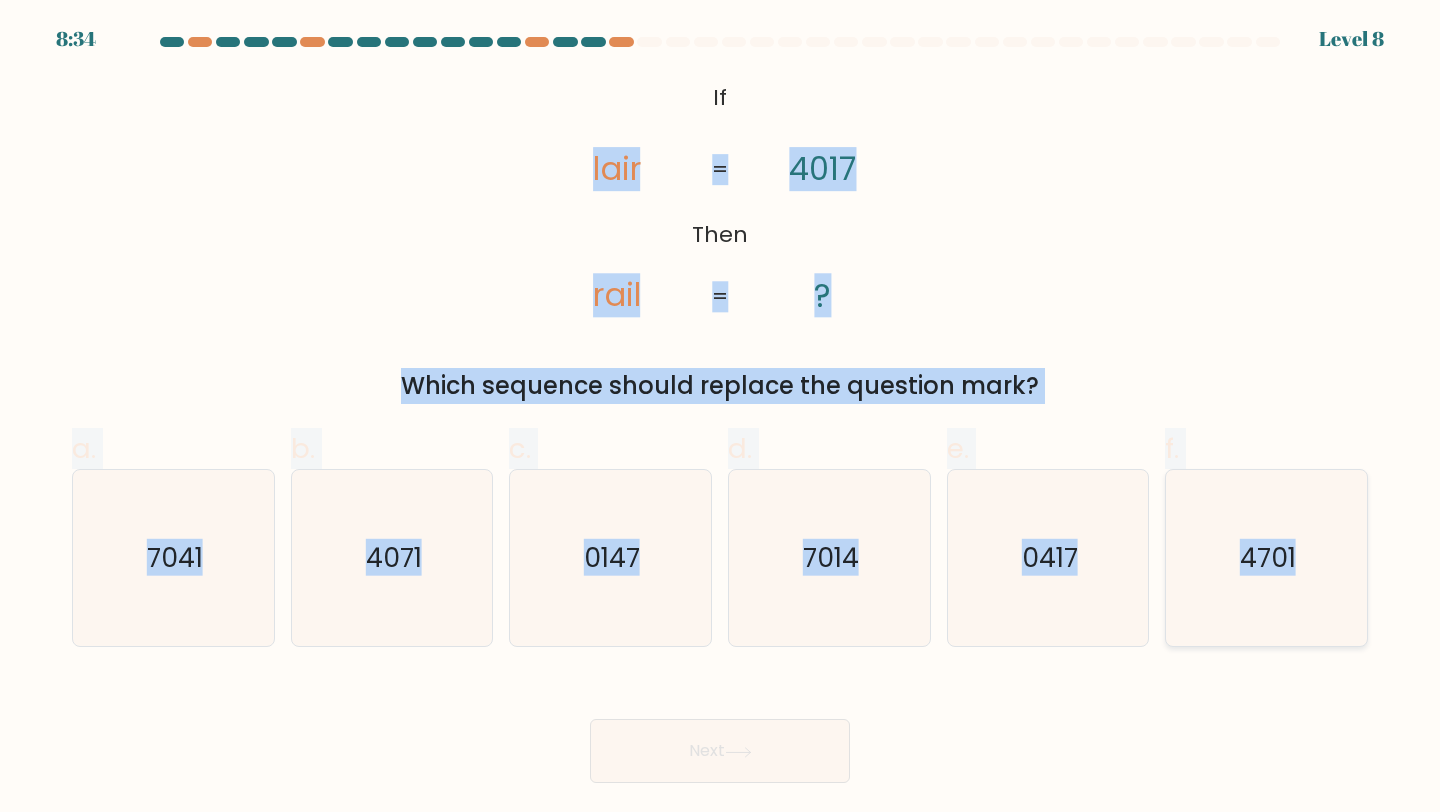 copy on "lair       rail       4017       ?       =       =
Which sequence should replace the question mark?
a.
7041
b.
4071
c.
0147
d.
7014
e.
0417
f.
4701" 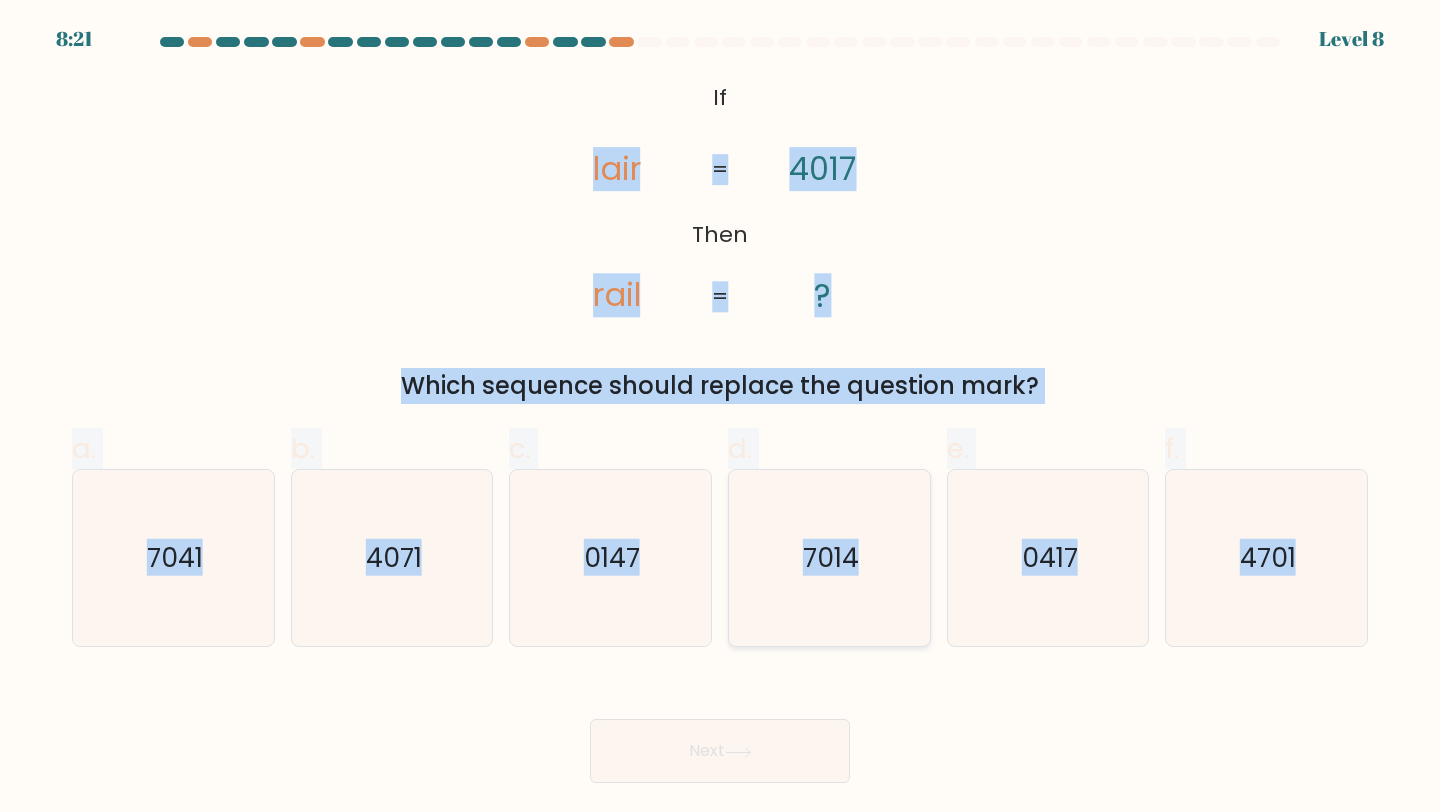 click on "7014" at bounding box center [831, 557] 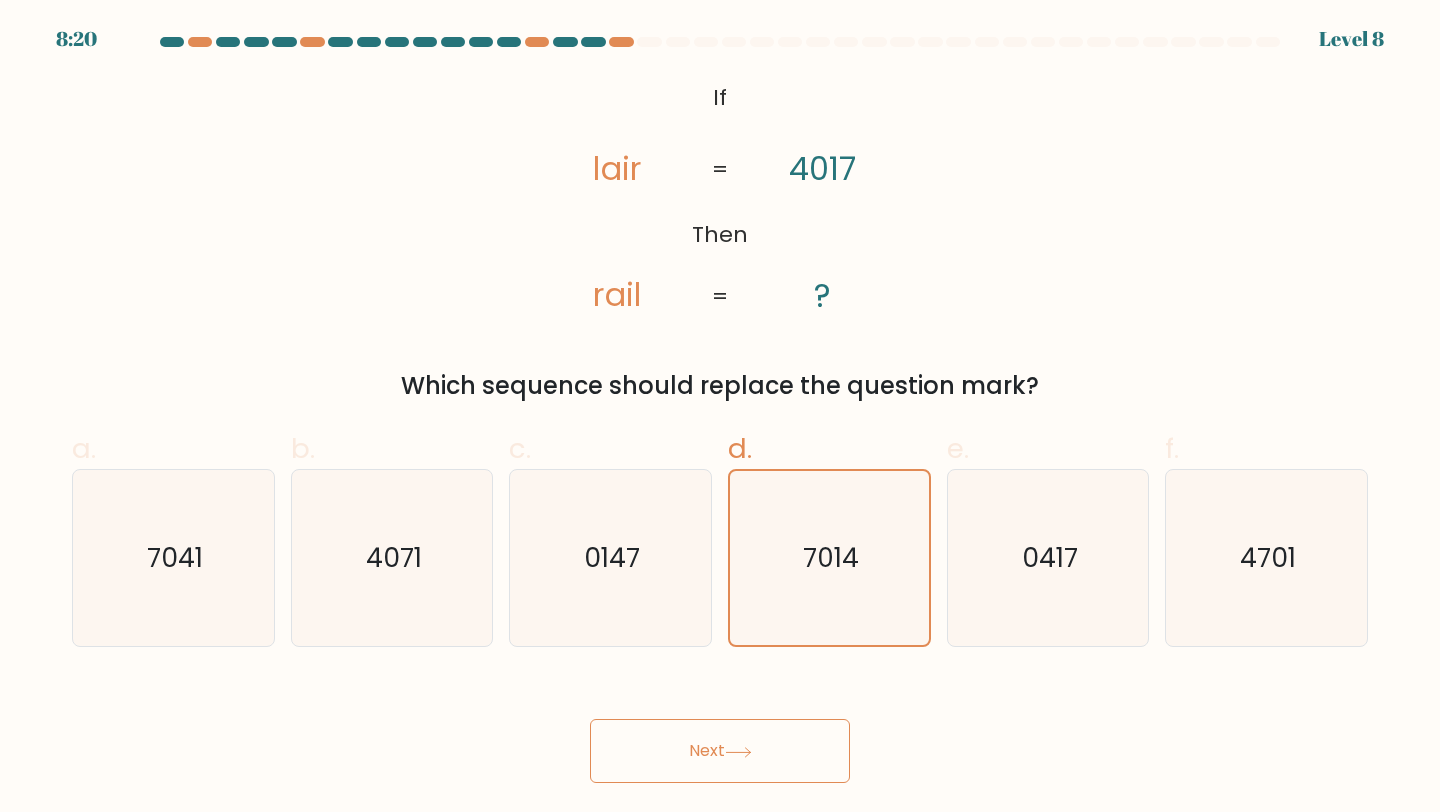 click at bounding box center [738, 752] 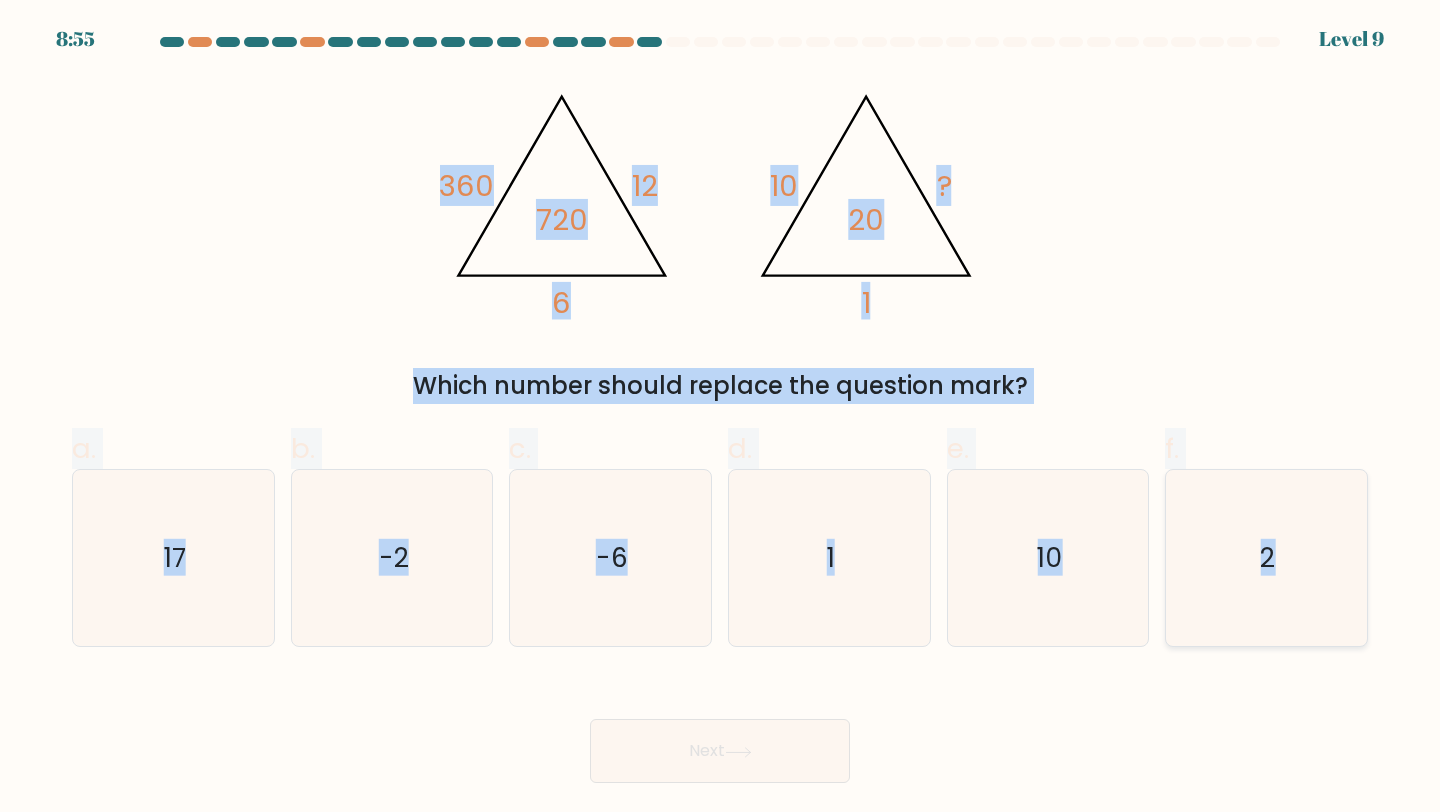 drag, startPoint x: 400, startPoint y: 85, endPoint x: 1316, endPoint y: 599, distance: 1050.358 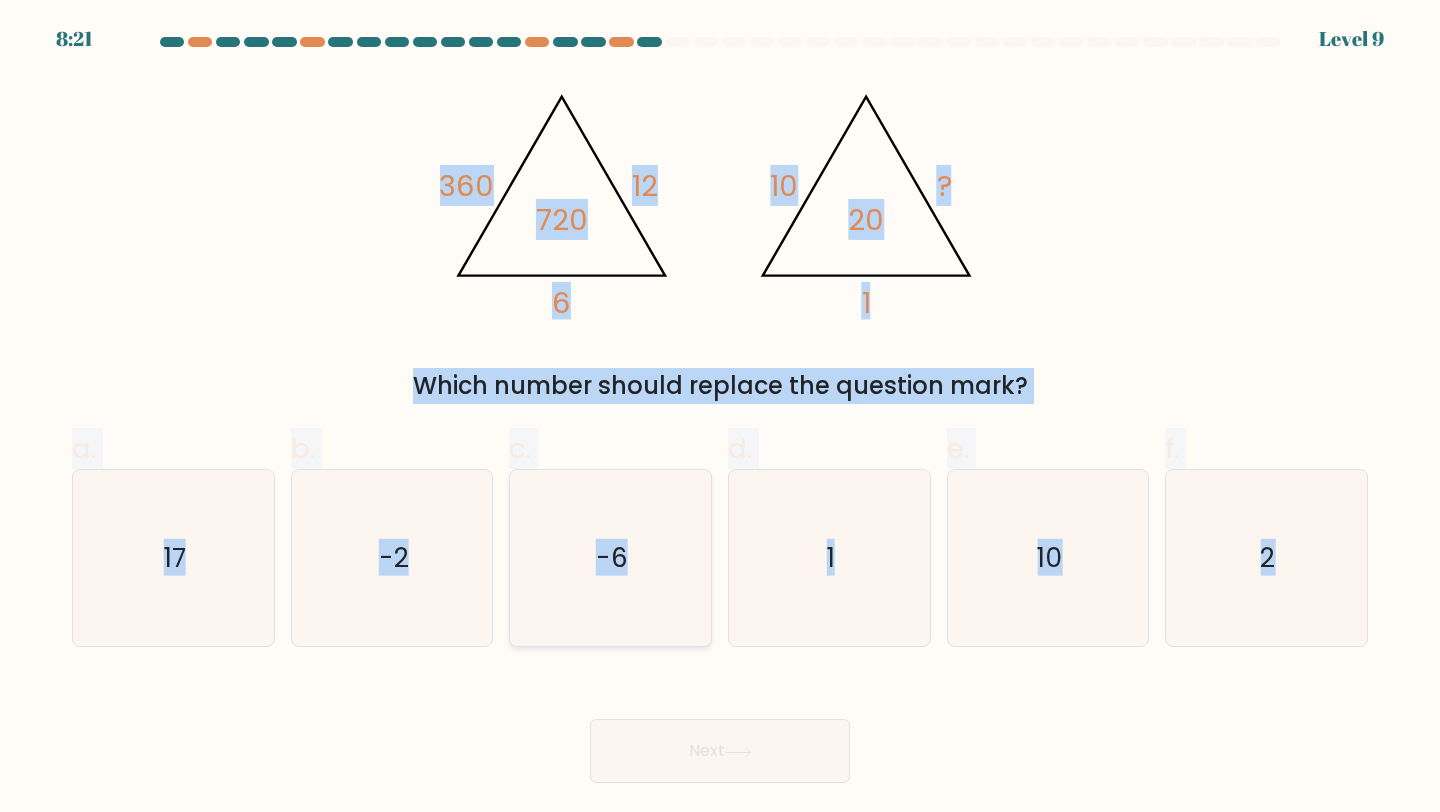 click on "-6" at bounding box center (612, 557) 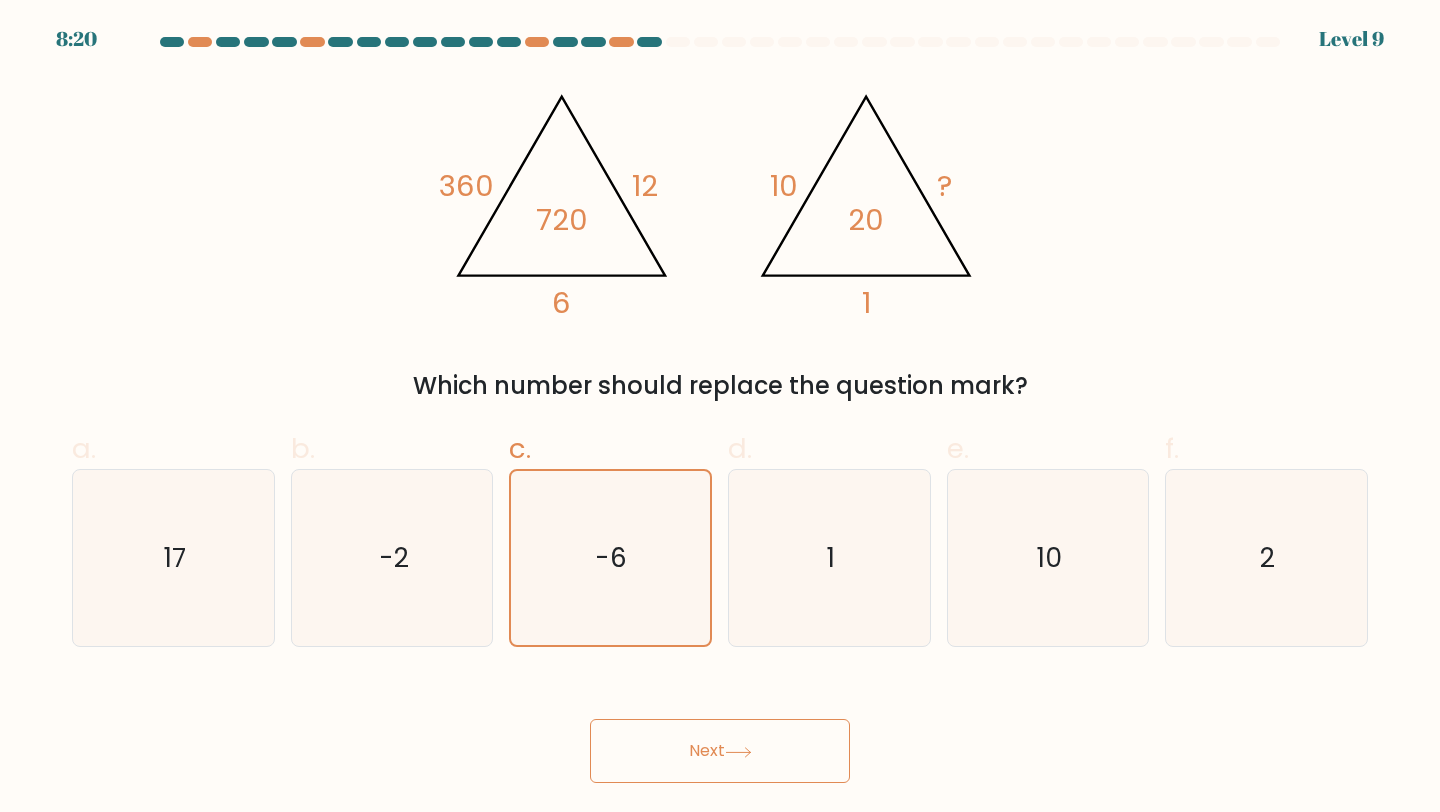 click at bounding box center [738, 752] 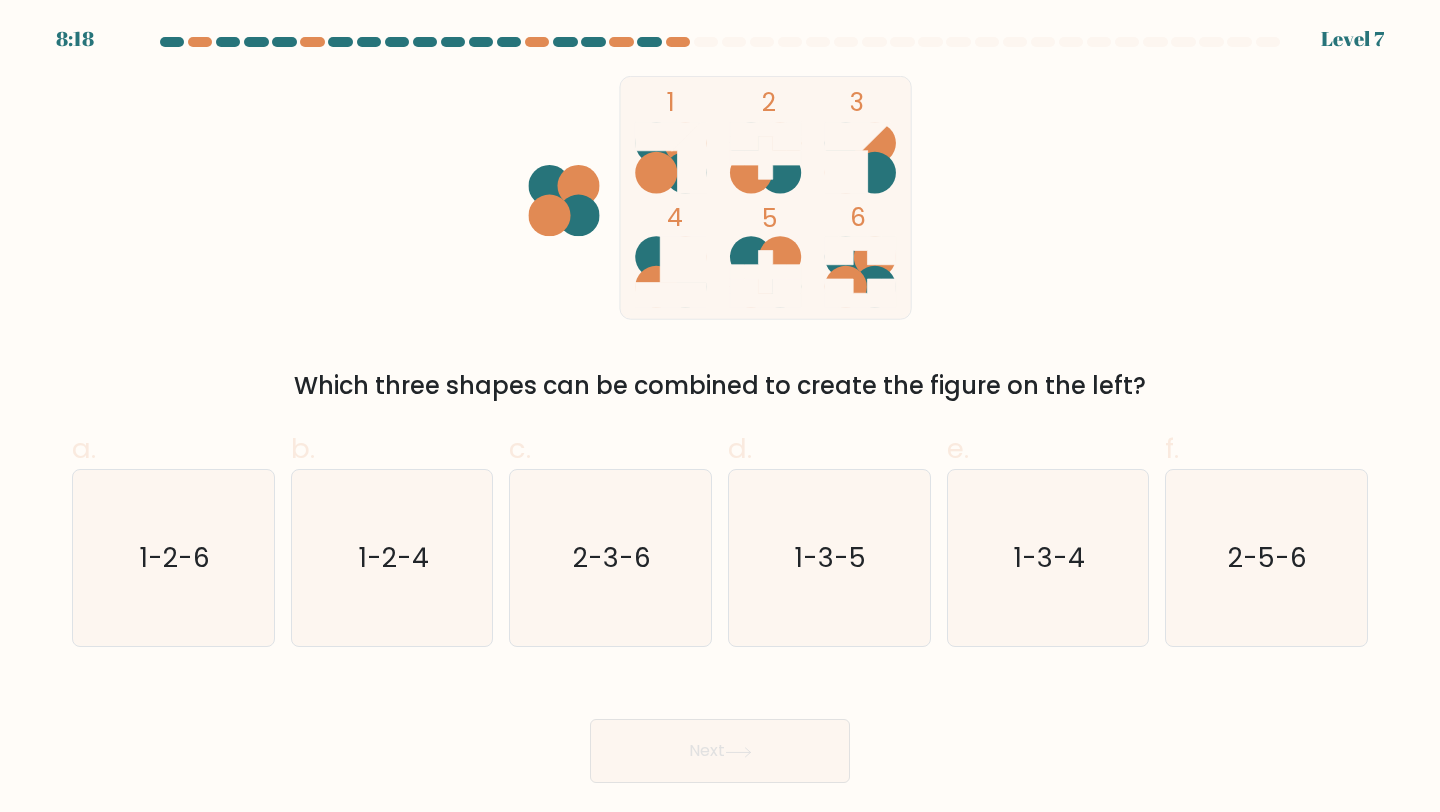 click at bounding box center (738, 752) 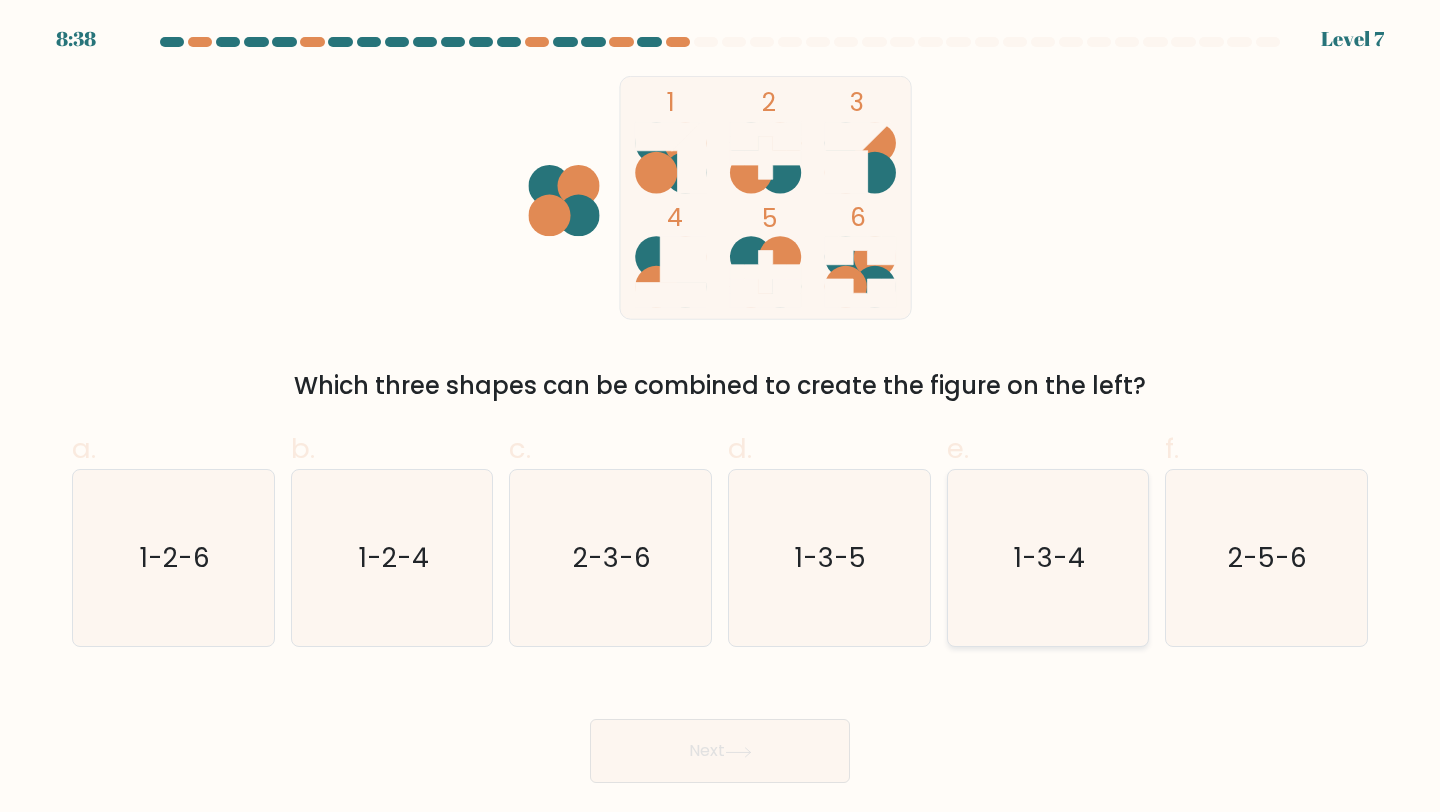 click on "1-3-4" at bounding box center [1048, 558] 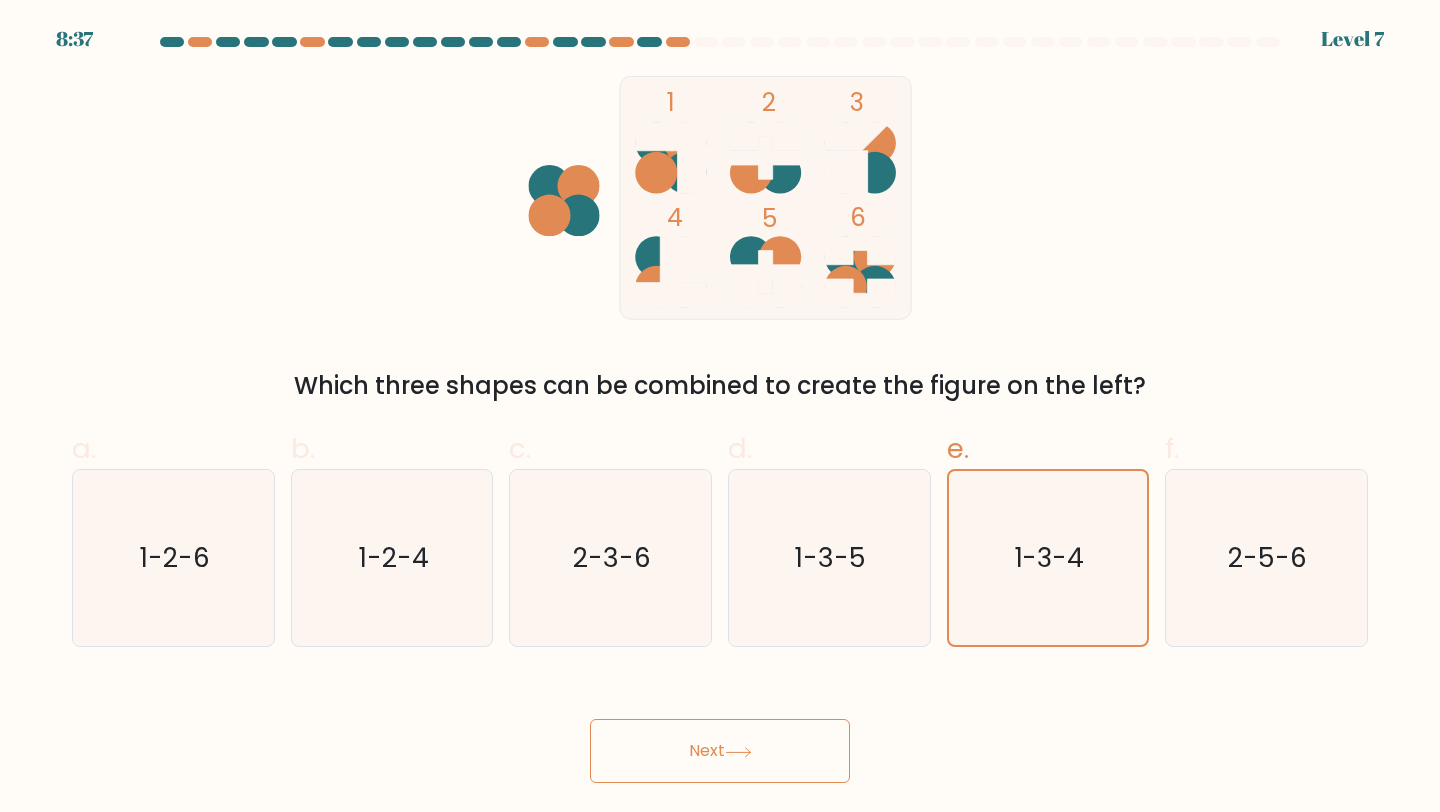 click on "Next" at bounding box center (720, 751) 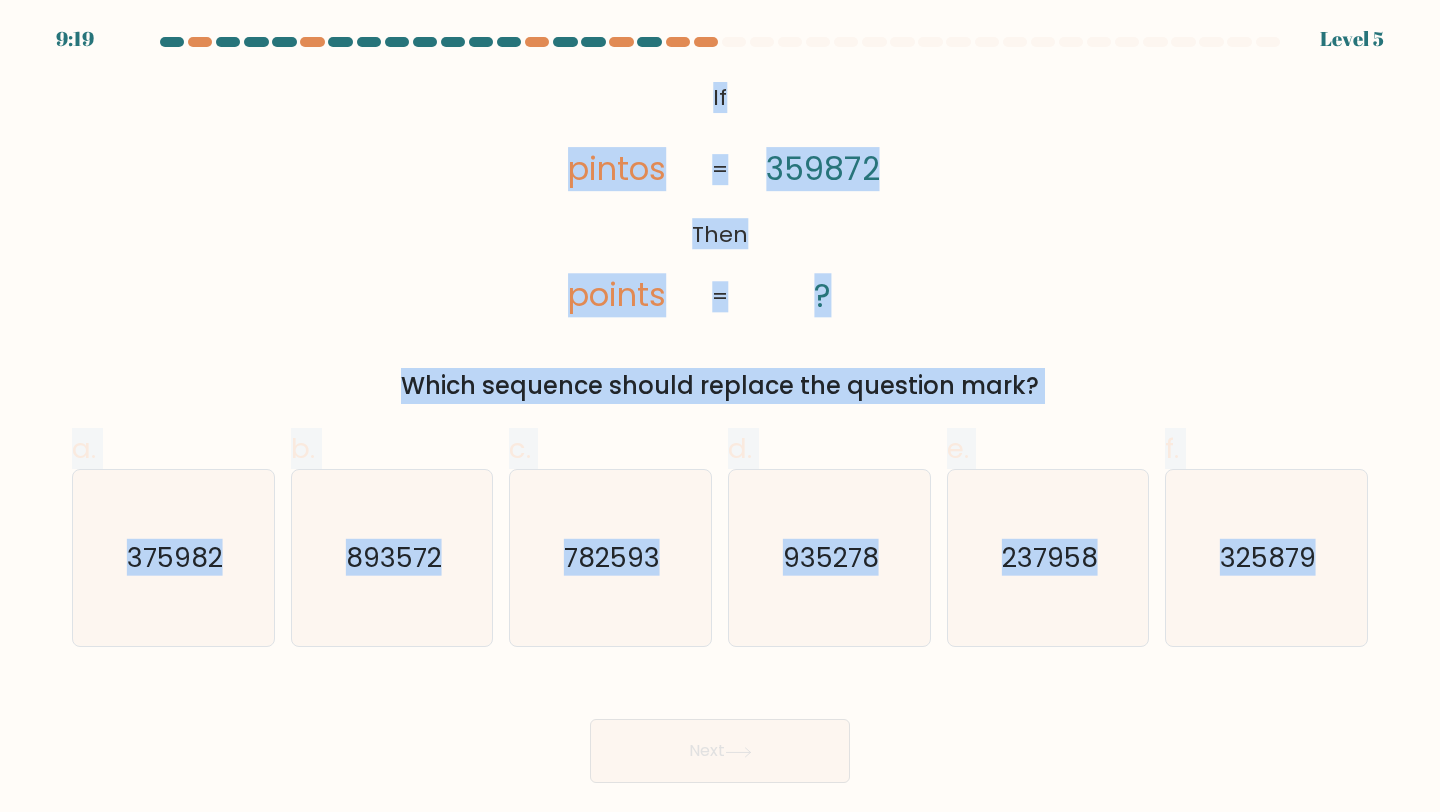 drag, startPoint x: 647, startPoint y: 66, endPoint x: 1279, endPoint y: 558, distance: 800.92944 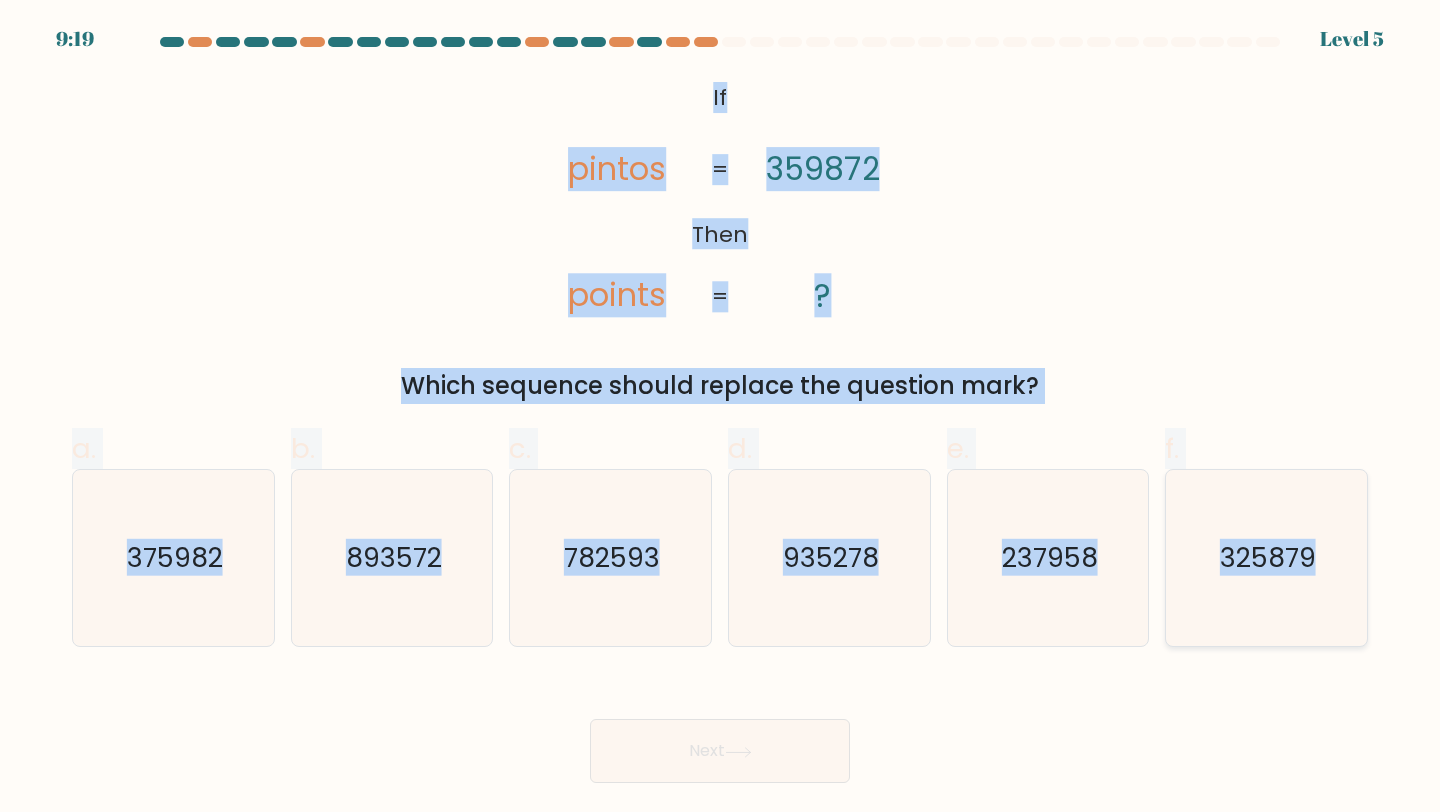 click on "If ?" at bounding box center [720, 410] 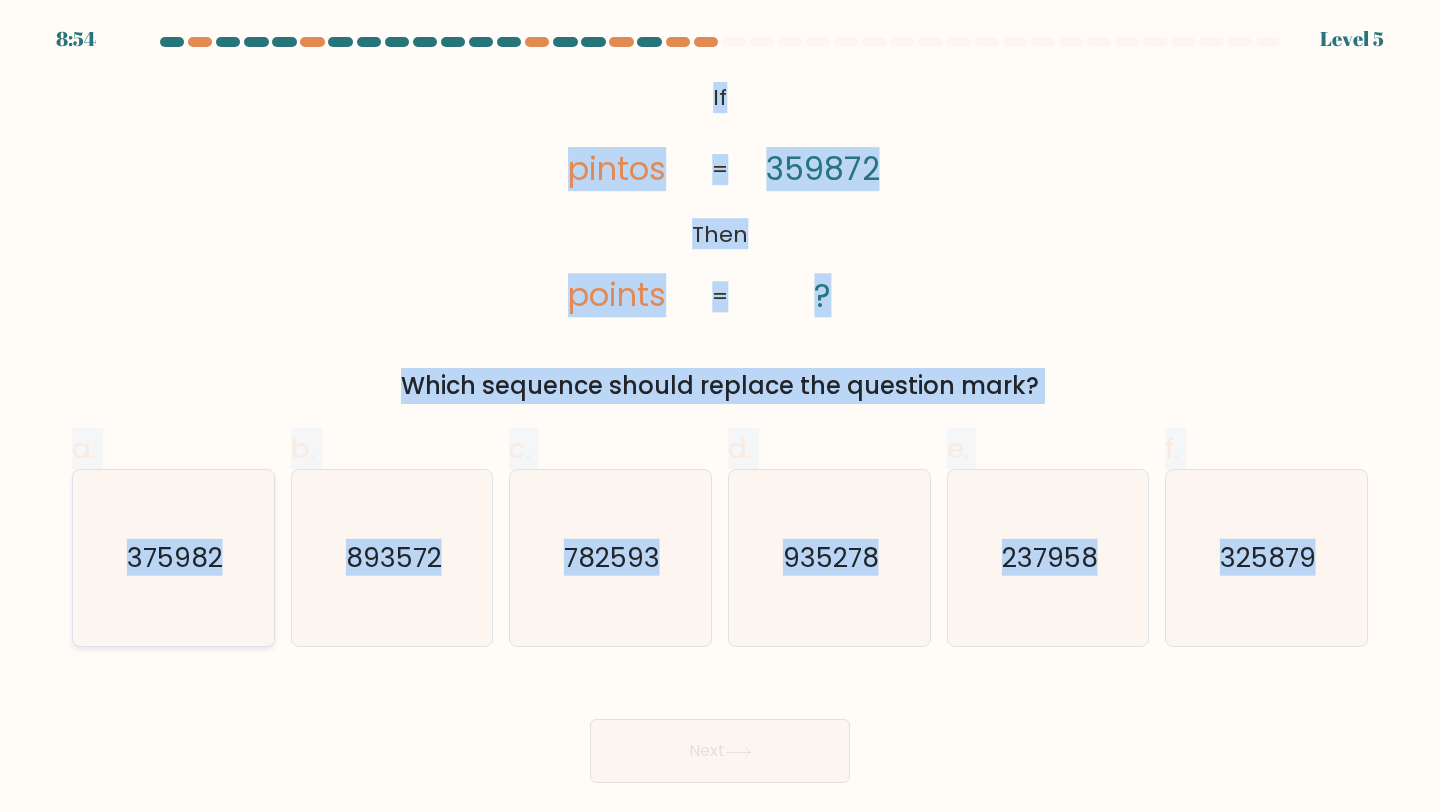 click on "375982" at bounding box center [173, 558] 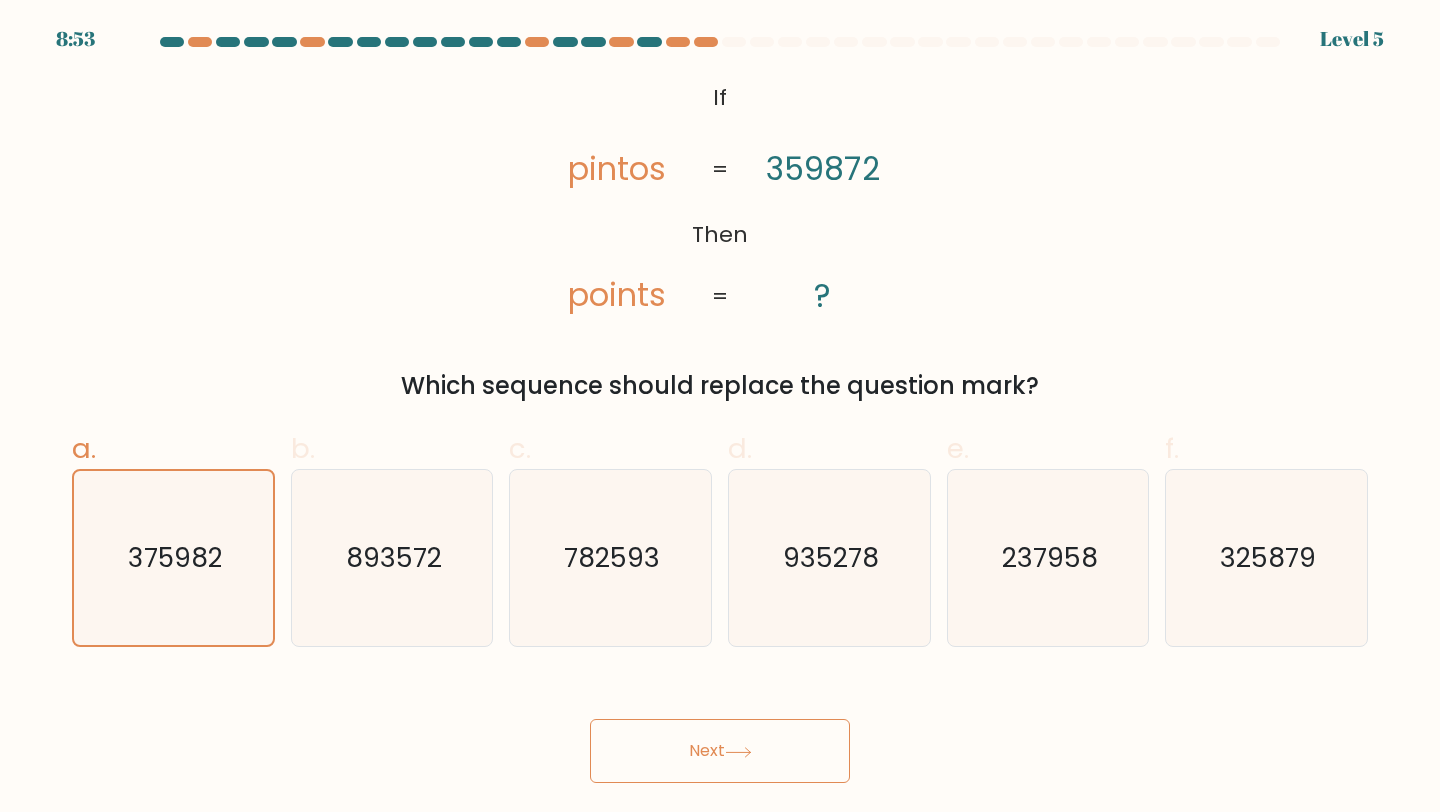 click on "Next" at bounding box center (720, 751) 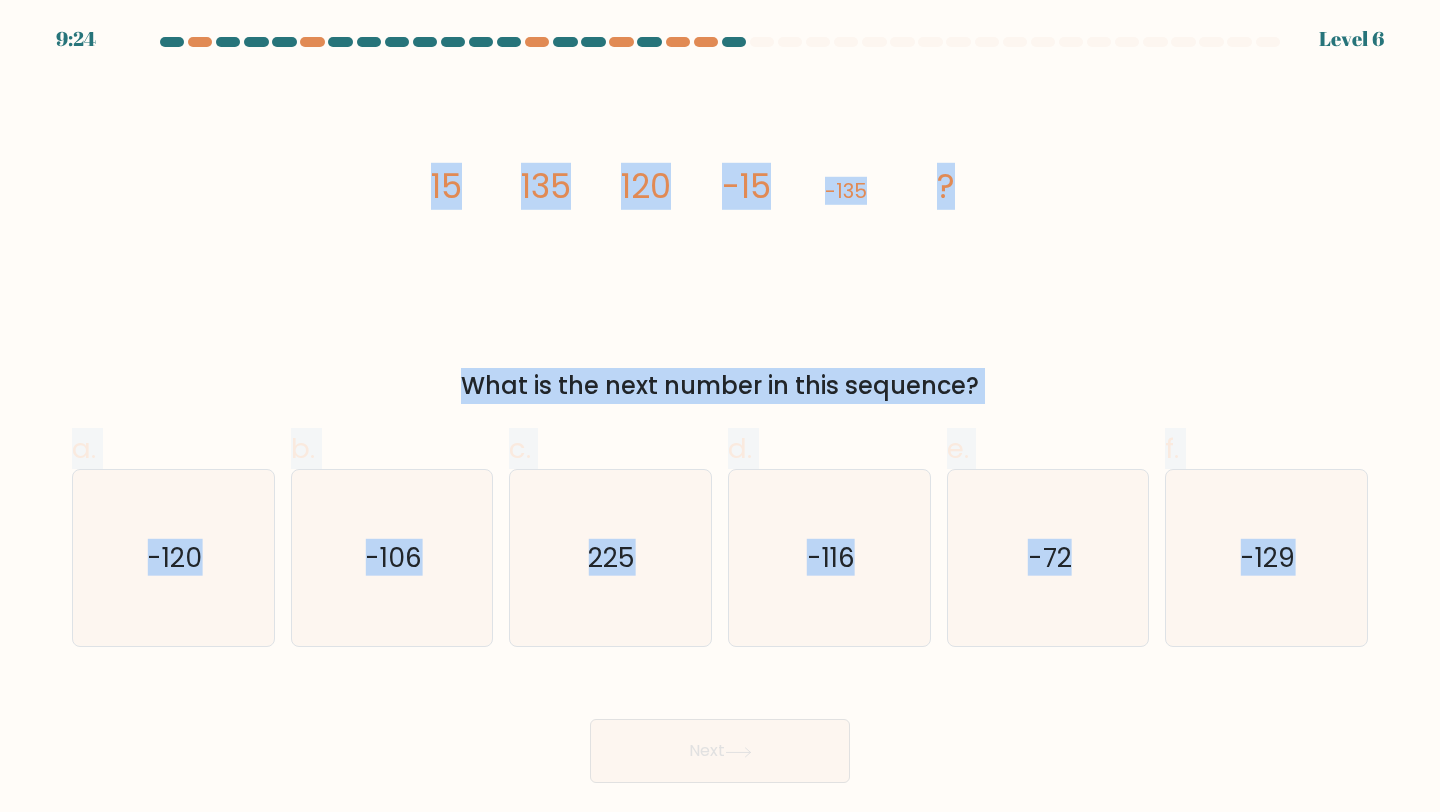 drag, startPoint x: 419, startPoint y: 177, endPoint x: 1437, endPoint y: 577, distance: 1093.766 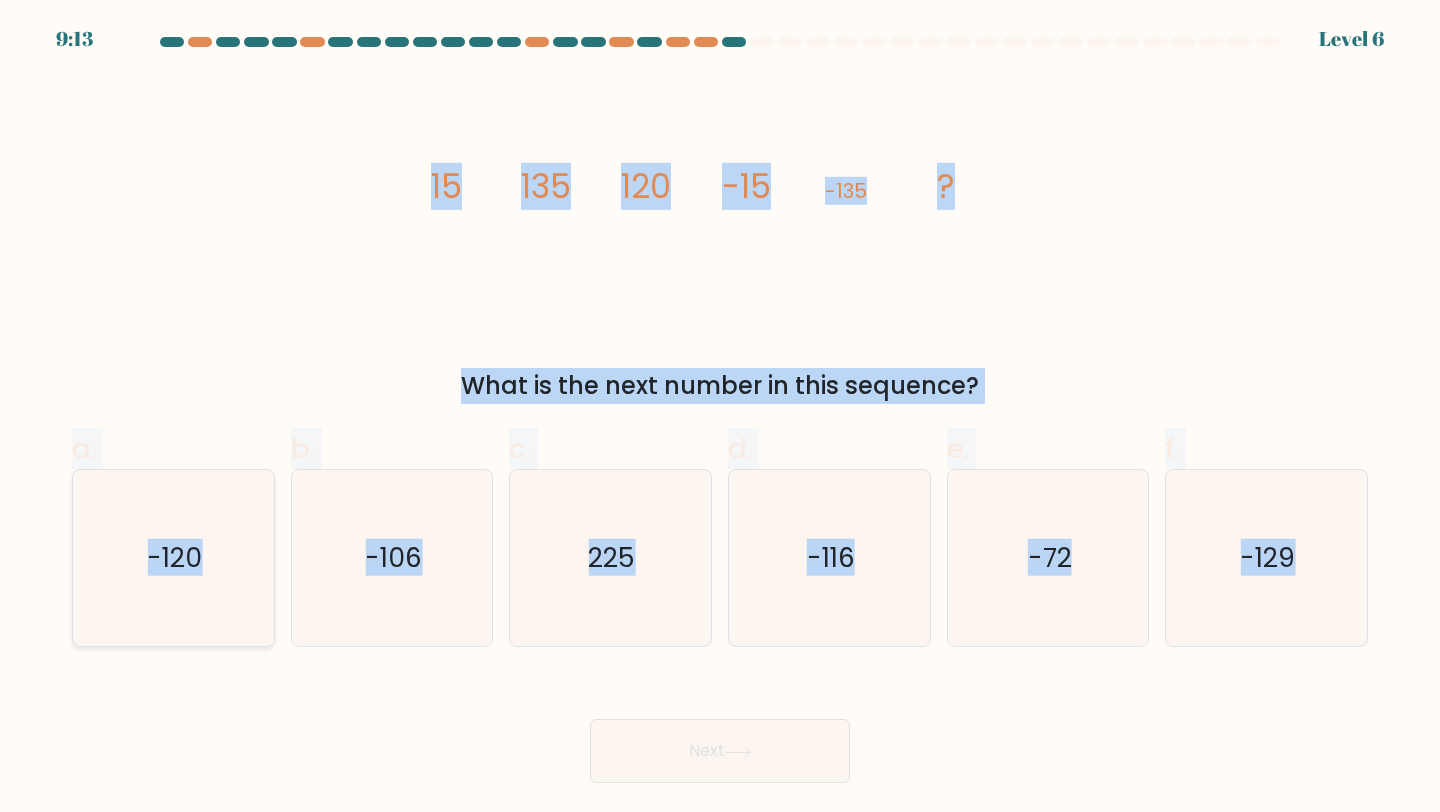 click on "-120" at bounding box center (173, 558) 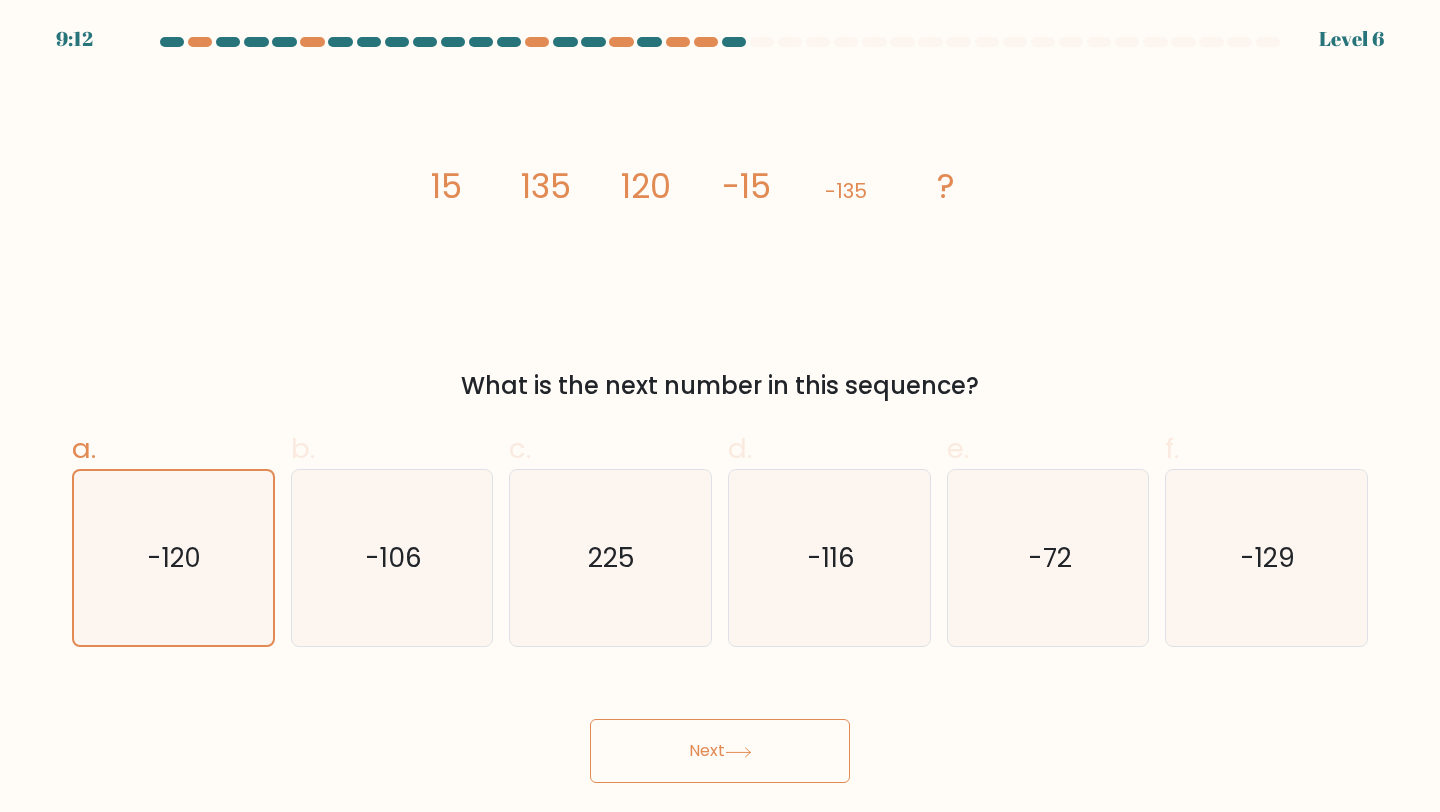 click on "Next" at bounding box center (720, 751) 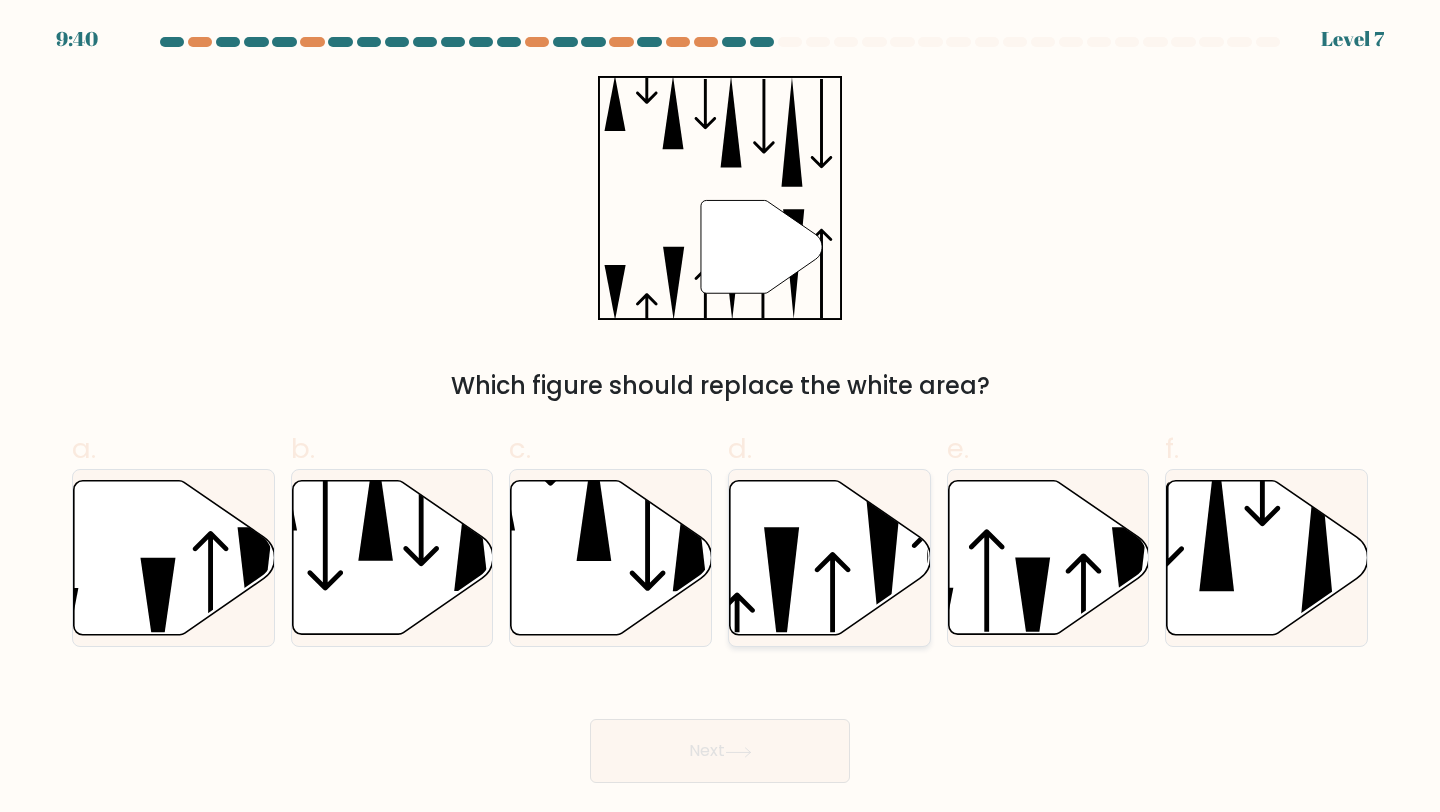 click at bounding box center [830, 558] 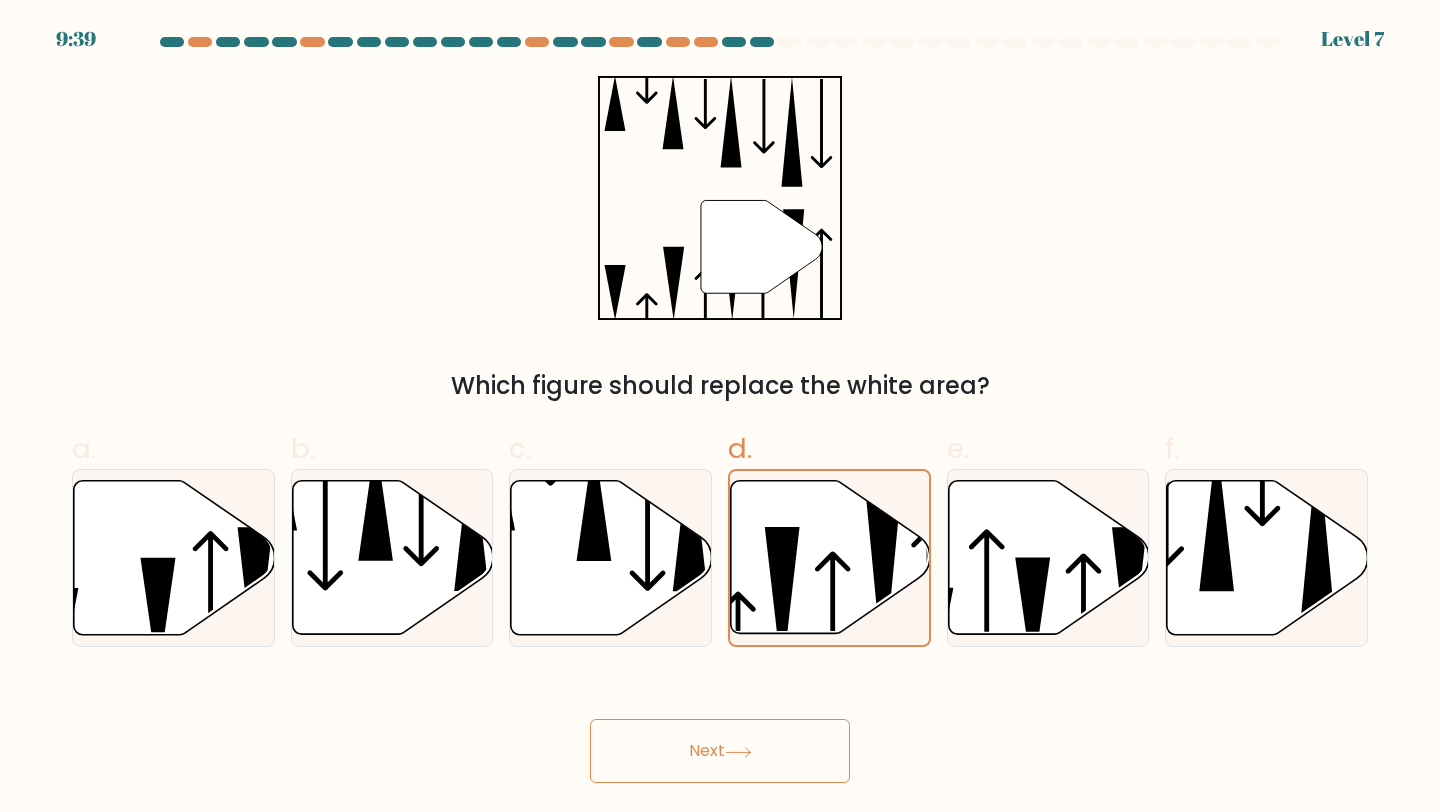 click on "Next" at bounding box center [720, 751] 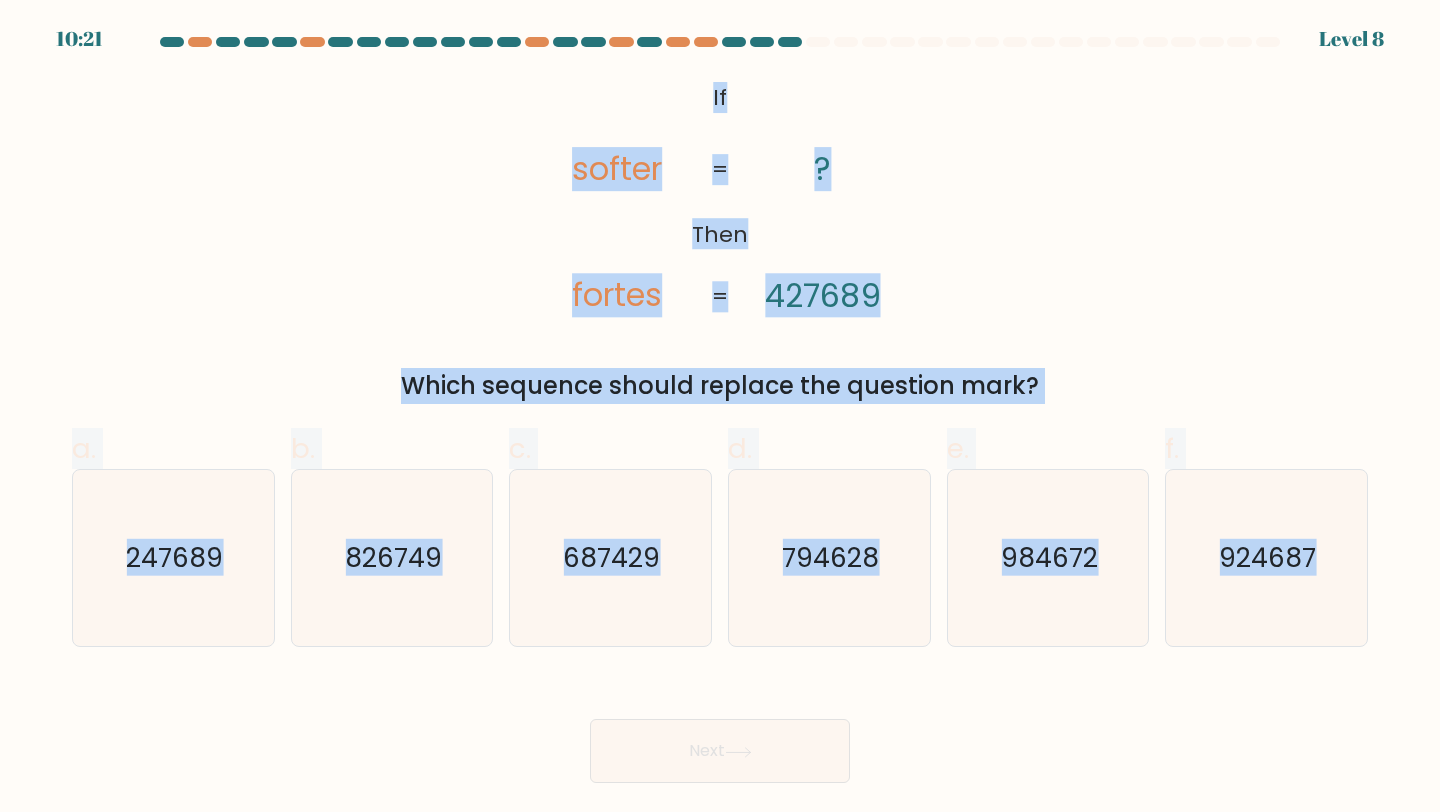 drag, startPoint x: 689, startPoint y: 86, endPoint x: 1403, endPoint y: 645, distance: 906.7949 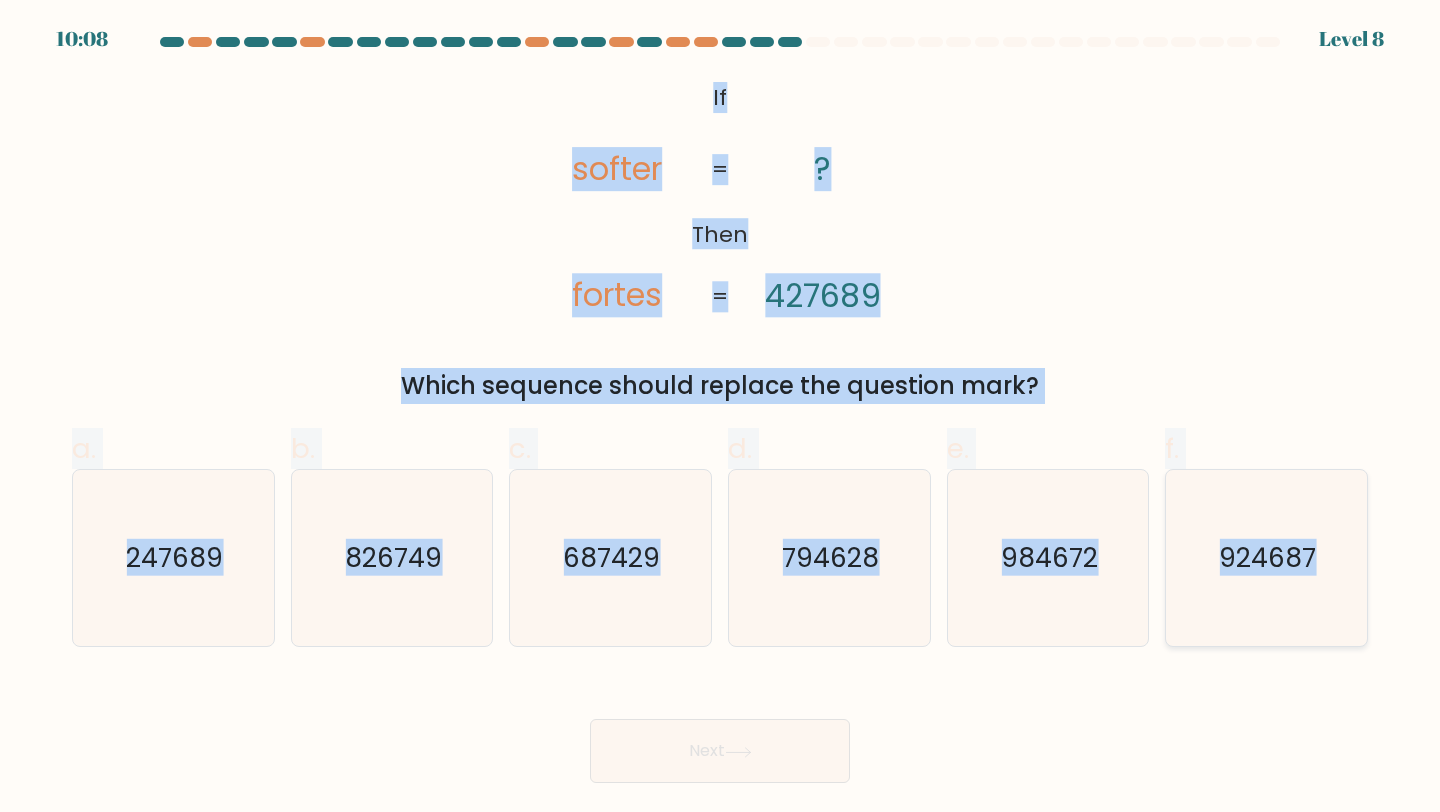 click on "924687" at bounding box center [1266, 558] 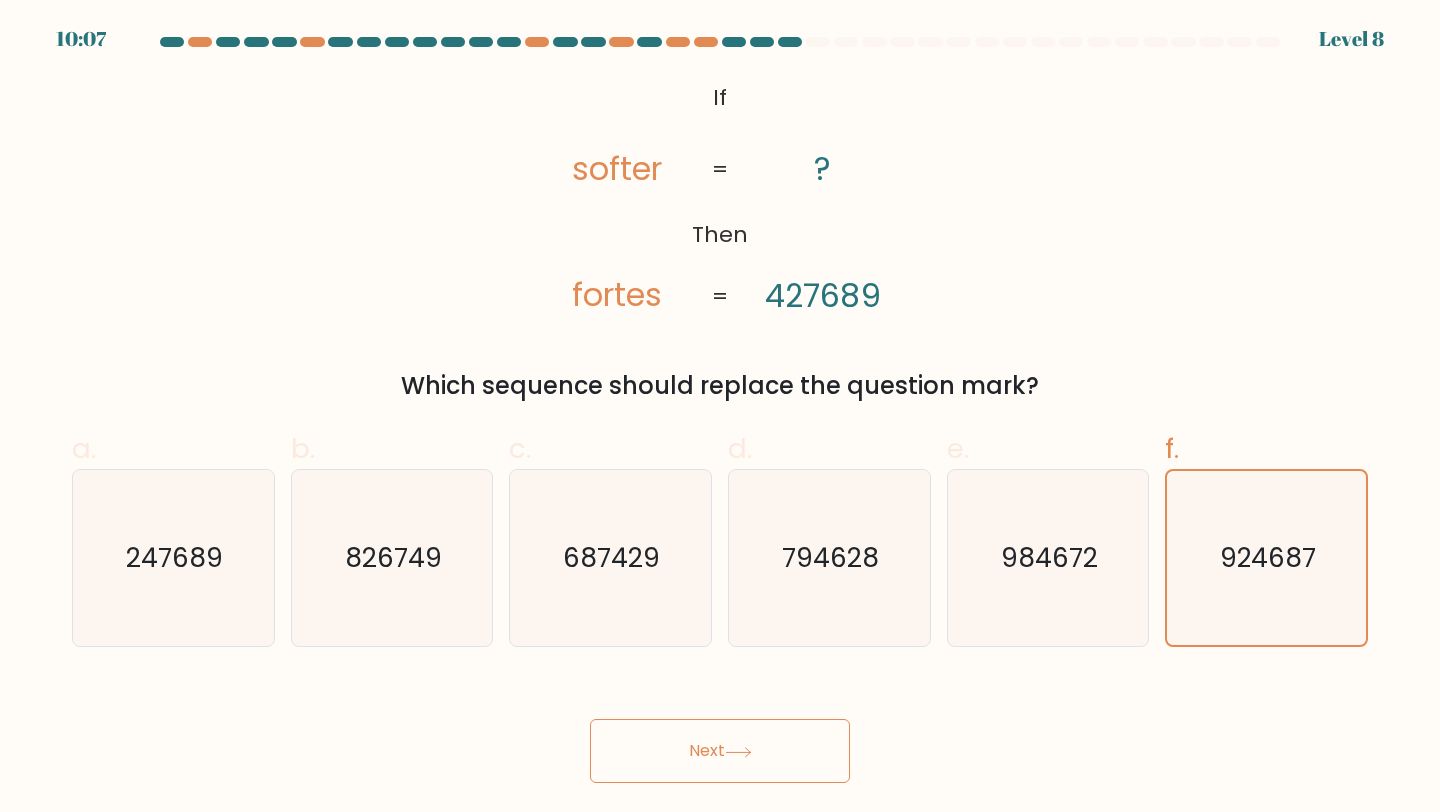 click on "Next" at bounding box center (720, 751) 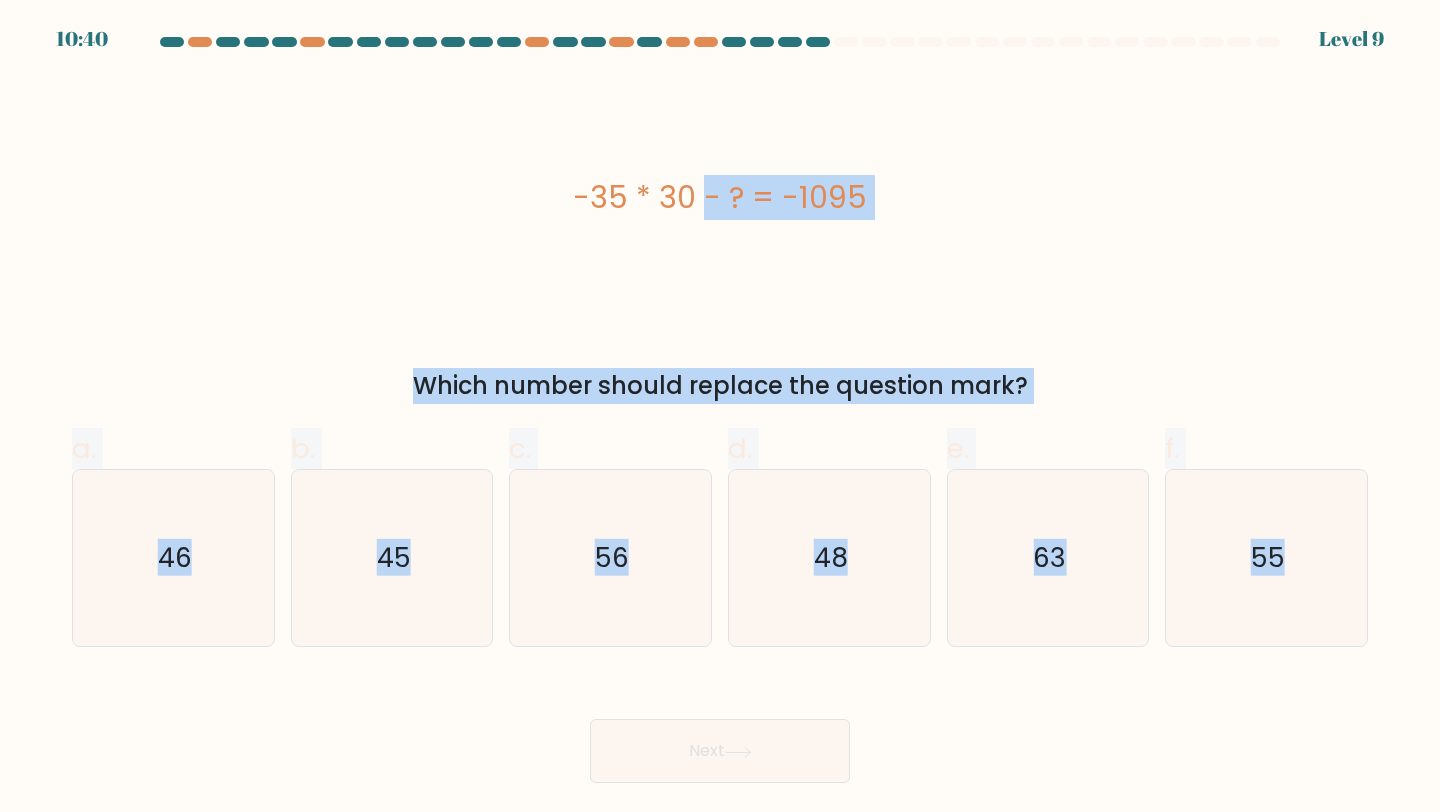 drag, startPoint x: 567, startPoint y: 183, endPoint x: 1439, endPoint y: 544, distance: 943.77167 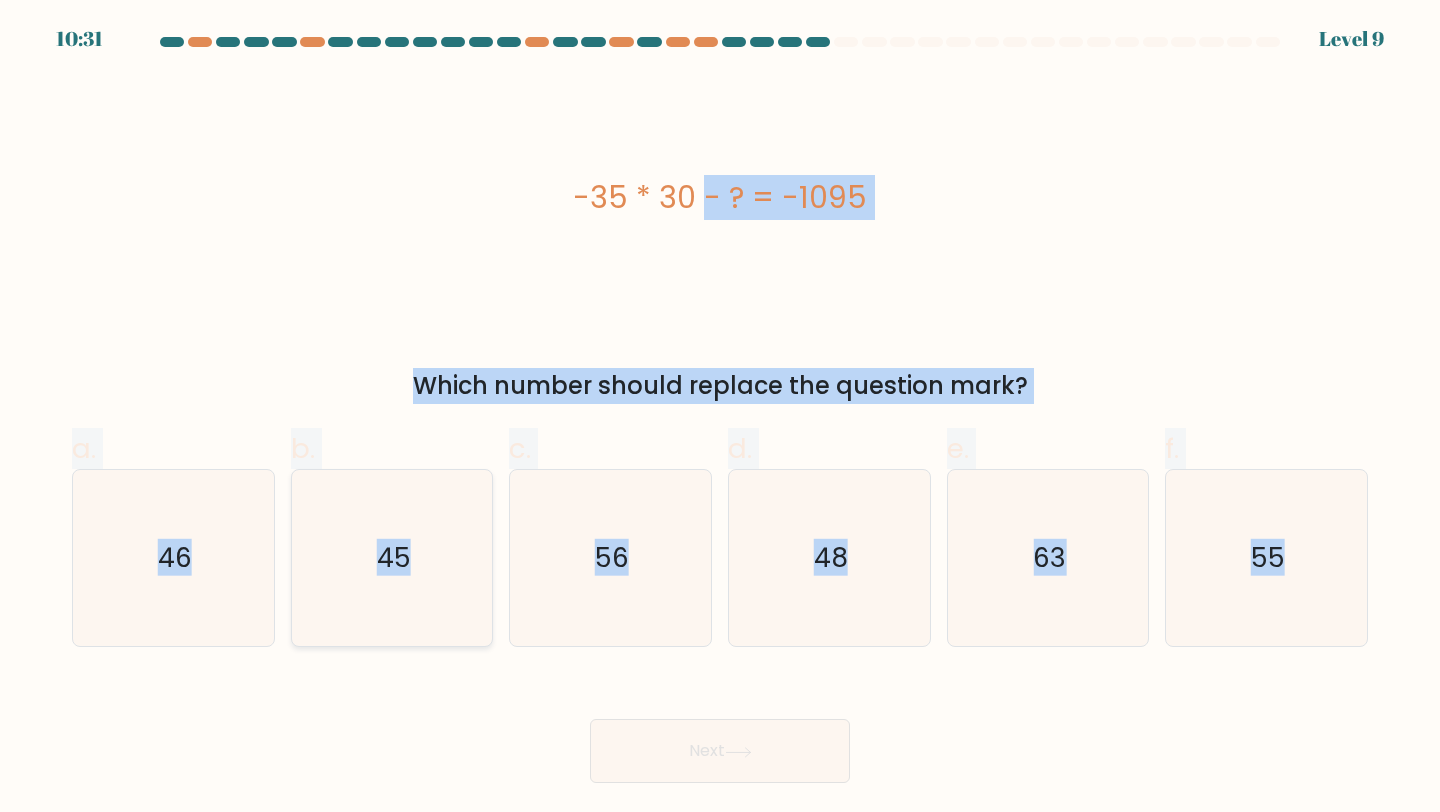 click on "45" at bounding box center [392, 558] 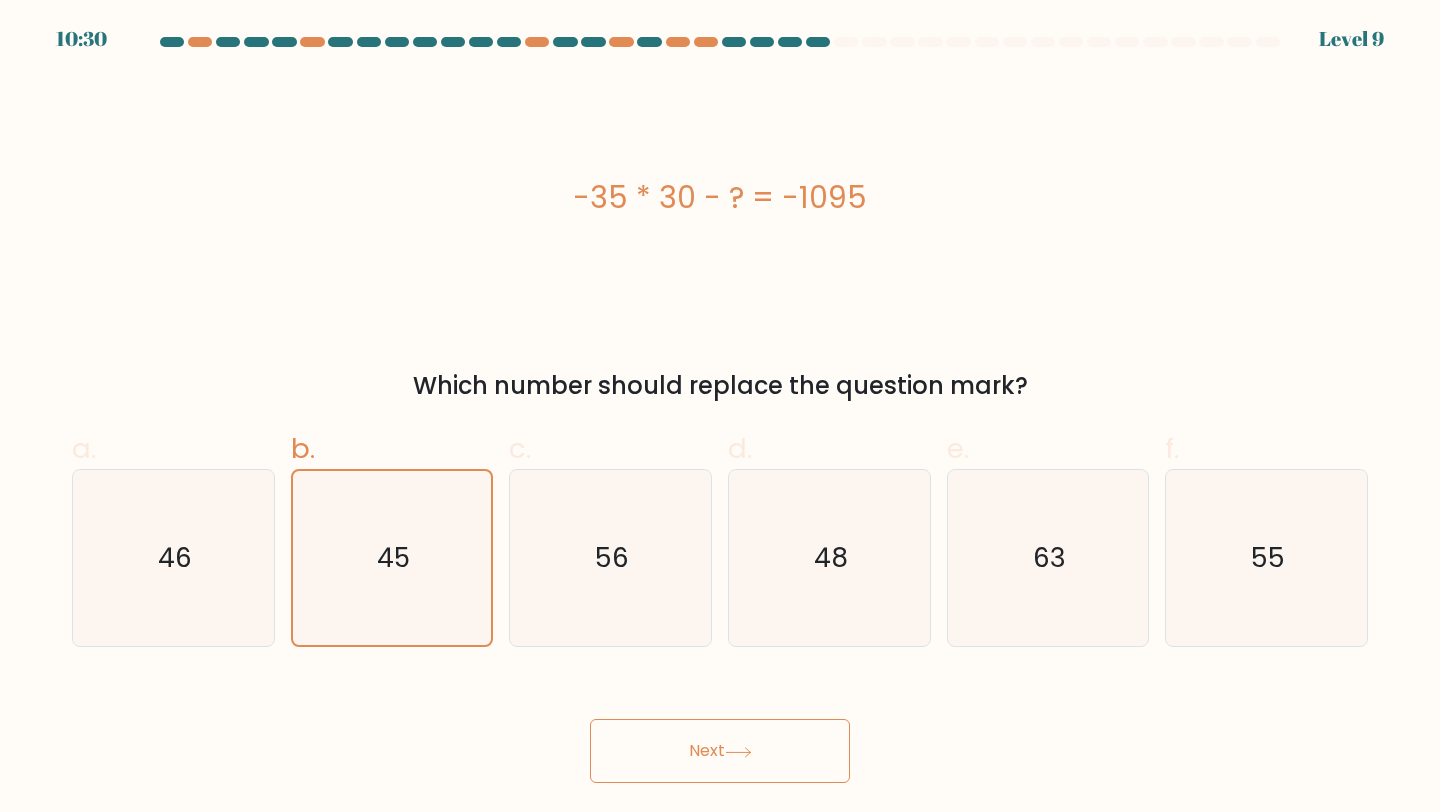 click on "Next" at bounding box center (720, 751) 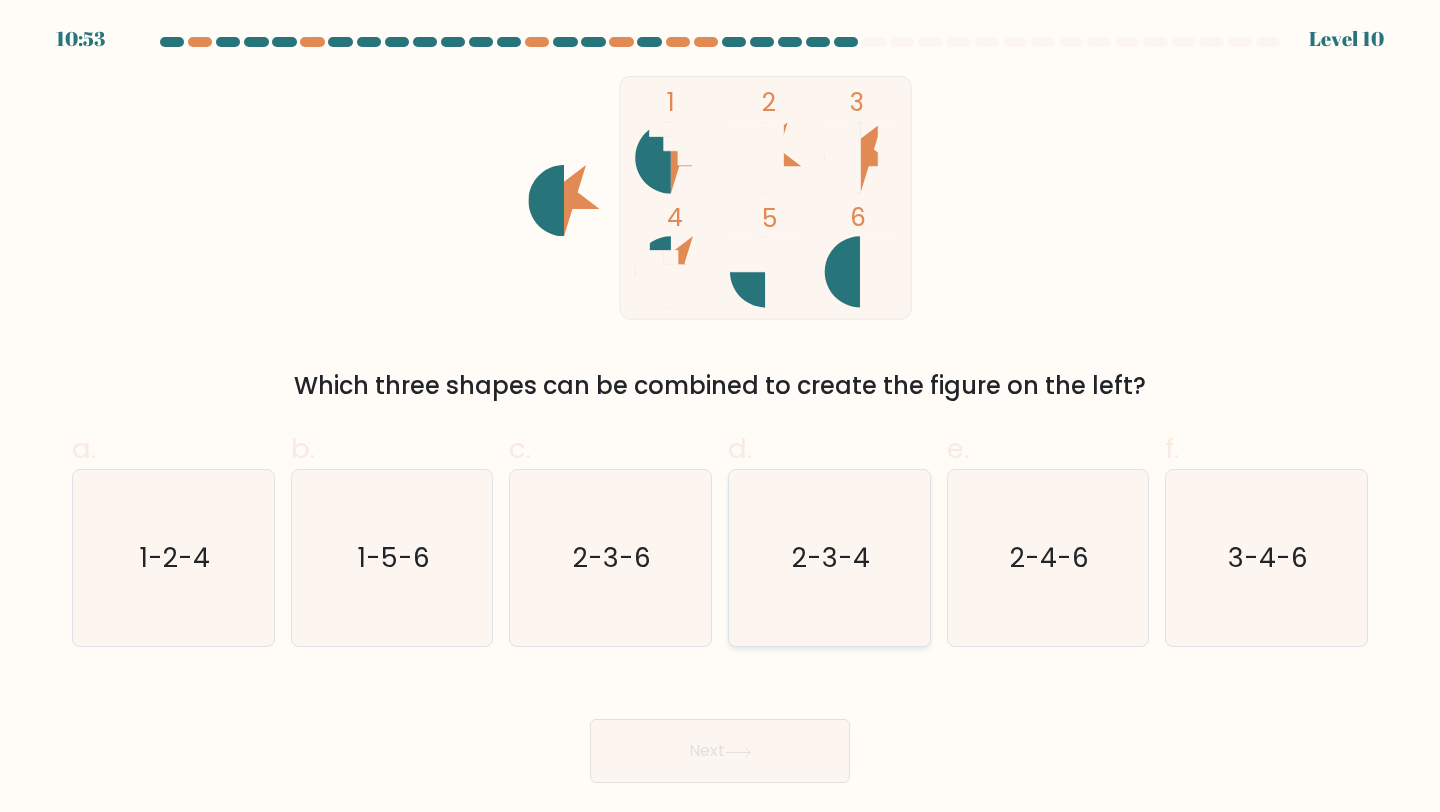 click on "2-3-4" at bounding box center [829, 558] 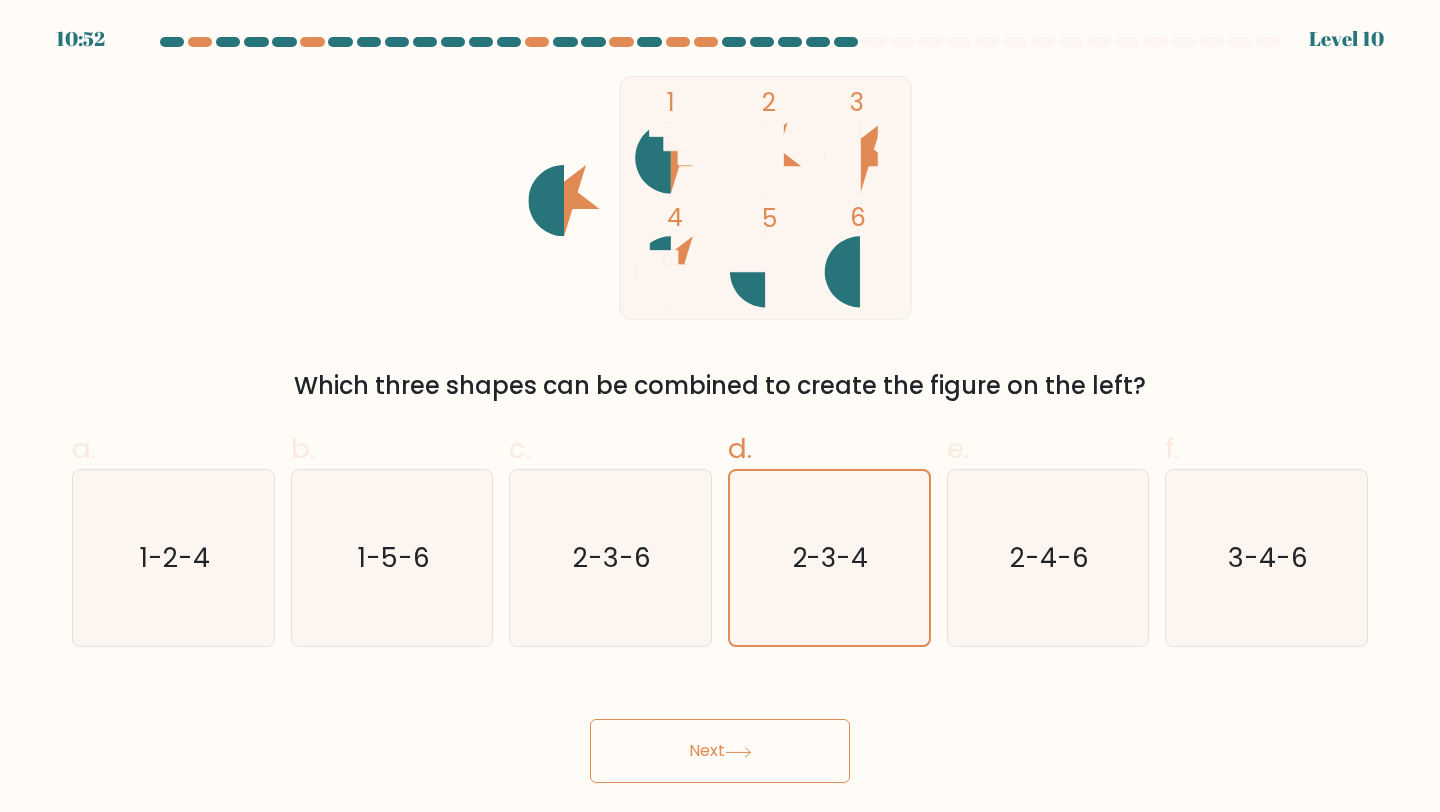 click on "Next" at bounding box center (720, 751) 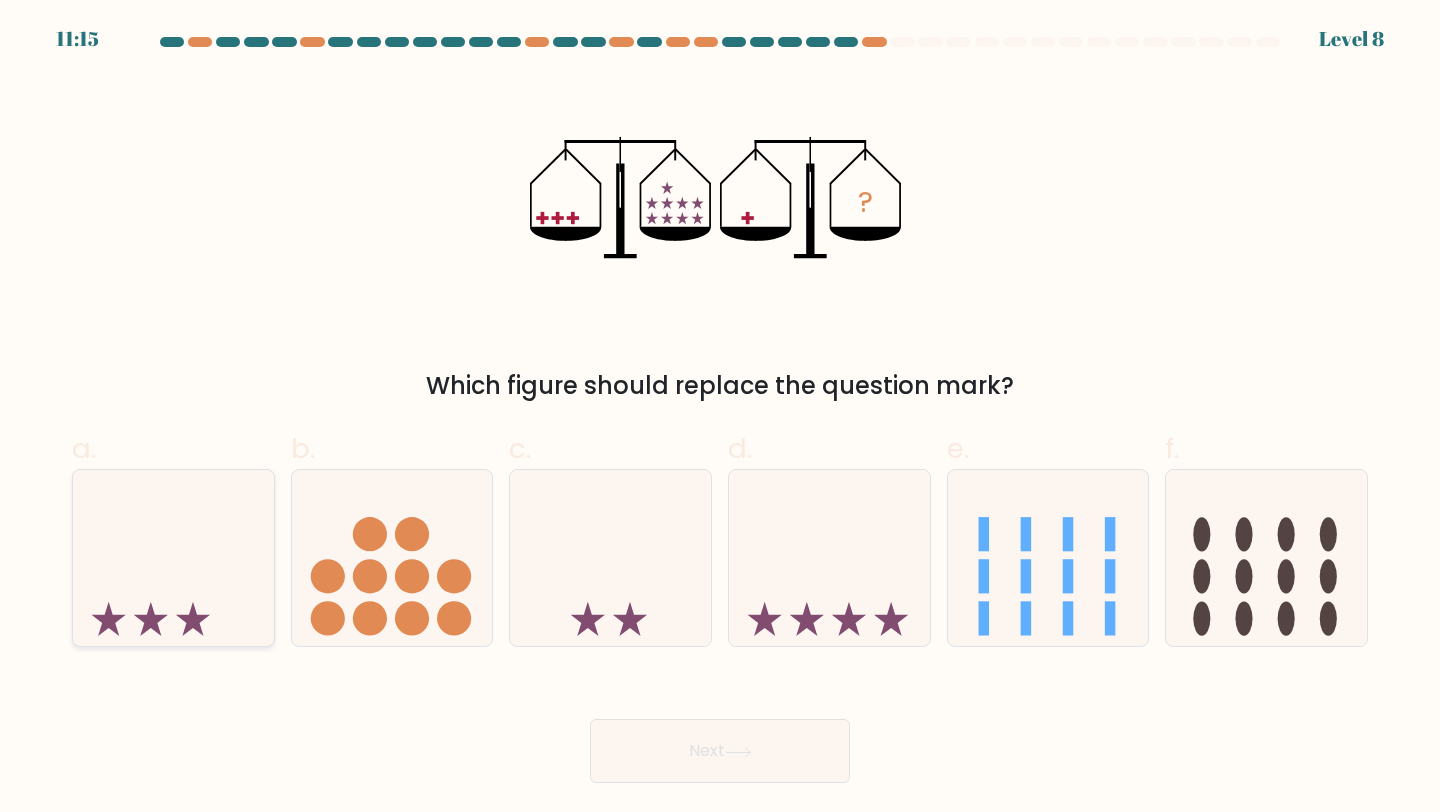 click at bounding box center [173, 558] 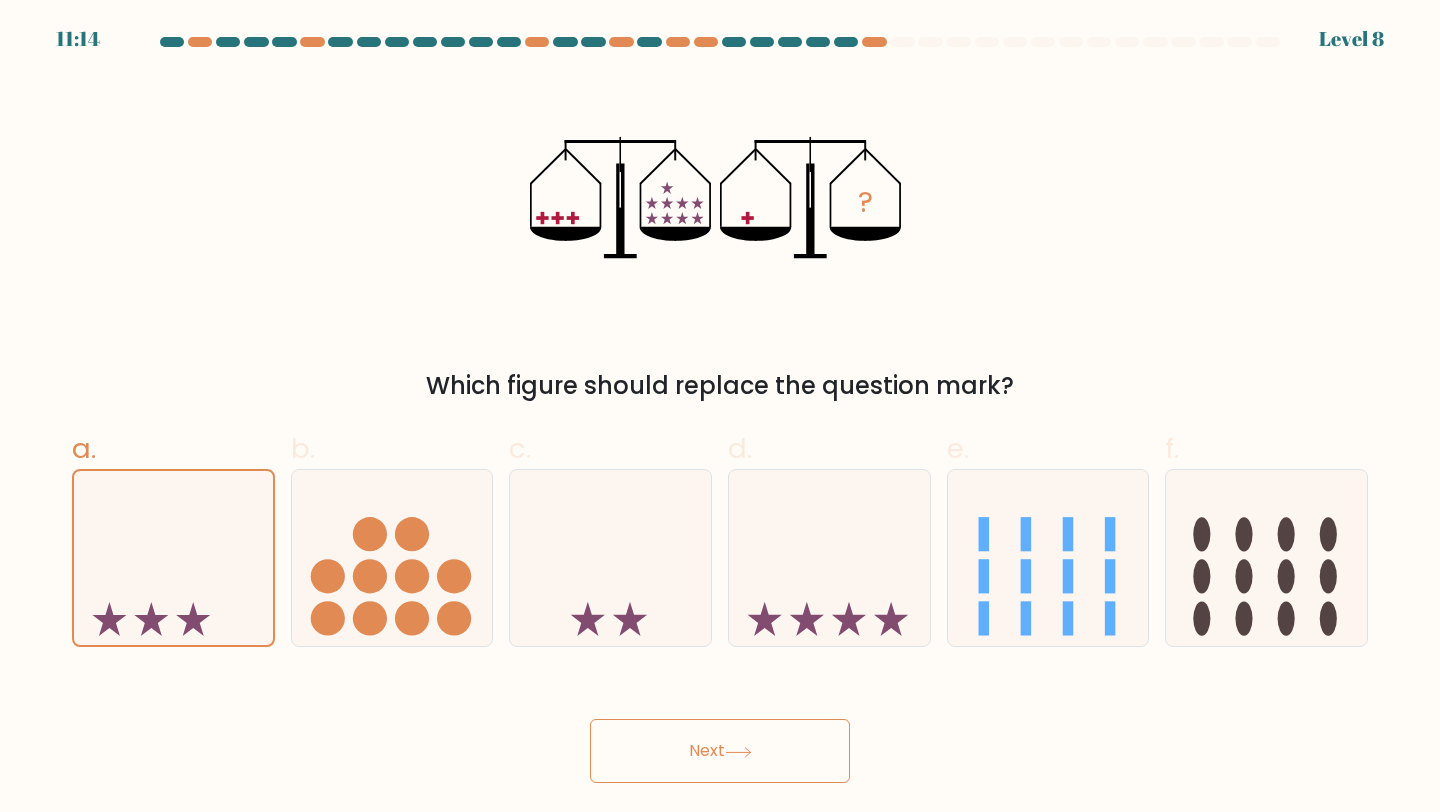click at bounding box center [738, 752] 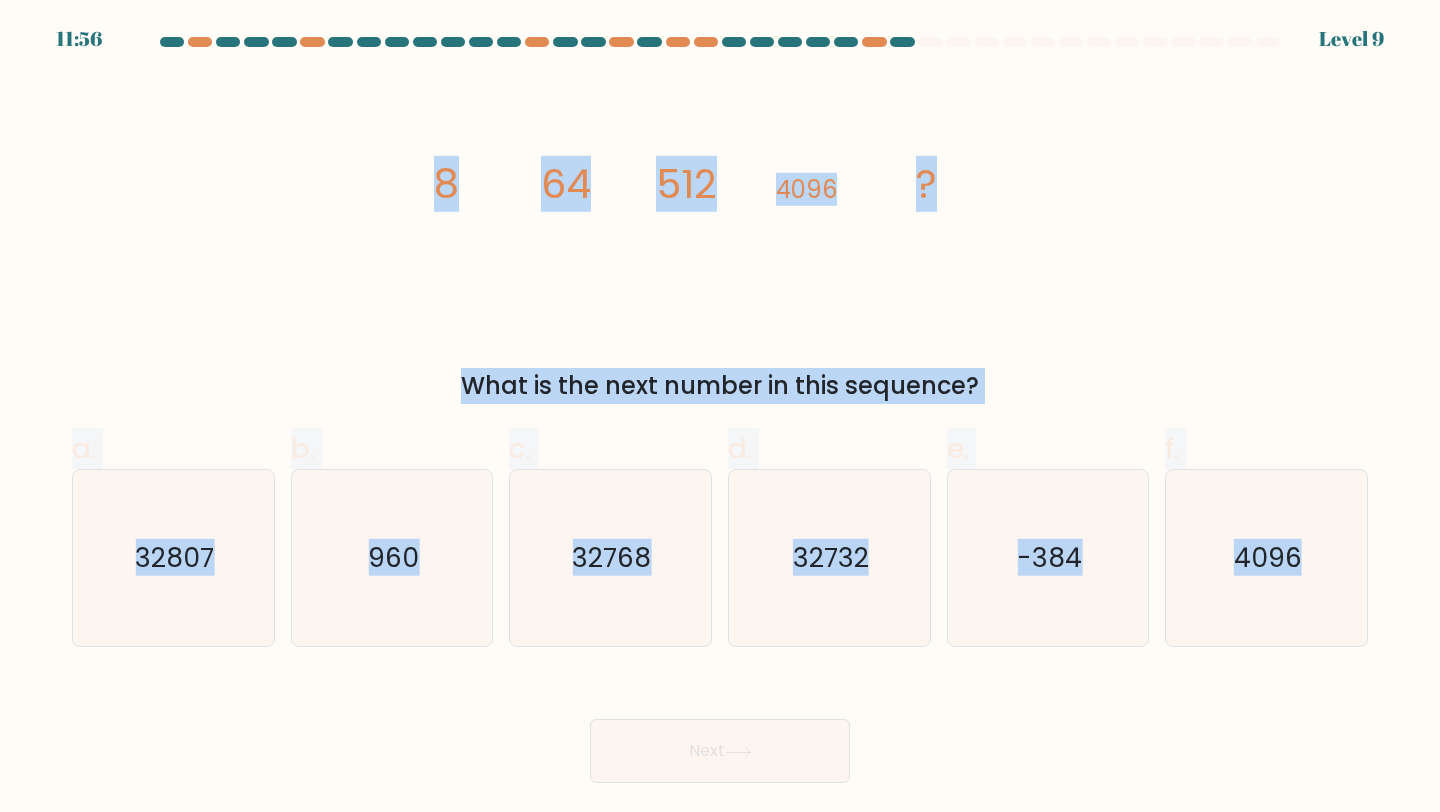 drag, startPoint x: 412, startPoint y: 159, endPoint x: 1387, endPoint y: 534, distance: 1044.6292 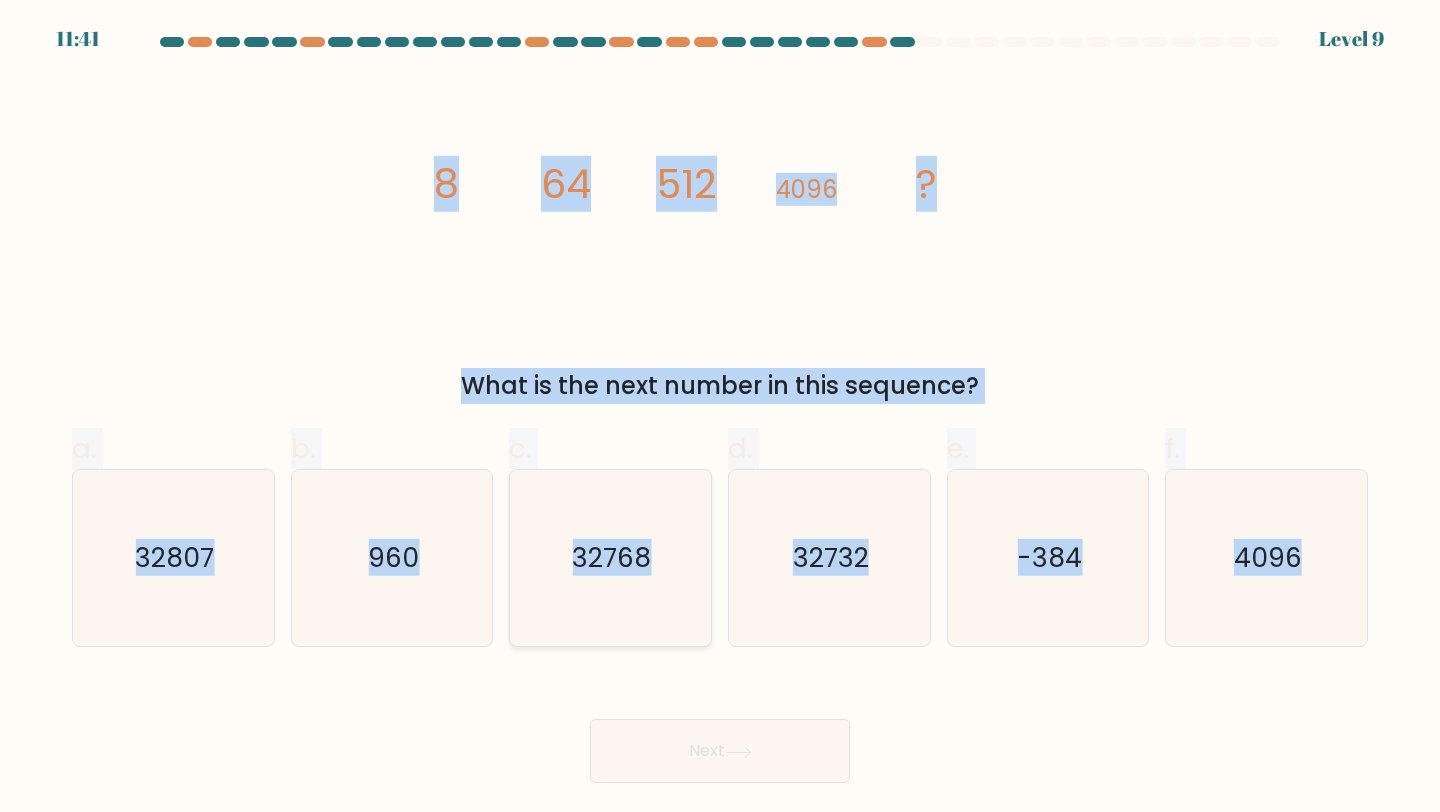 click on "32768" at bounding box center [610, 558] 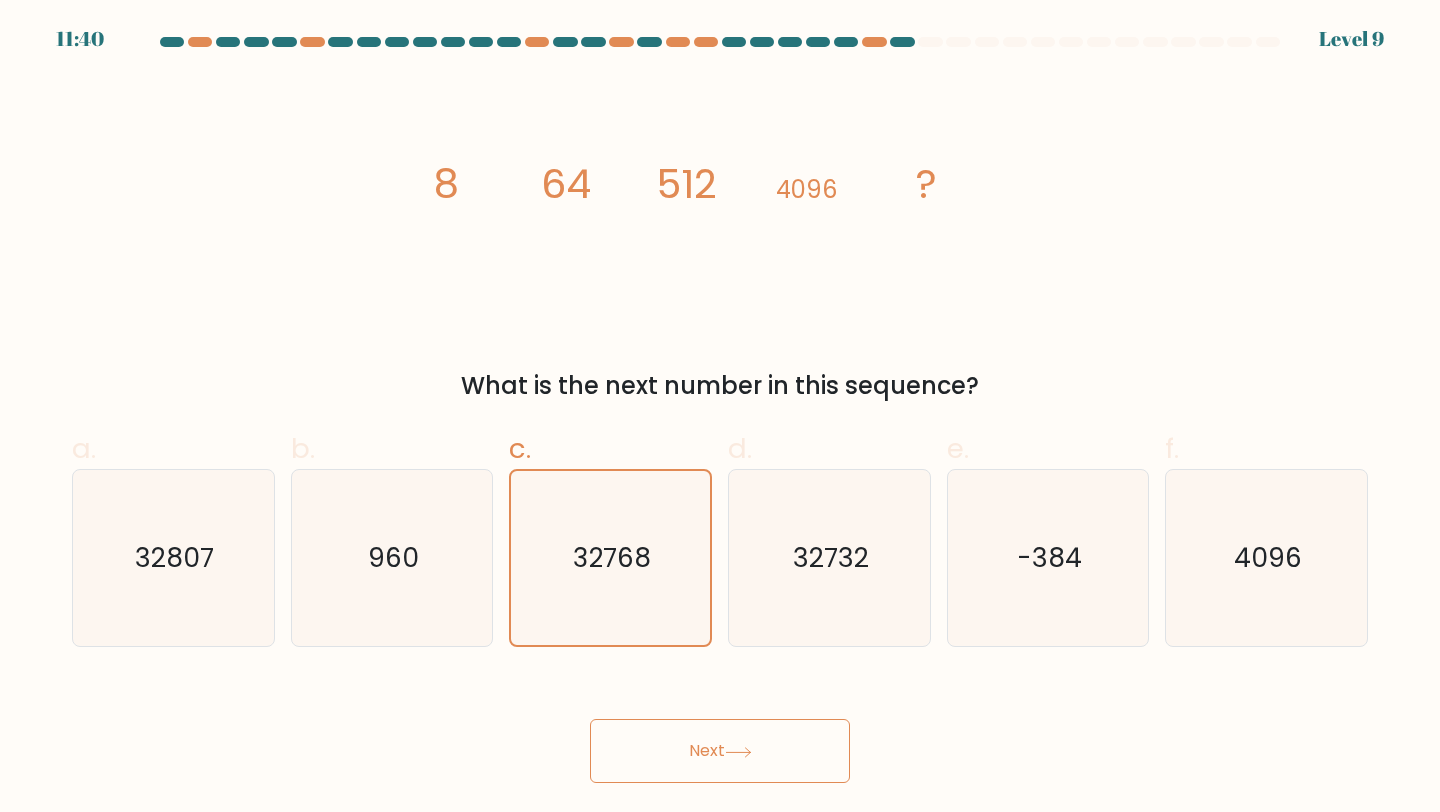 click on "Next" at bounding box center [720, 751] 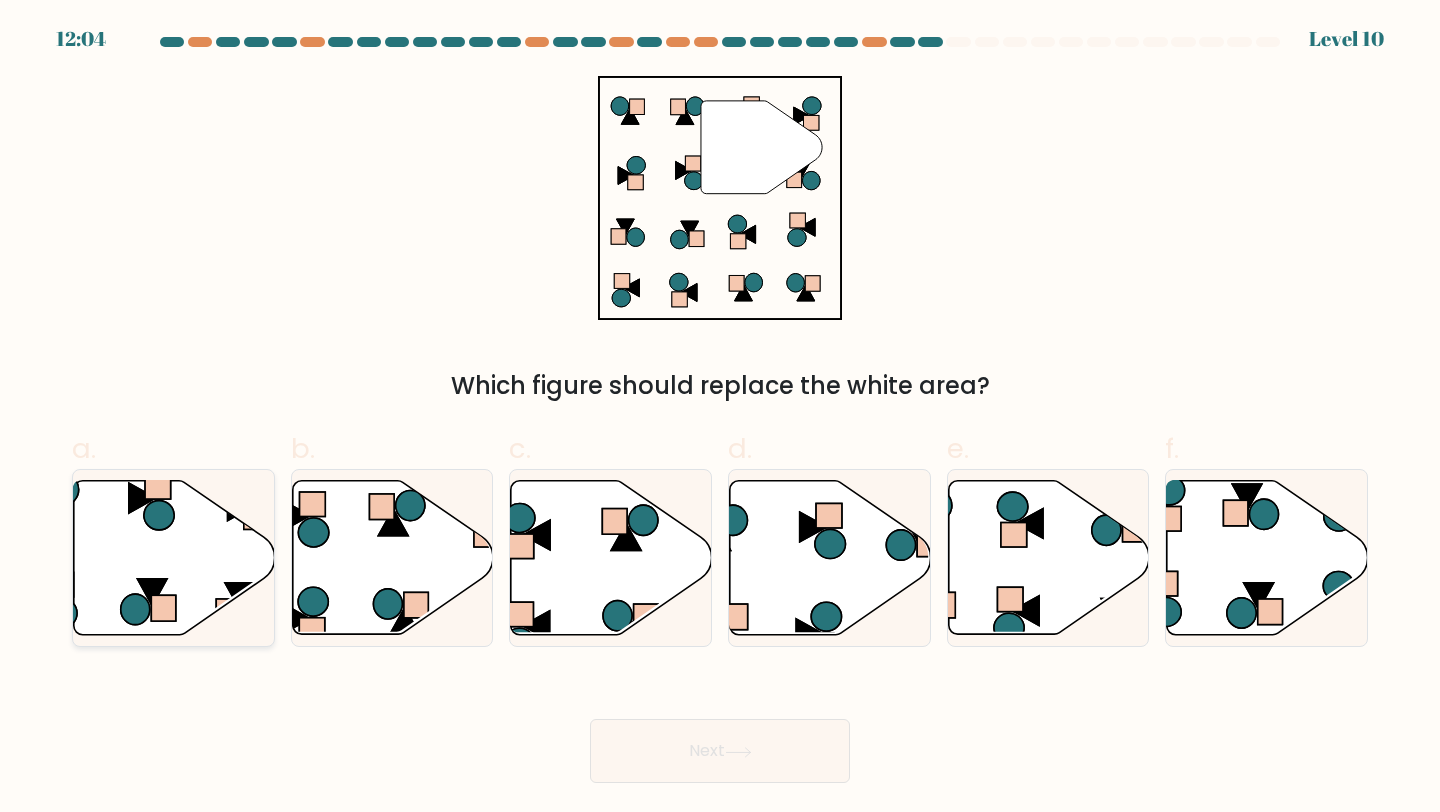 click at bounding box center [174, 558] 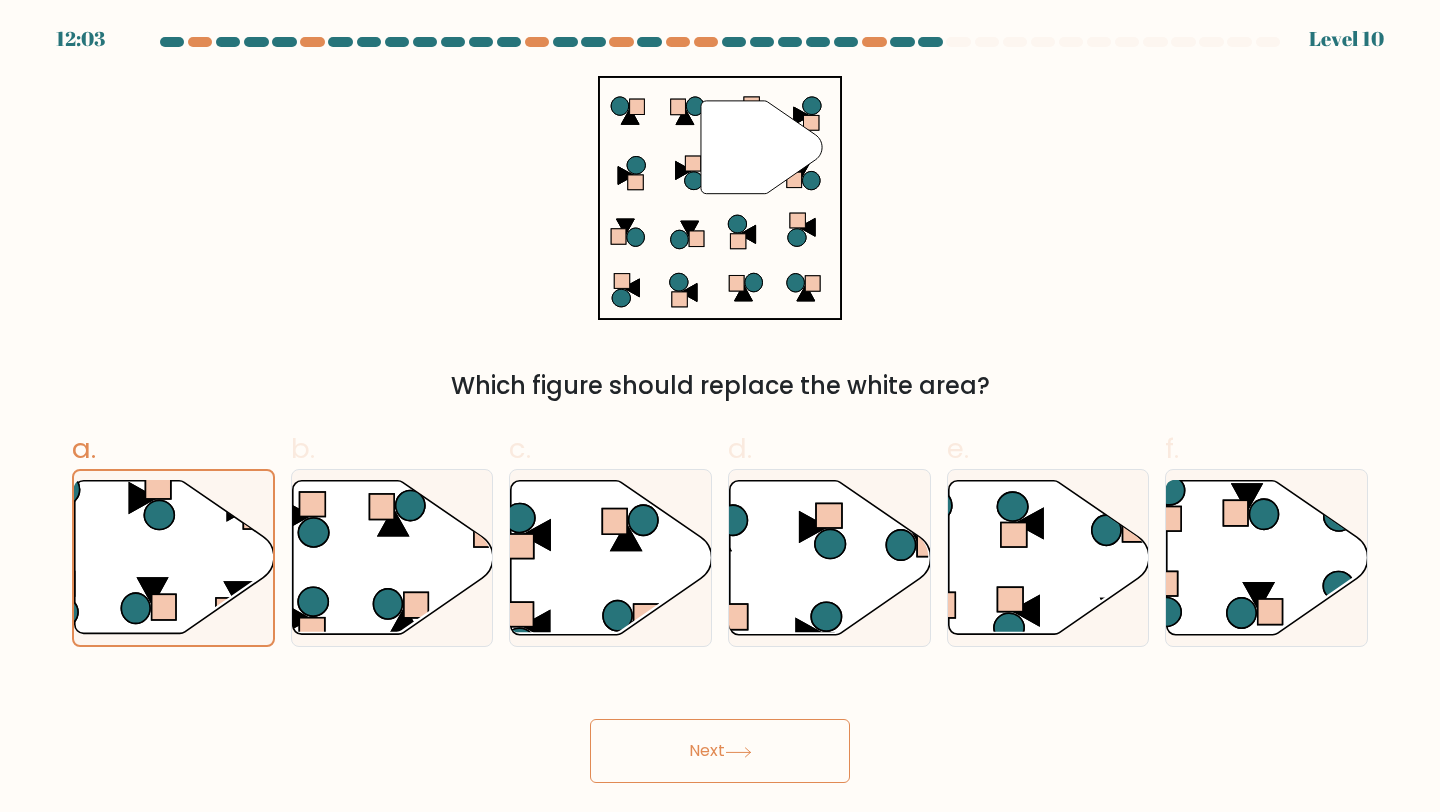 click on "Next" at bounding box center (720, 751) 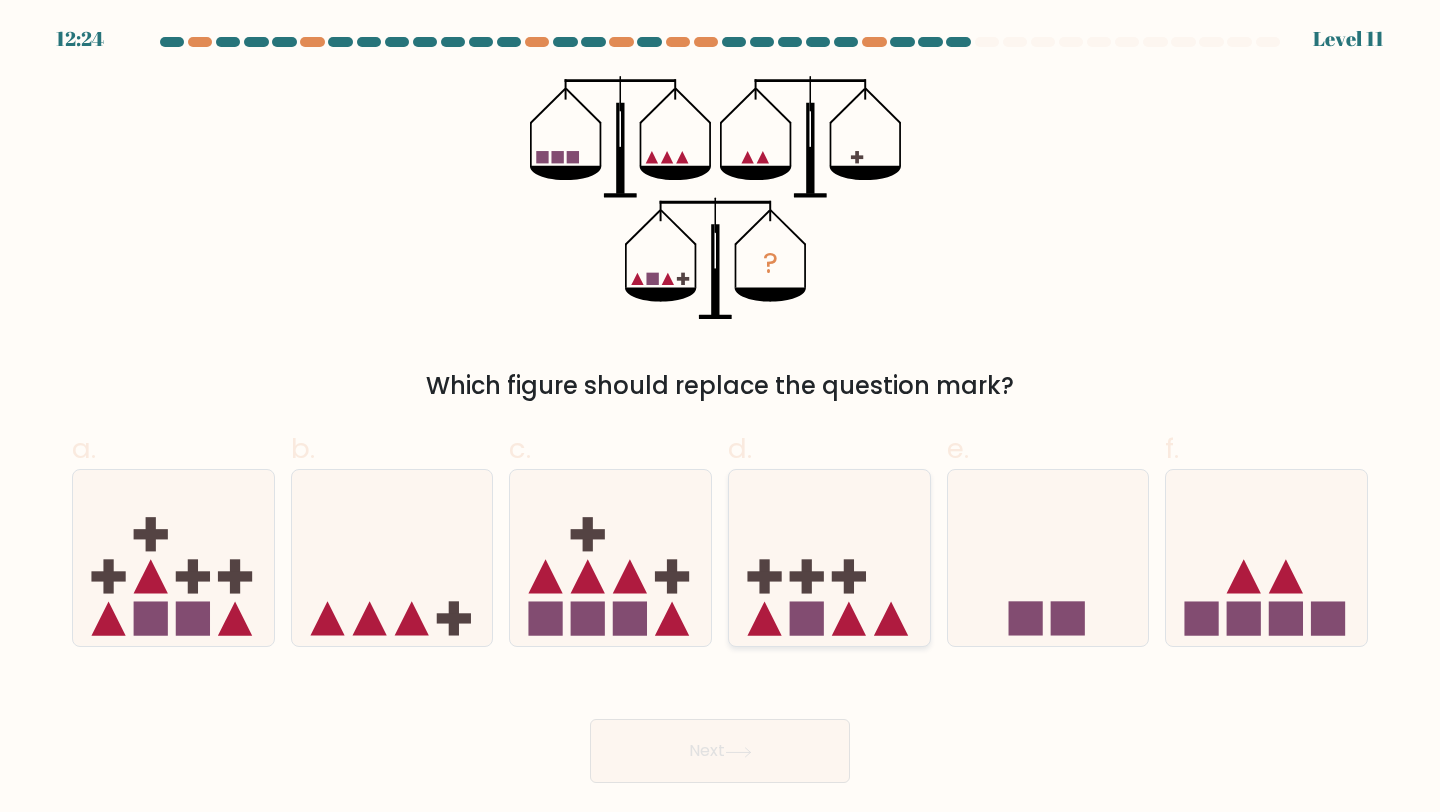 click at bounding box center (829, 558) 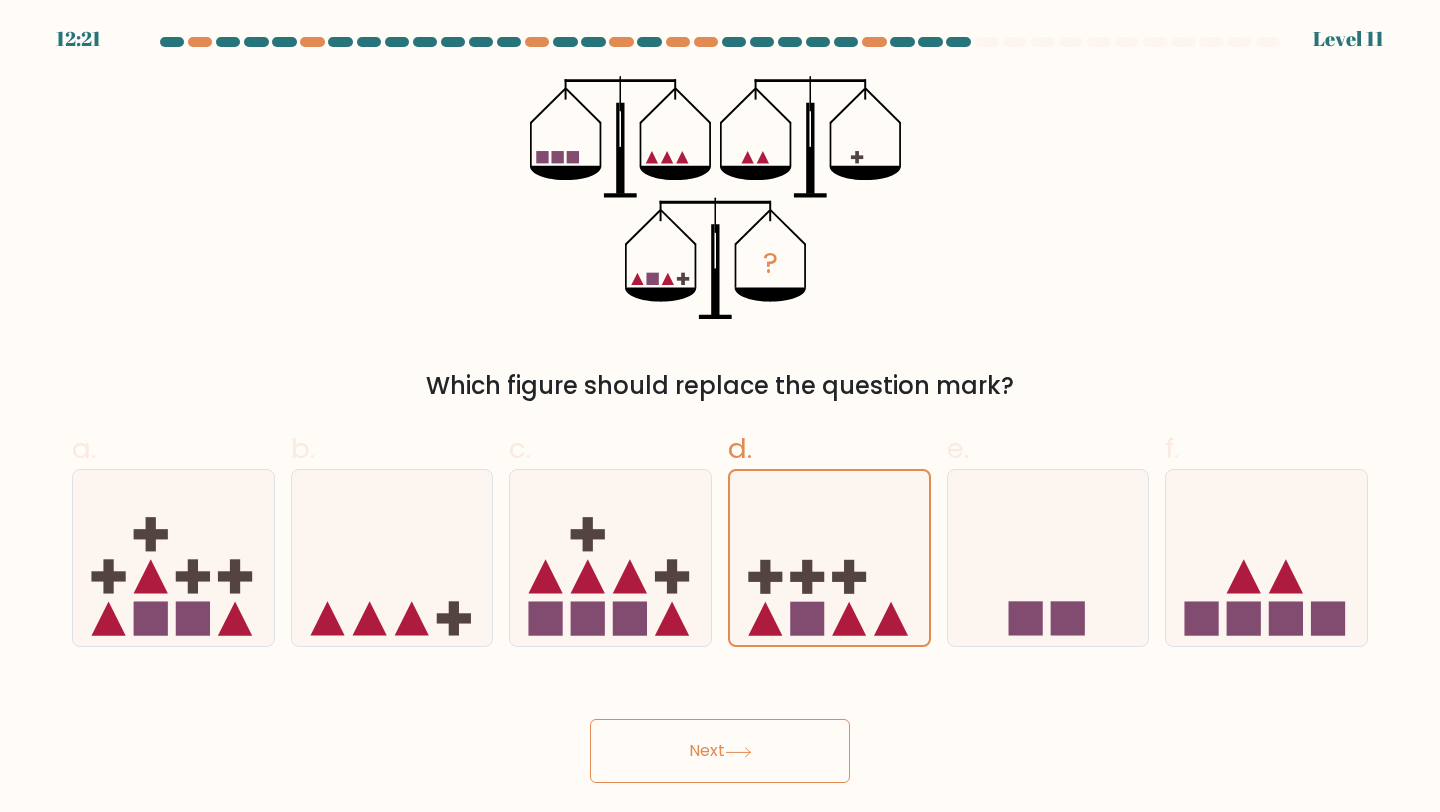 click on "Next" at bounding box center (720, 751) 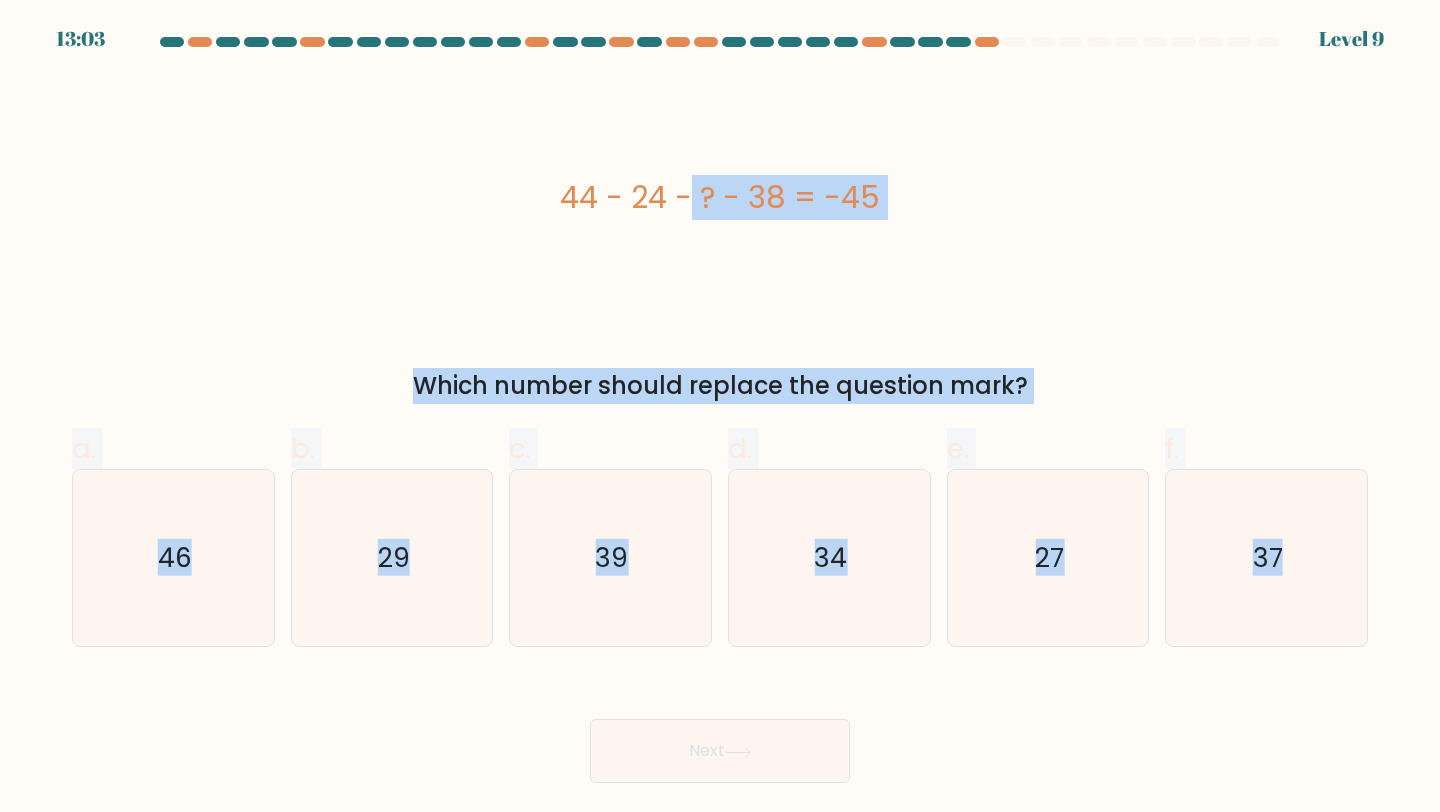 drag, startPoint x: 561, startPoint y: 167, endPoint x: 1392, endPoint y: 522, distance: 903.6515 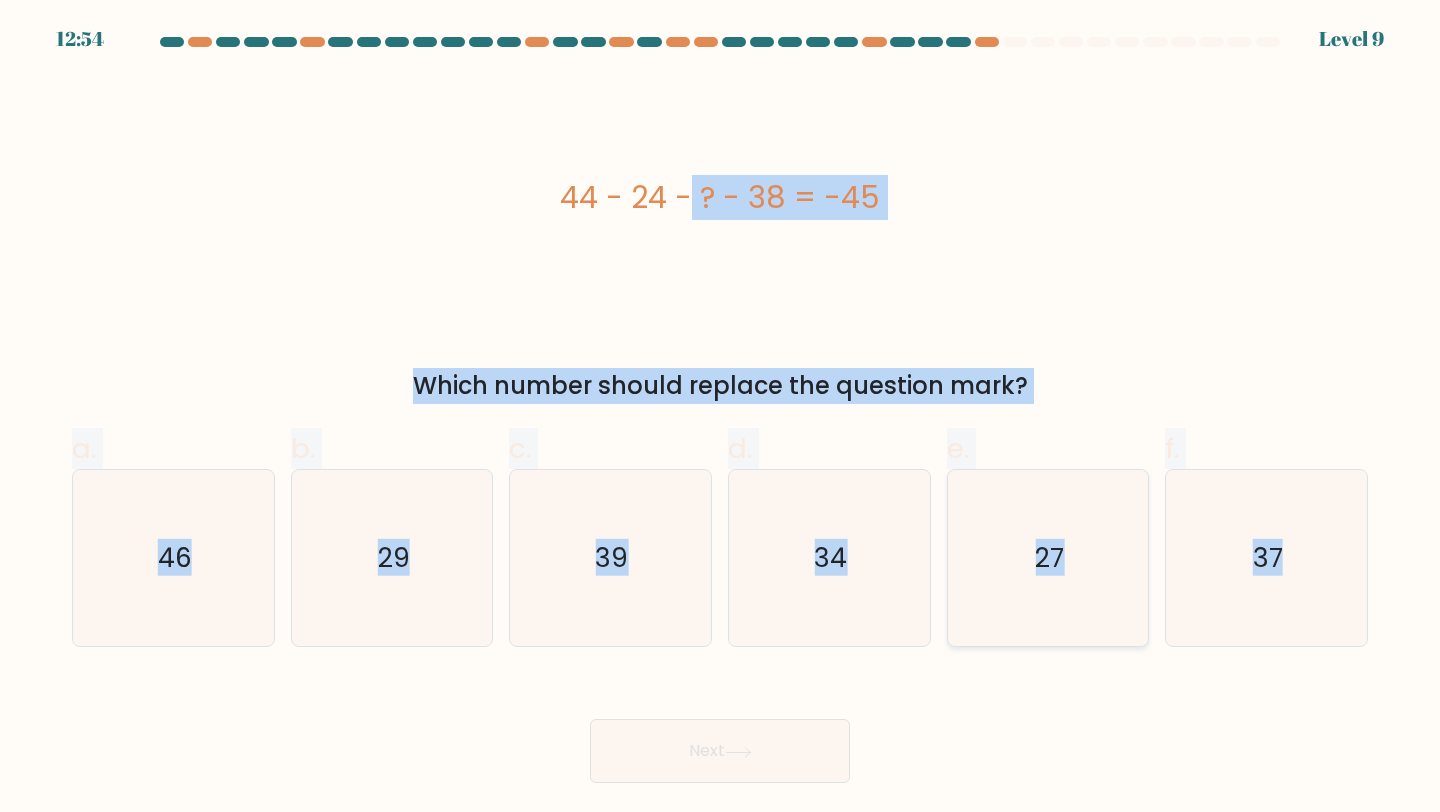 click on "27" at bounding box center [1048, 558] 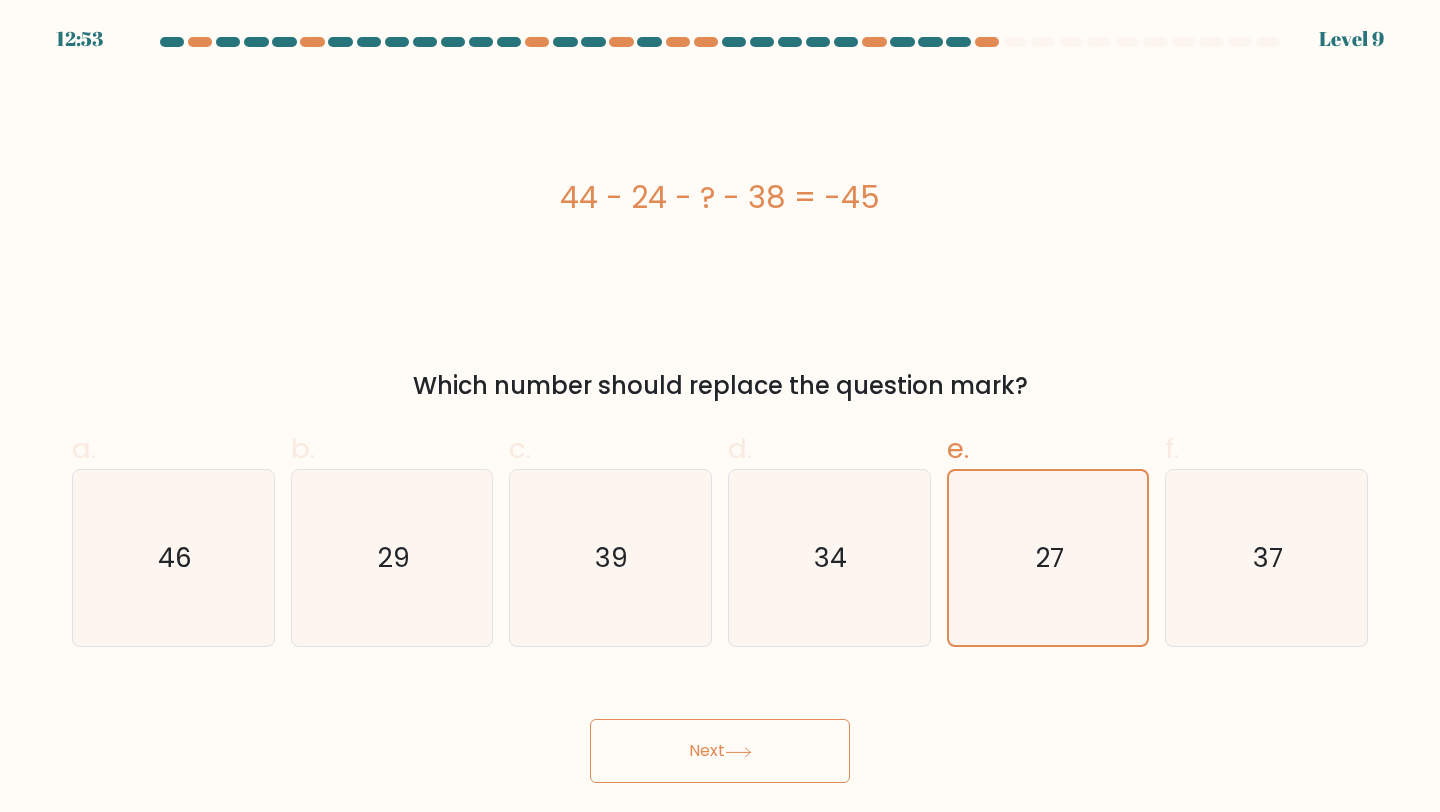 click on "Next" at bounding box center (720, 751) 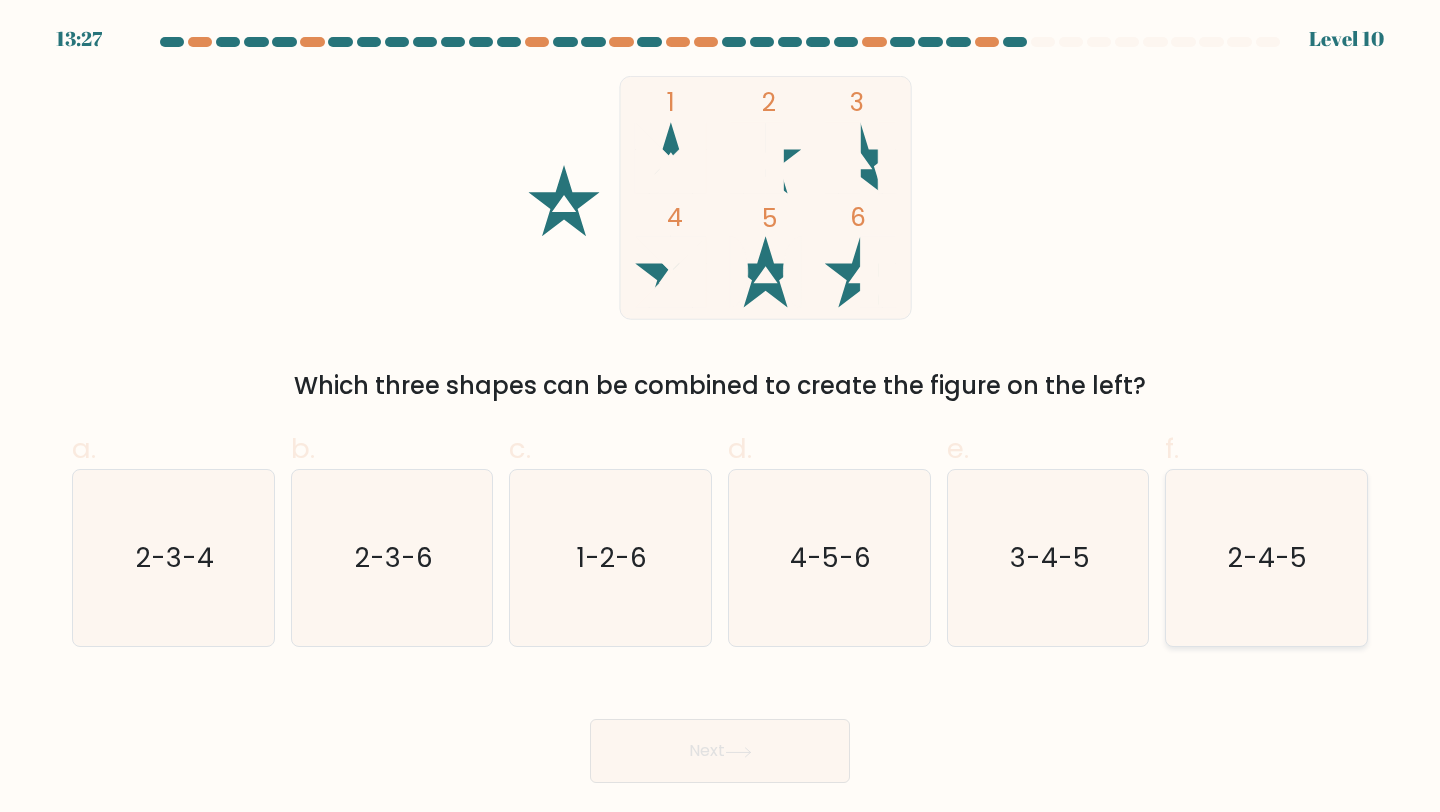 click on "2-4-5" at bounding box center (1268, 557) 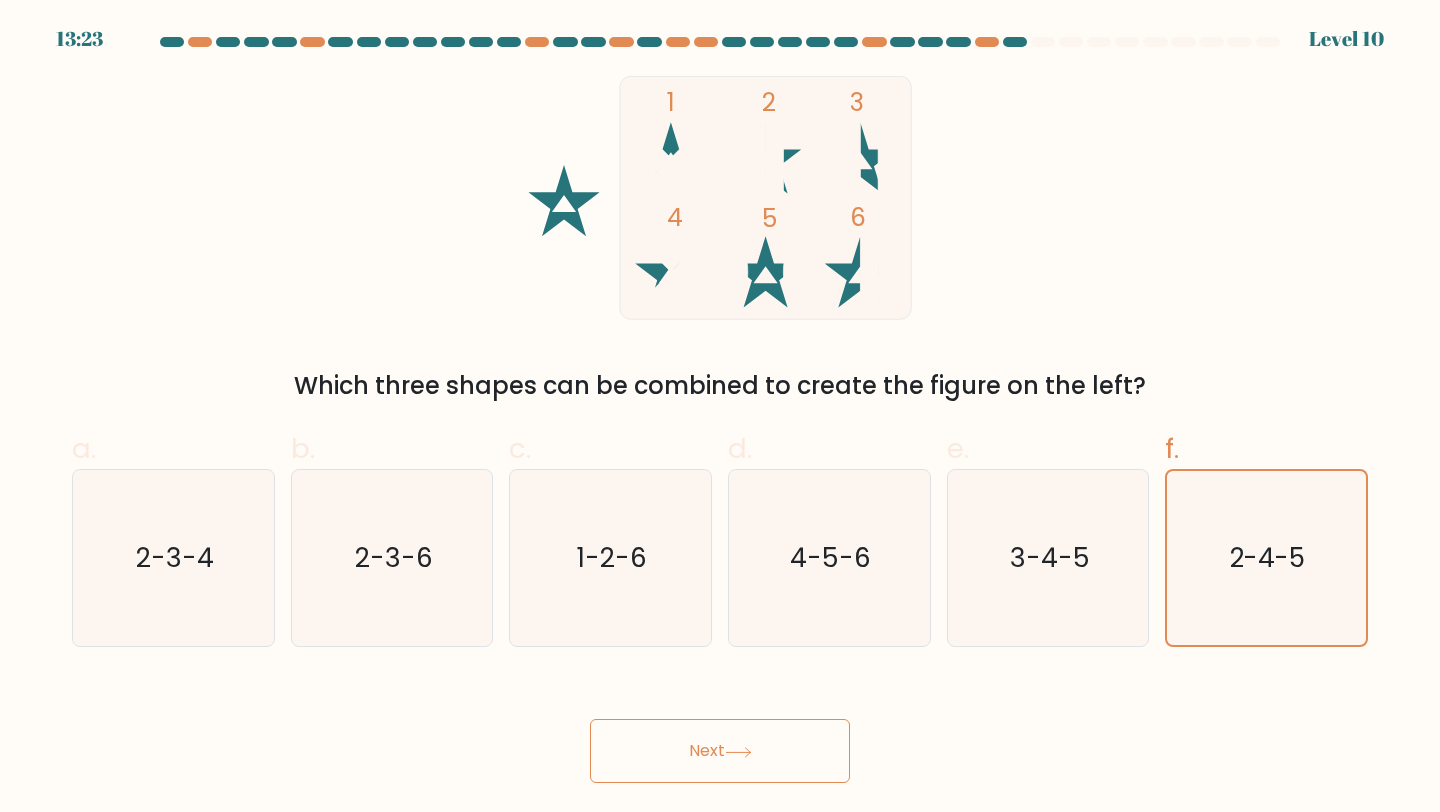 click on "Next" at bounding box center [720, 751] 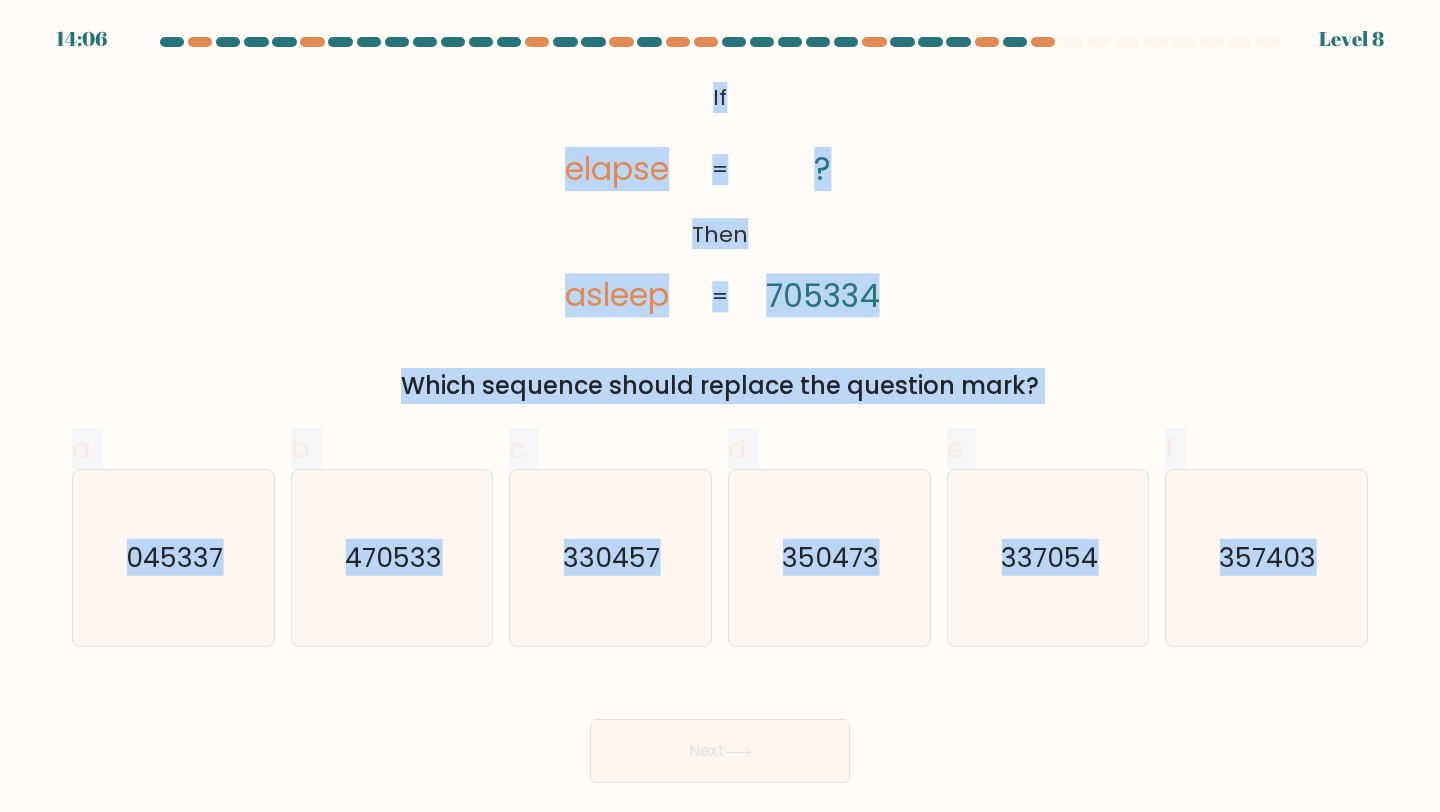 drag, startPoint x: 683, startPoint y: 84, endPoint x: 1387, endPoint y: 606, distance: 876.41315 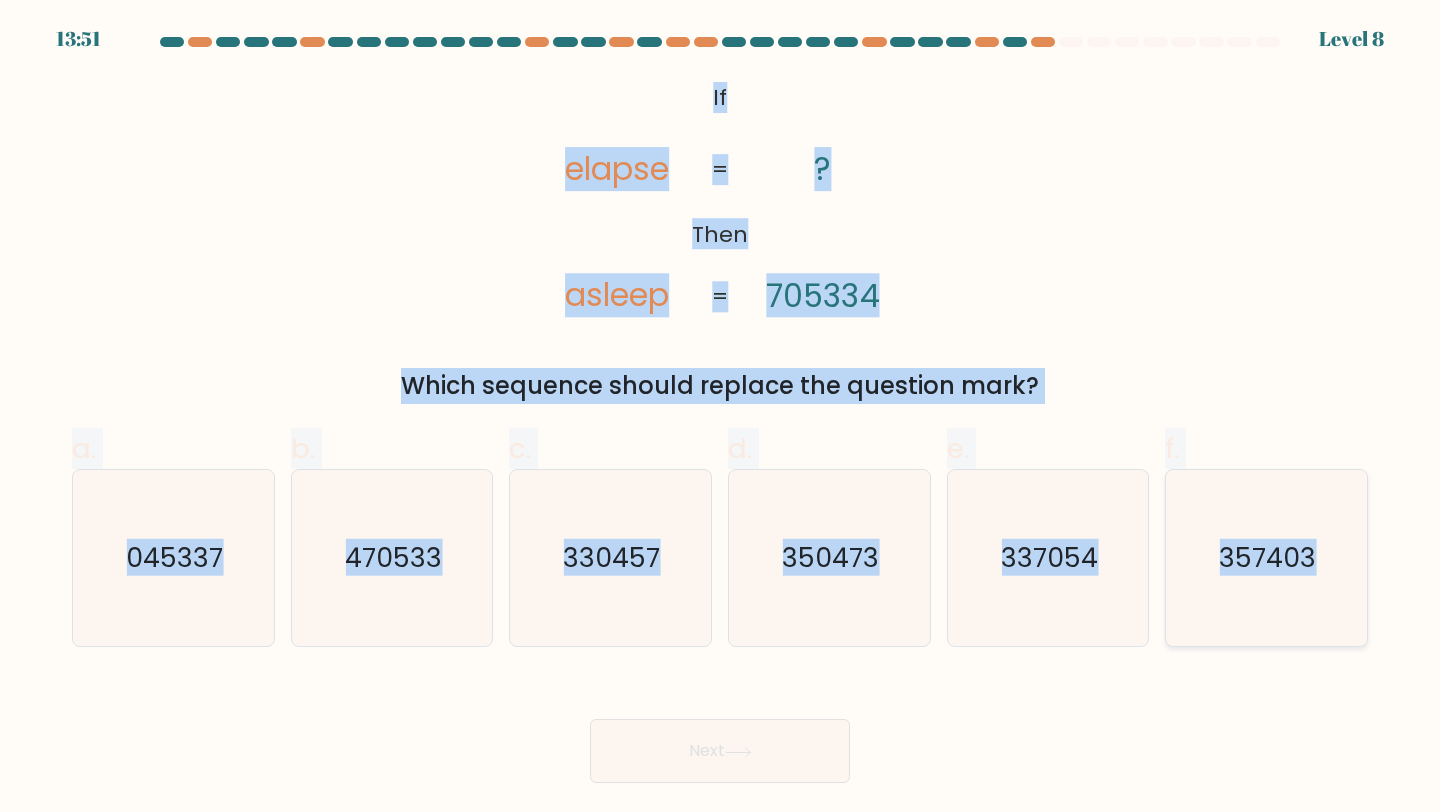 click on "357403" at bounding box center (1268, 557) 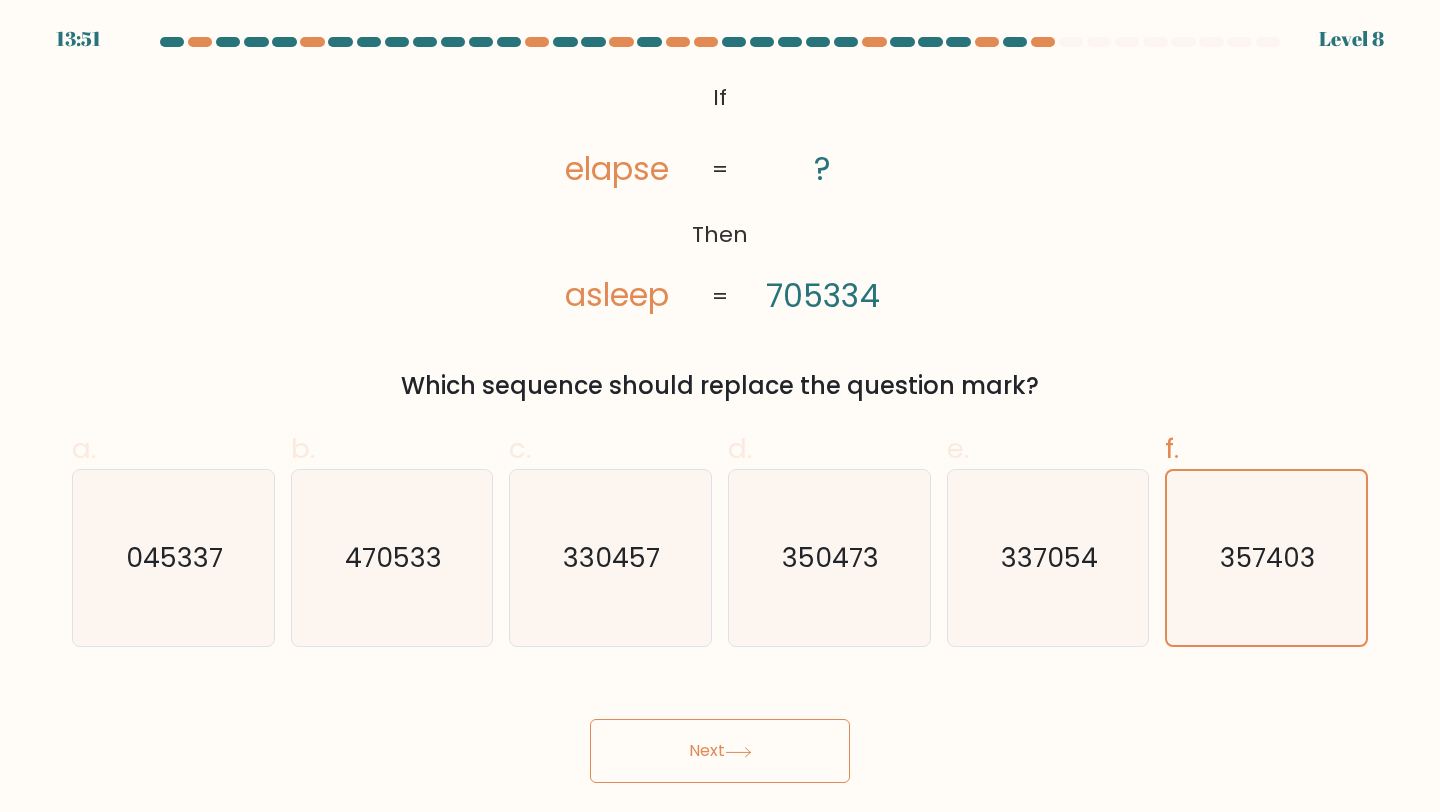 click on "Next" at bounding box center [720, 751] 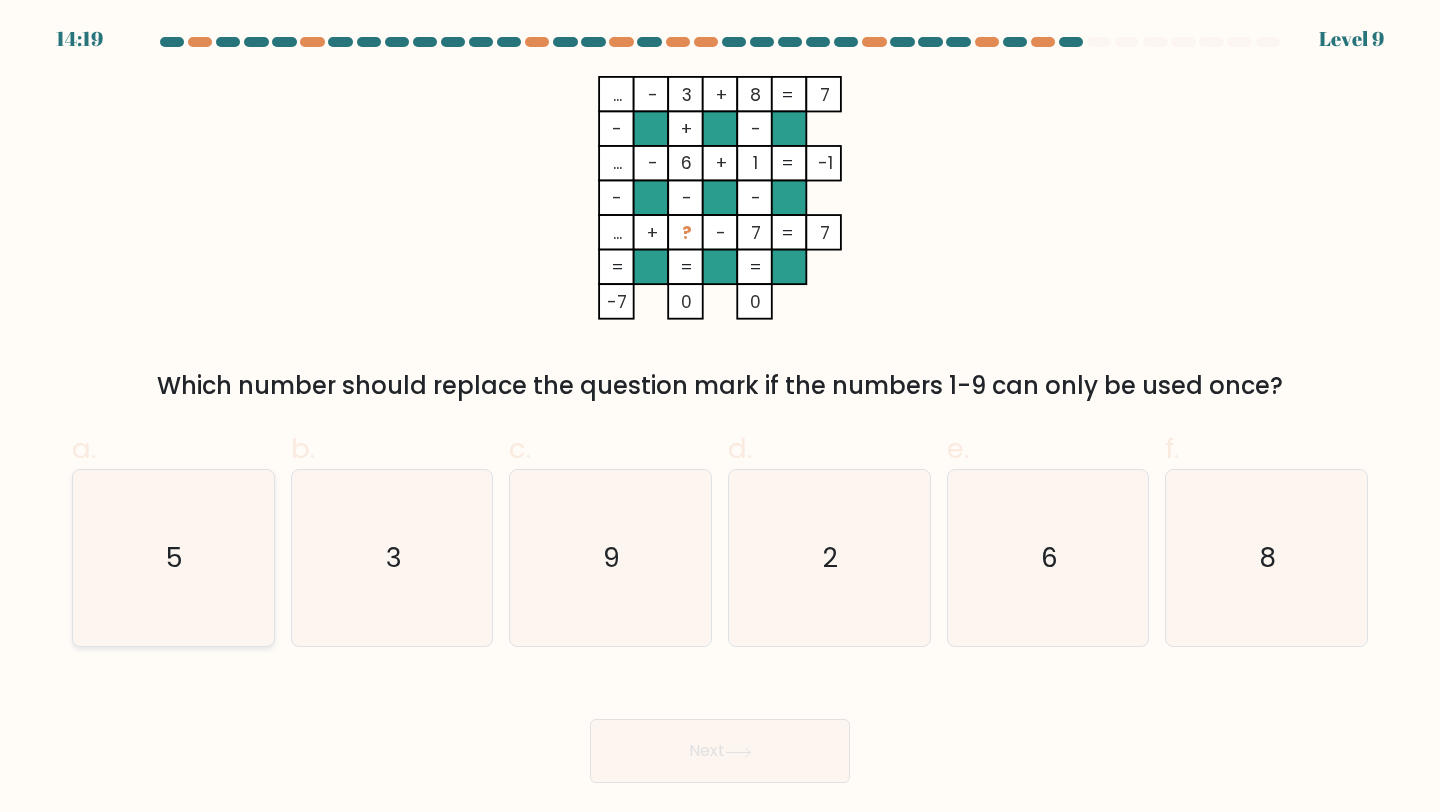 click on "5" at bounding box center [173, 558] 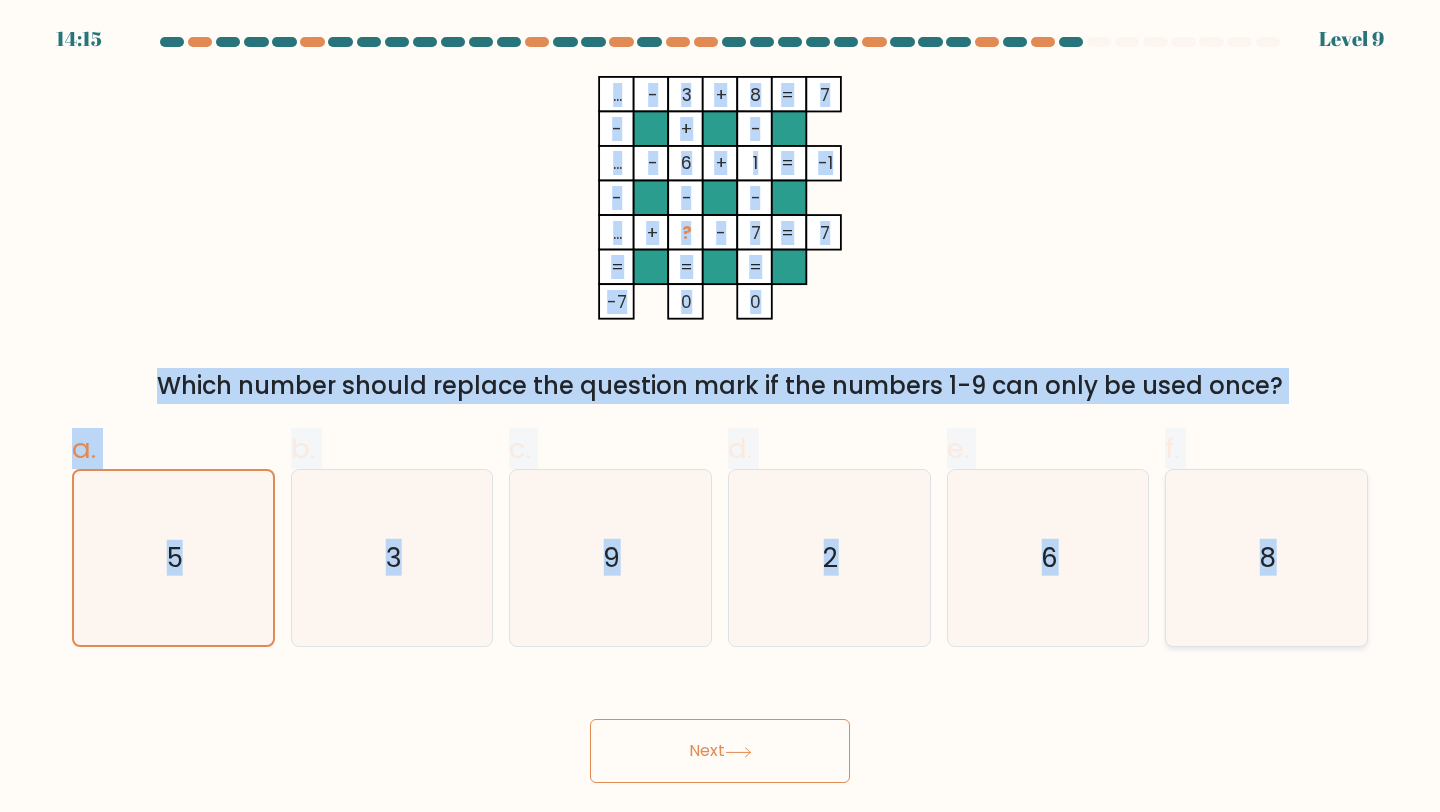drag, startPoint x: 563, startPoint y: 66, endPoint x: 1364, endPoint y: 585, distance: 954.4433 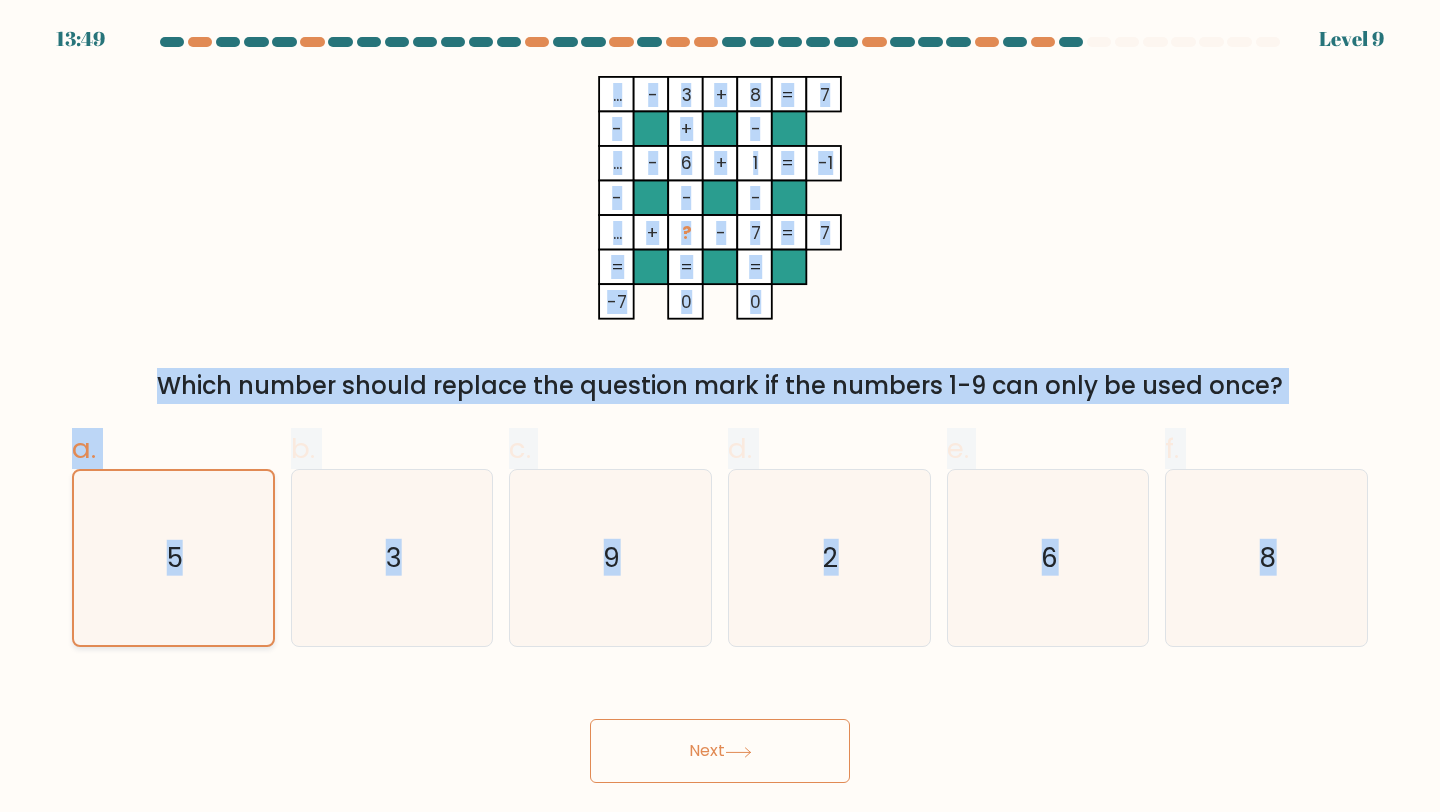 click on "5" at bounding box center [173, 558] 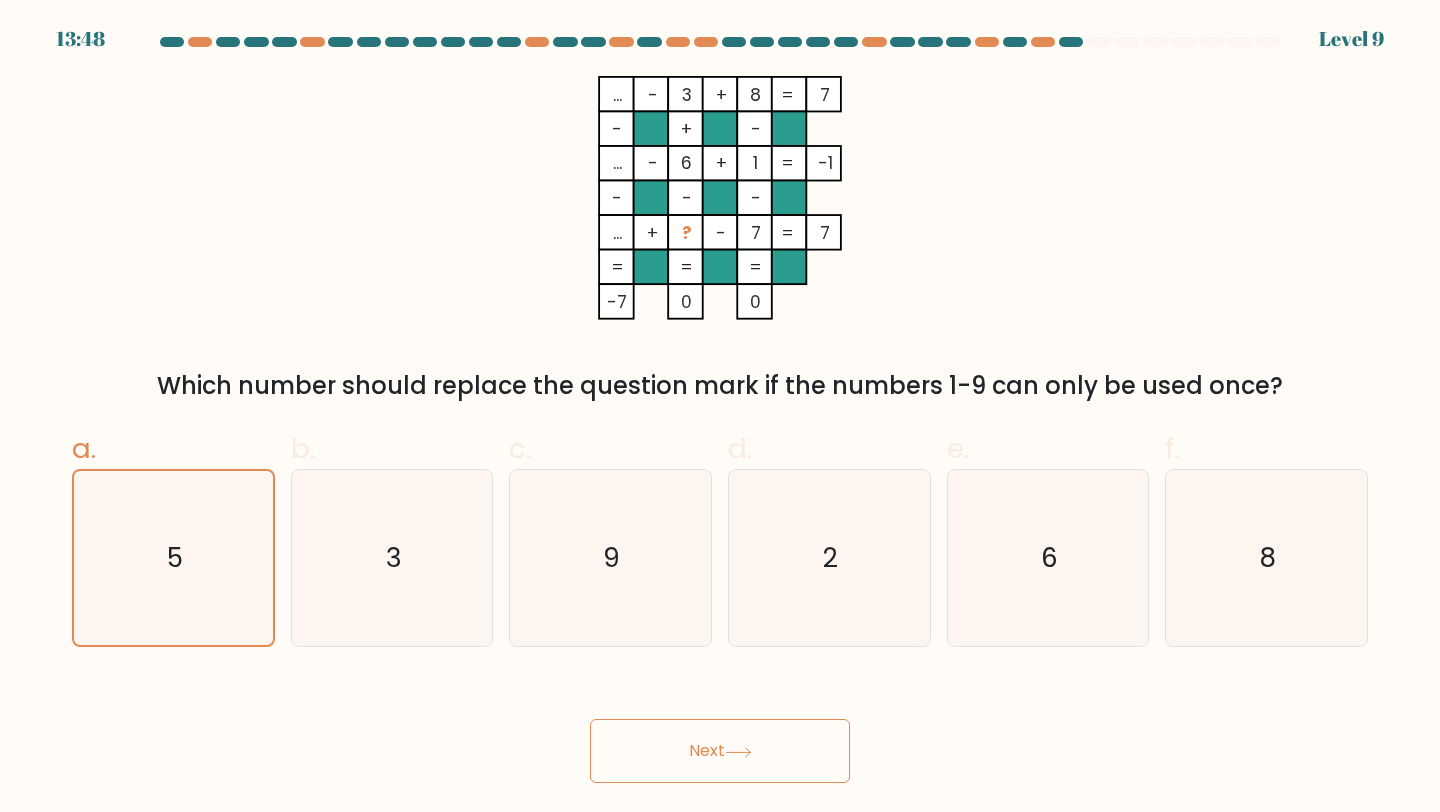 click on "Next" at bounding box center (720, 751) 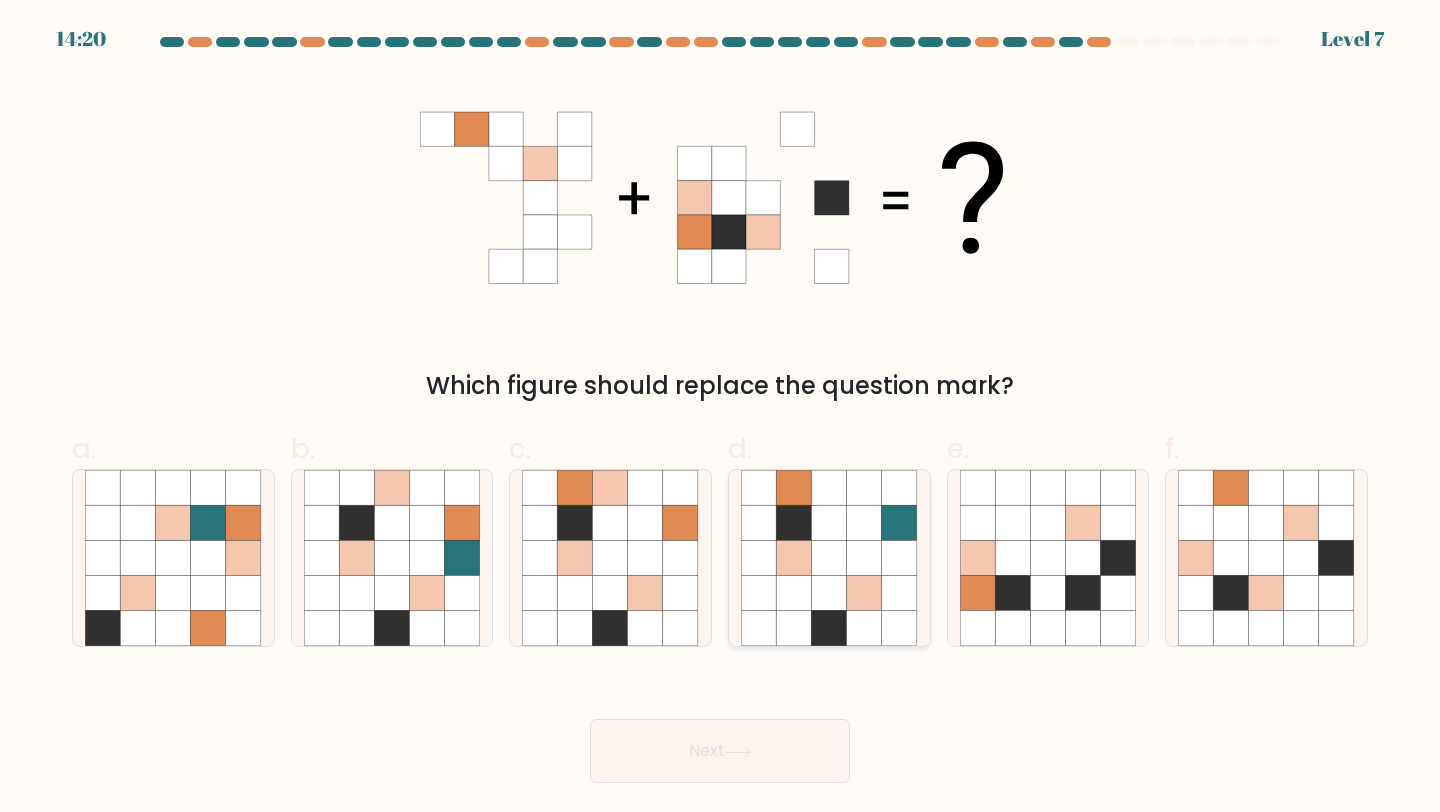 click at bounding box center (829, 628) 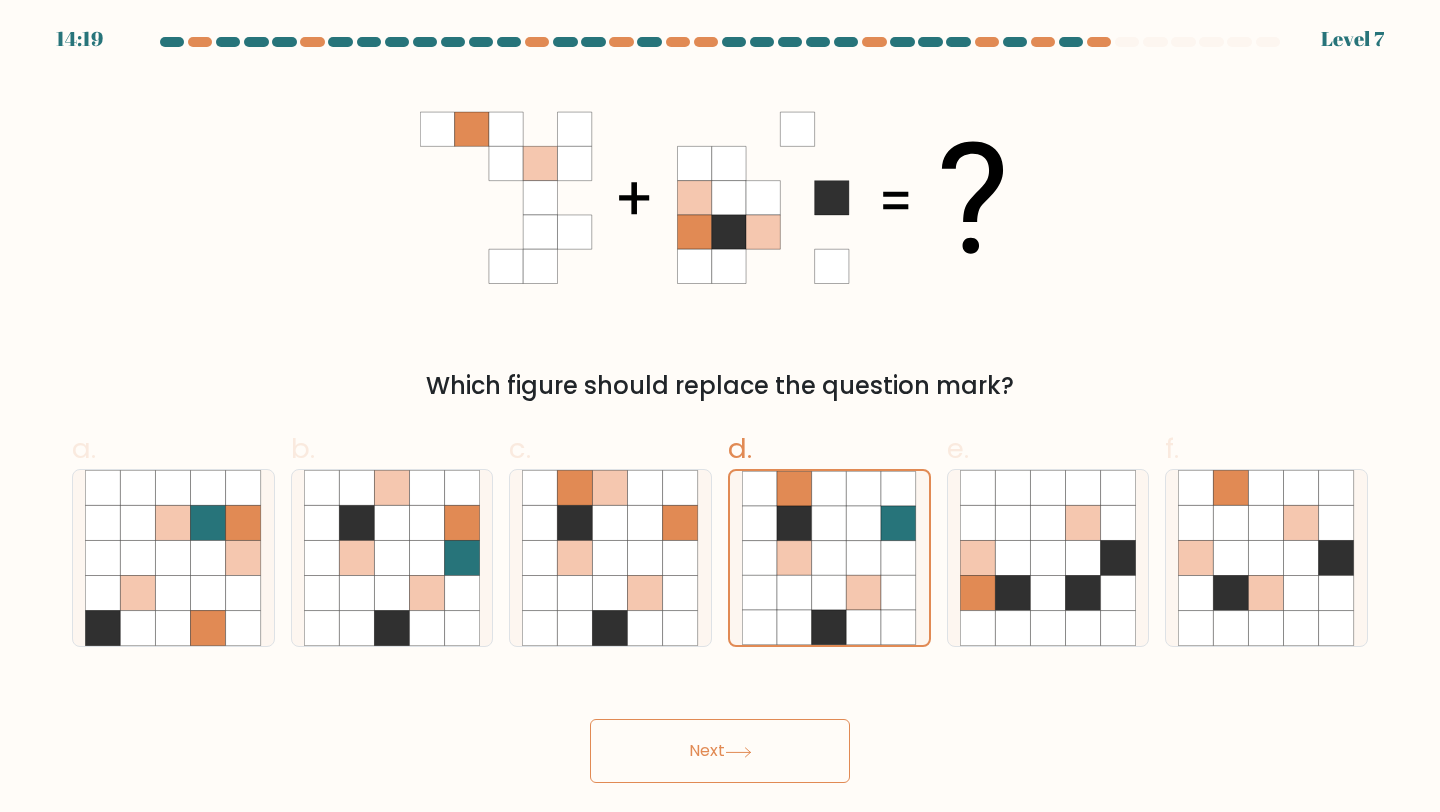 click on "Next" at bounding box center [720, 751] 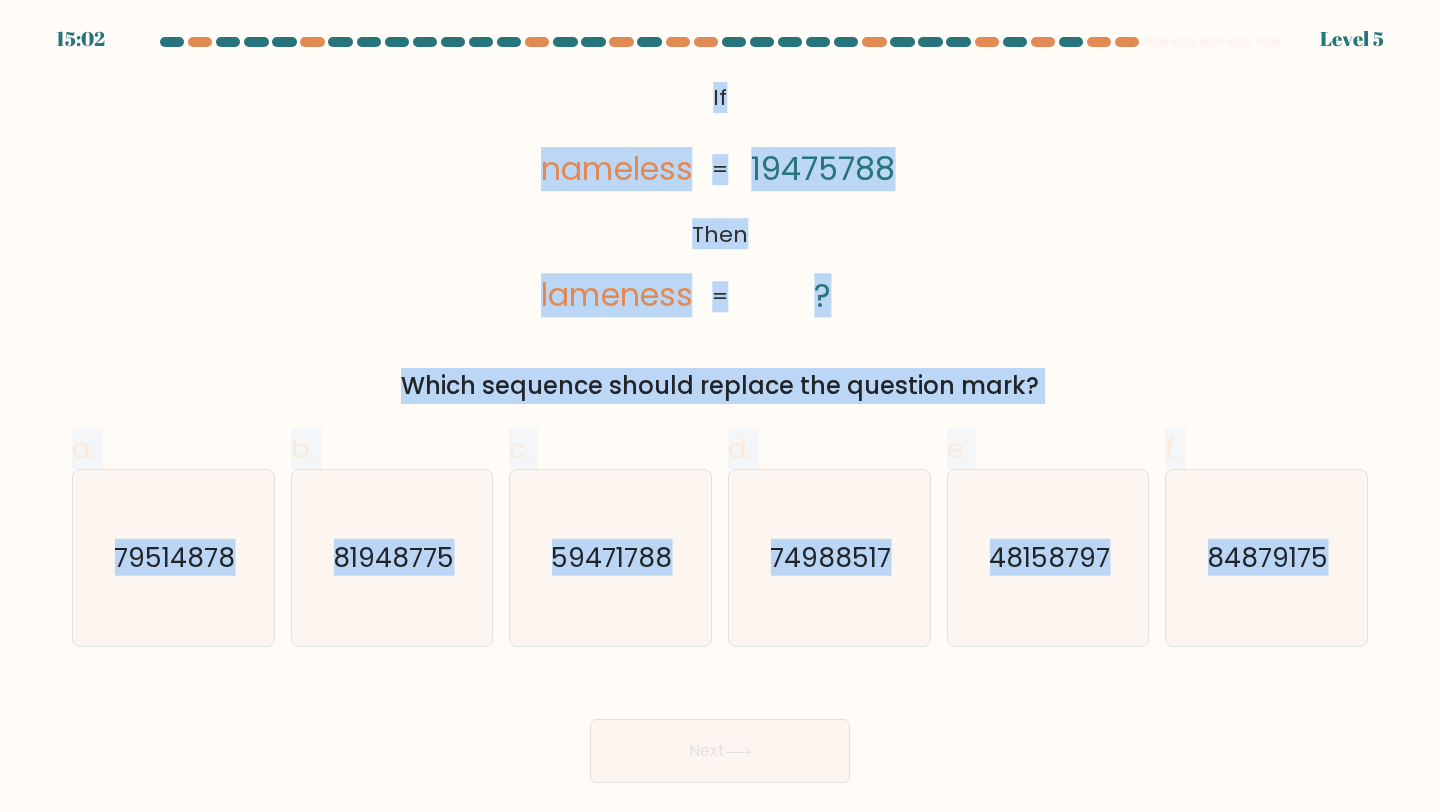 drag, startPoint x: 647, startPoint y: 71, endPoint x: 1432, endPoint y: 668, distance: 986.2221 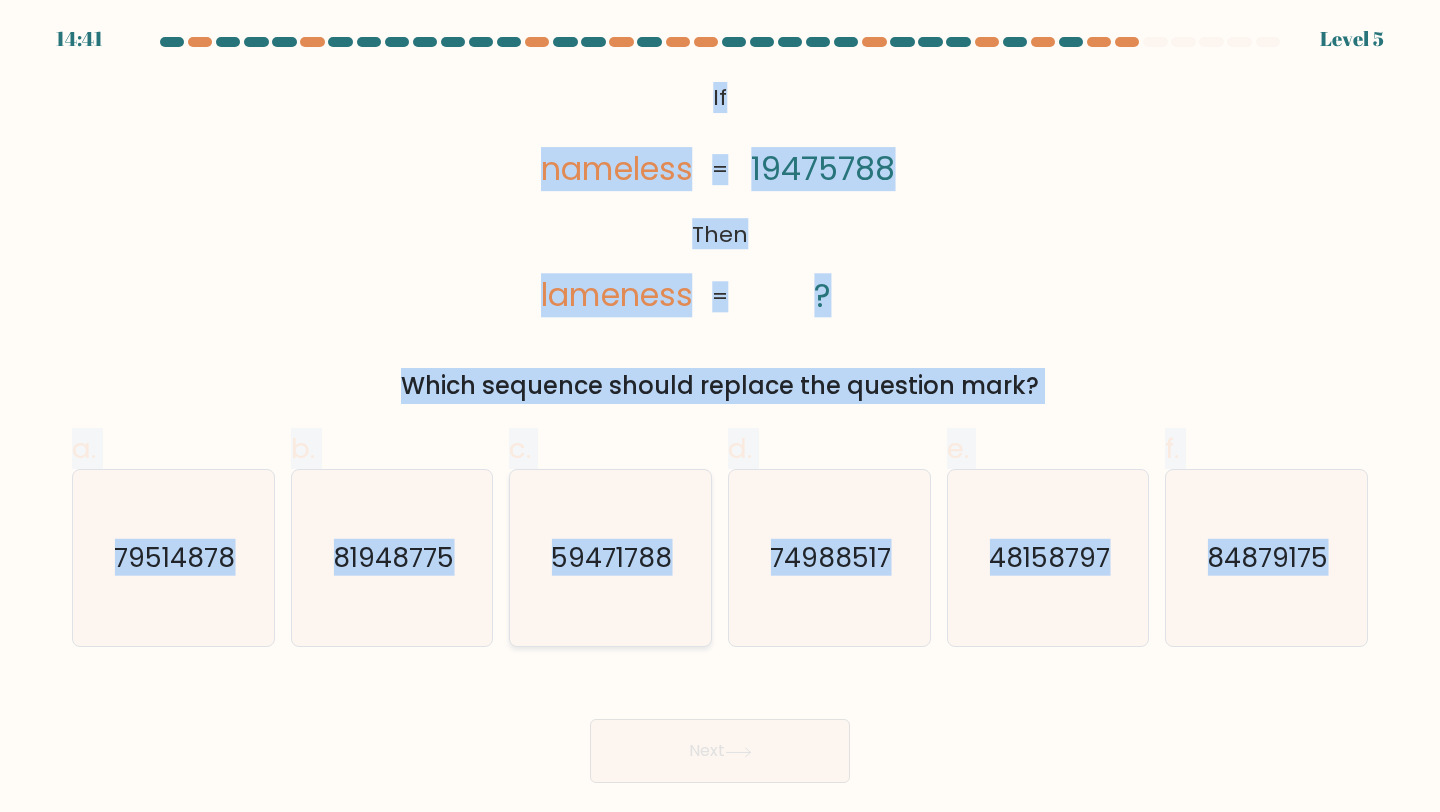 drag, startPoint x: 622, startPoint y: 610, endPoint x: 659, endPoint y: 659, distance: 61.400326 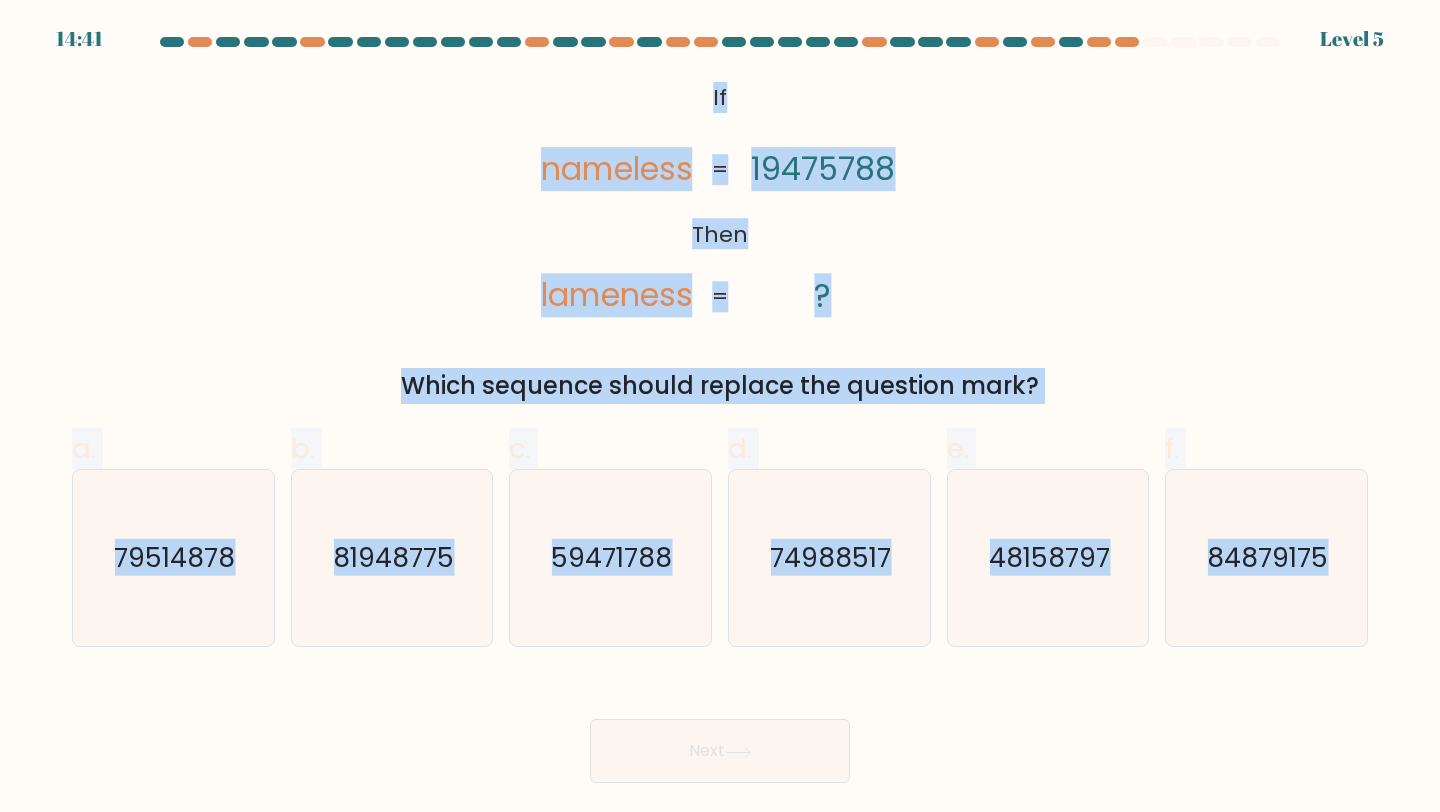 click on "59471788" at bounding box center [610, 558] 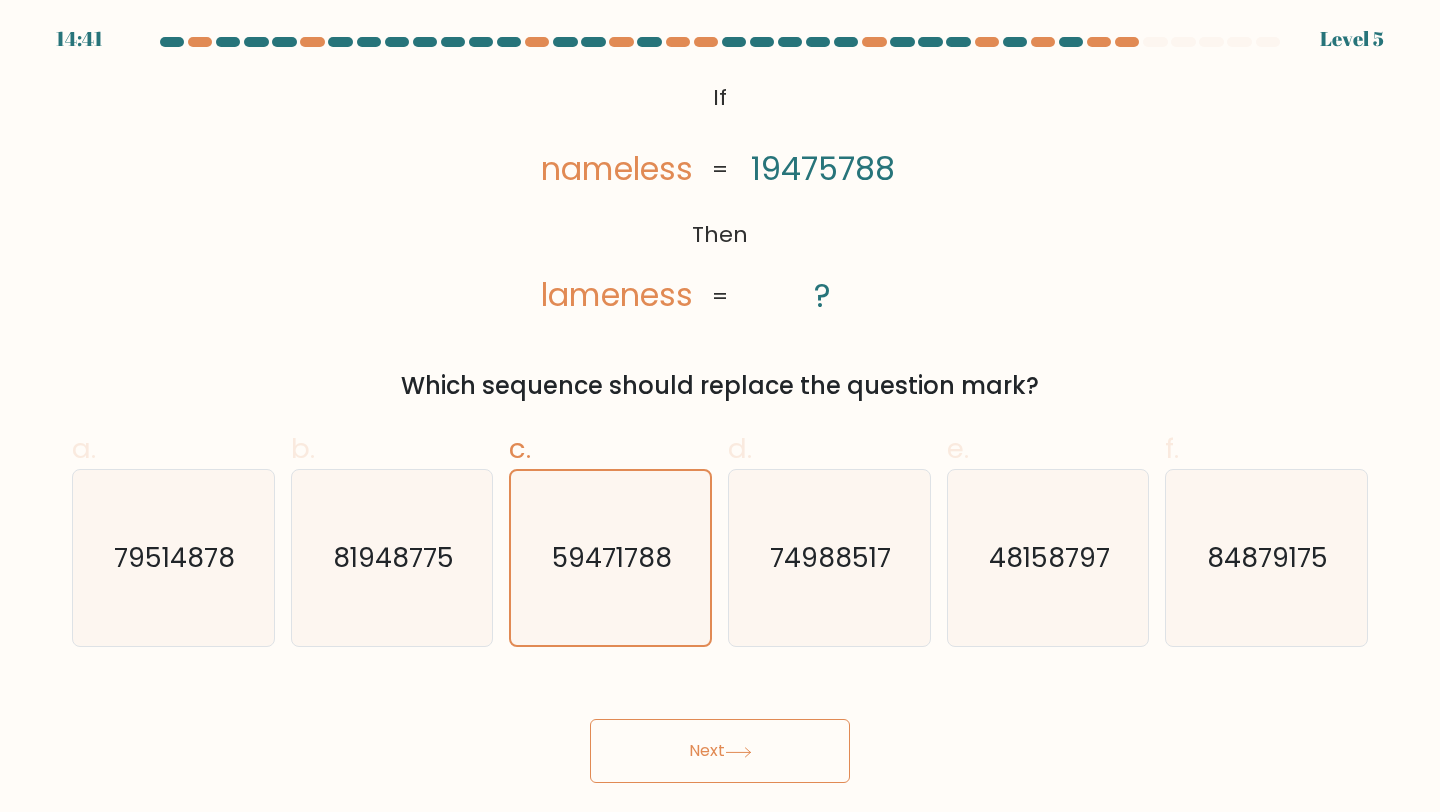 click on "Next" at bounding box center (720, 751) 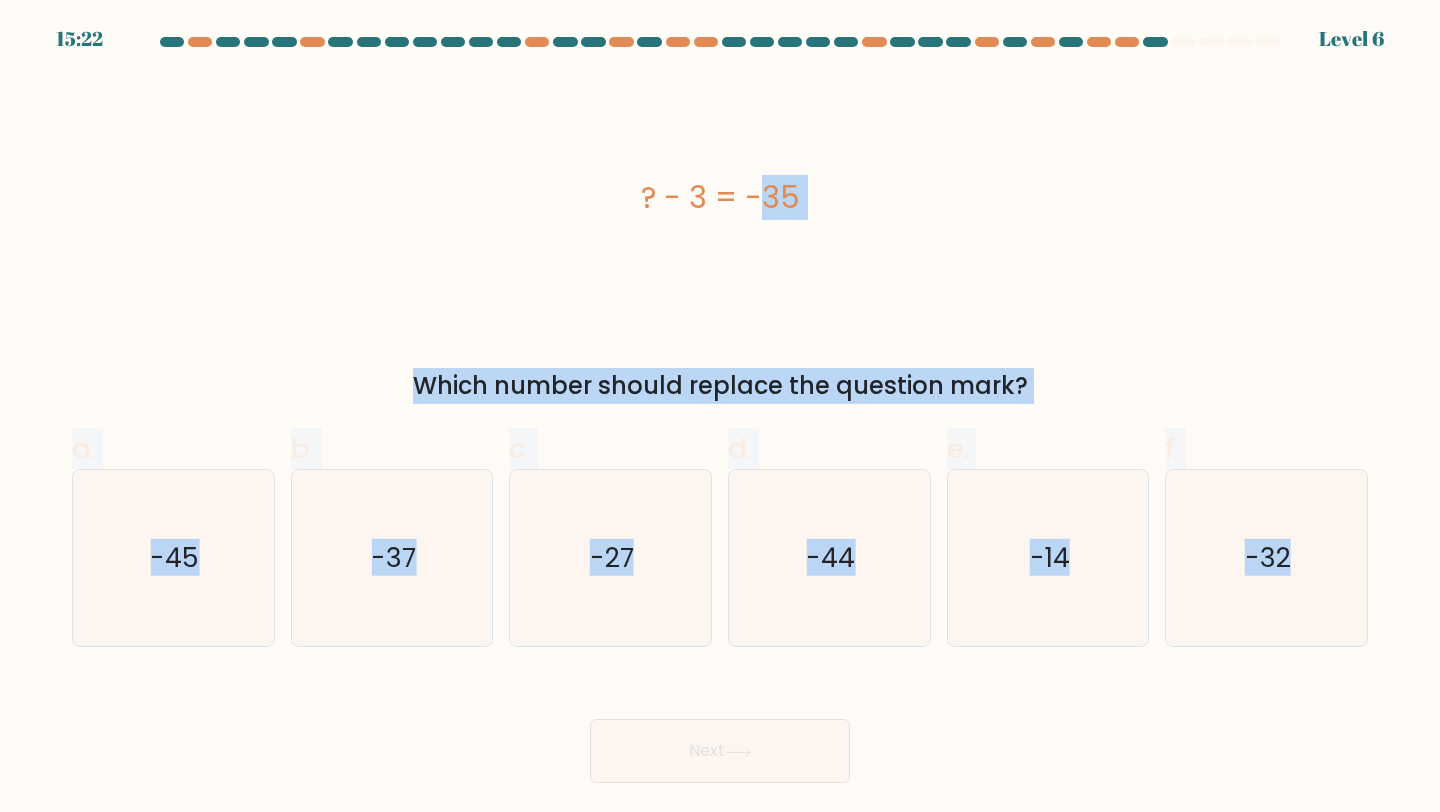 drag, startPoint x: 628, startPoint y: 172, endPoint x: 1439, endPoint y: 628, distance: 930.4069 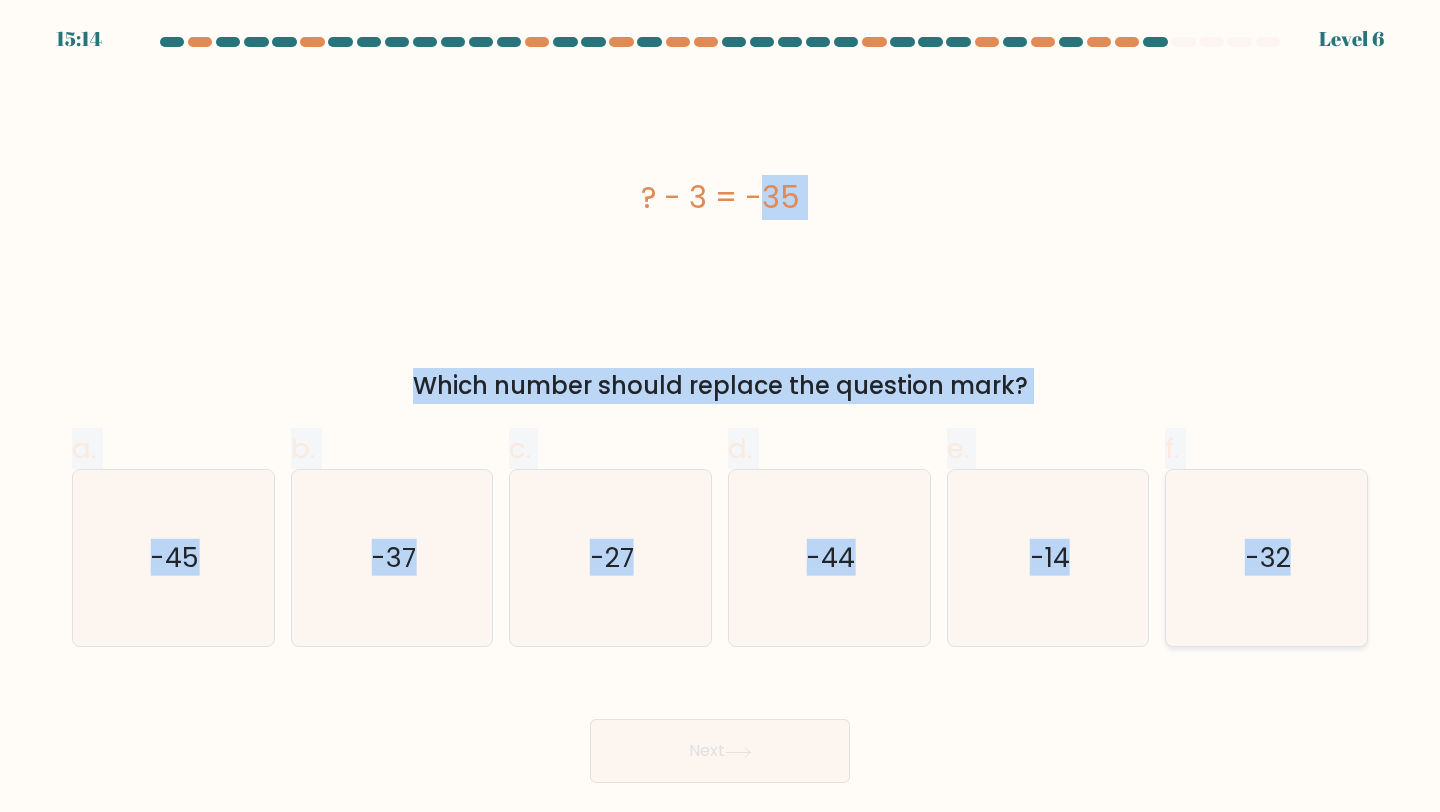 click on "-32" at bounding box center [1266, 558] 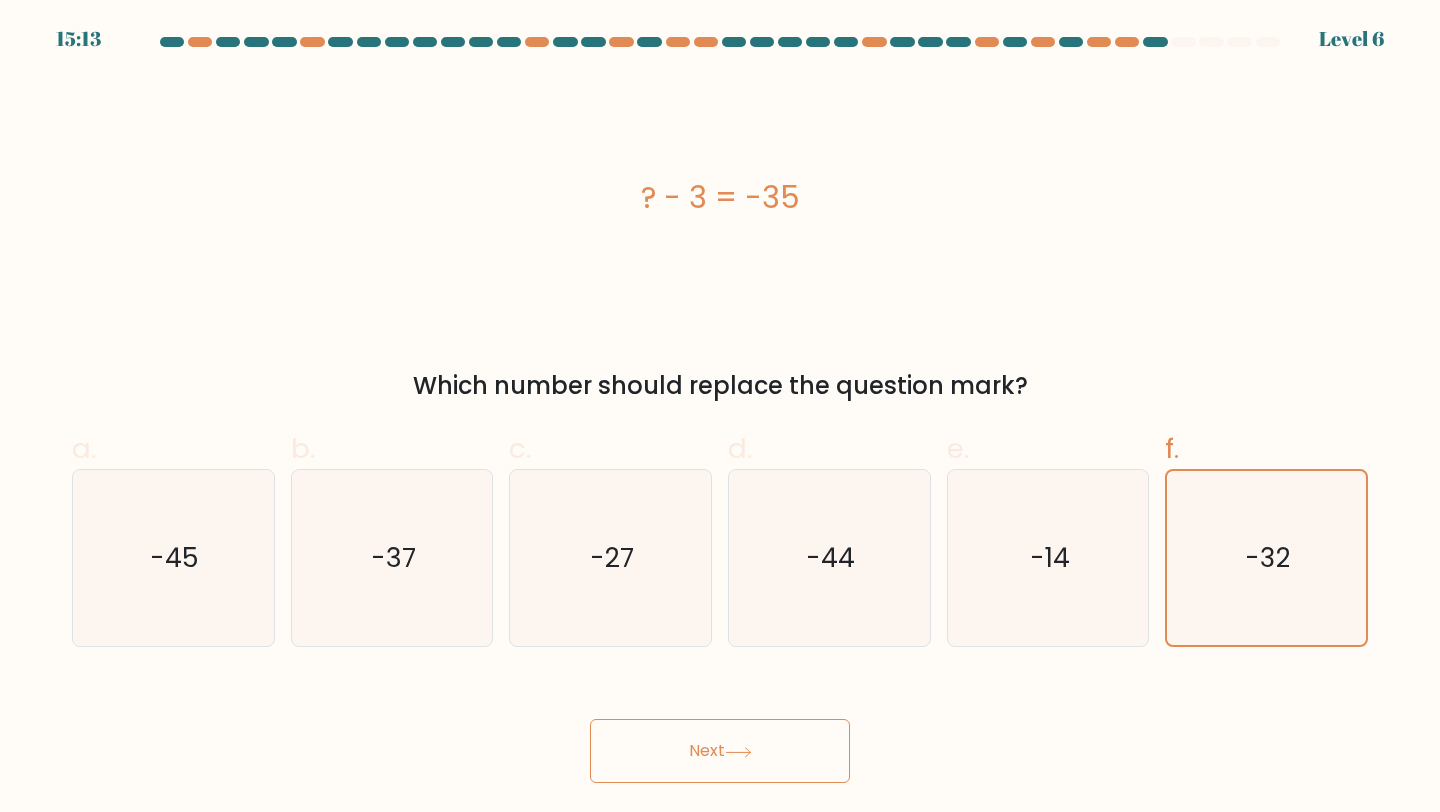 click at bounding box center (738, 751) 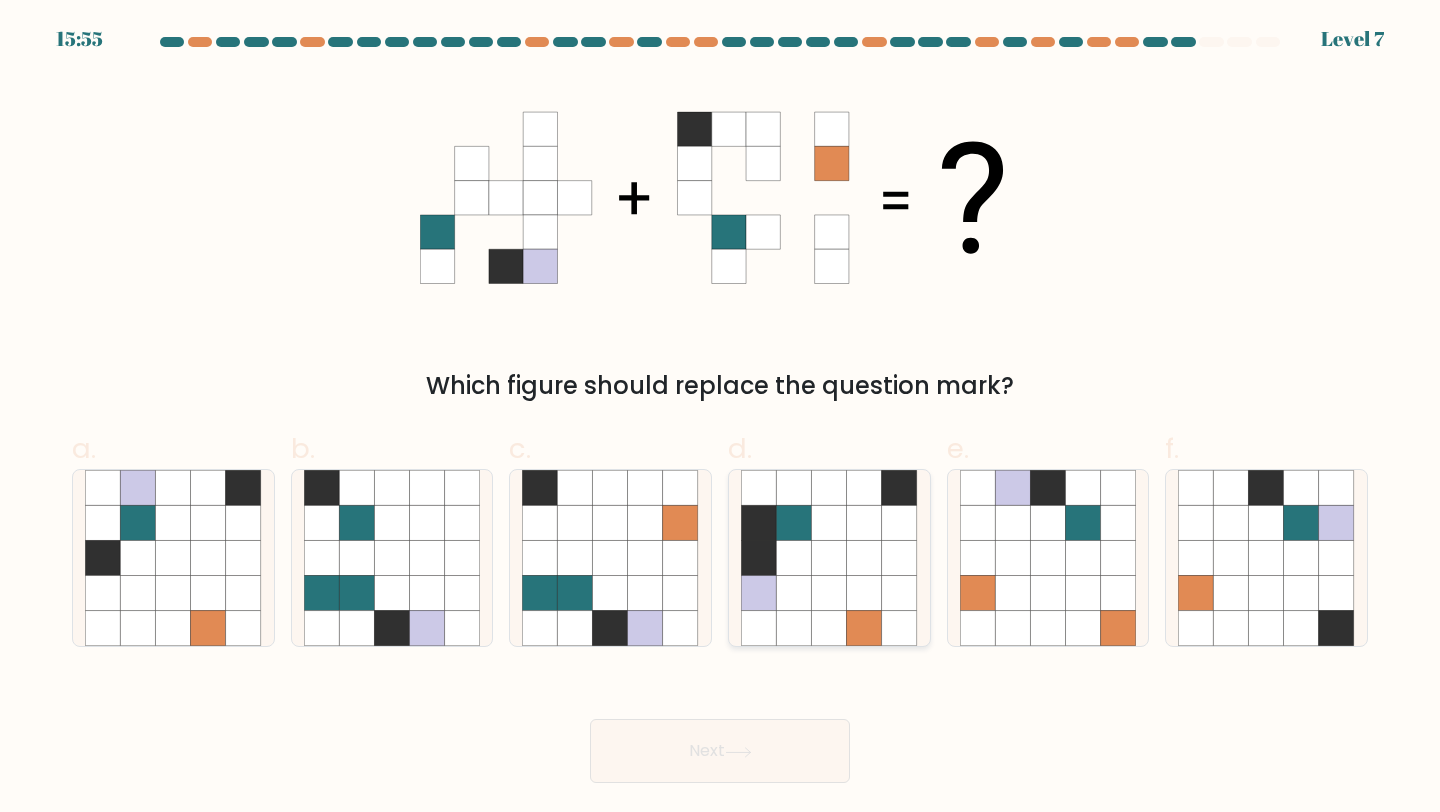 click at bounding box center [864, 593] 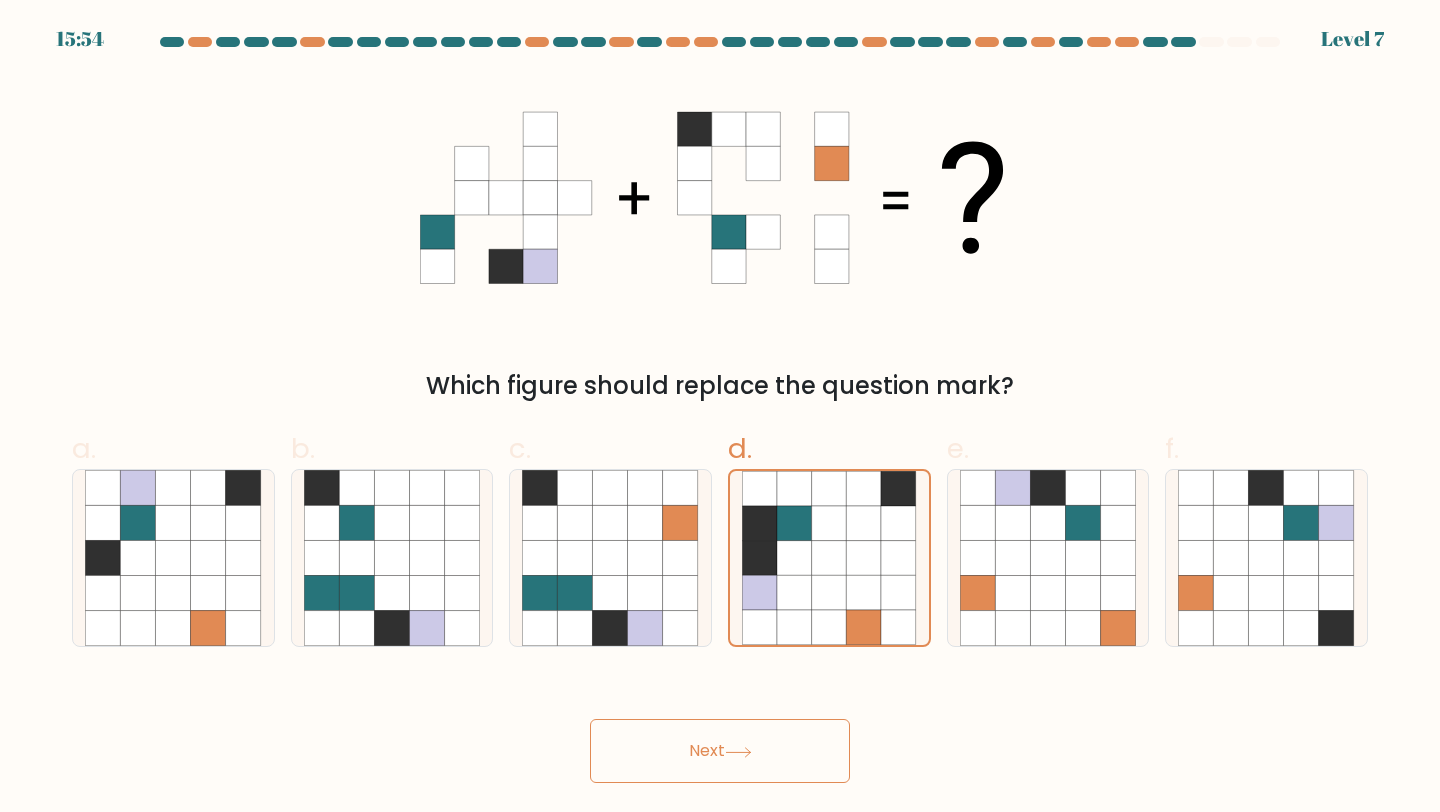 click on "Next" at bounding box center [720, 751] 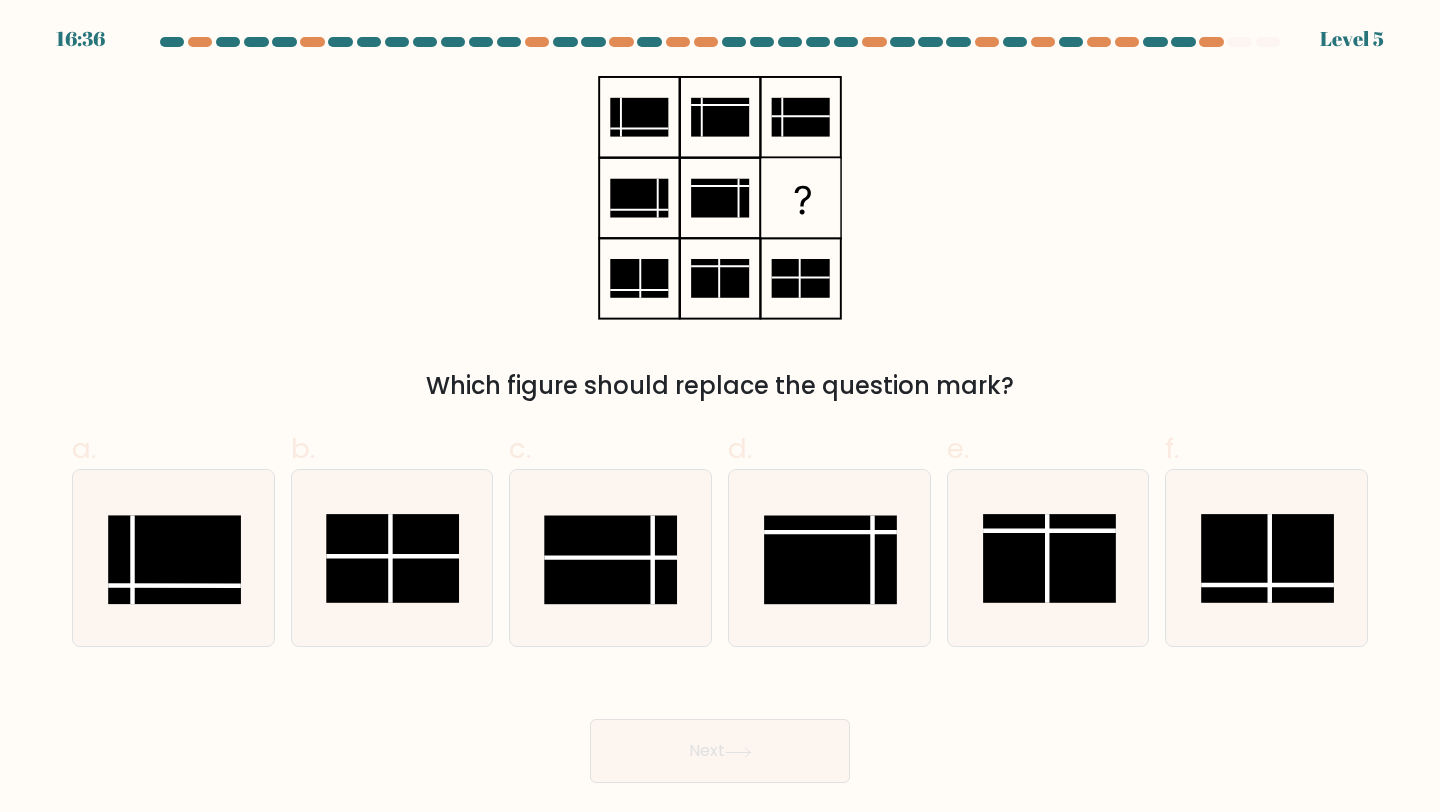drag, startPoint x: 596, startPoint y: 92, endPoint x: 945, endPoint y: 342, distance: 429.30292 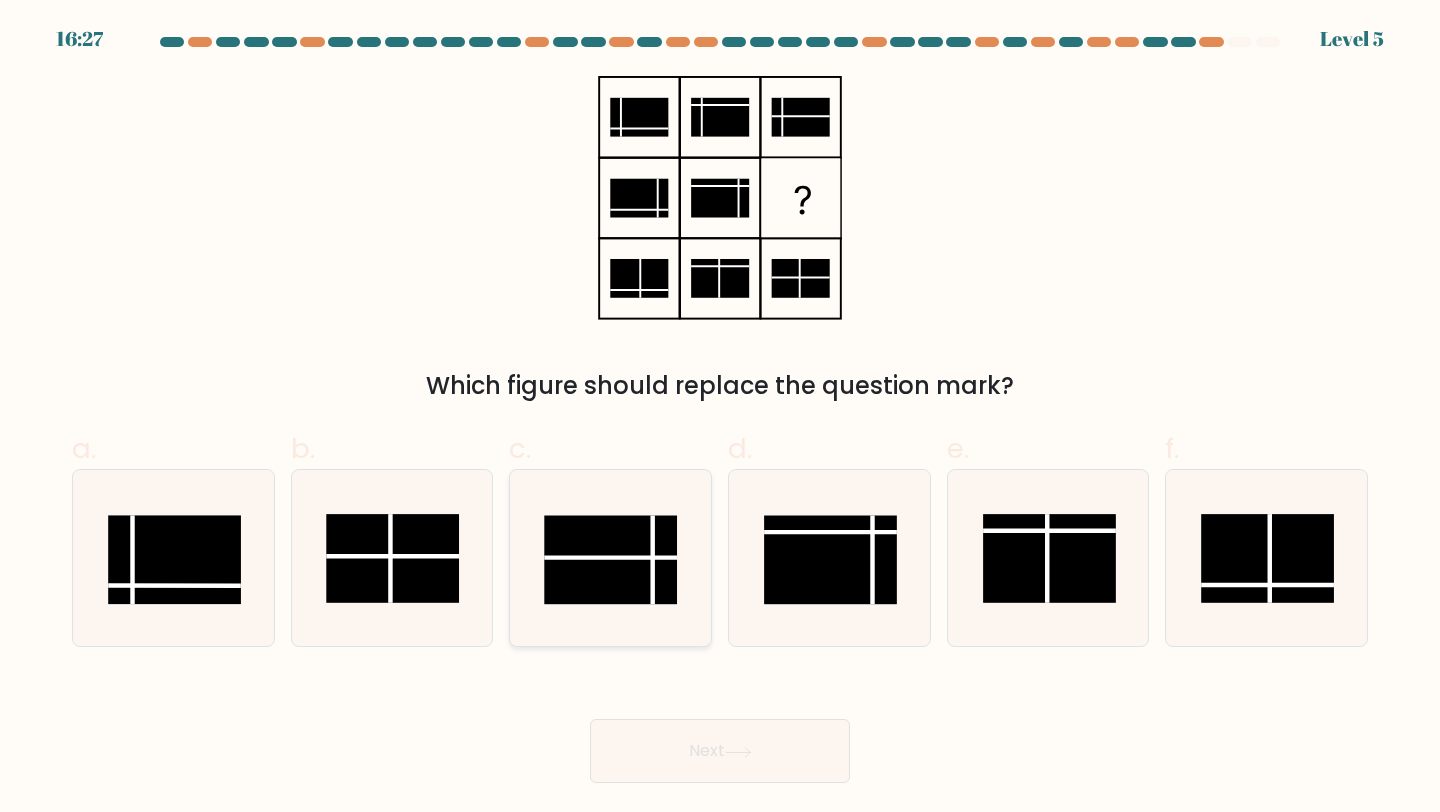 click at bounding box center [653, 560] 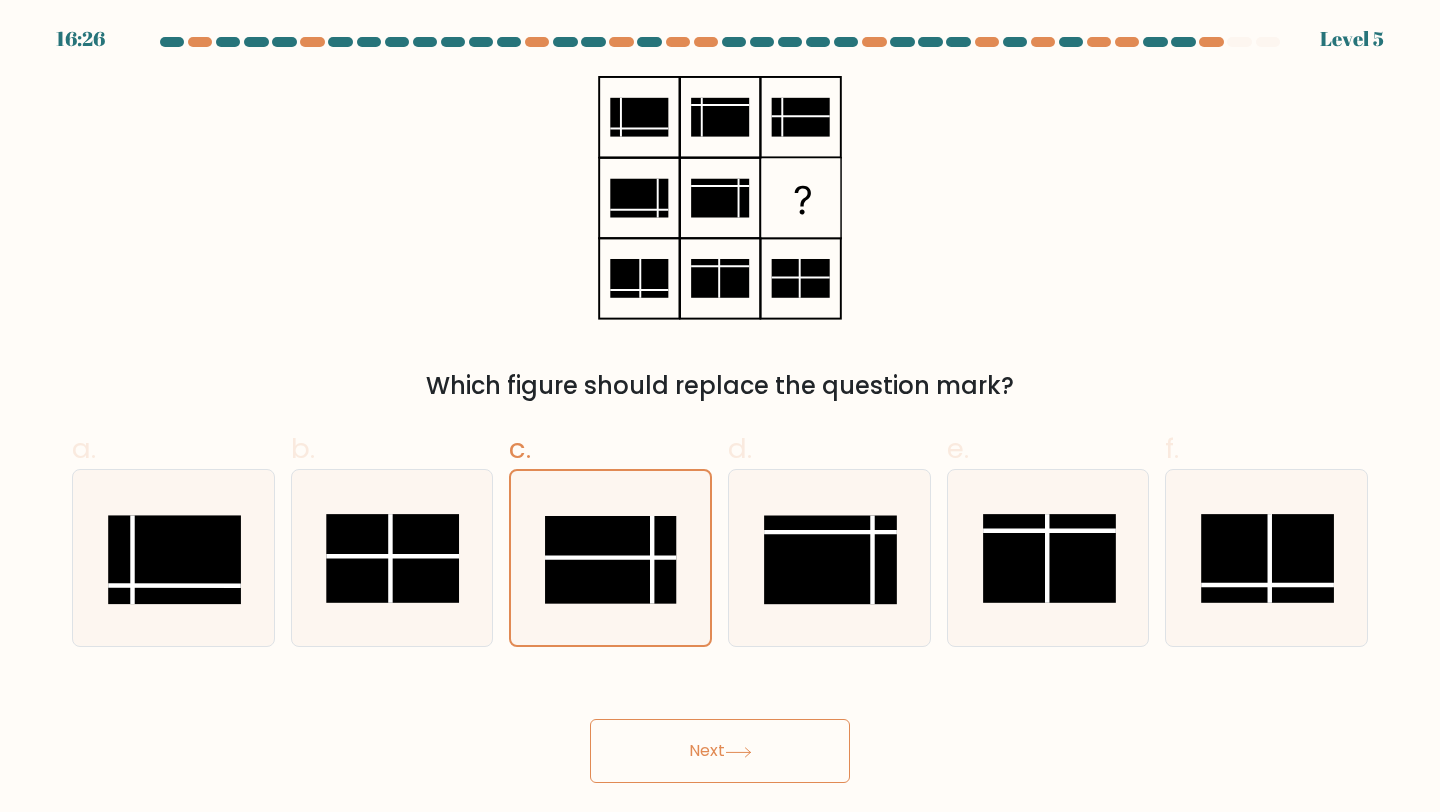 click on "Next" at bounding box center [720, 751] 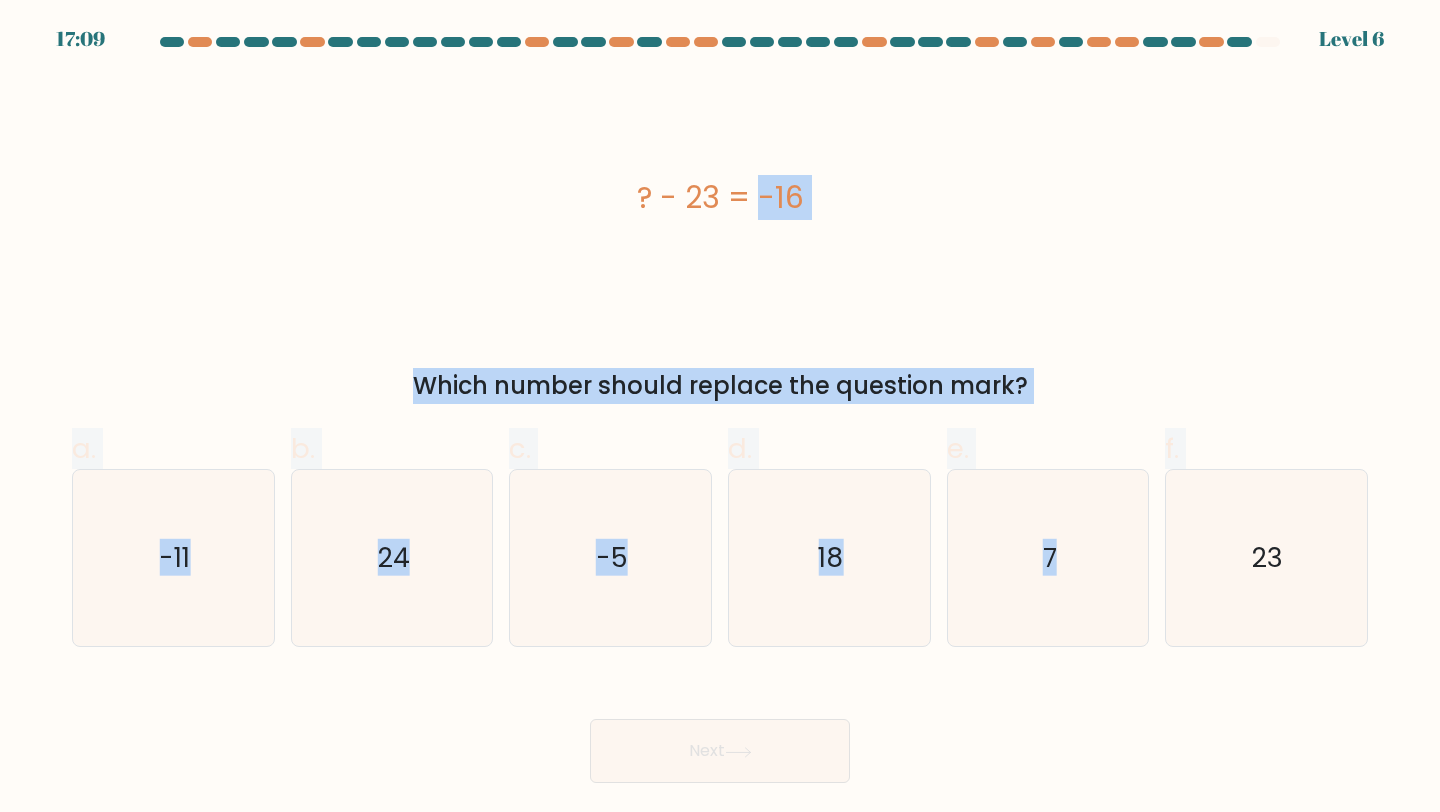 drag, startPoint x: 605, startPoint y: 158, endPoint x: 1439, endPoint y: 568, distance: 929.33093 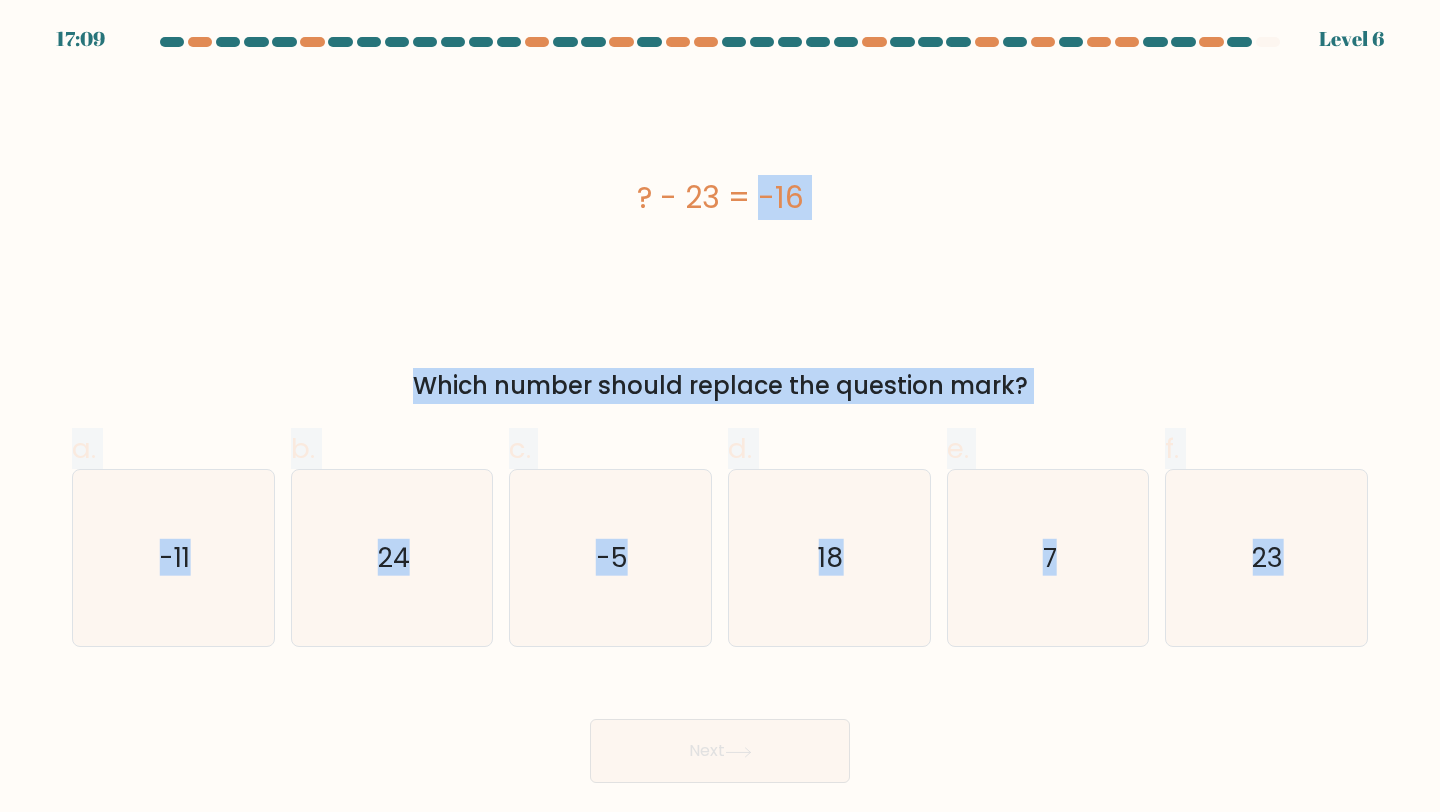 click on "a. 7" at bounding box center (720, 410) 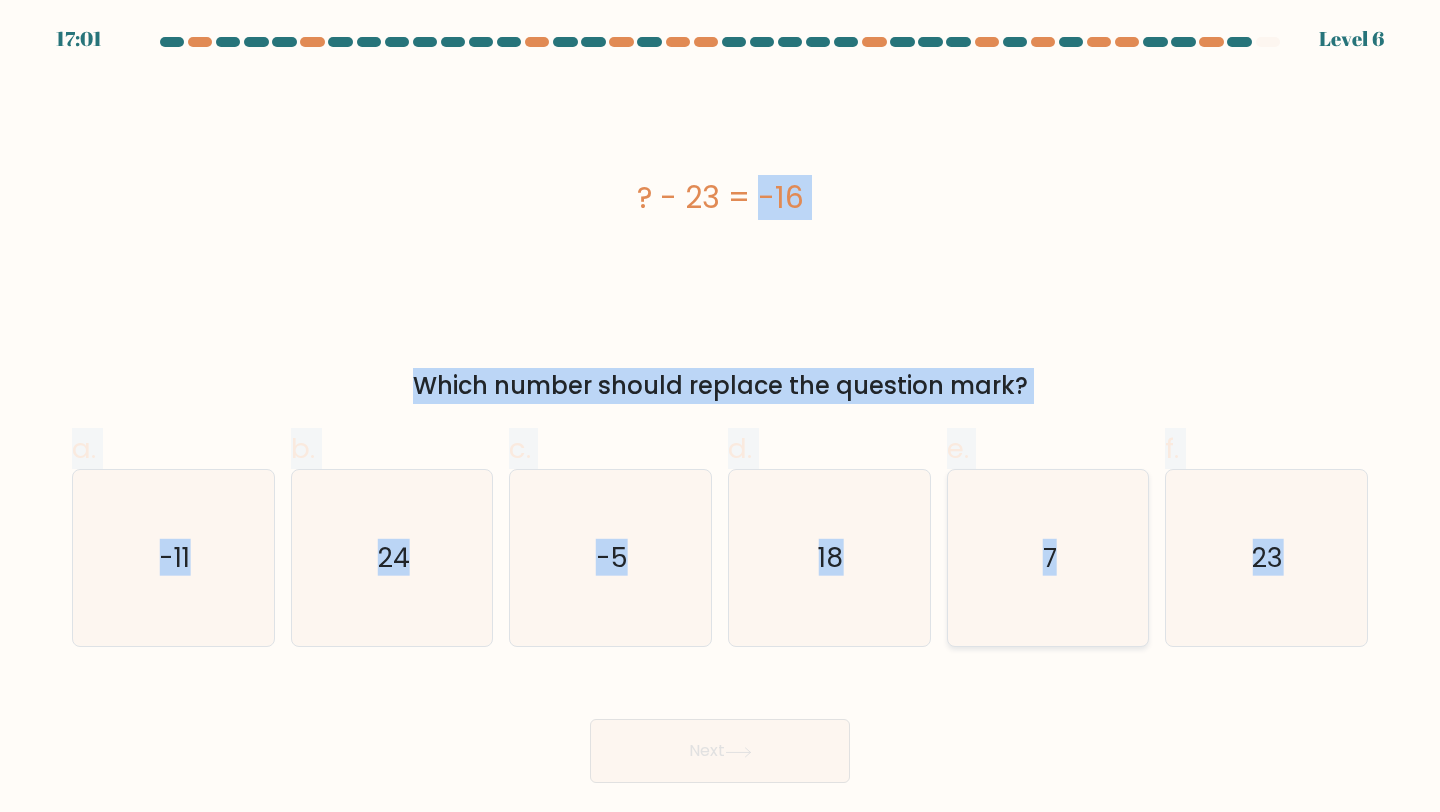 click on "7" at bounding box center (1048, 558) 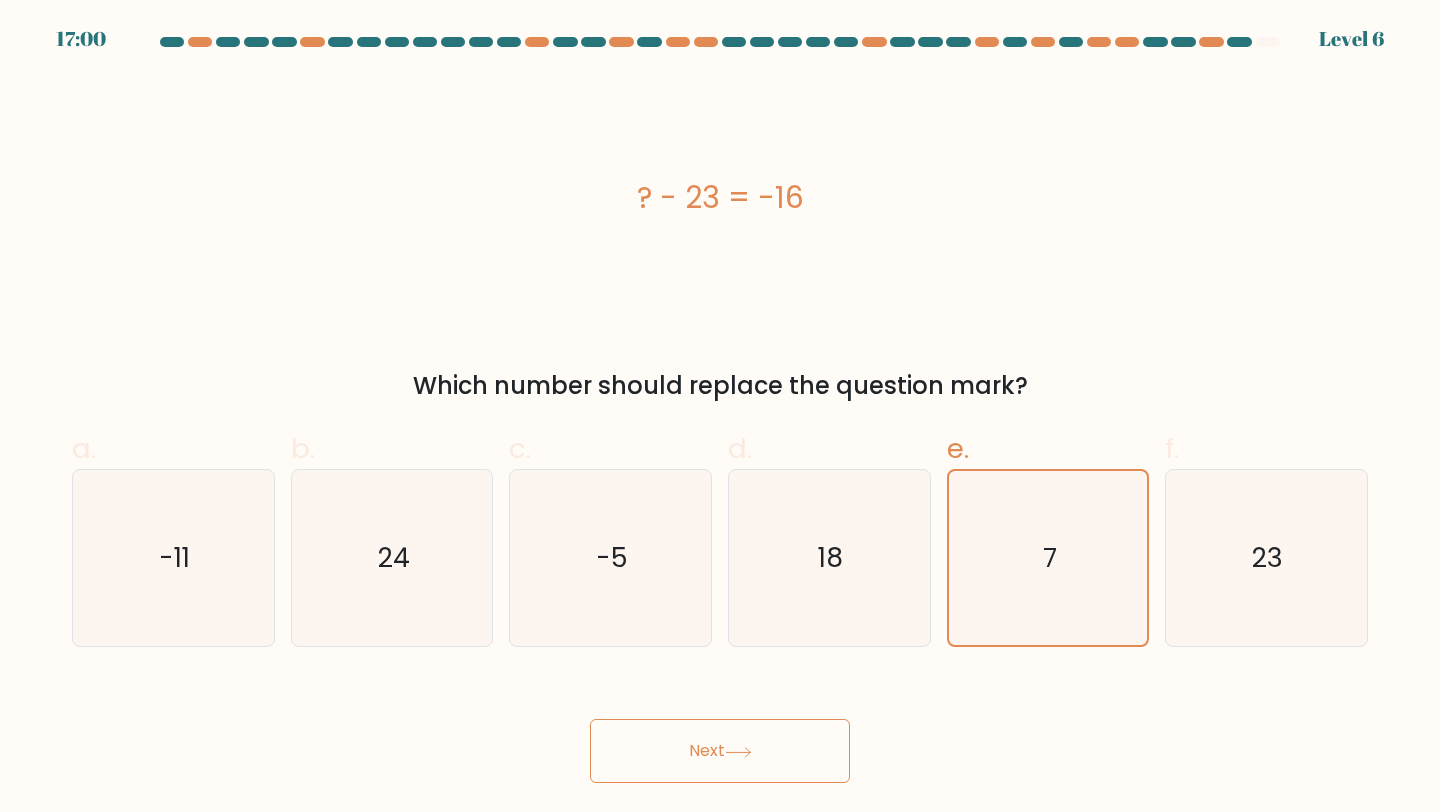 click on "Next" at bounding box center (720, 751) 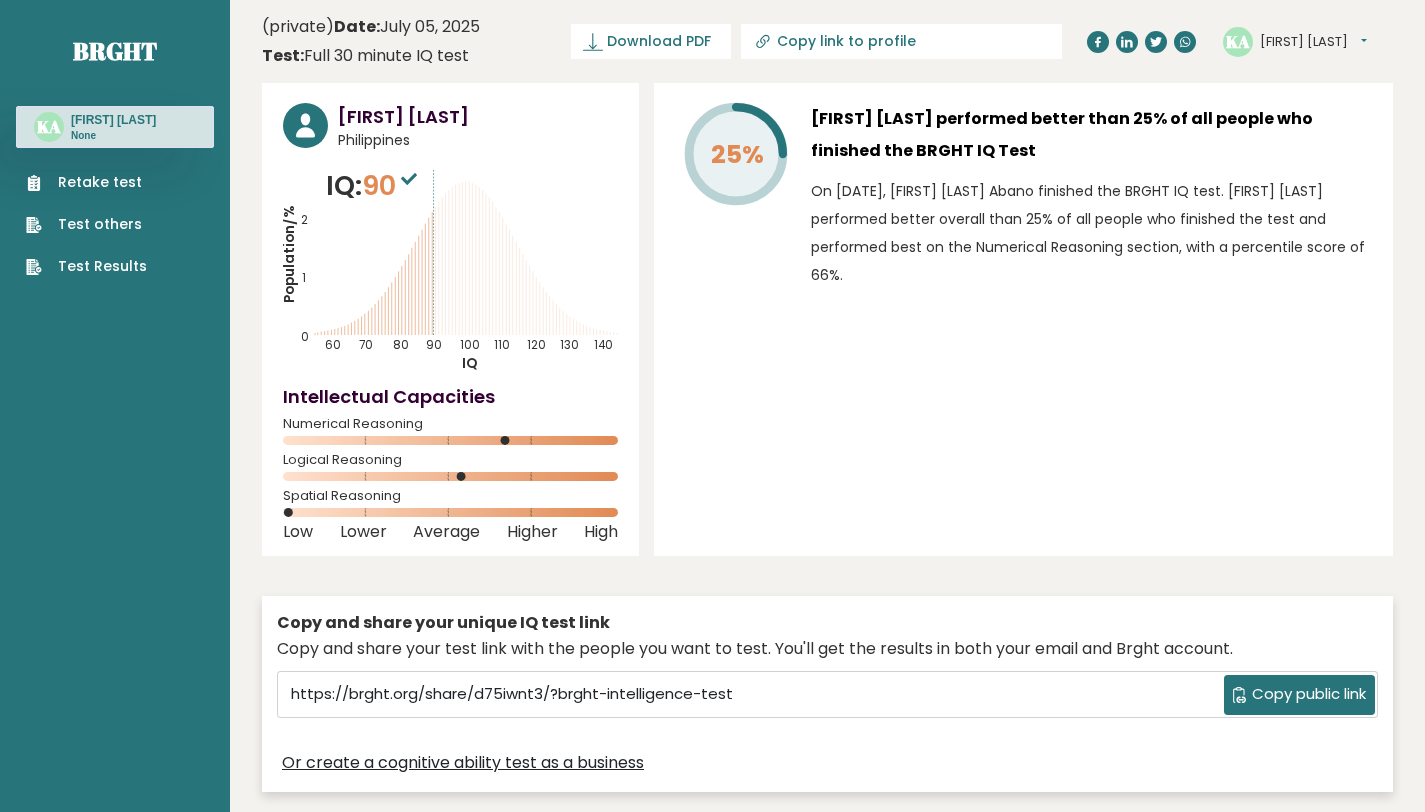 scroll, scrollTop: 0, scrollLeft: 0, axis: both 